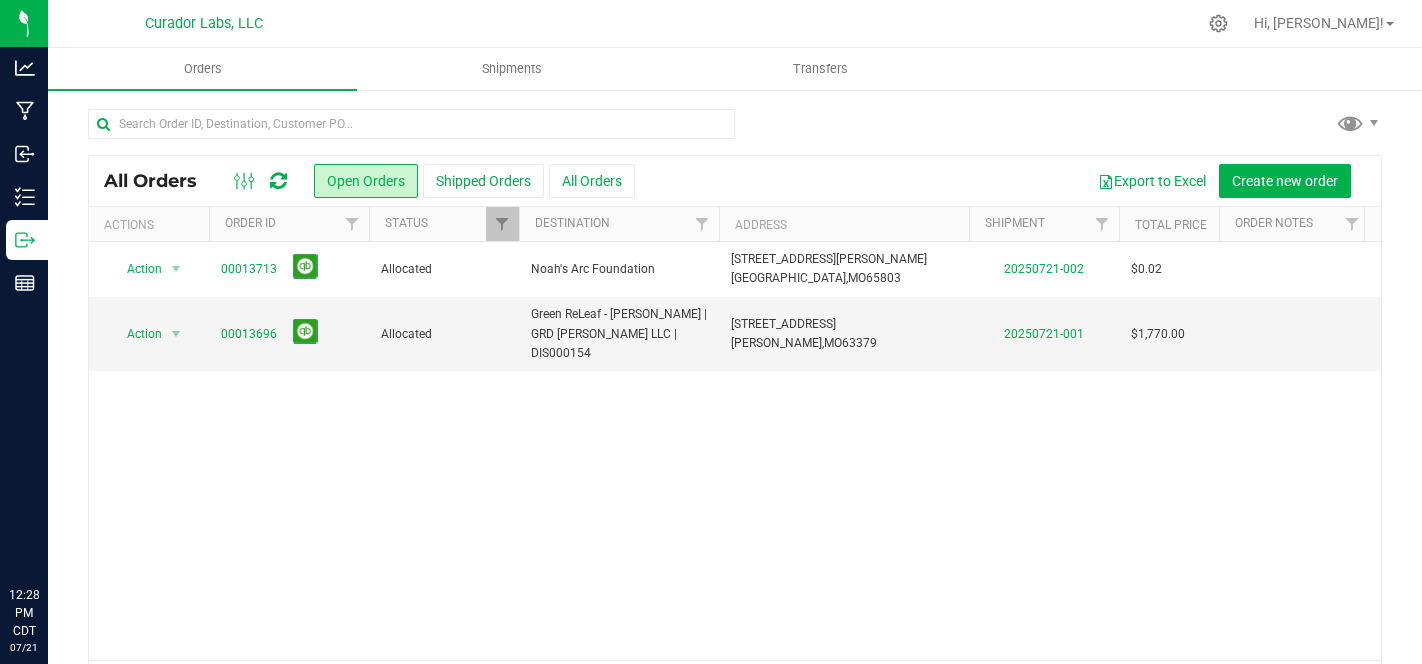 scroll, scrollTop: 0, scrollLeft: 0, axis: both 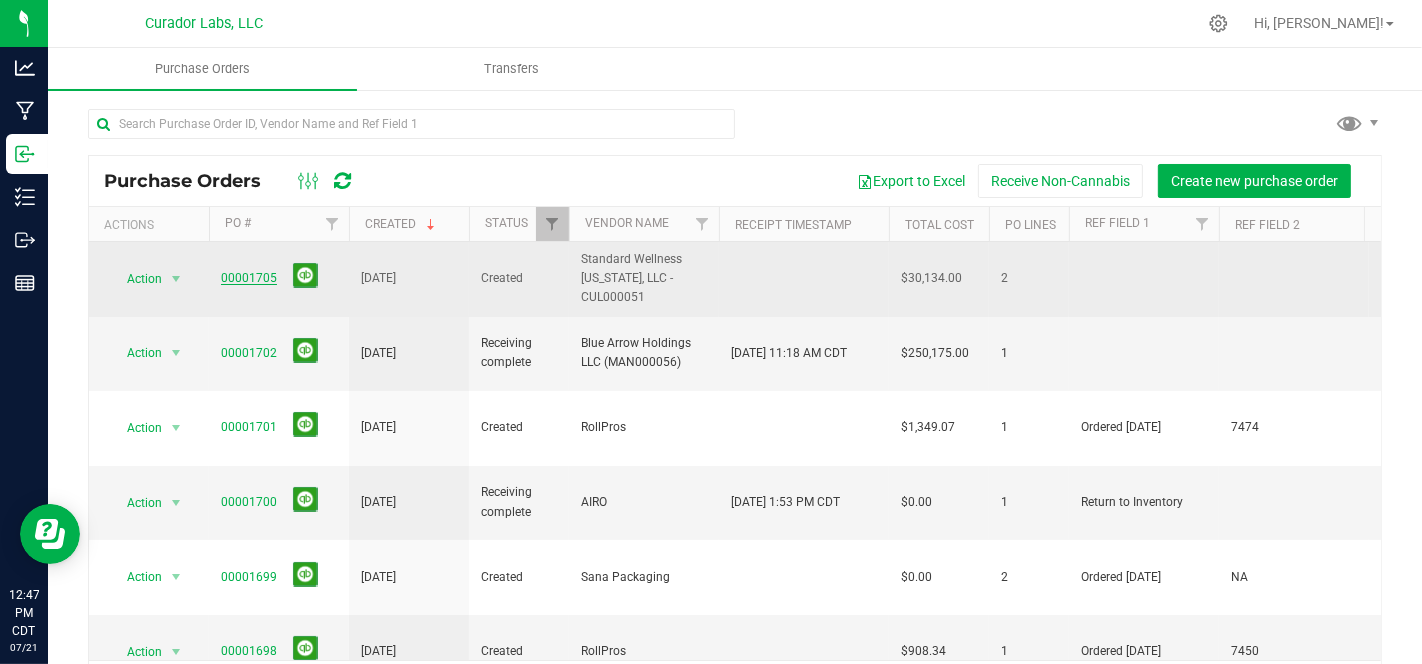 click on "00001705" at bounding box center [249, 278] 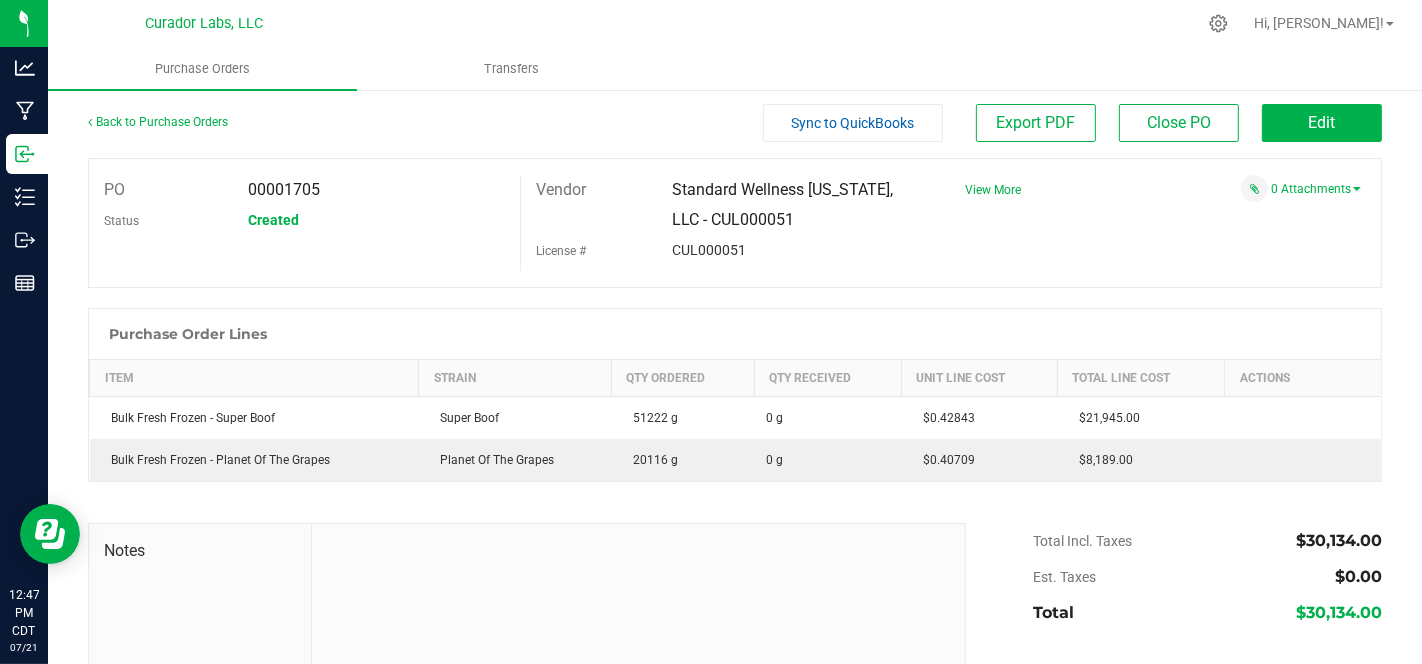 scroll, scrollTop: 0, scrollLeft: 0, axis: both 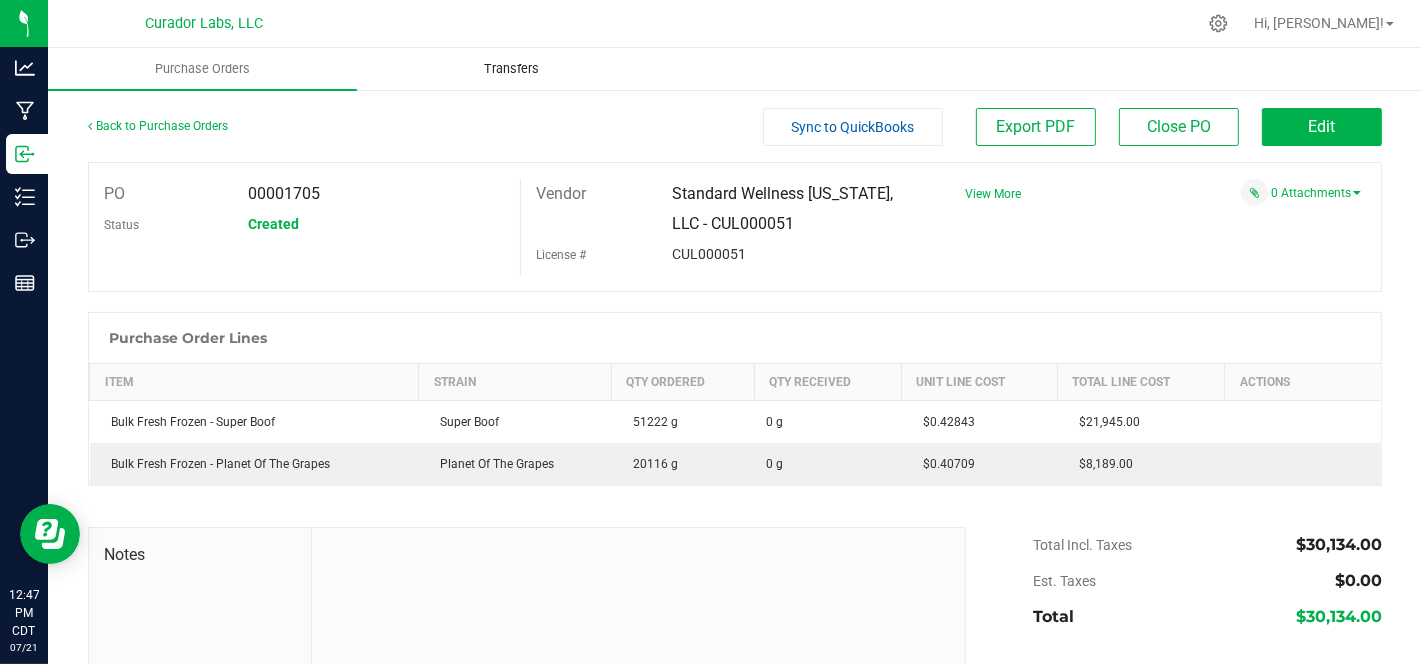 click on "Transfers" at bounding box center [511, 69] 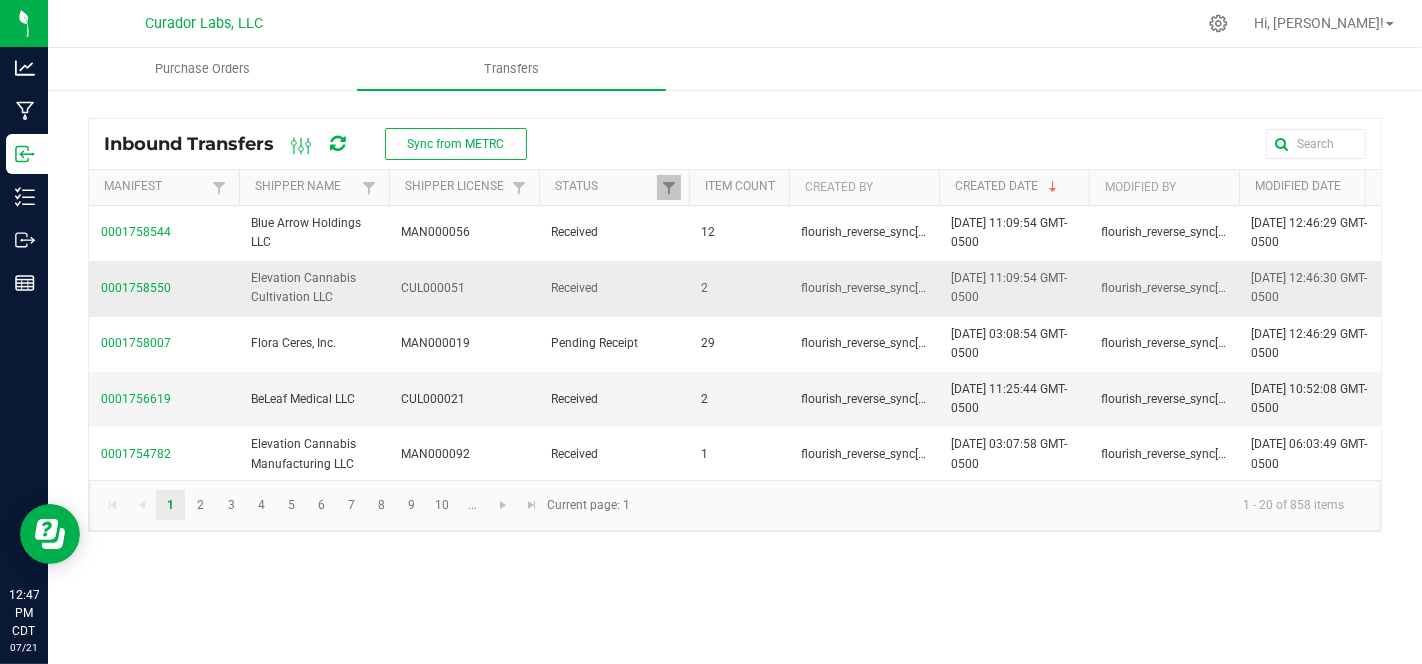 click on "0001758550" at bounding box center (136, 288) 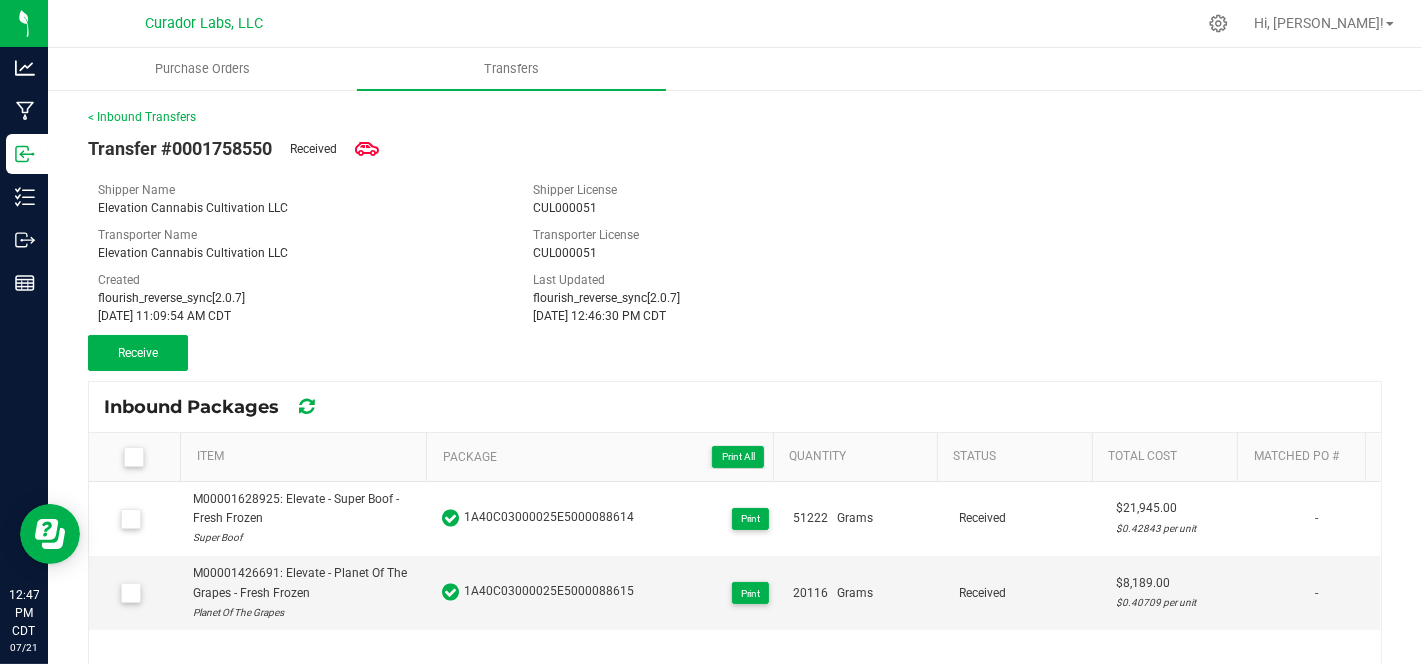 scroll, scrollTop: 88, scrollLeft: 0, axis: vertical 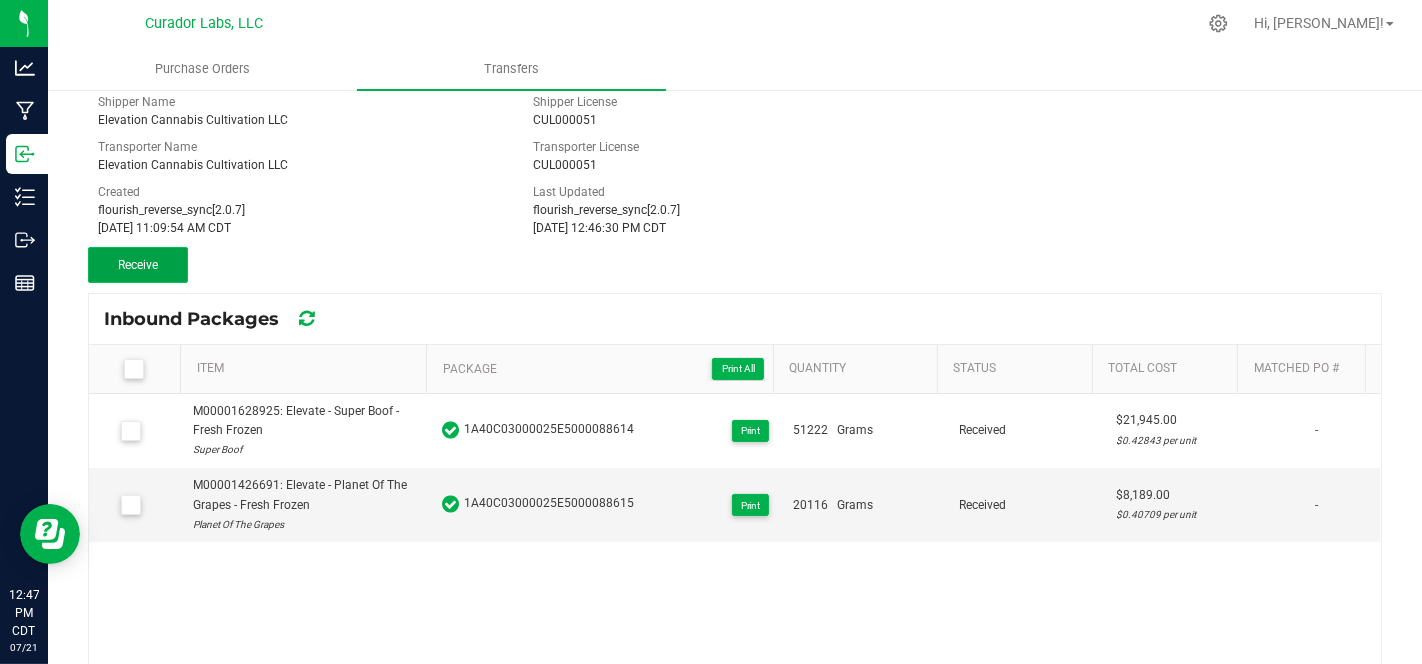 click on "Receive" at bounding box center [138, 265] 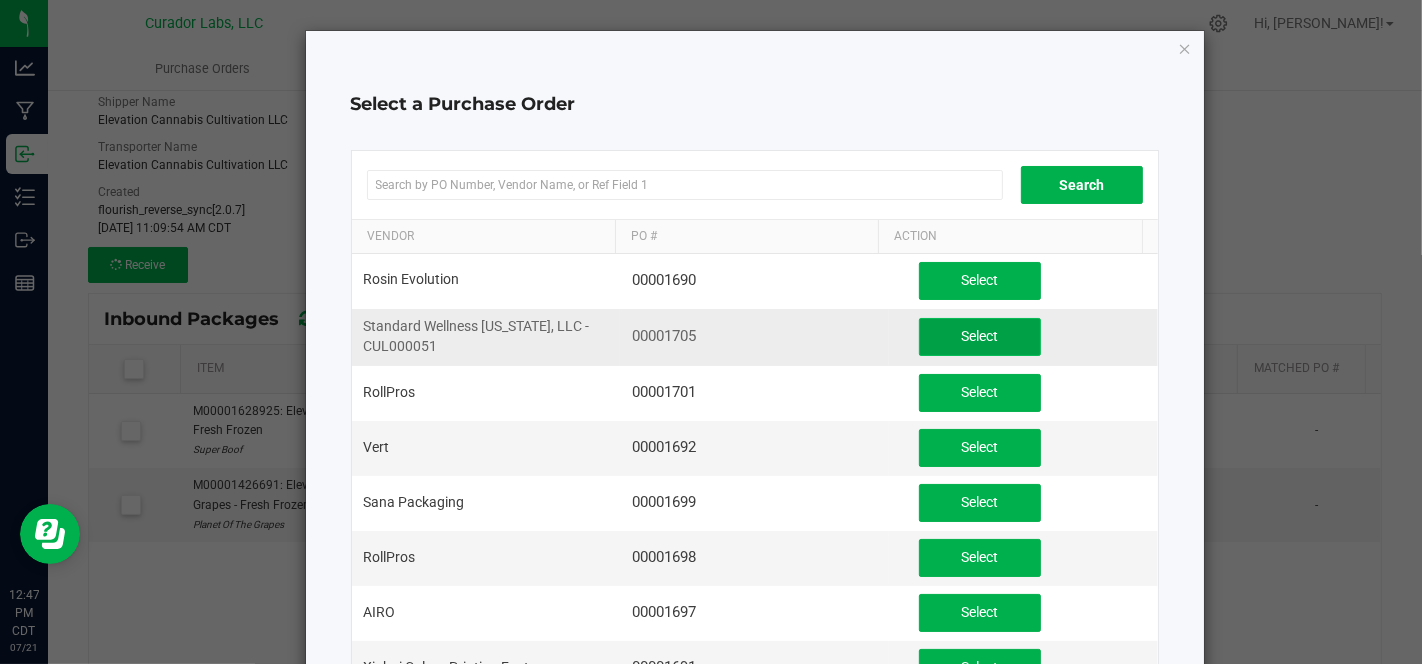click on "Select" 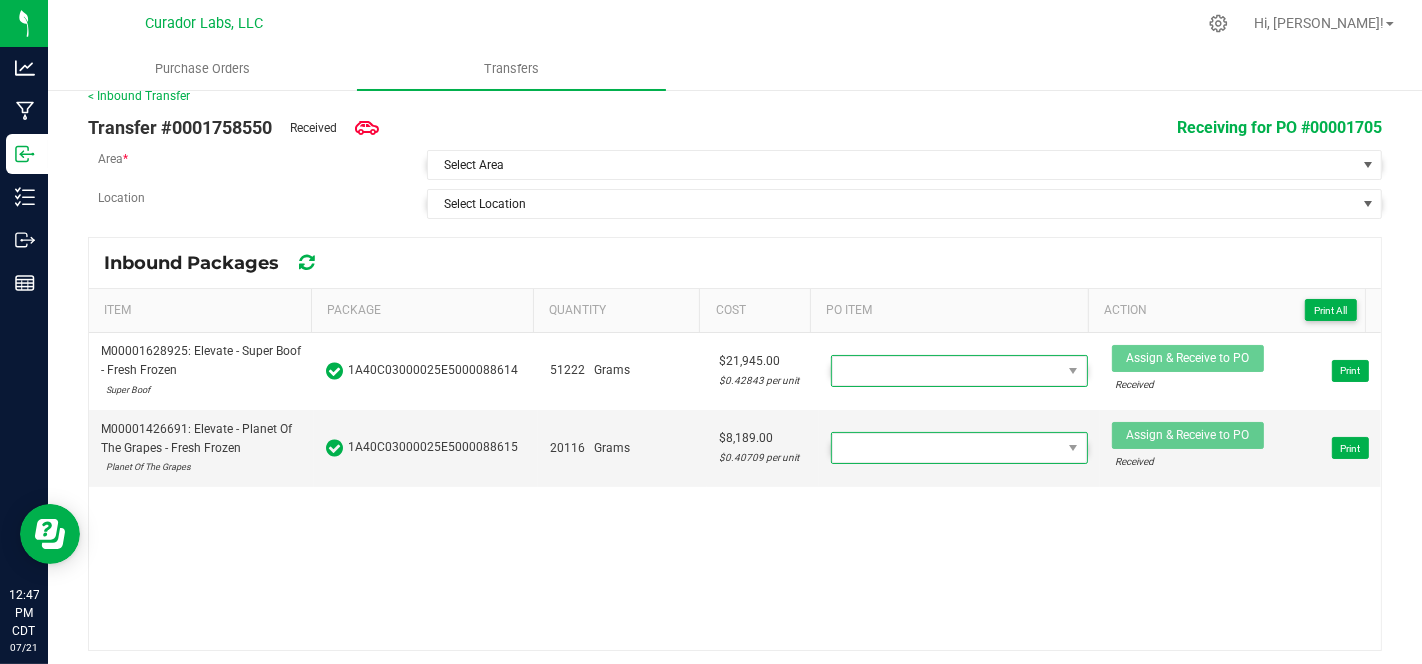 scroll, scrollTop: 26, scrollLeft: 0, axis: vertical 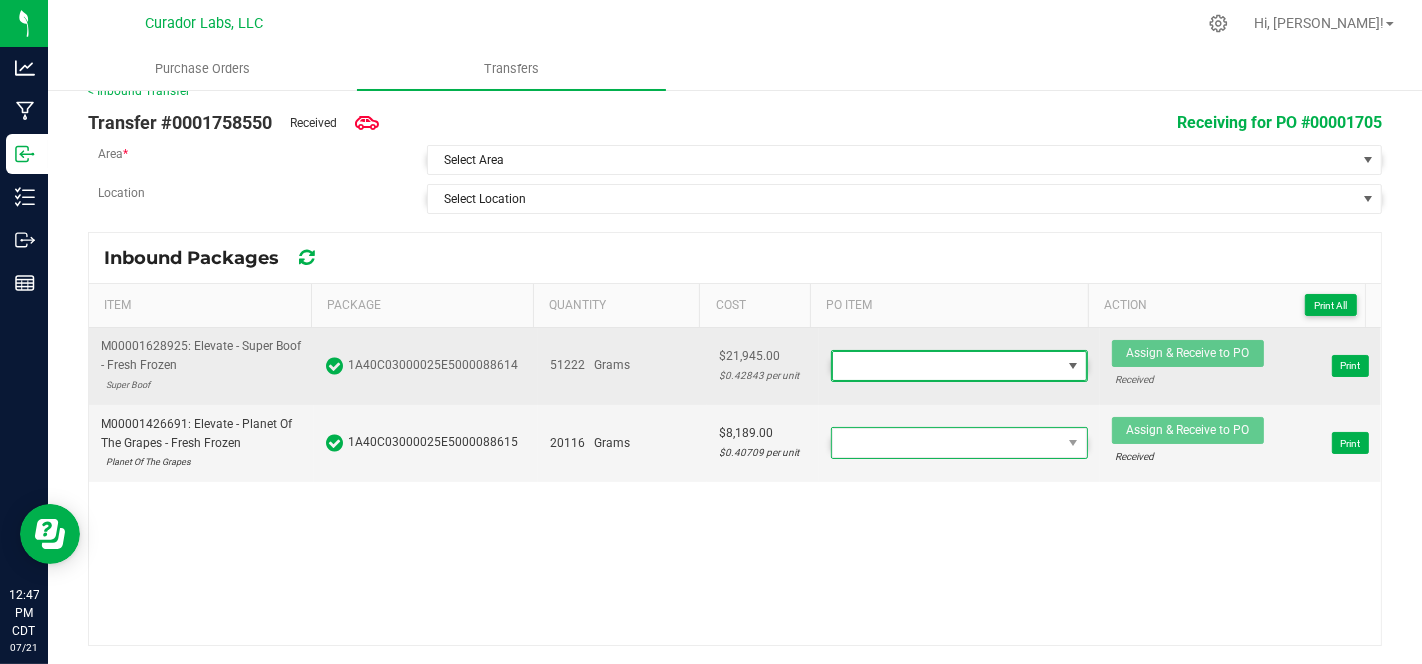 click at bounding box center (947, 366) 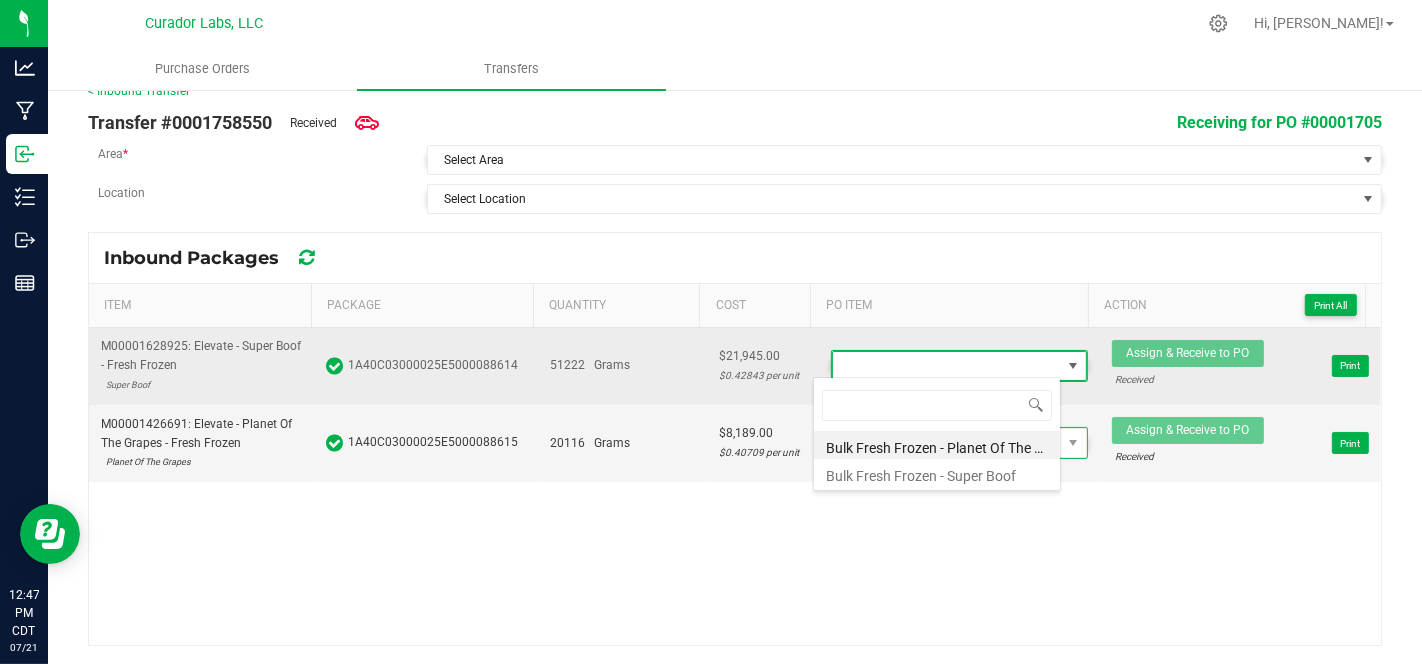 scroll, scrollTop: 99970, scrollLeft: 99751, axis: both 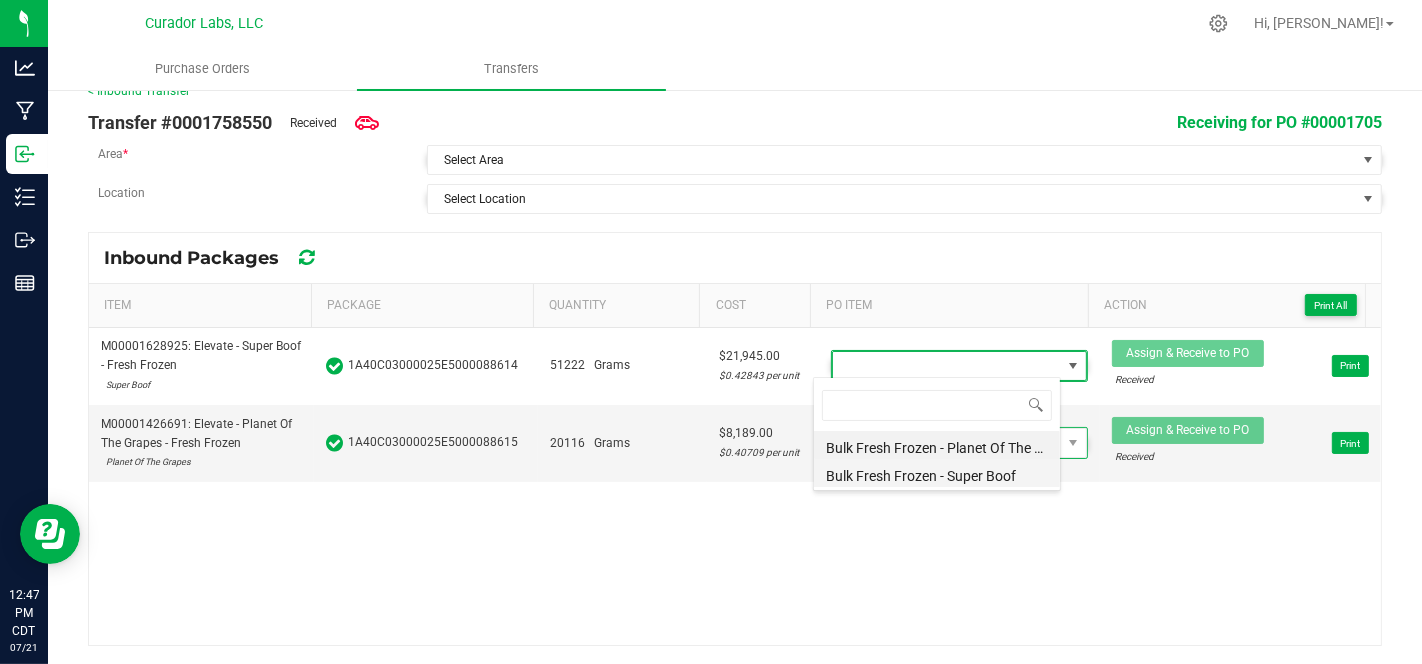 click on "Bulk Fresh Frozen - Super Boof" at bounding box center (937, 473) 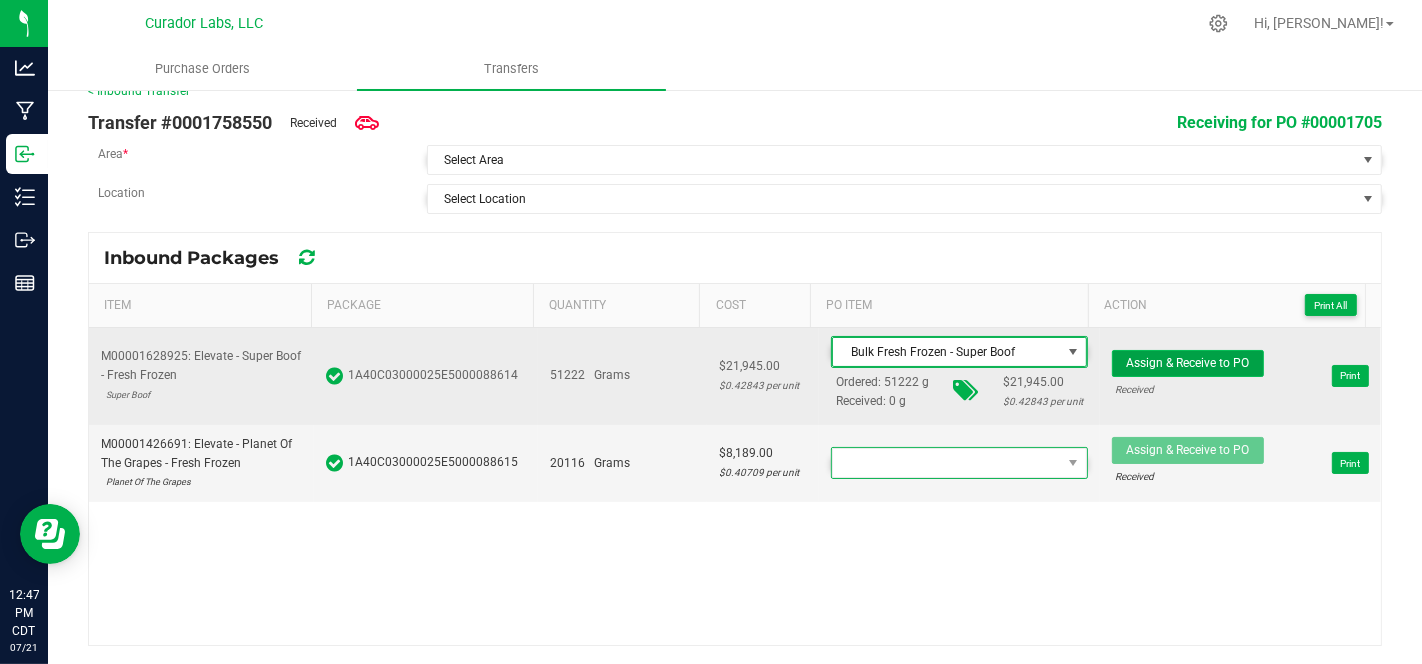 click on "Assign & Receive to PO" at bounding box center [1188, 363] 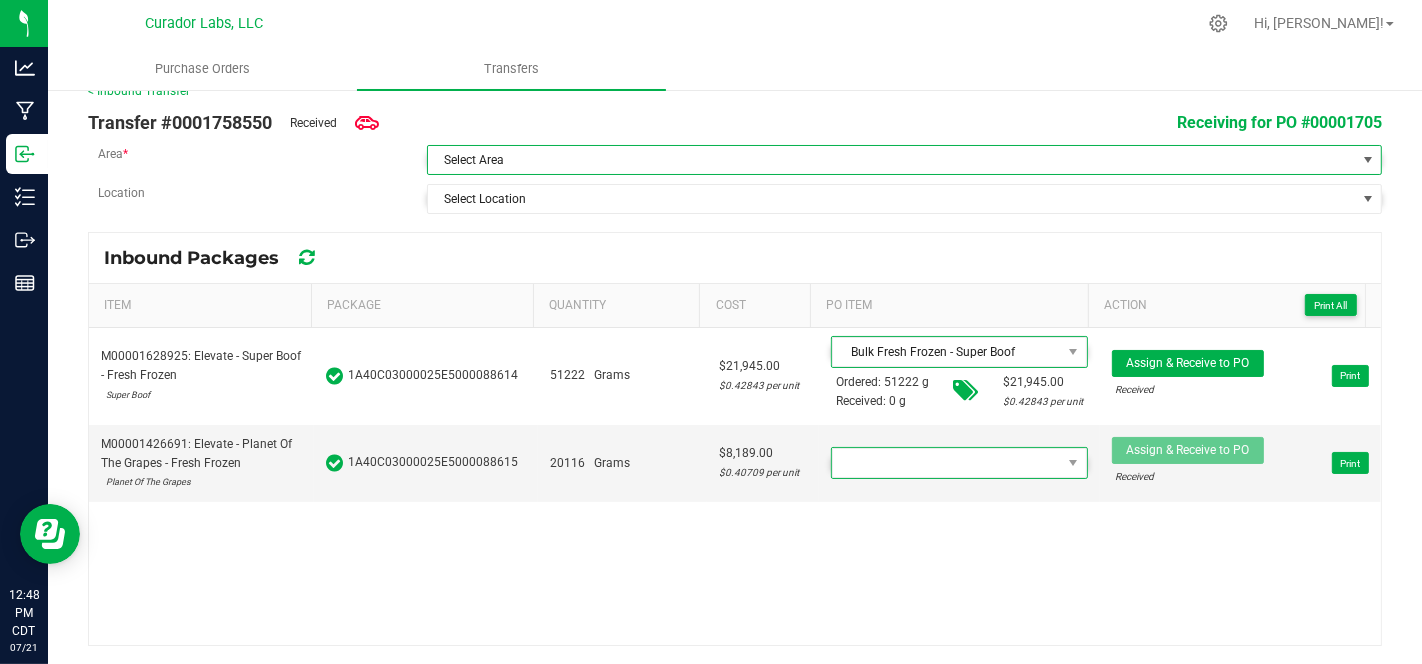 click on "Select Area" at bounding box center (892, 160) 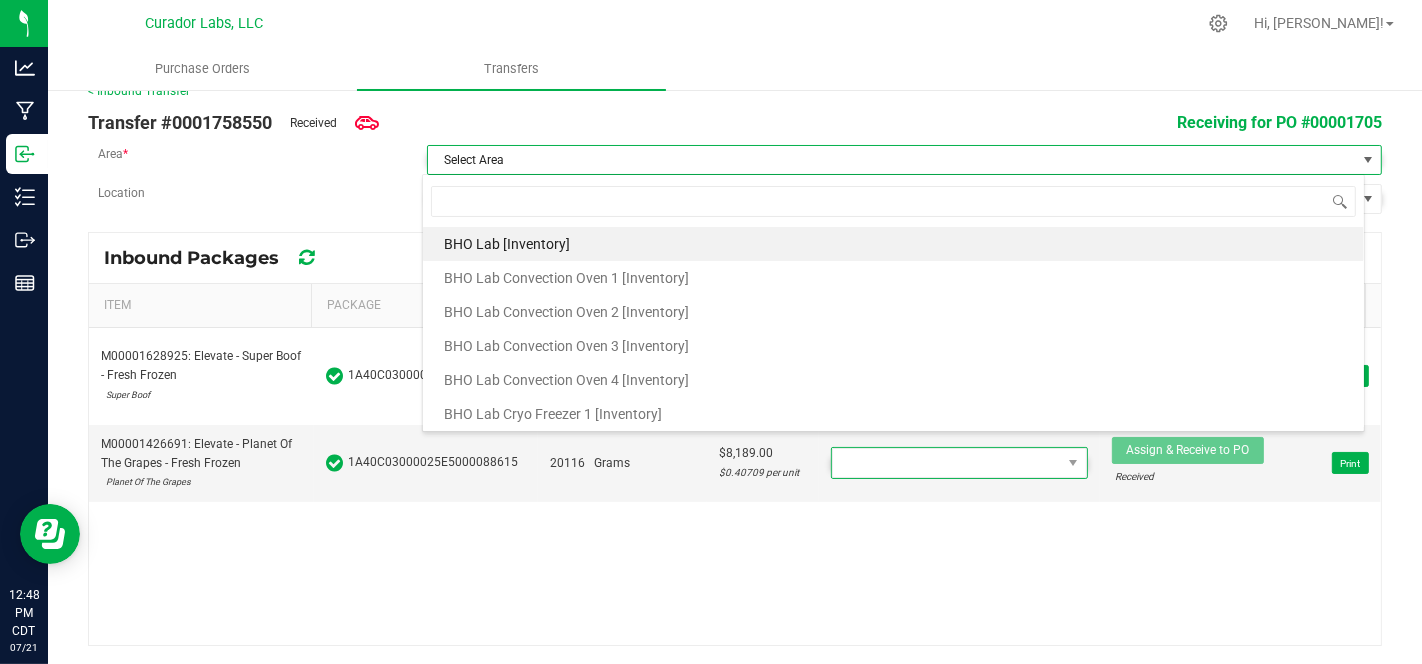 scroll, scrollTop: 99970, scrollLeft: 99057, axis: both 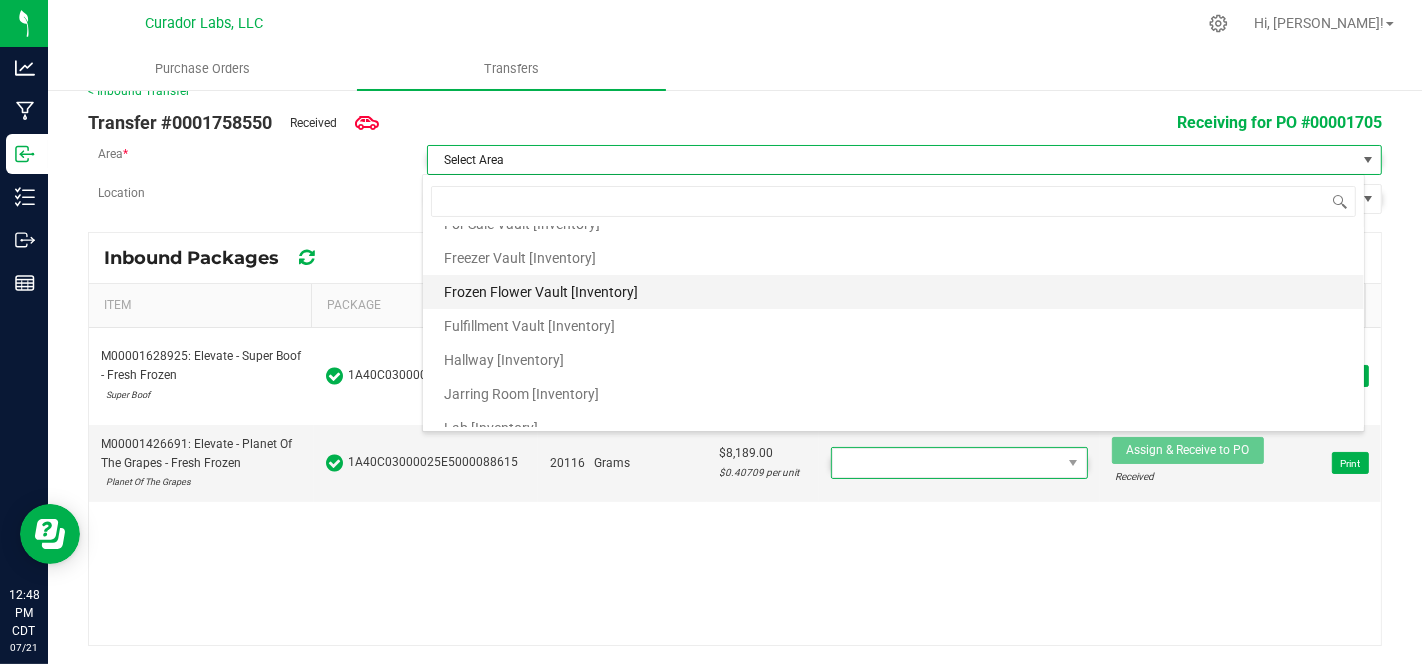click on "Frozen Flower Vault [Inventory]" at bounding box center [893, 292] 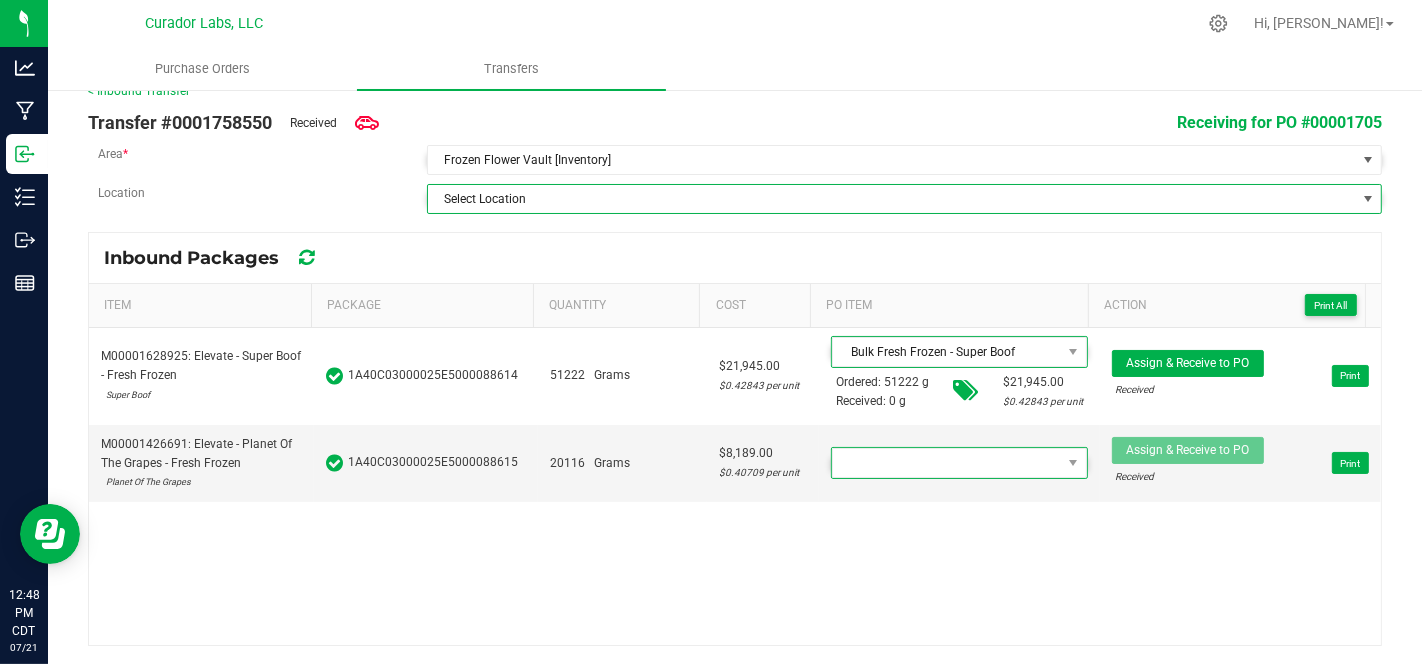 click on "Select Location" at bounding box center (892, 199) 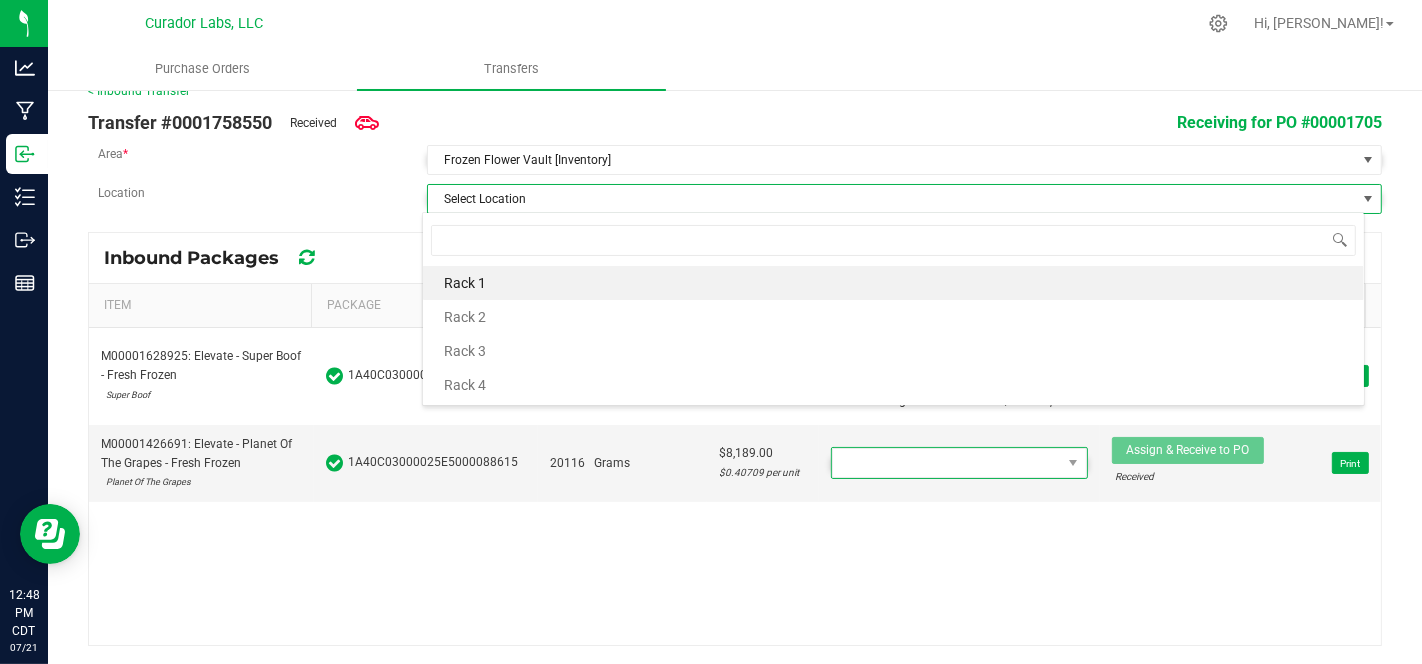 scroll, scrollTop: 99970, scrollLeft: 99057, axis: both 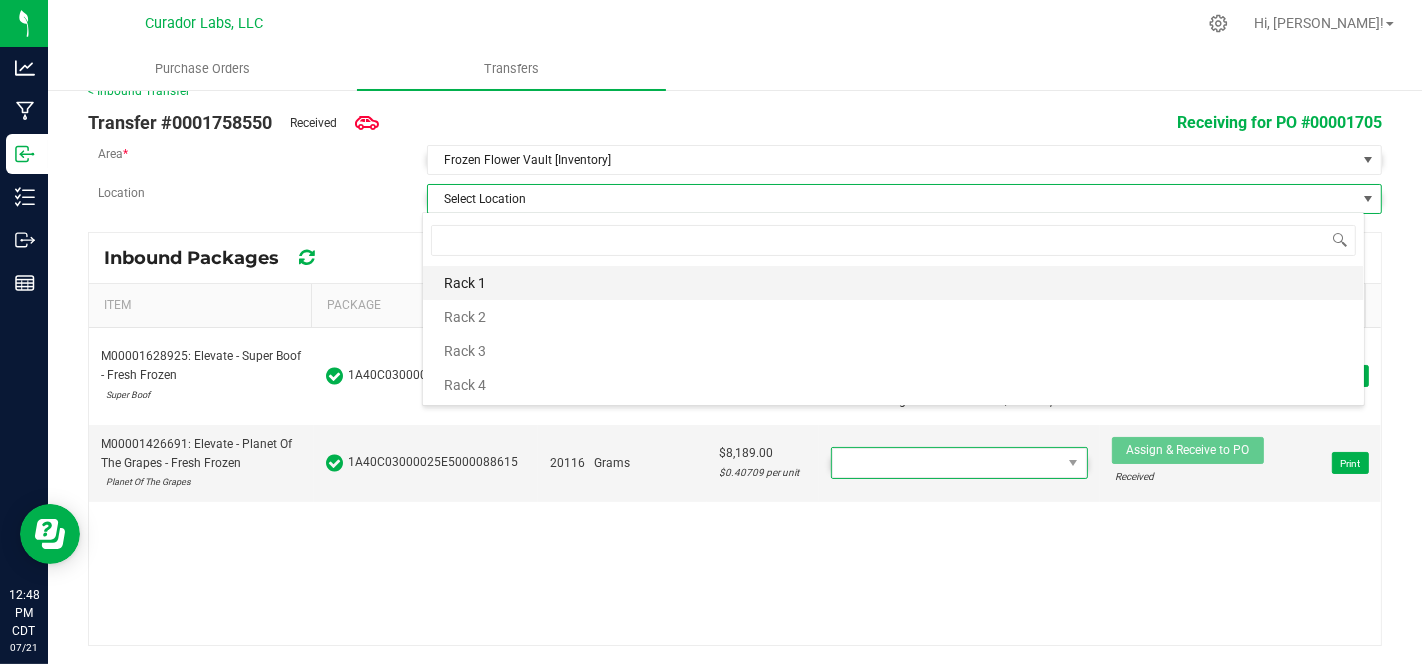 click on "Rack 1" at bounding box center (893, 283) 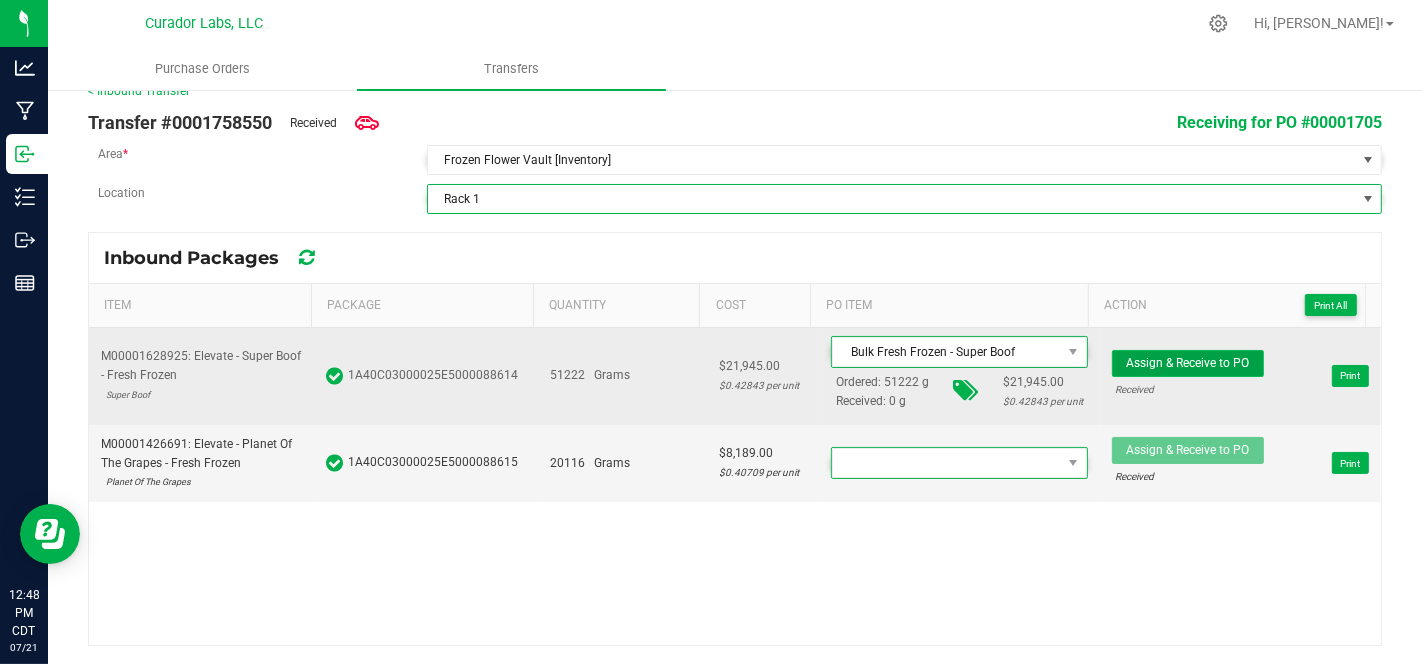 click on "Assign & Receive to PO" at bounding box center [1188, 363] 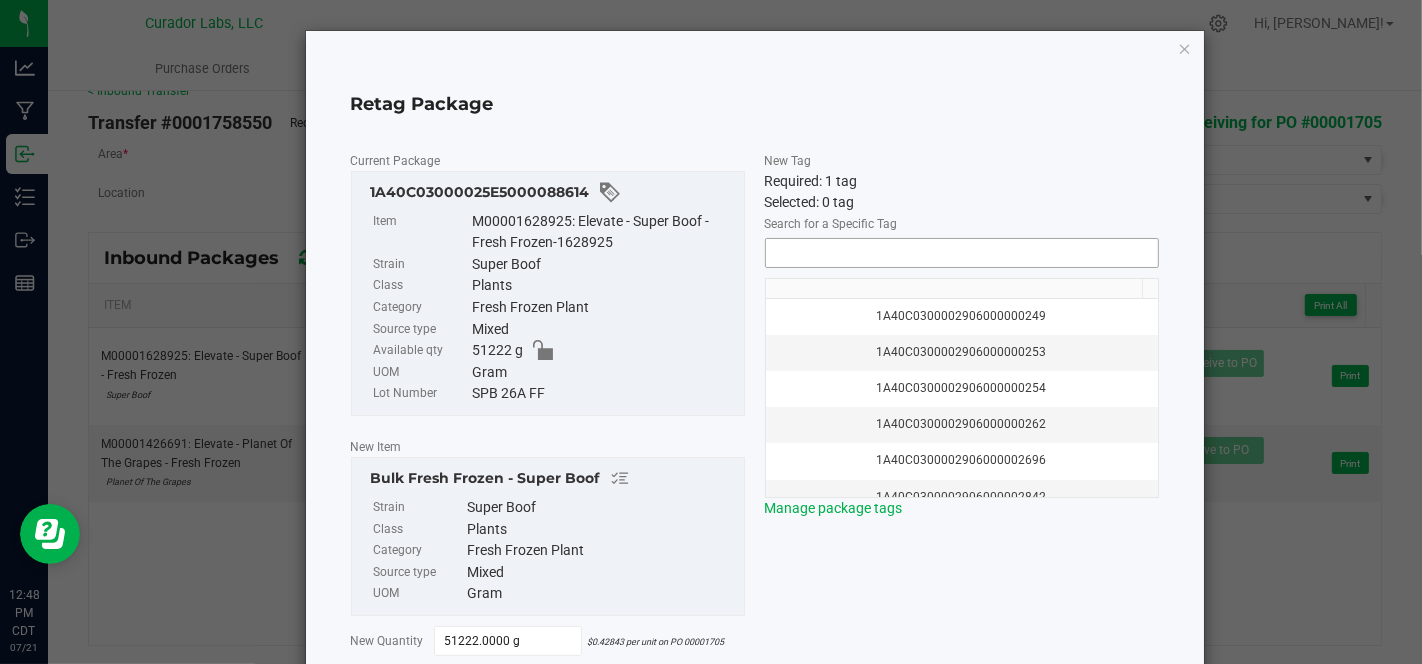 click at bounding box center [962, 253] 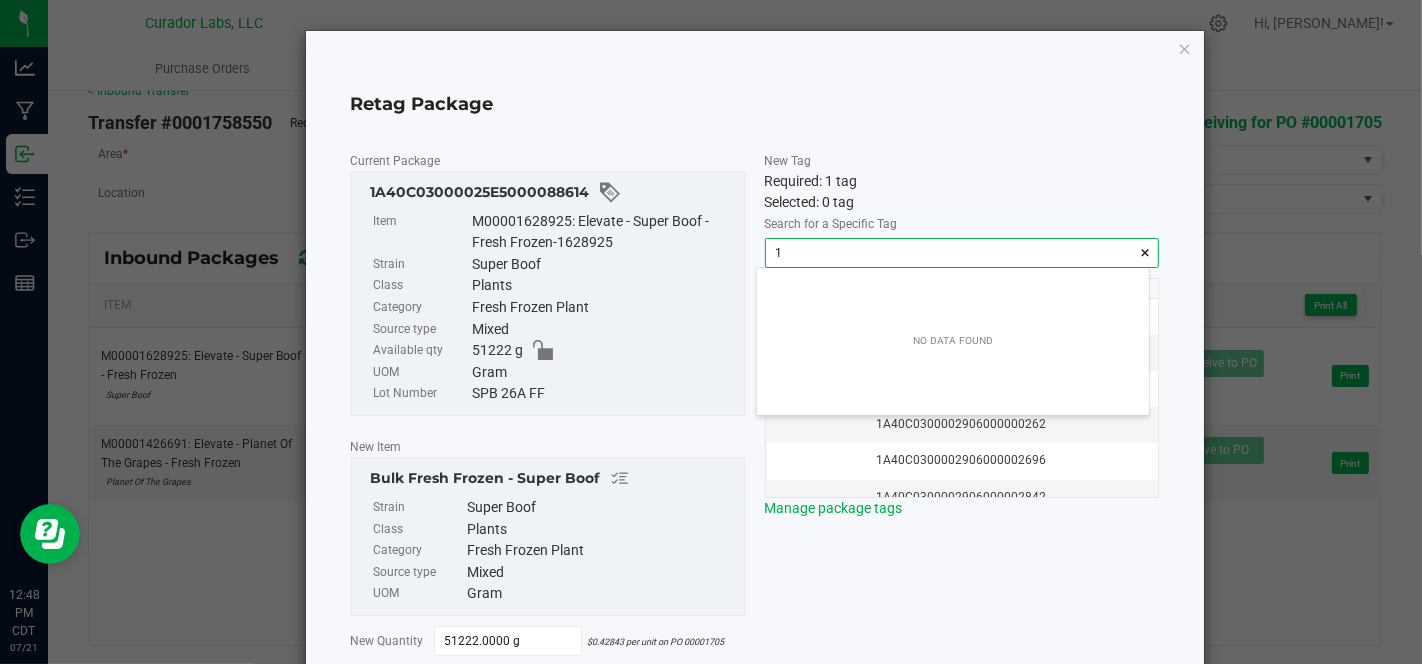 scroll, scrollTop: 99971, scrollLeft: 99607, axis: both 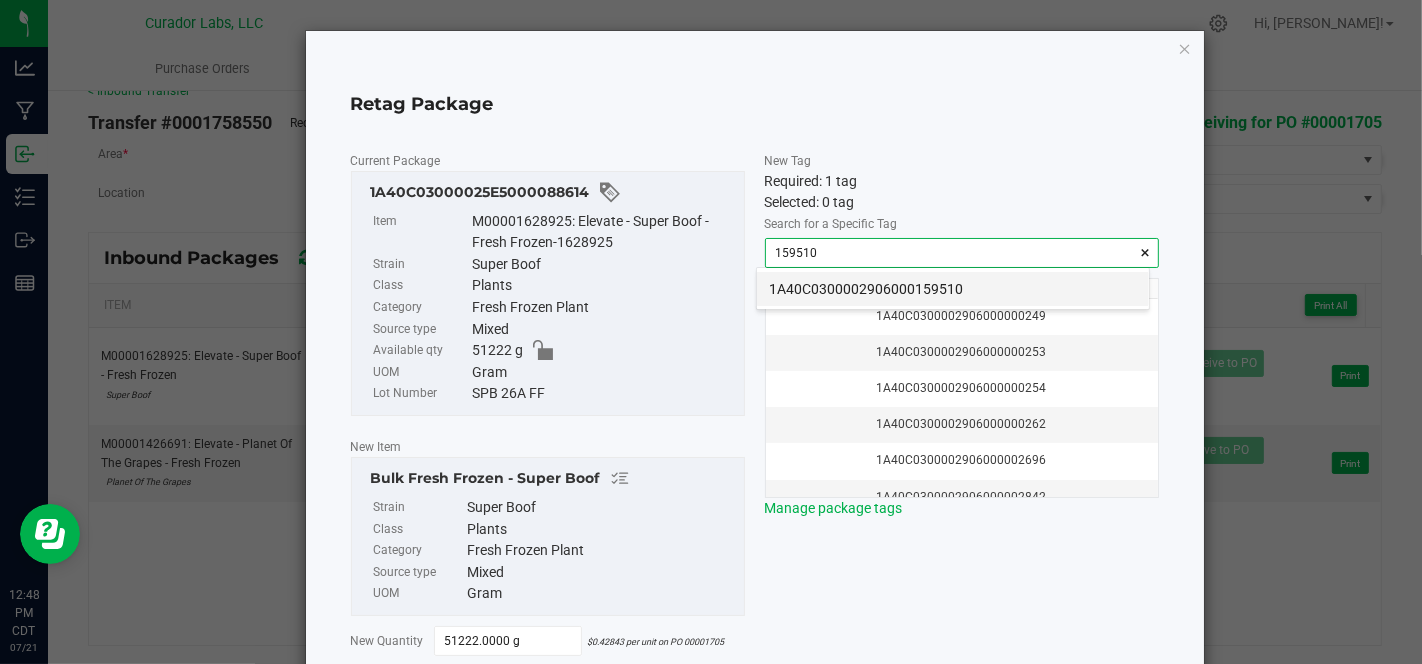 click on "1A40C0300002906000159510" at bounding box center [953, 289] 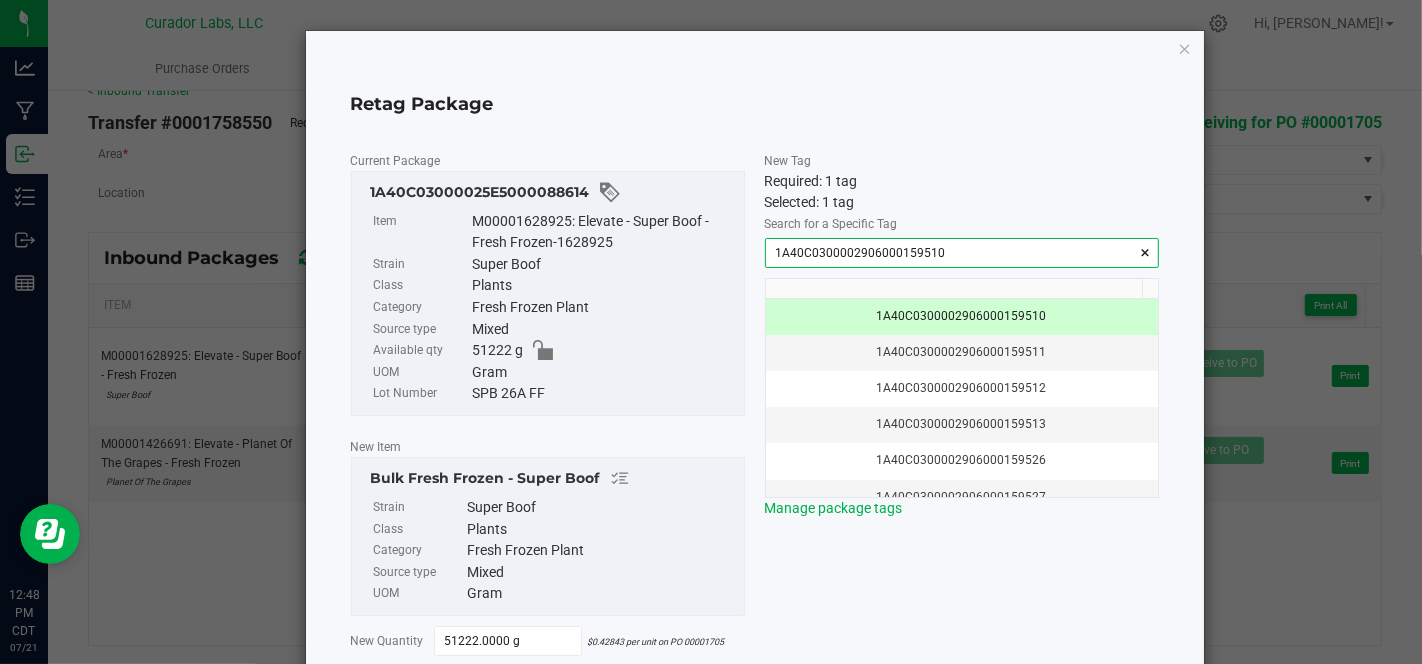 type on "1A40C0300002906000159510" 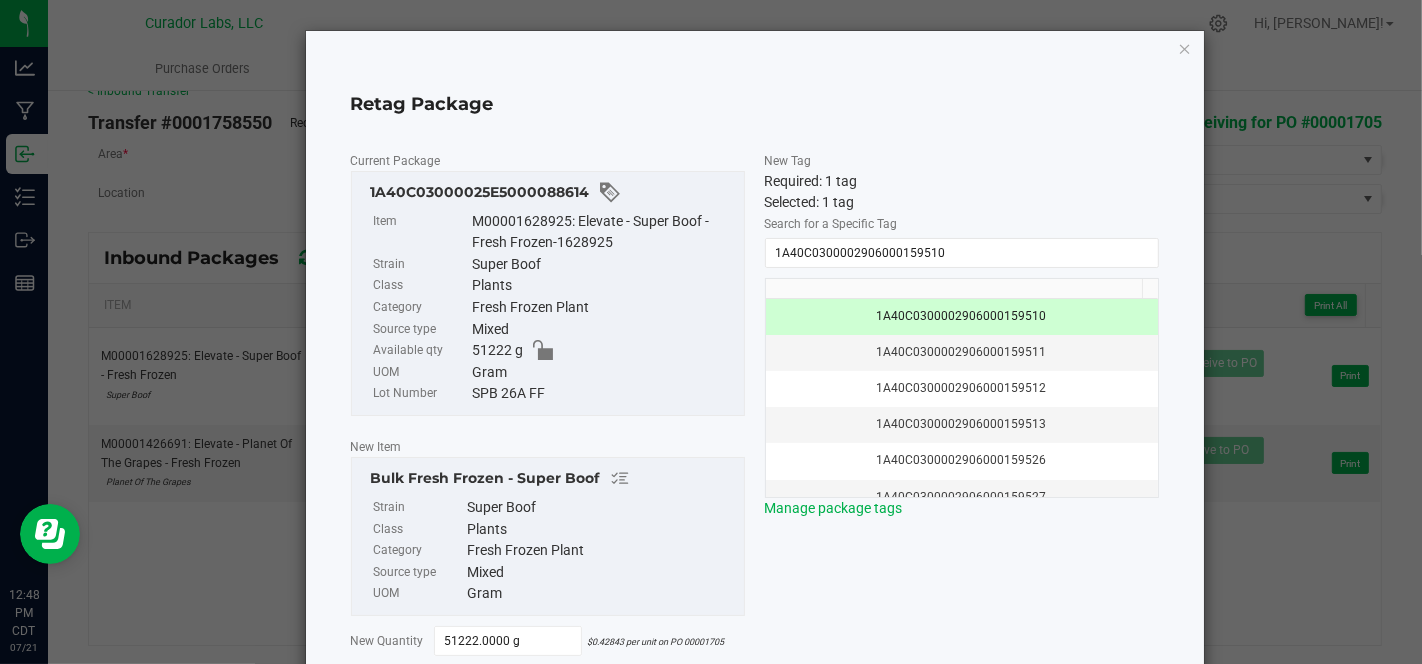 scroll, scrollTop: 132, scrollLeft: 0, axis: vertical 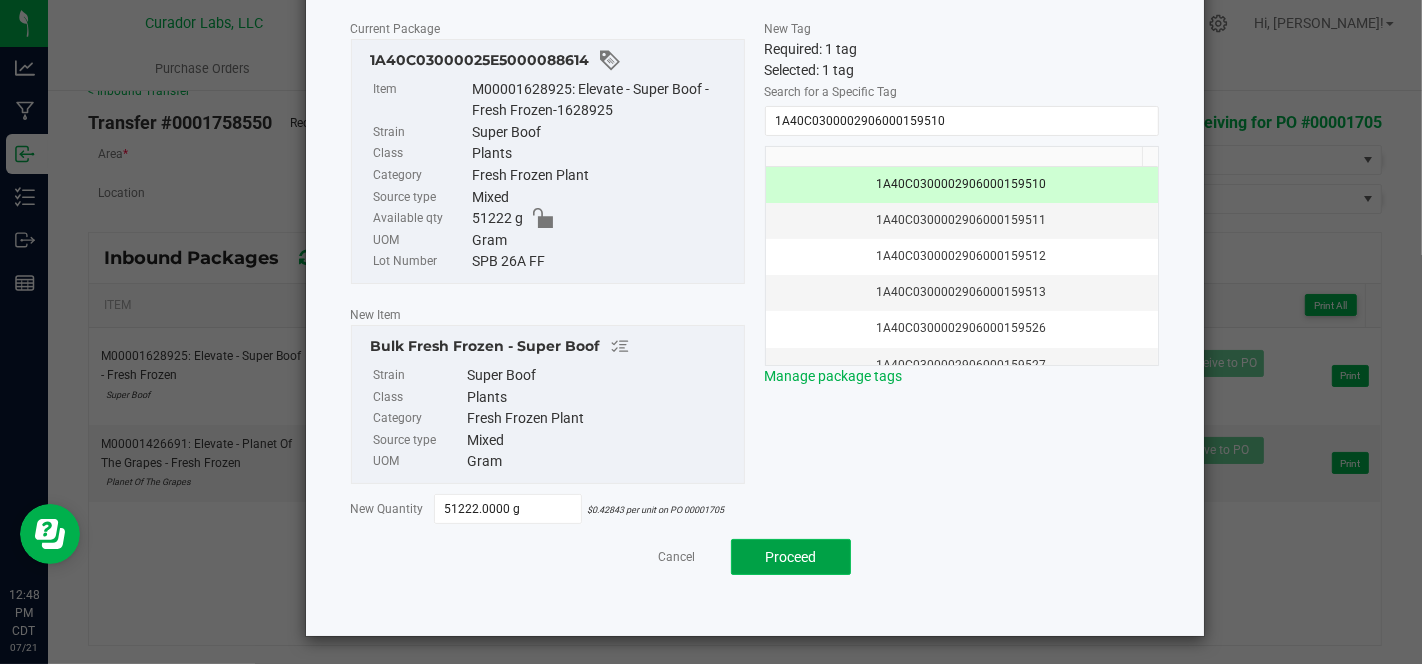 click on "Proceed" 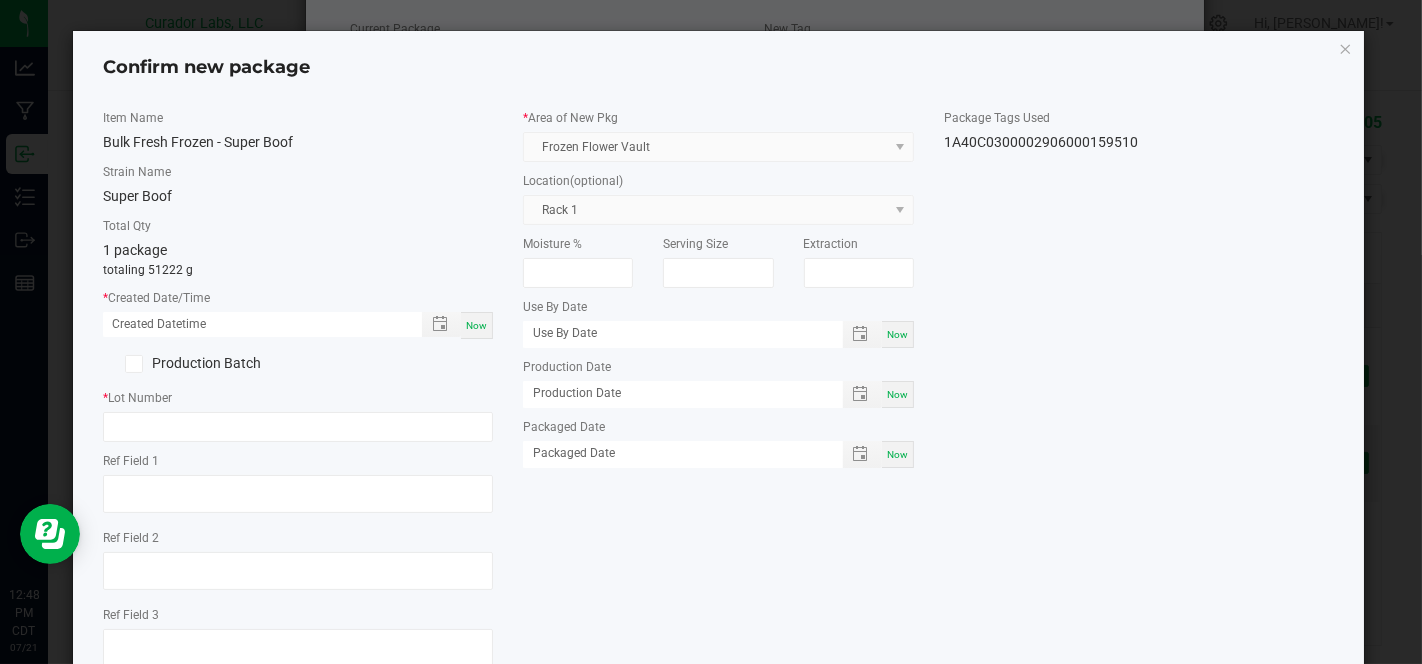 click on "Now" at bounding box center [477, 325] 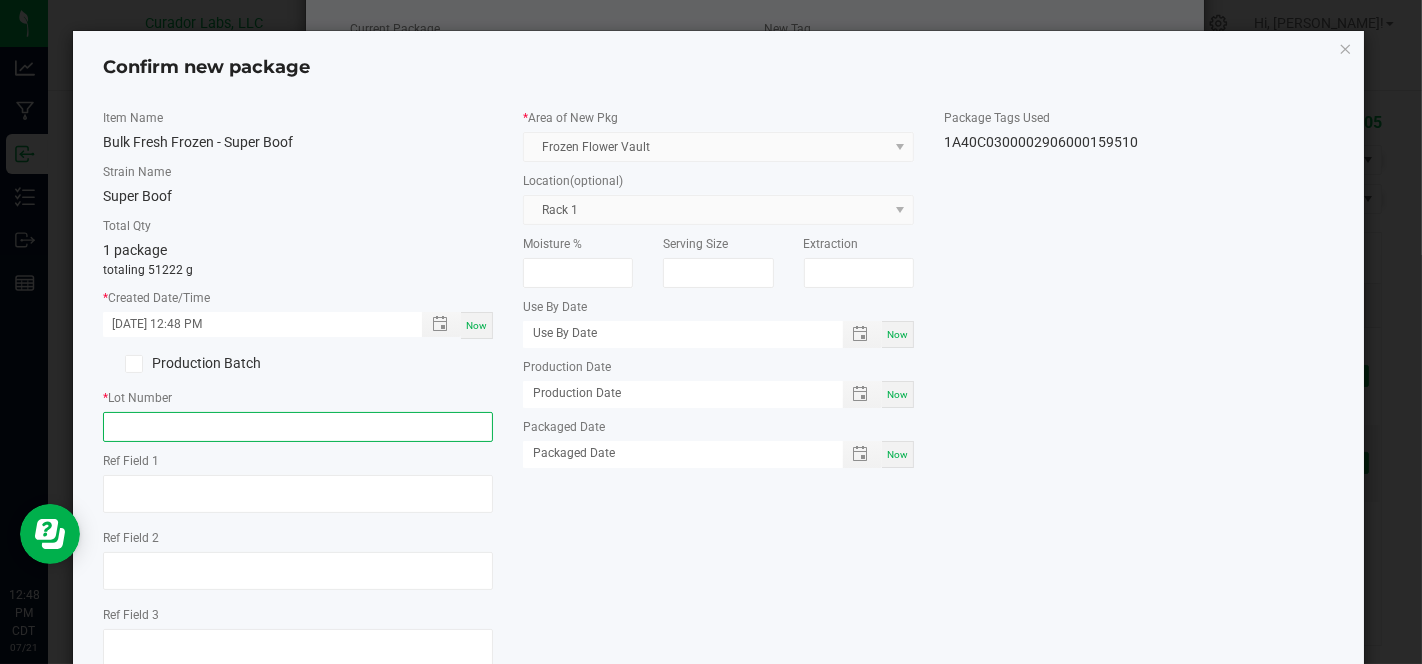 click at bounding box center [298, 427] 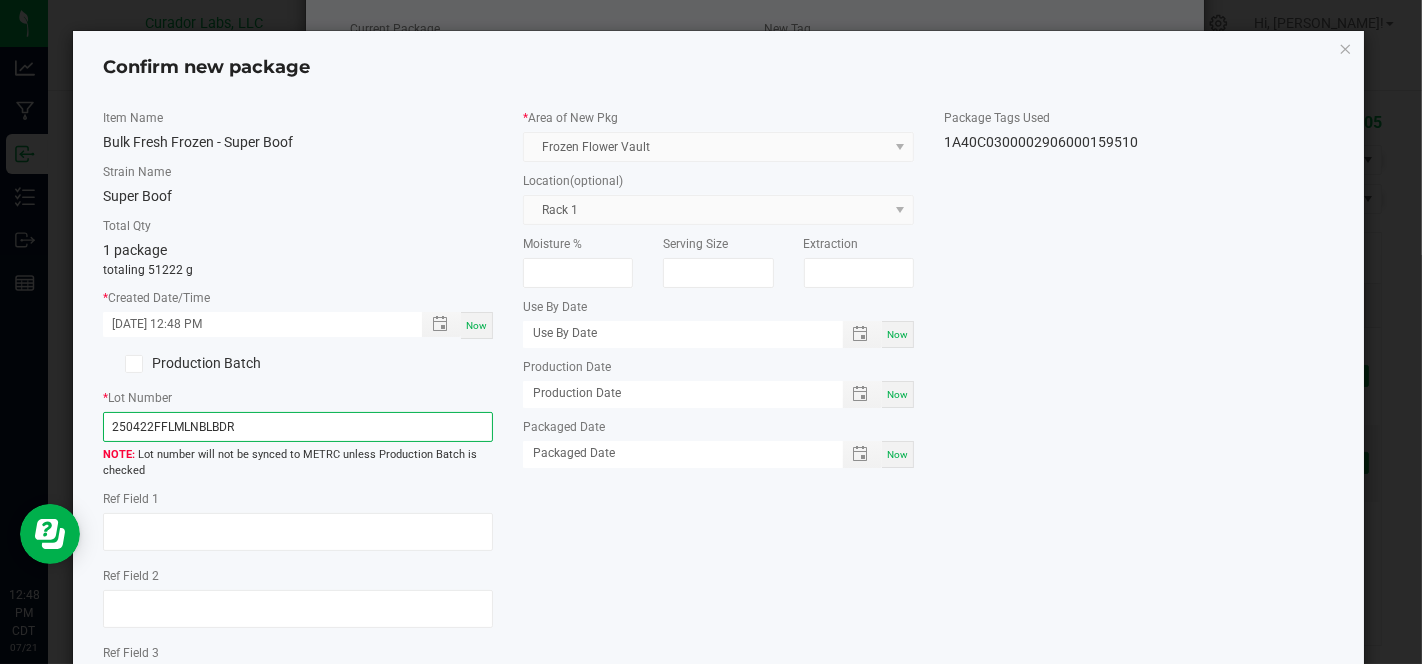 click on "250422FFLMLNBLBDR" at bounding box center [298, 427] 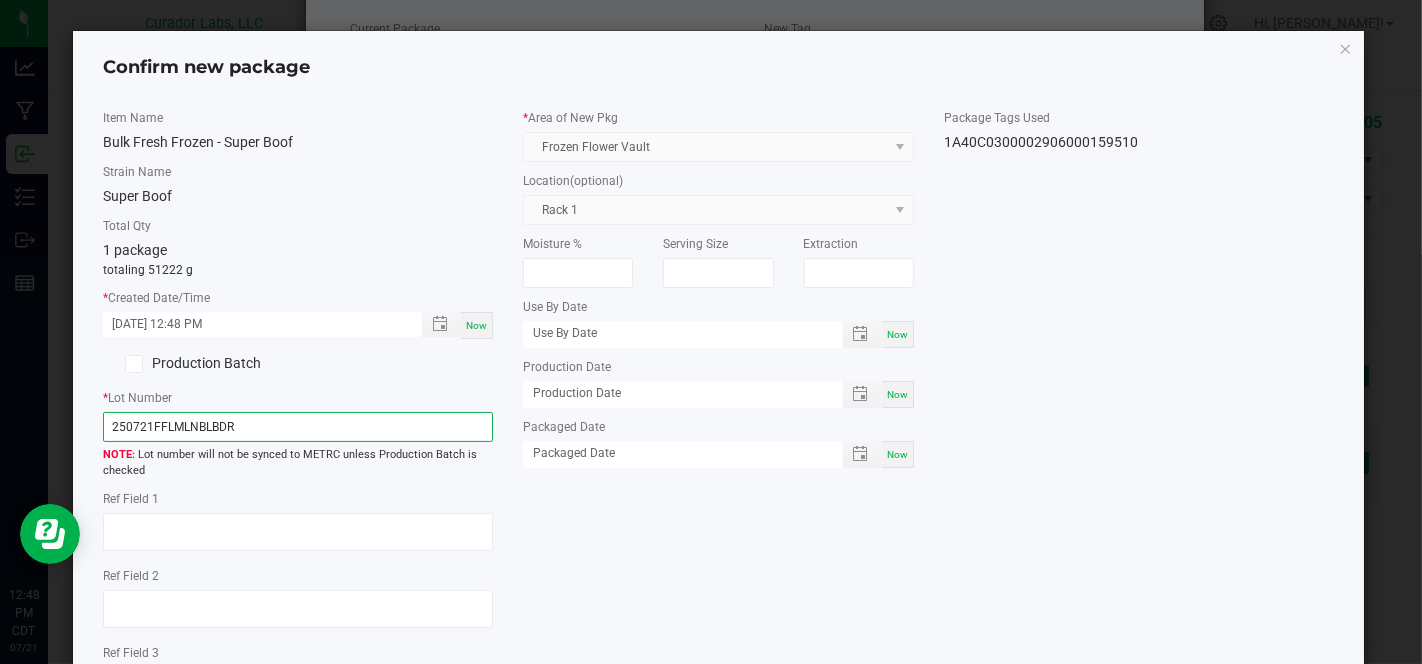 drag, startPoint x: 245, startPoint y: 423, endPoint x: 163, endPoint y: 432, distance: 82.492424 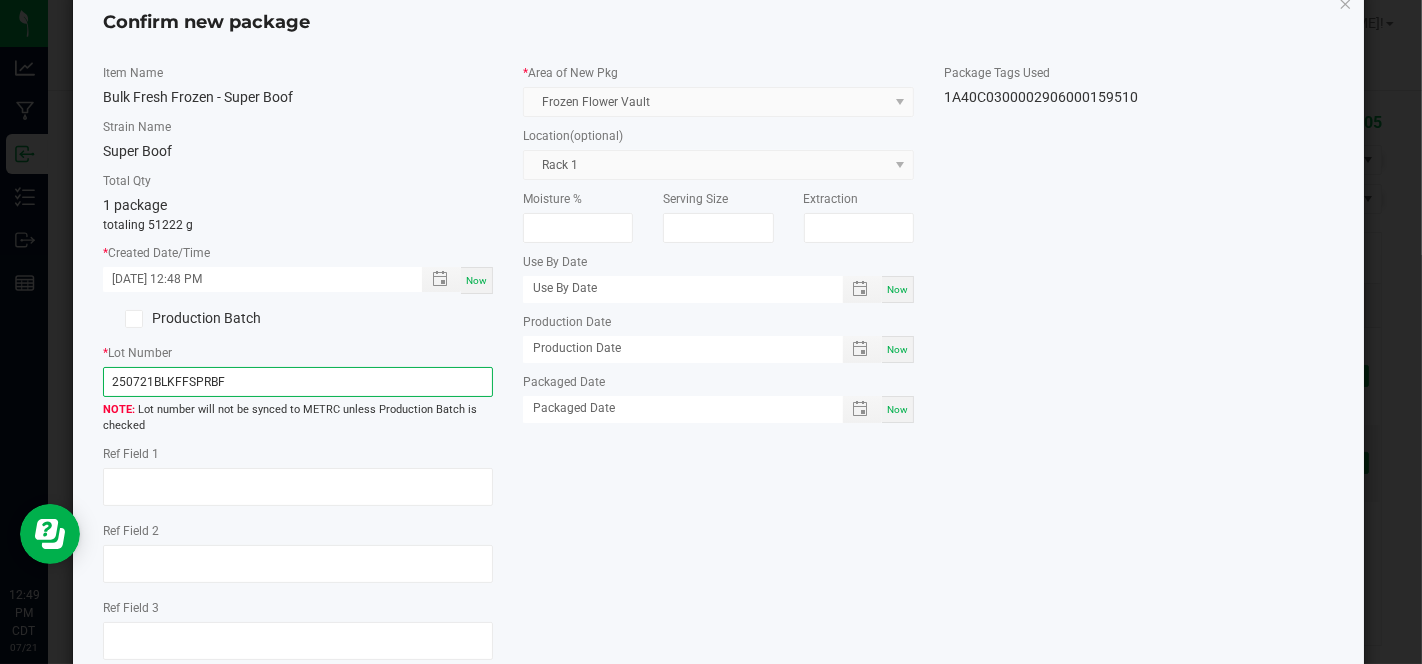 scroll, scrollTop: 48, scrollLeft: 0, axis: vertical 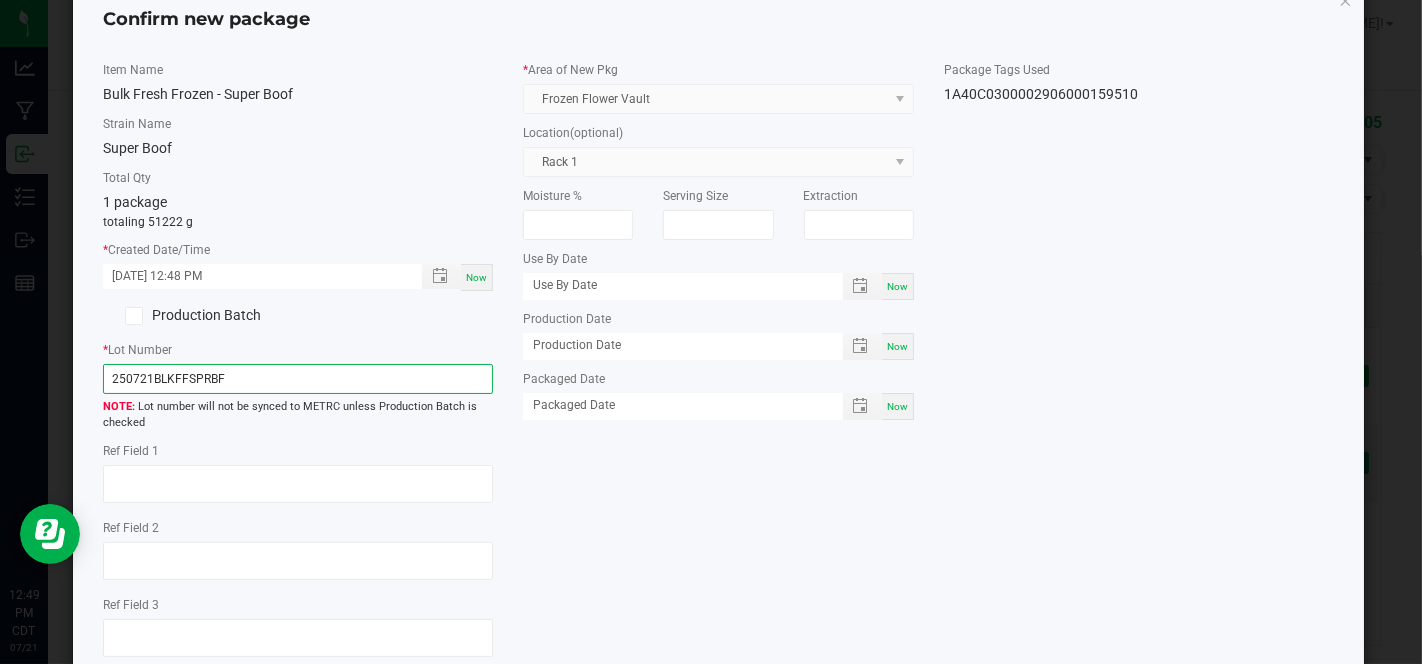 type on "250721BLKFFSPRBF" 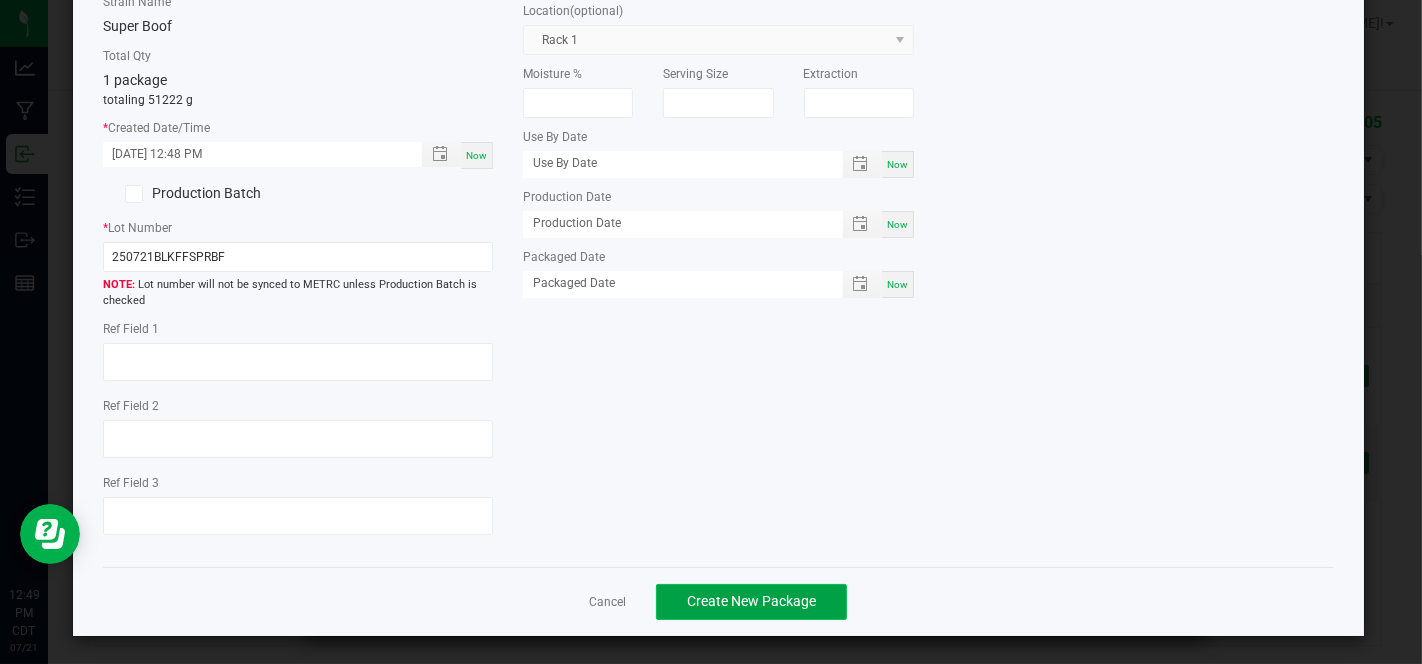 click on "Create New Package" 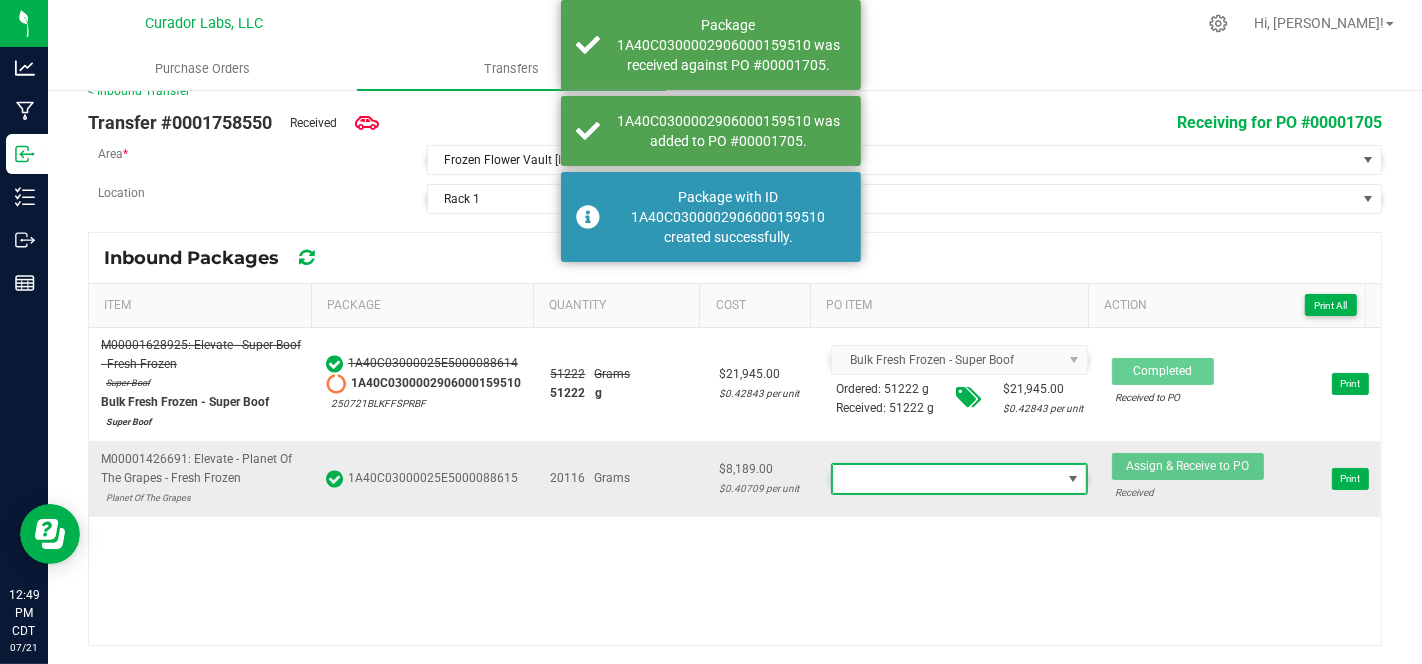 click at bounding box center (947, 479) 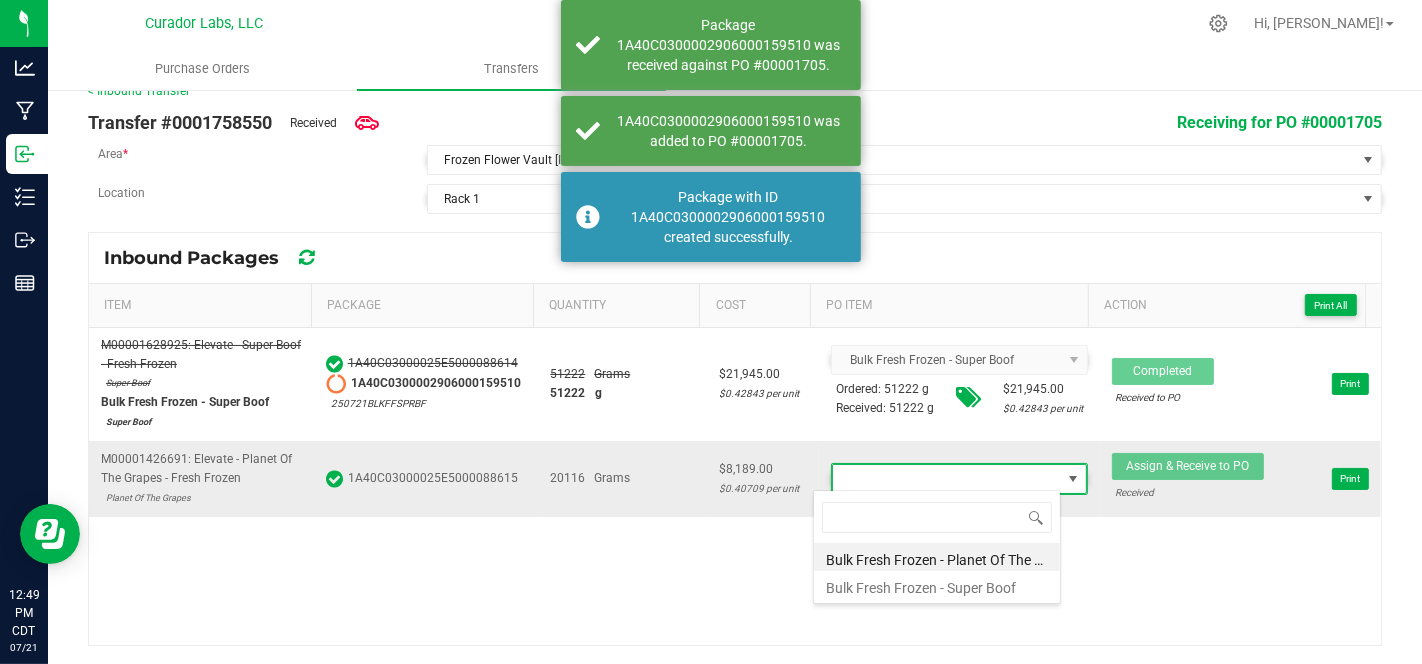 scroll, scrollTop: 99970, scrollLeft: 99751, axis: both 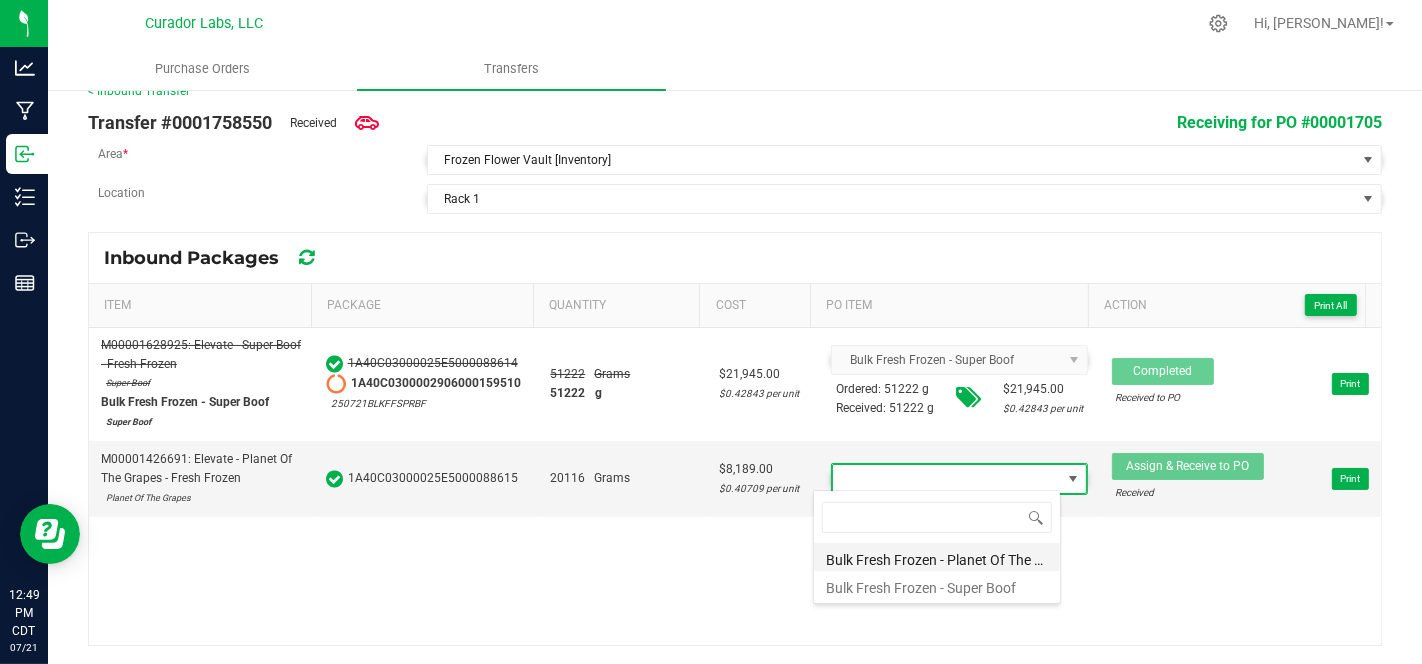 click on "Bulk Fresh Frozen - Planet Of The Grapes" at bounding box center [937, 557] 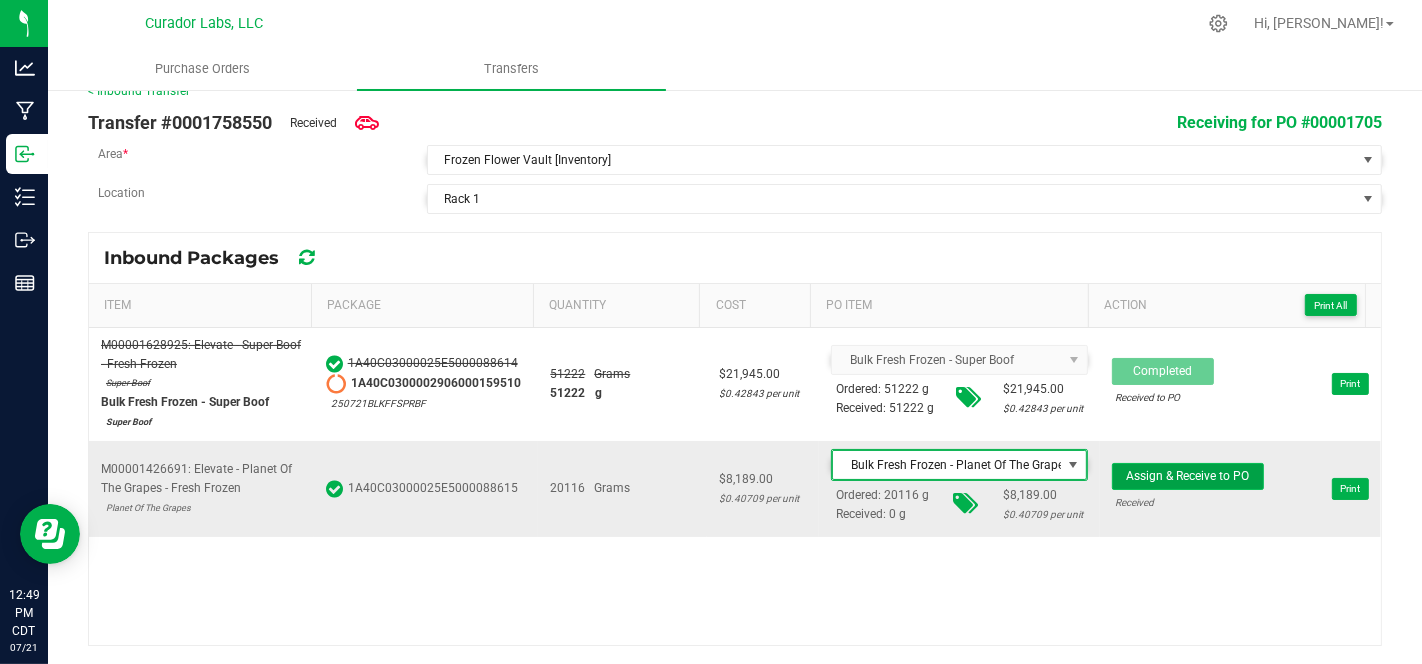 click on "Assign & Receive to PO" at bounding box center (1188, 476) 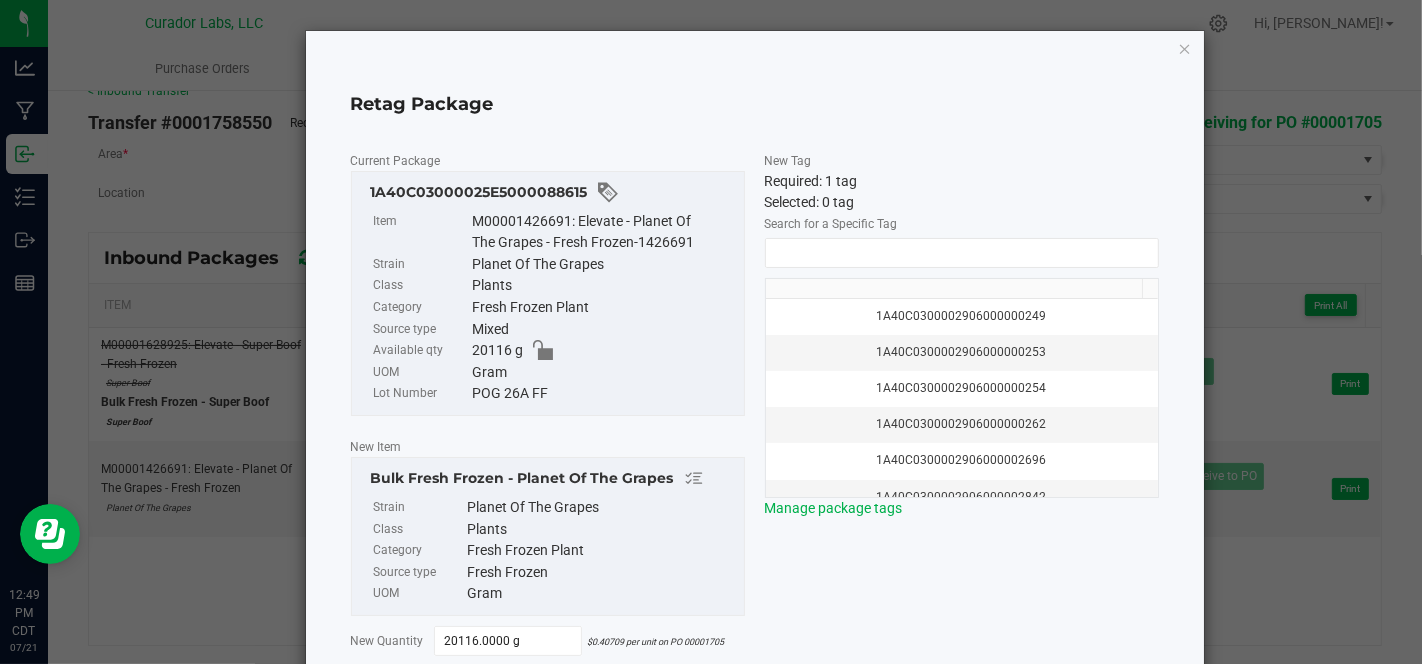 scroll, scrollTop: 95, scrollLeft: 0, axis: vertical 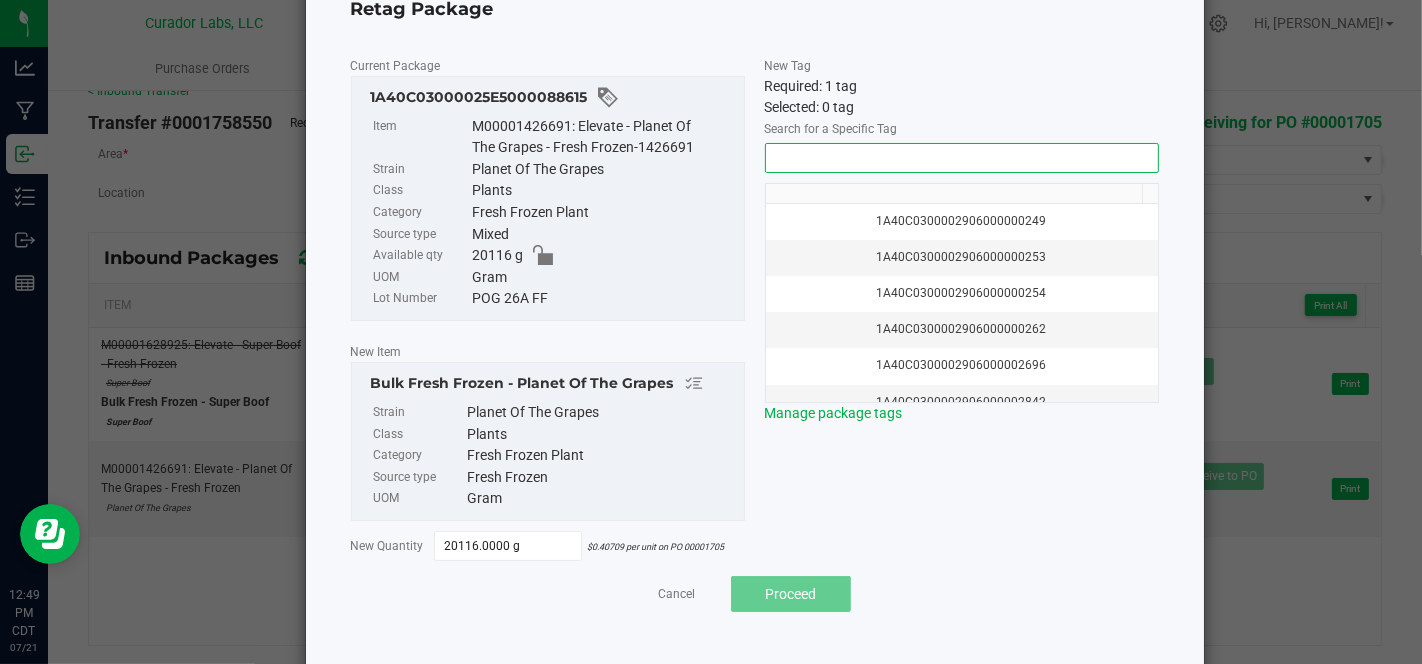 click at bounding box center (962, 158) 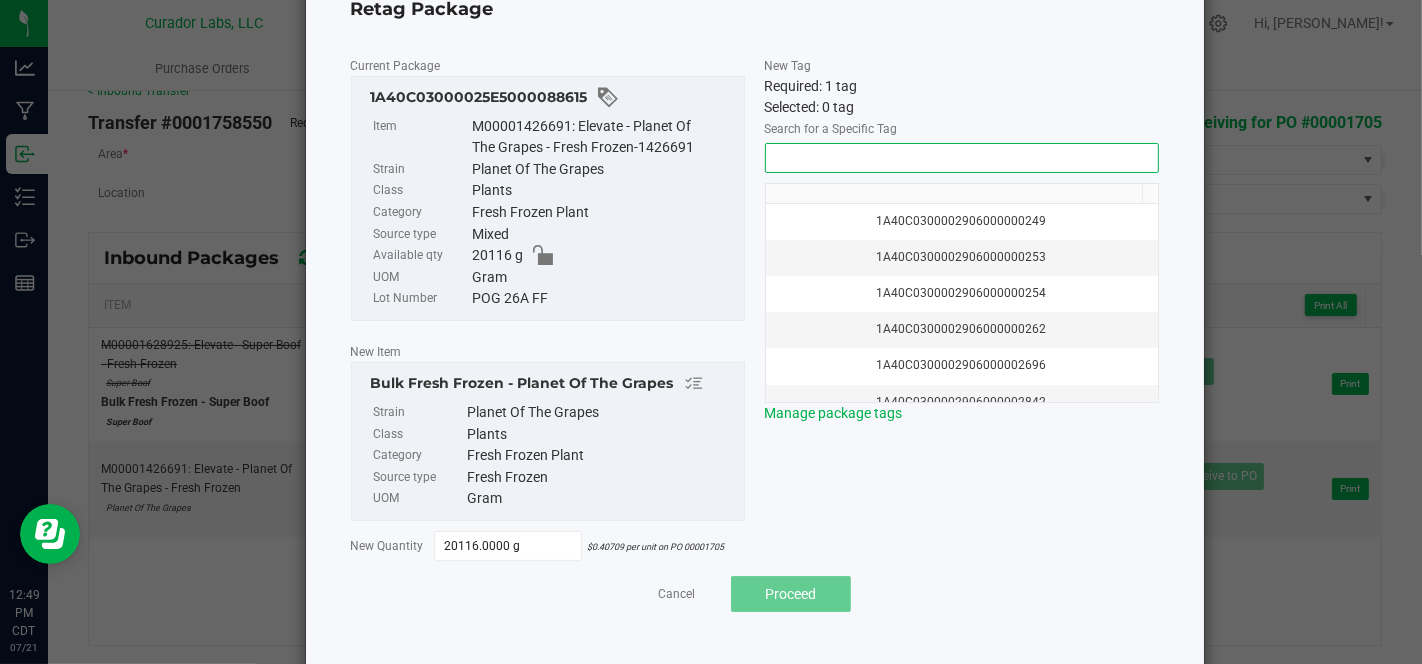 click at bounding box center (962, 158) 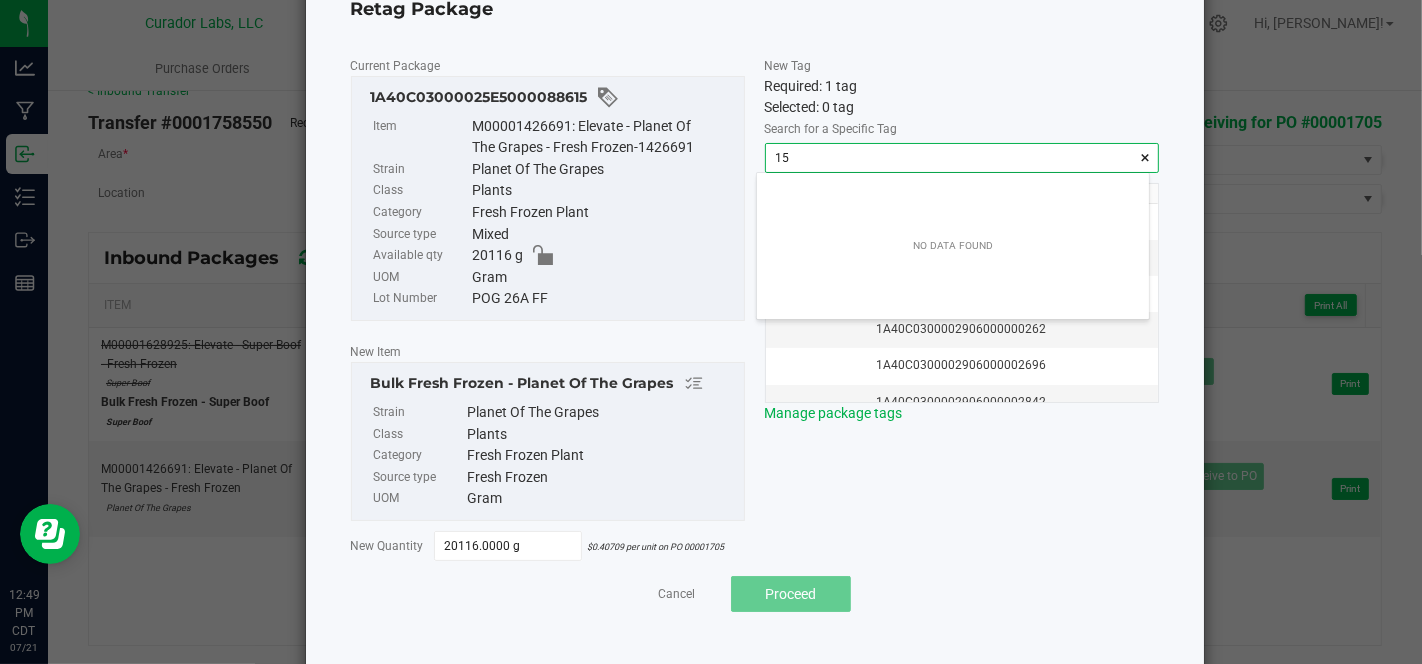 scroll, scrollTop: 99971, scrollLeft: 99607, axis: both 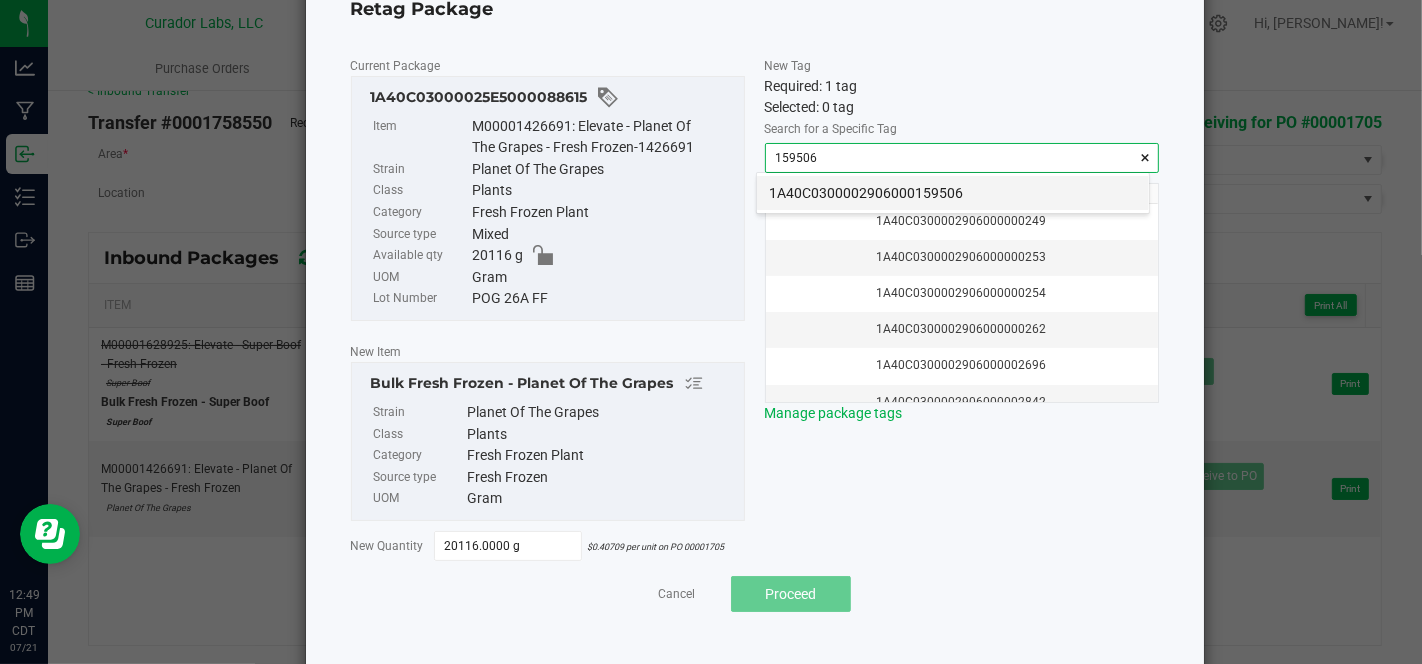 click on "1A40C0300002906000159506" at bounding box center [953, 193] 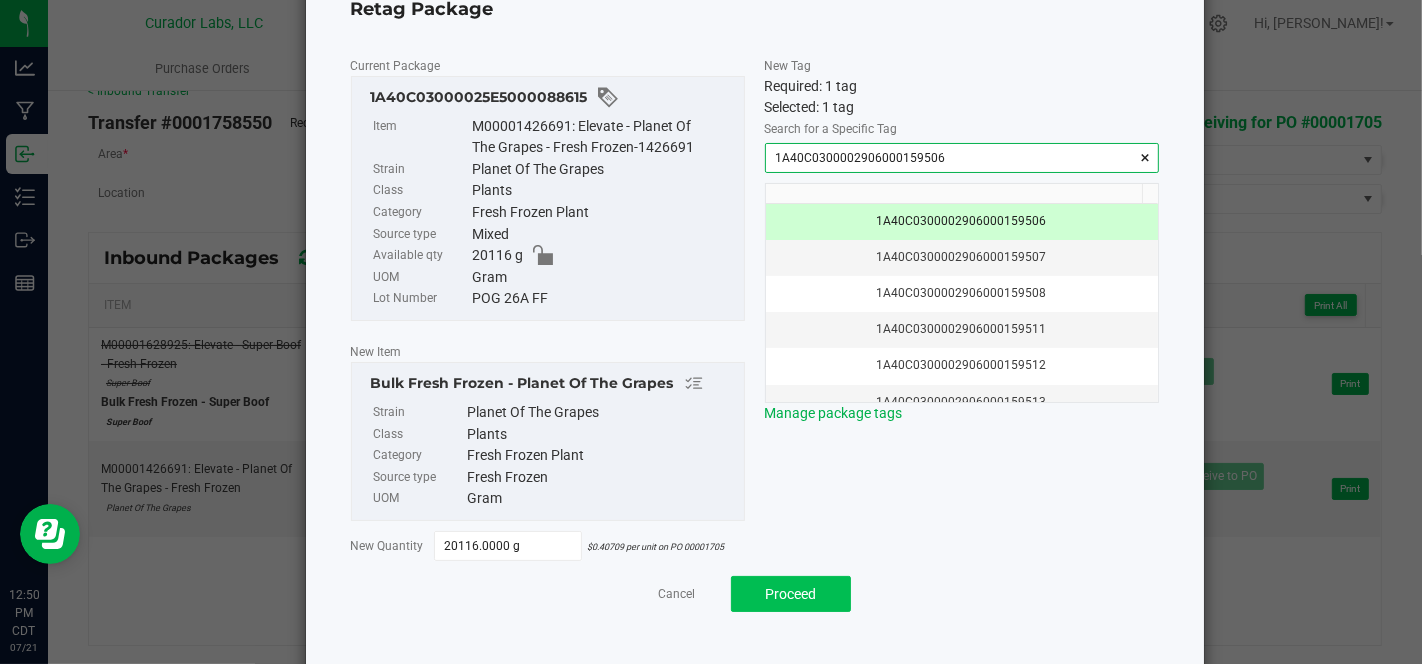 type on "1A40C0300002906000159506" 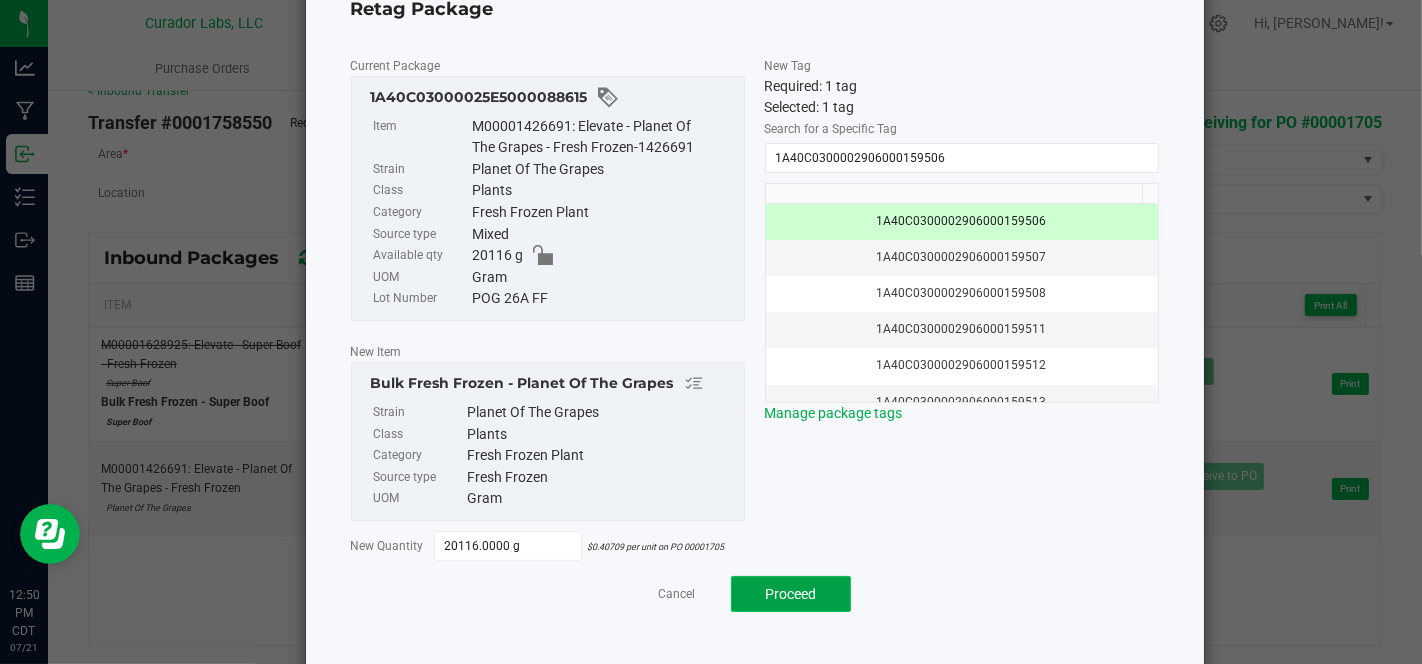click on "Proceed" 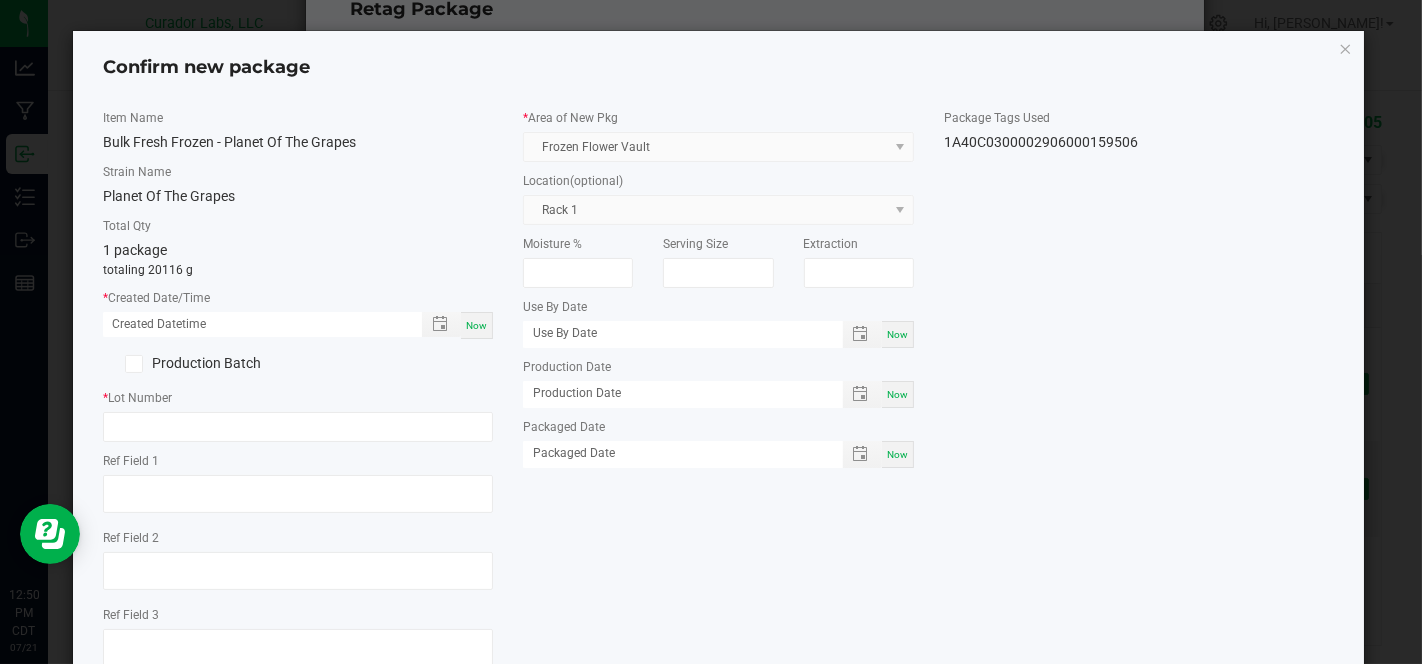 click on "Now" at bounding box center (476, 325) 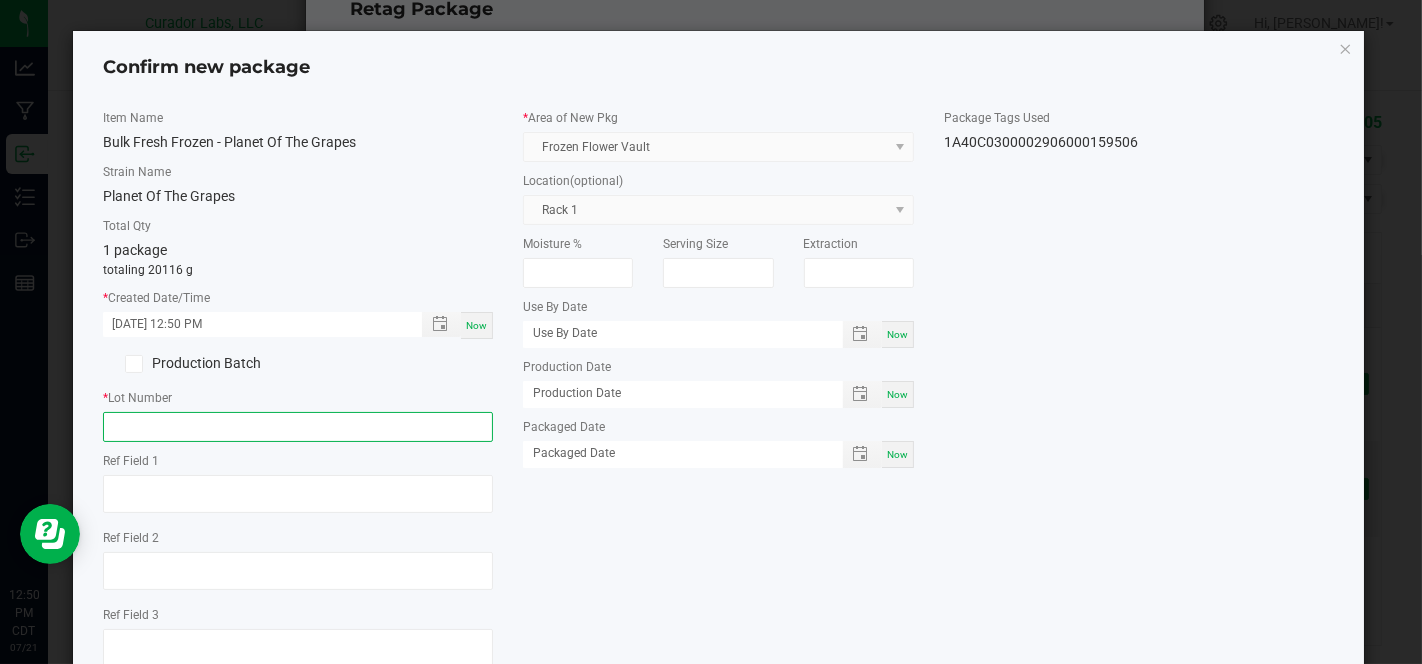 click at bounding box center [298, 427] 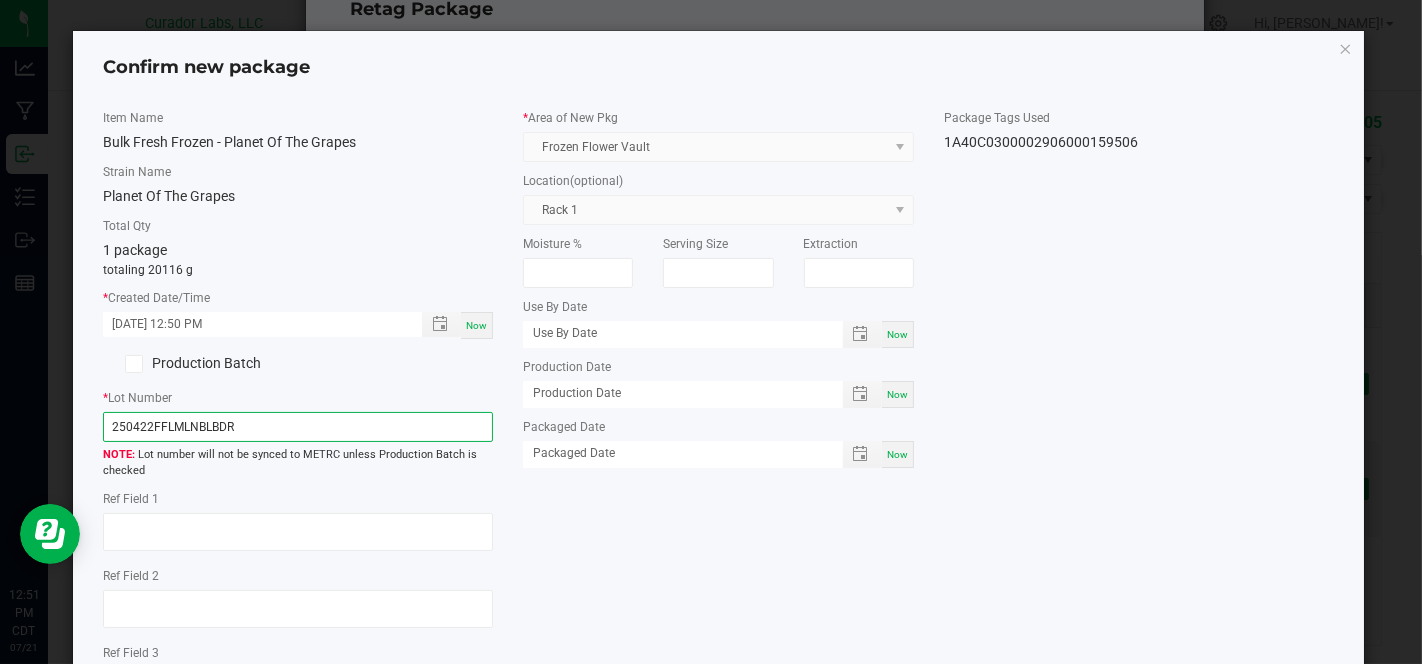 click on "250422FFLMLNBLBDR" at bounding box center (298, 427) 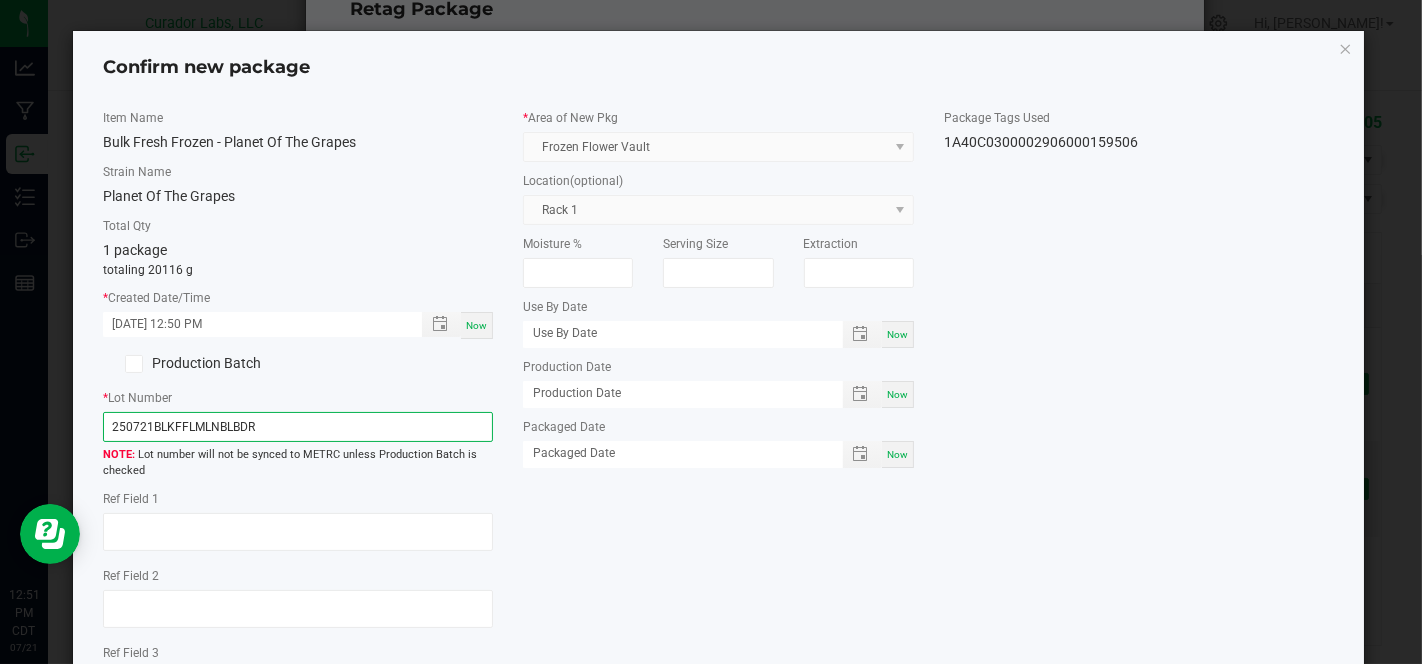 click on "250721BLKFFLMLNBLBDR" at bounding box center (298, 427) 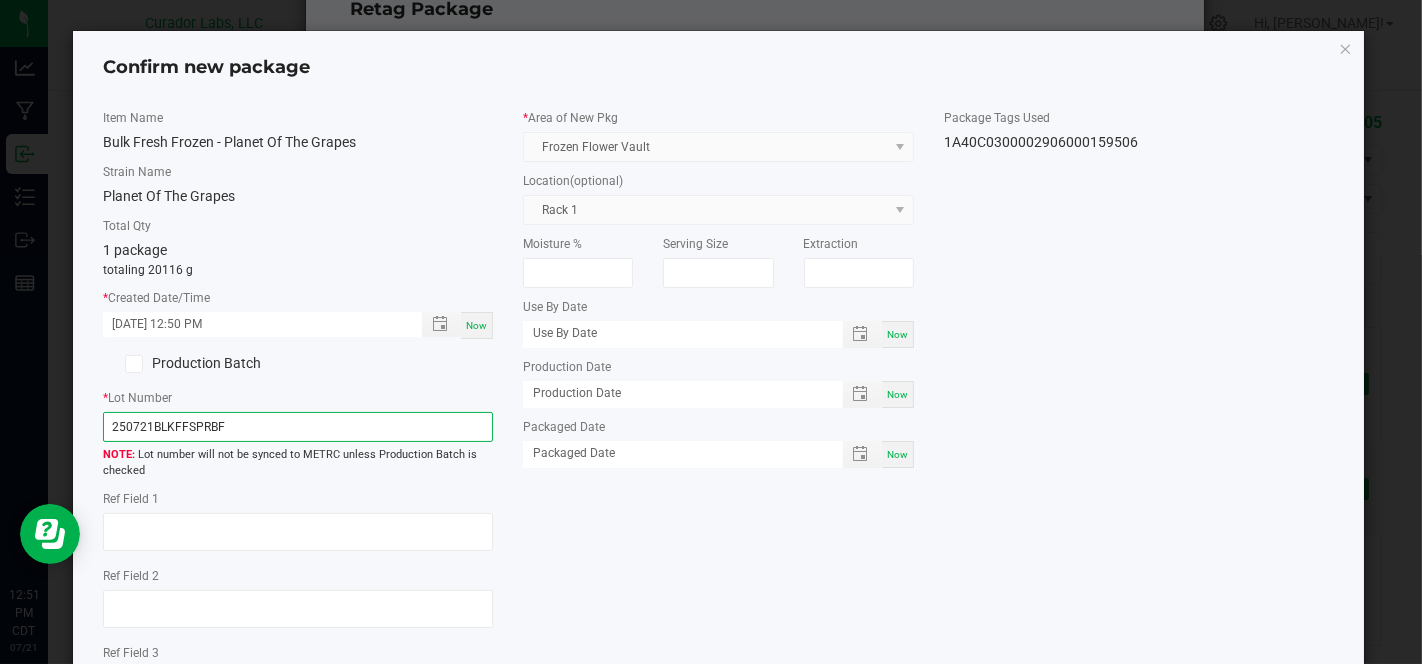 scroll, scrollTop: 170, scrollLeft: 0, axis: vertical 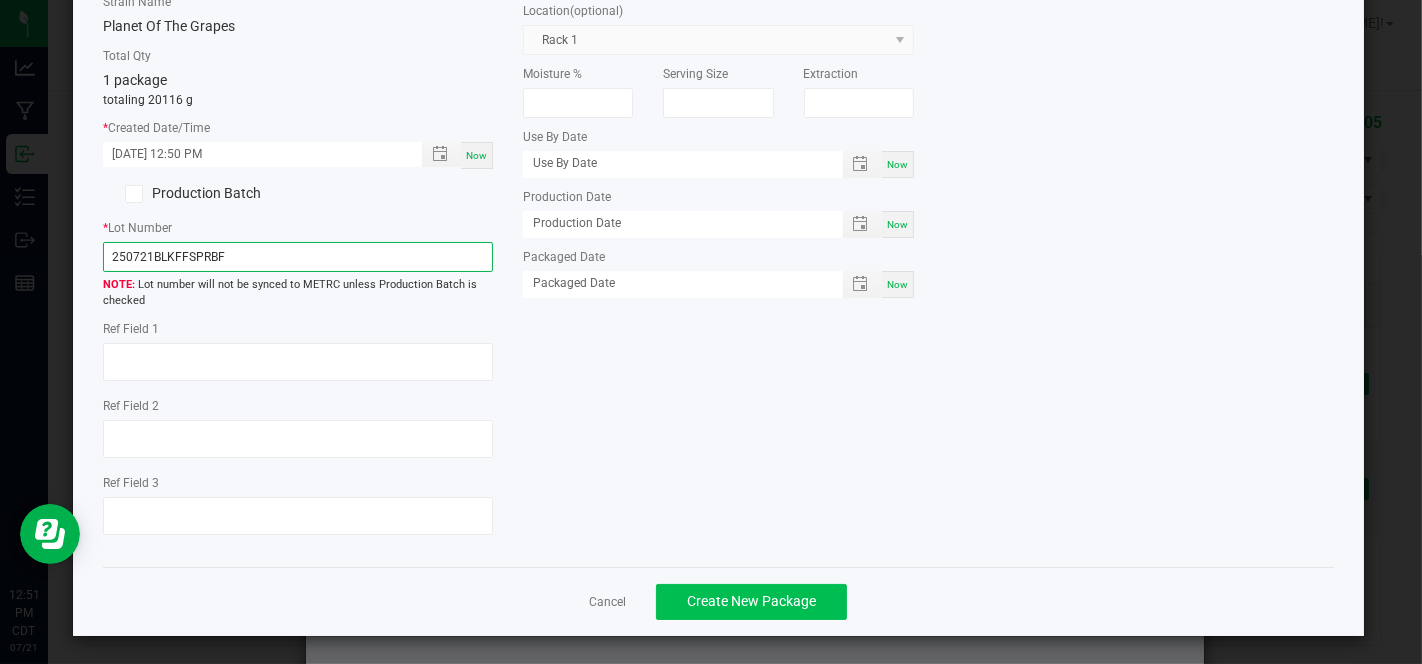 type on "250721BLKFFSPRBF" 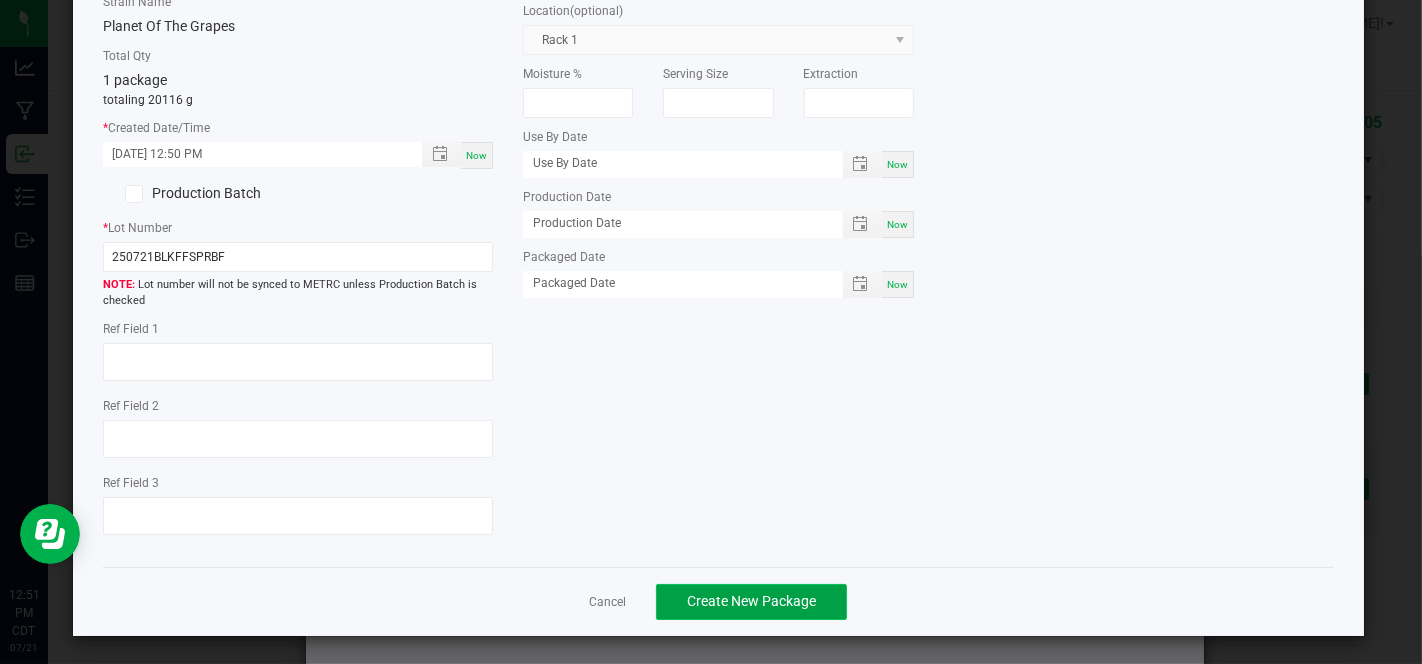 click on "Create New Package" 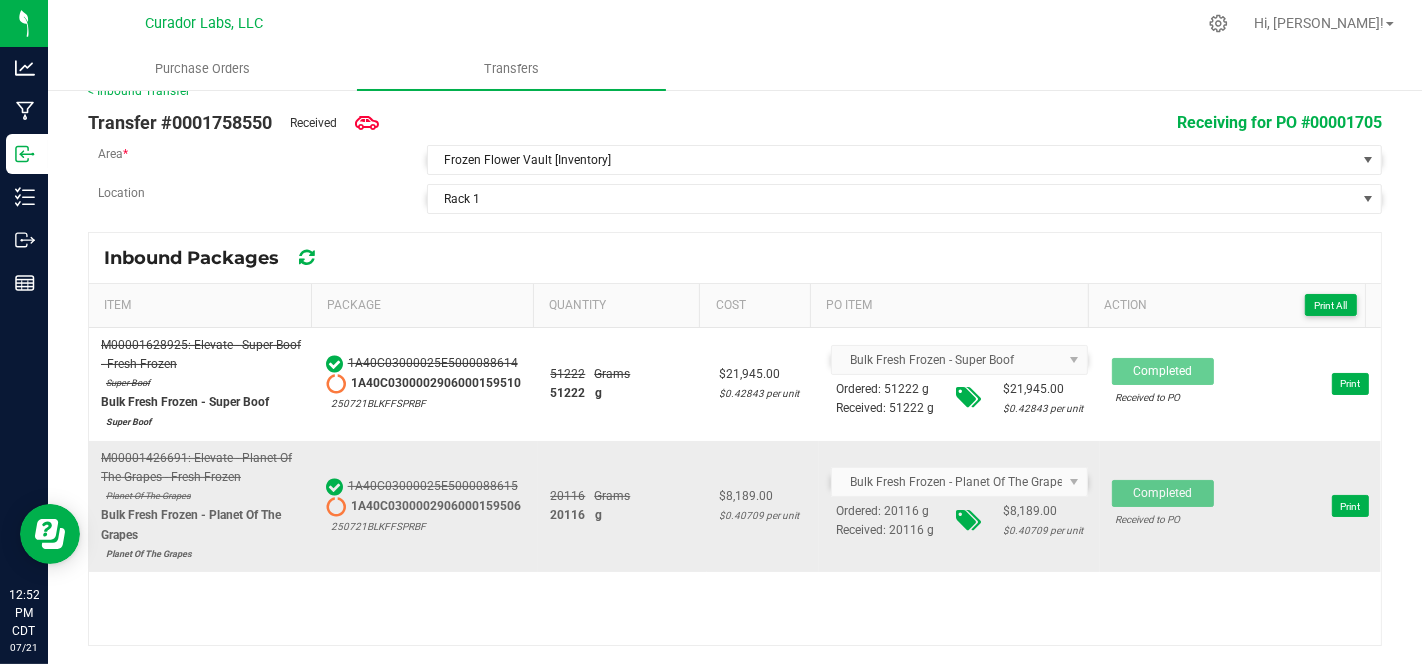 click on "Bulk Fresh Frozen - Planet Of The Grapes" at bounding box center (959, 482) 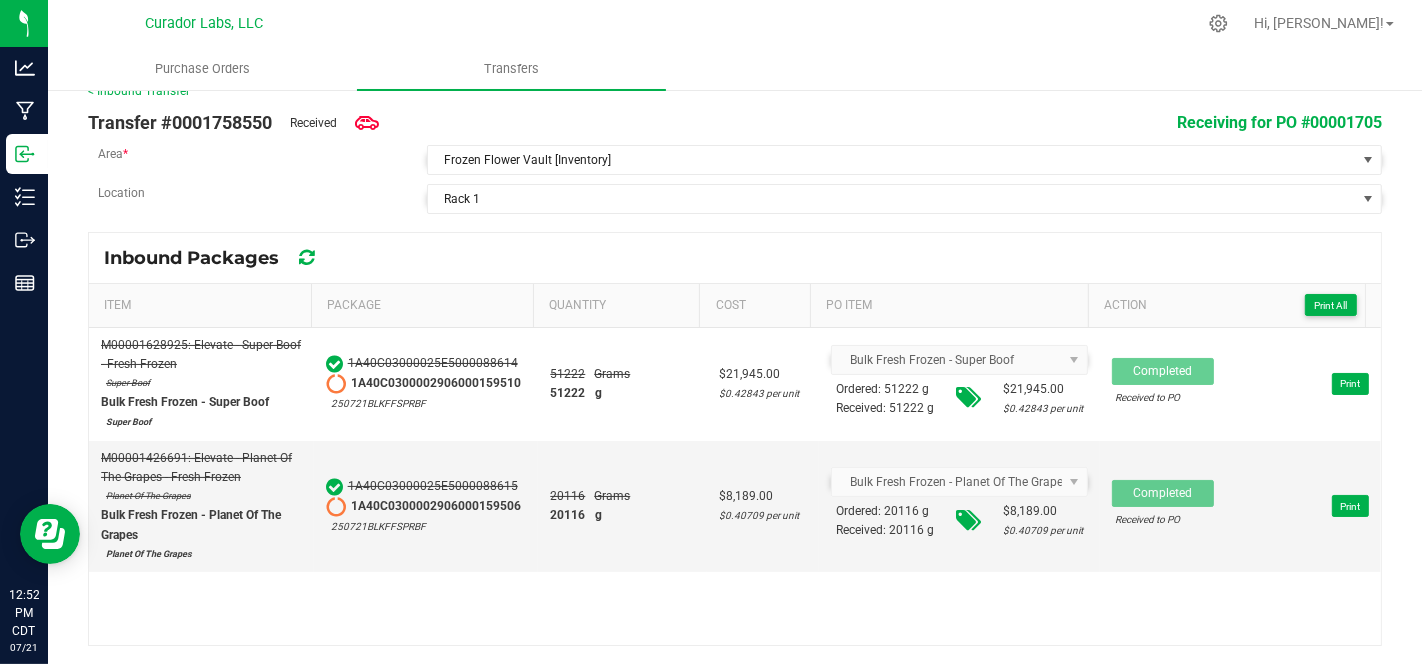 scroll, scrollTop: 0, scrollLeft: 0, axis: both 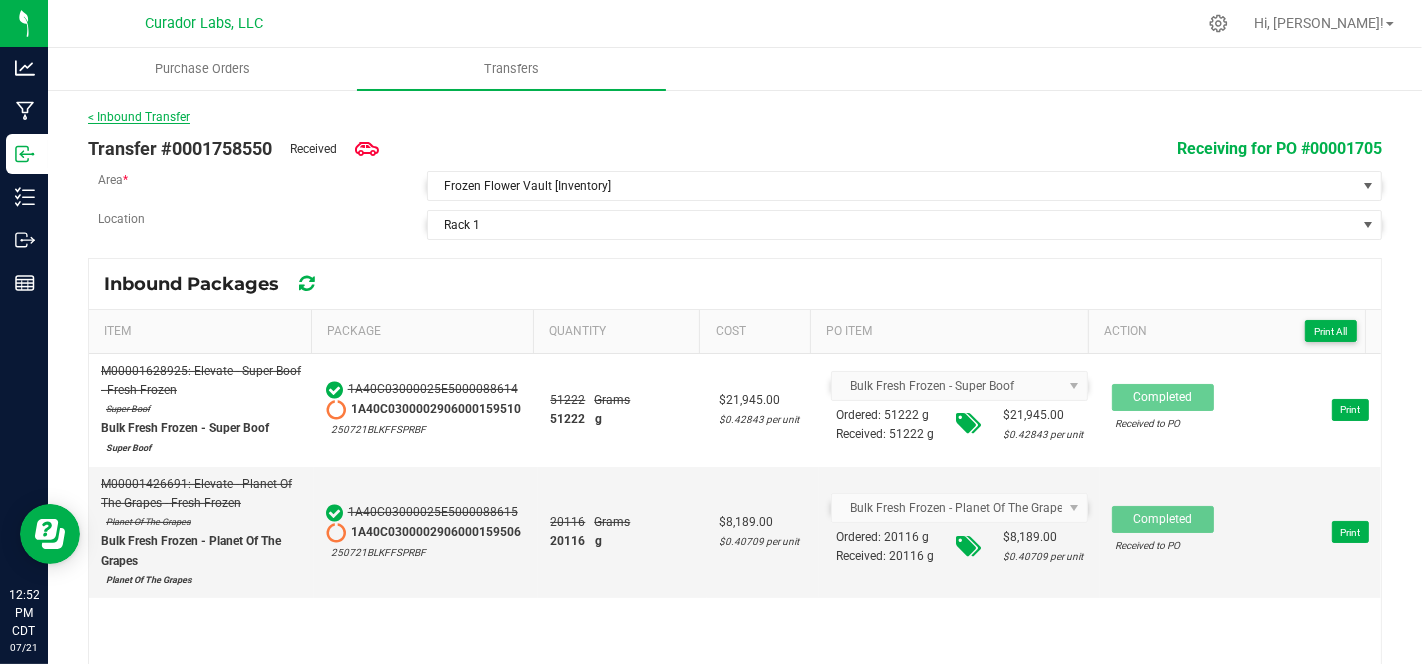click on "< Inbound Transfer" at bounding box center [139, 117] 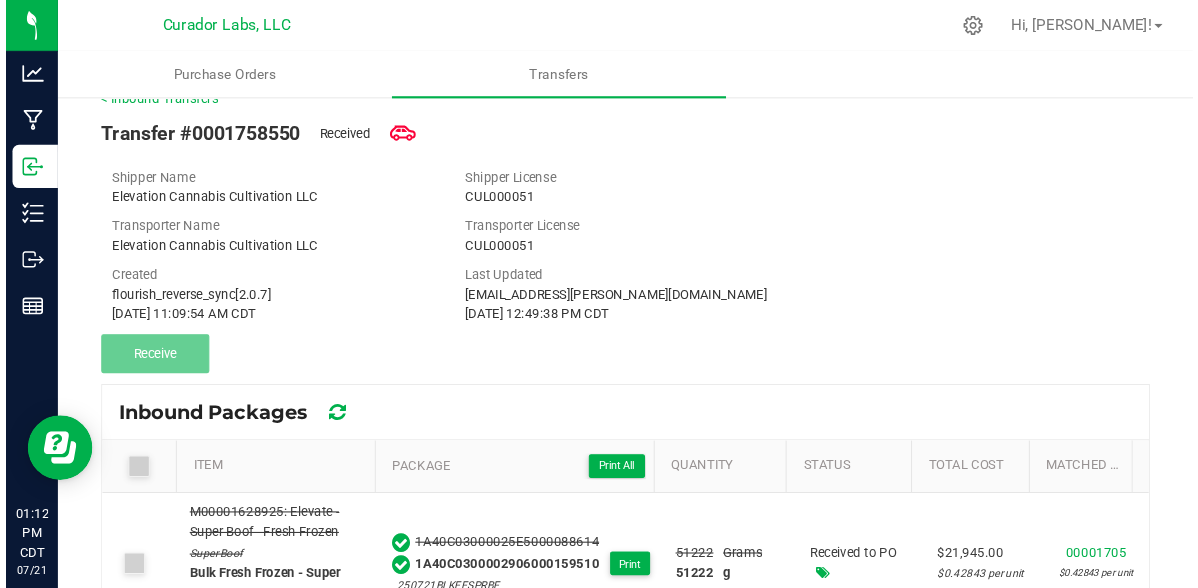 scroll, scrollTop: 13, scrollLeft: 0, axis: vertical 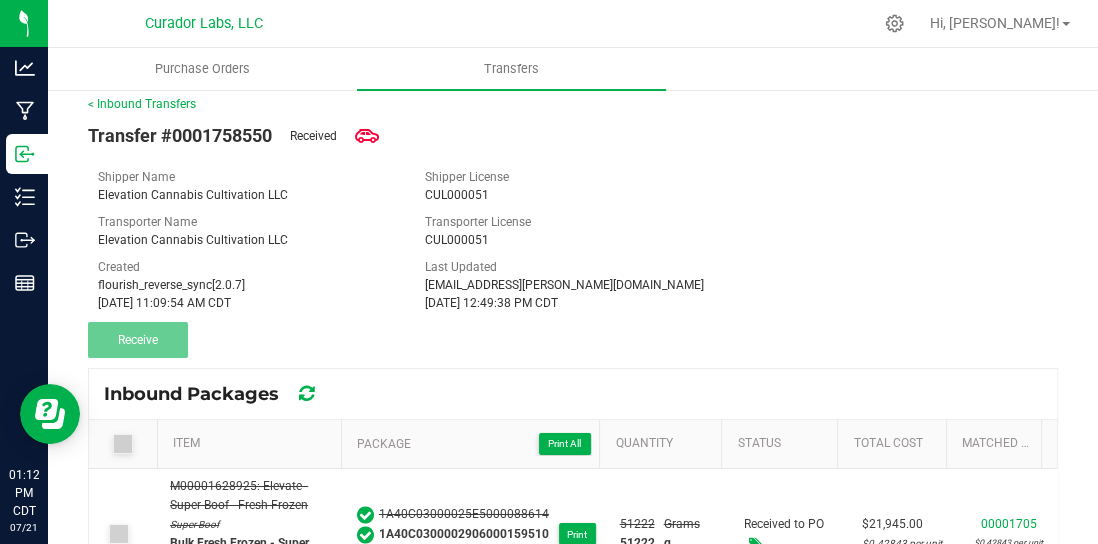 click on "Curador Labs, LLC" at bounding box center [204, 23] 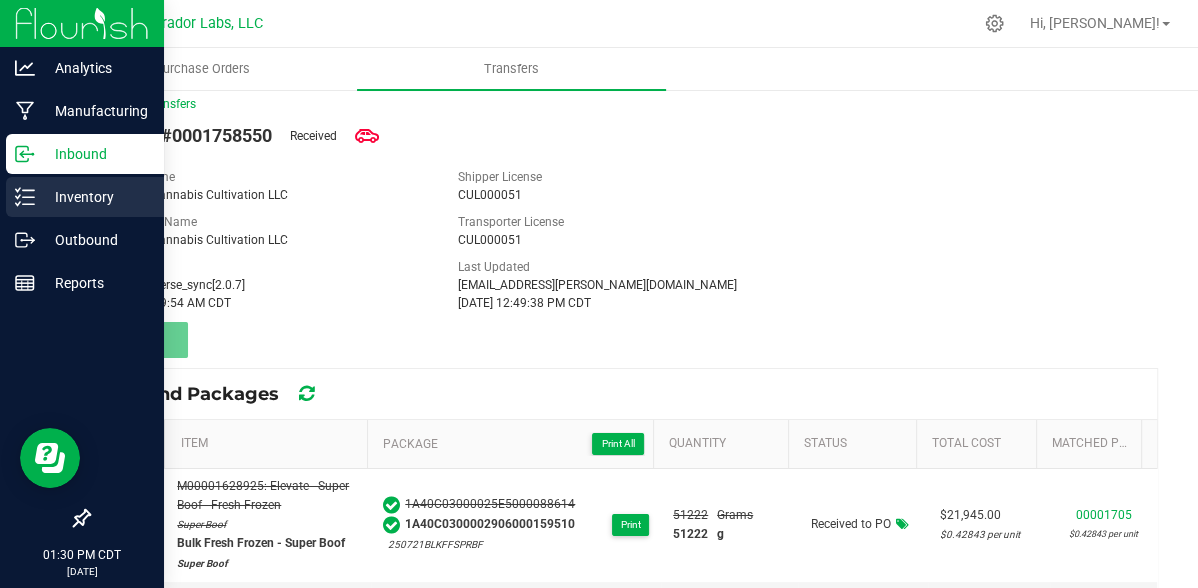 click 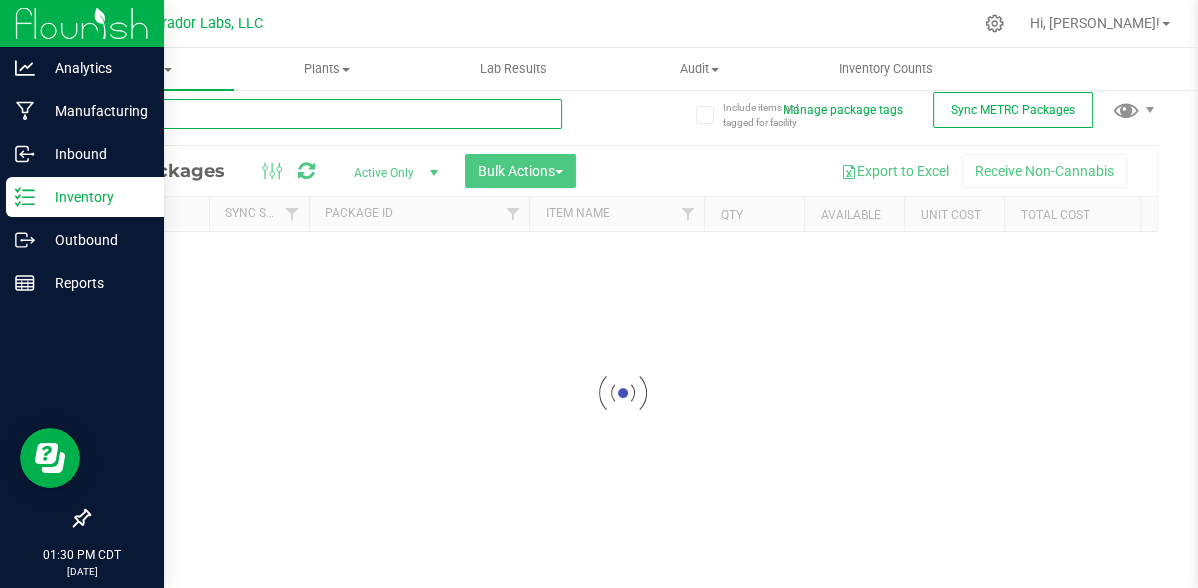 click at bounding box center [325, 114] 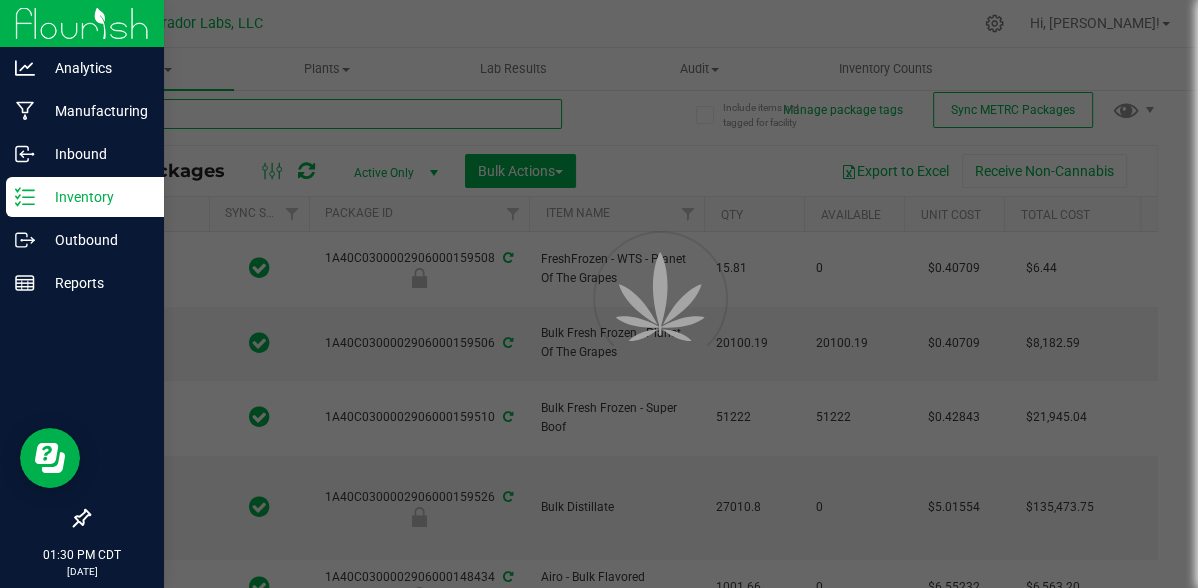 type on "bench" 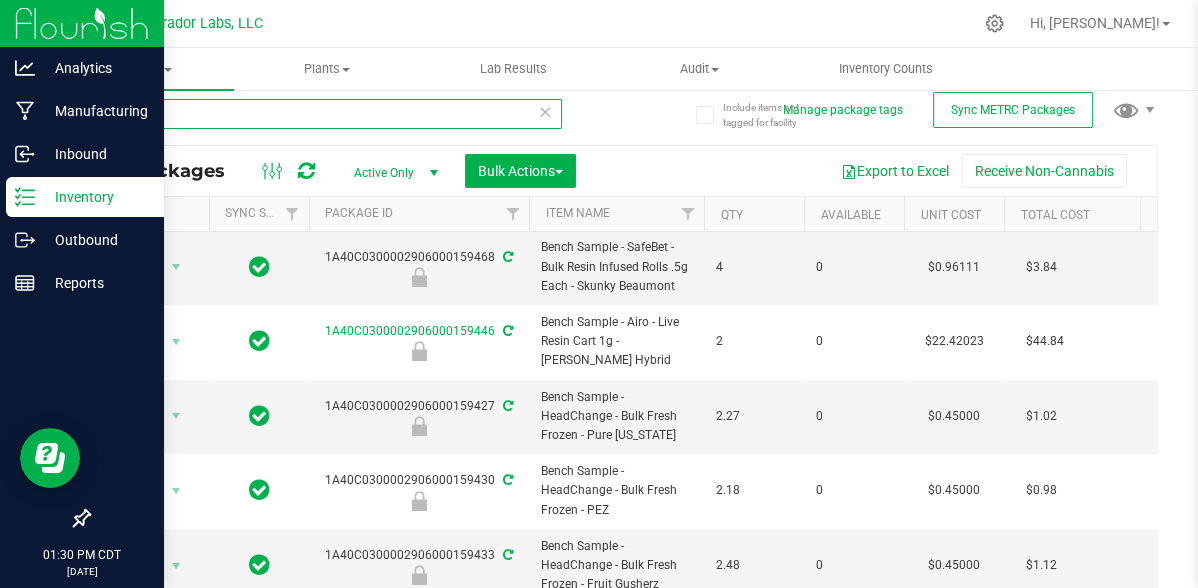 scroll, scrollTop: 1191, scrollLeft: 0, axis: vertical 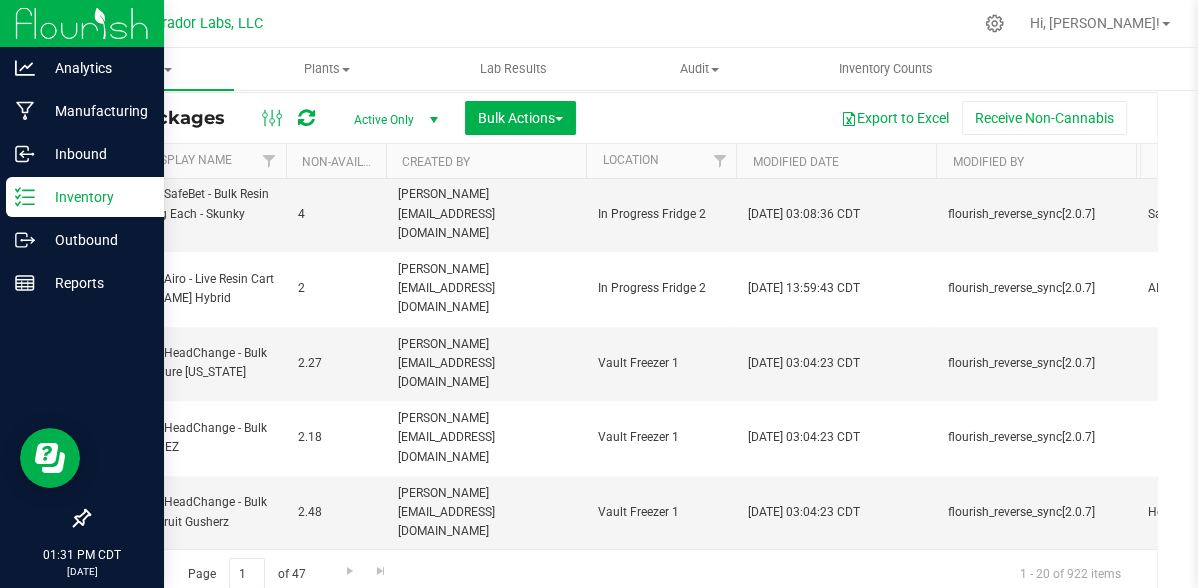 type on "bench" 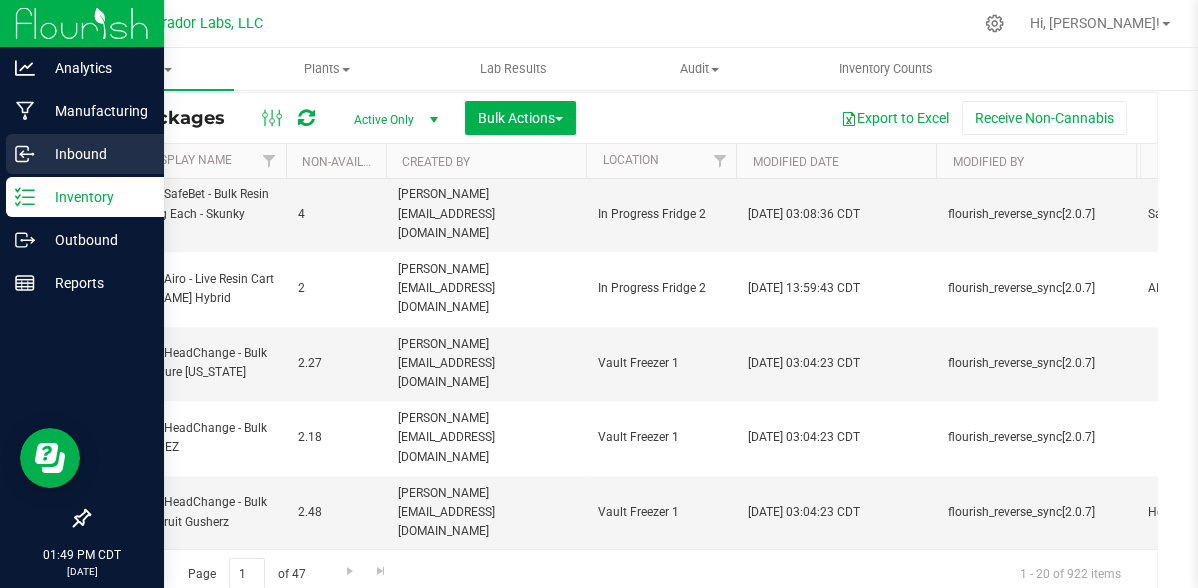click 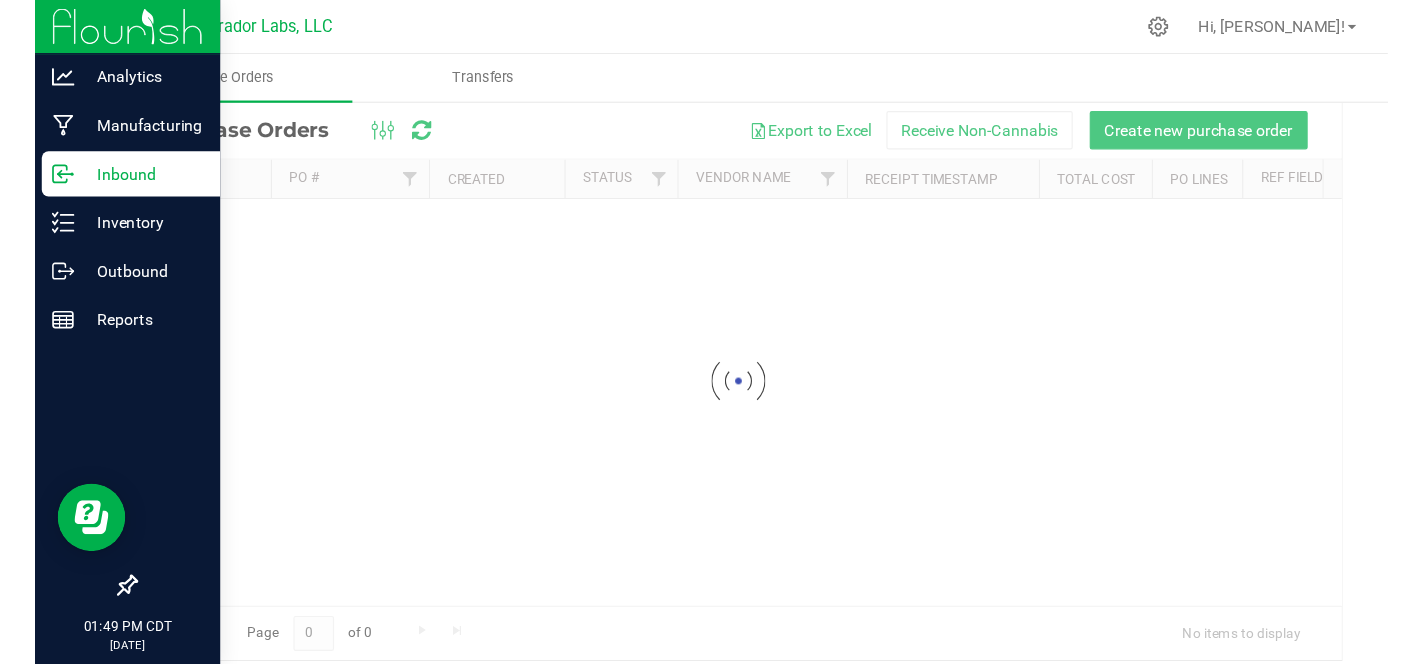 scroll, scrollTop: 0, scrollLeft: 0, axis: both 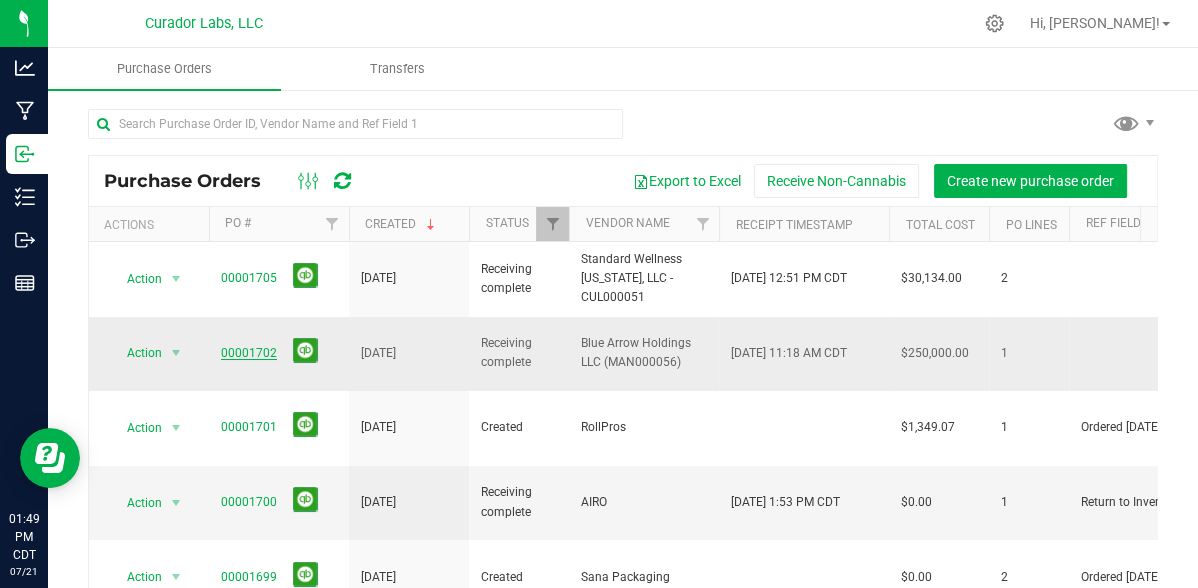 click on "00001702" at bounding box center (249, 353) 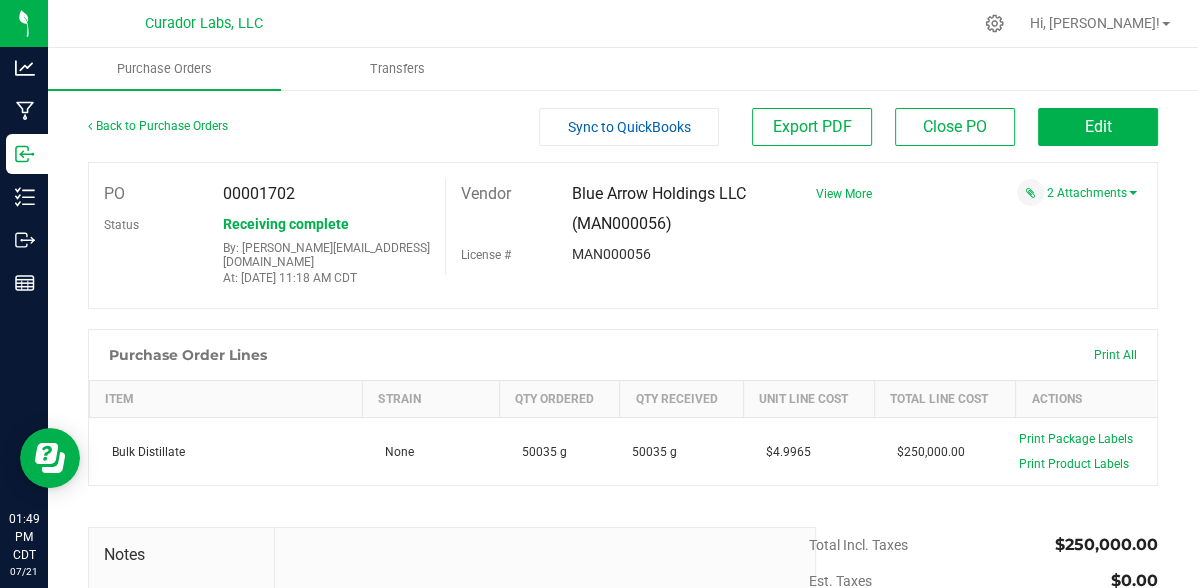click on "2
Attachments" at bounding box center [969, 192] 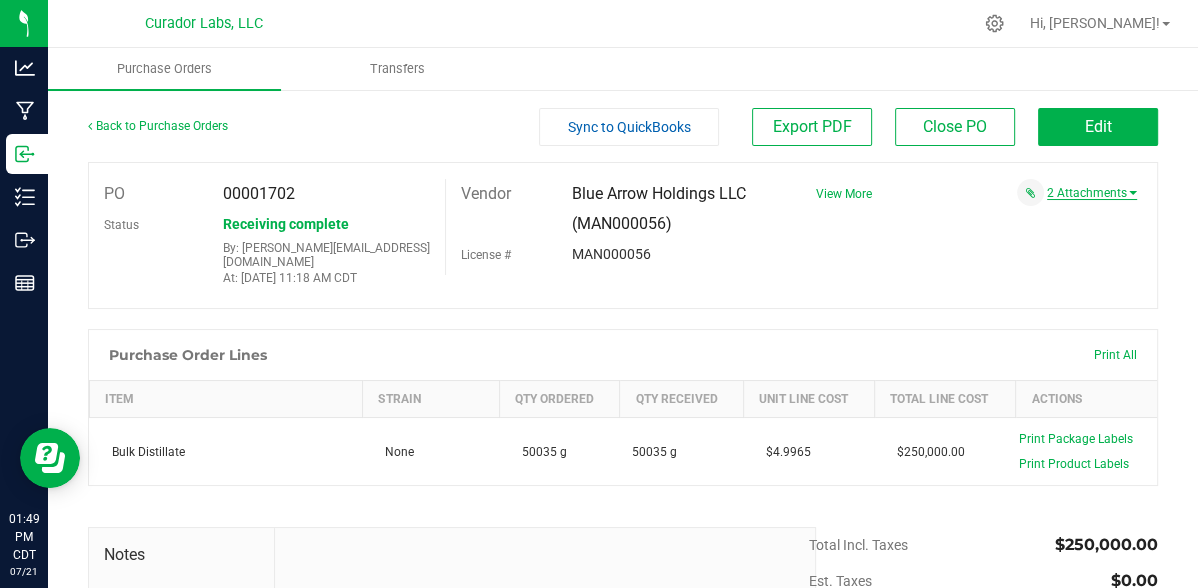 click on "2
Attachments" at bounding box center [1092, 193] 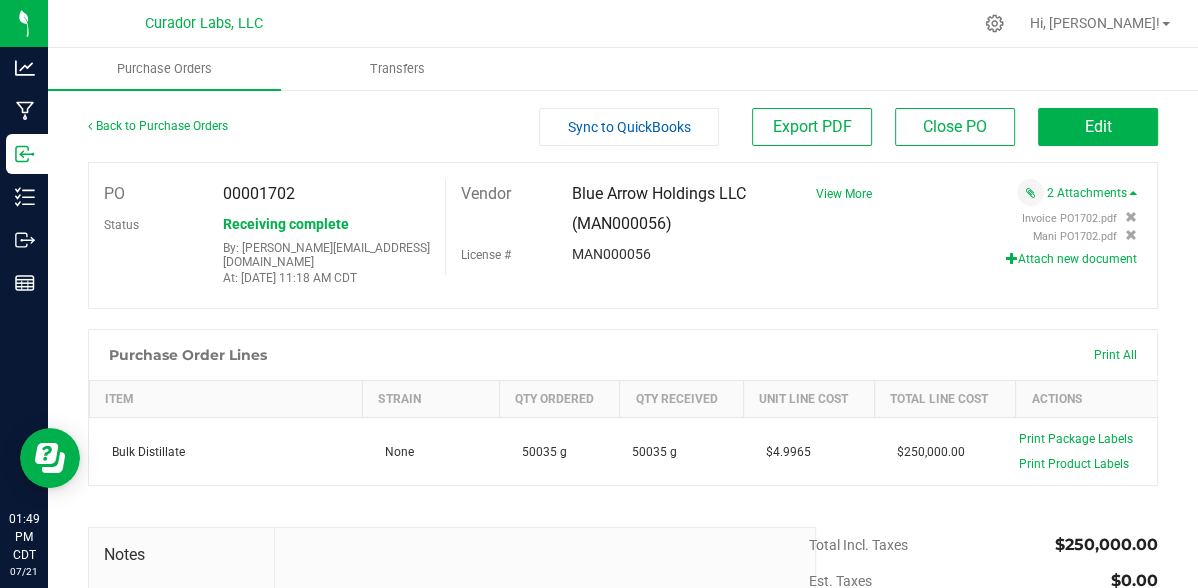 click on "Attach new document" at bounding box center [969, 259] 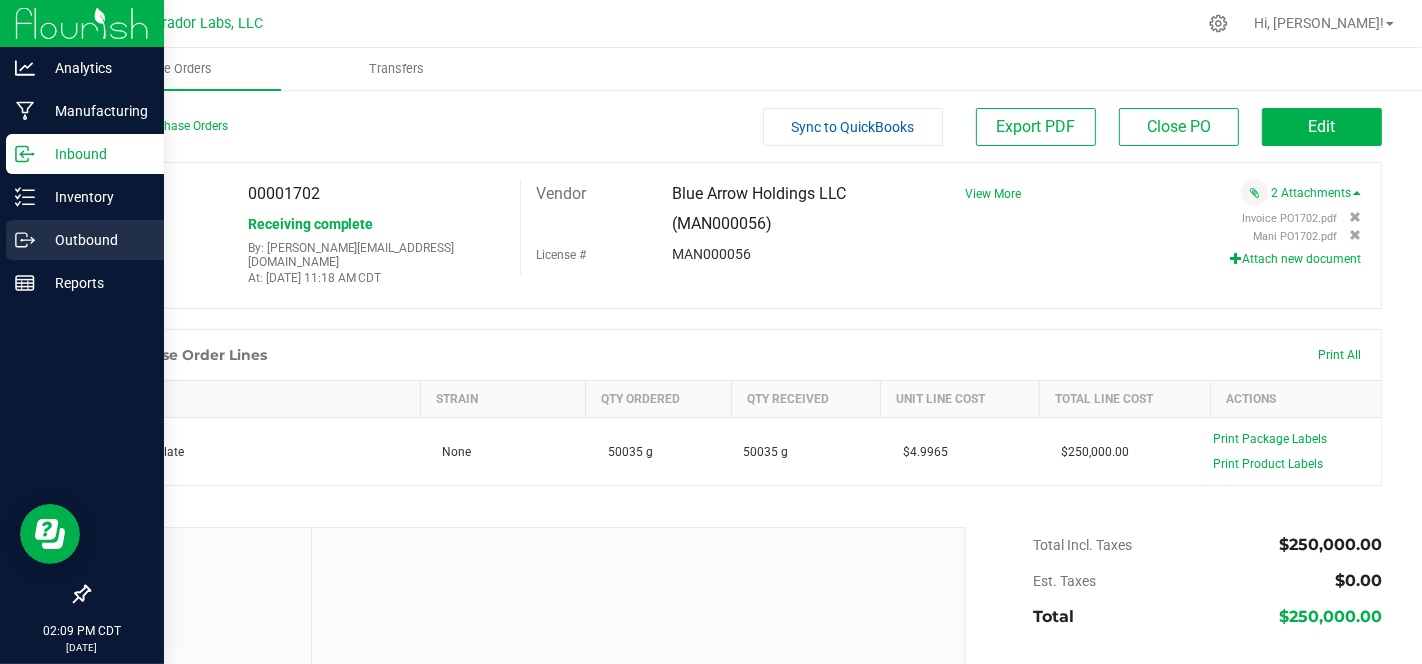 click on "Outbound" at bounding box center (85, 240) 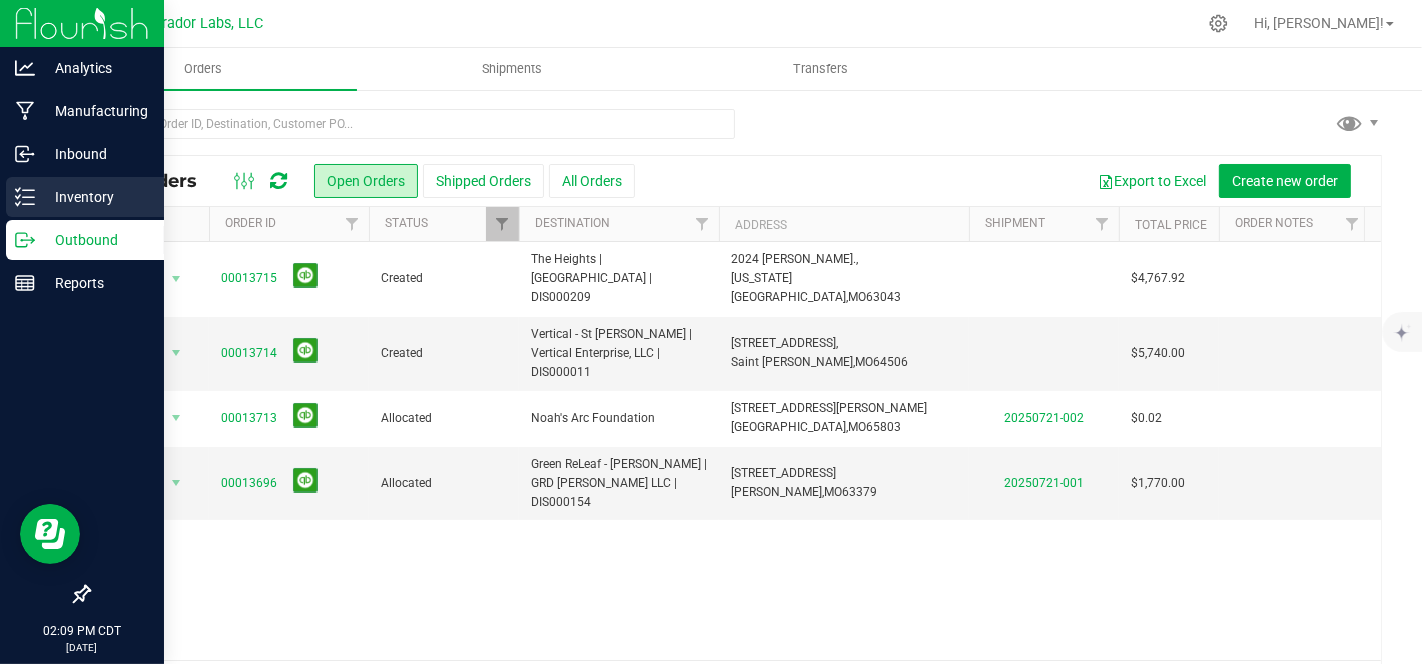 click 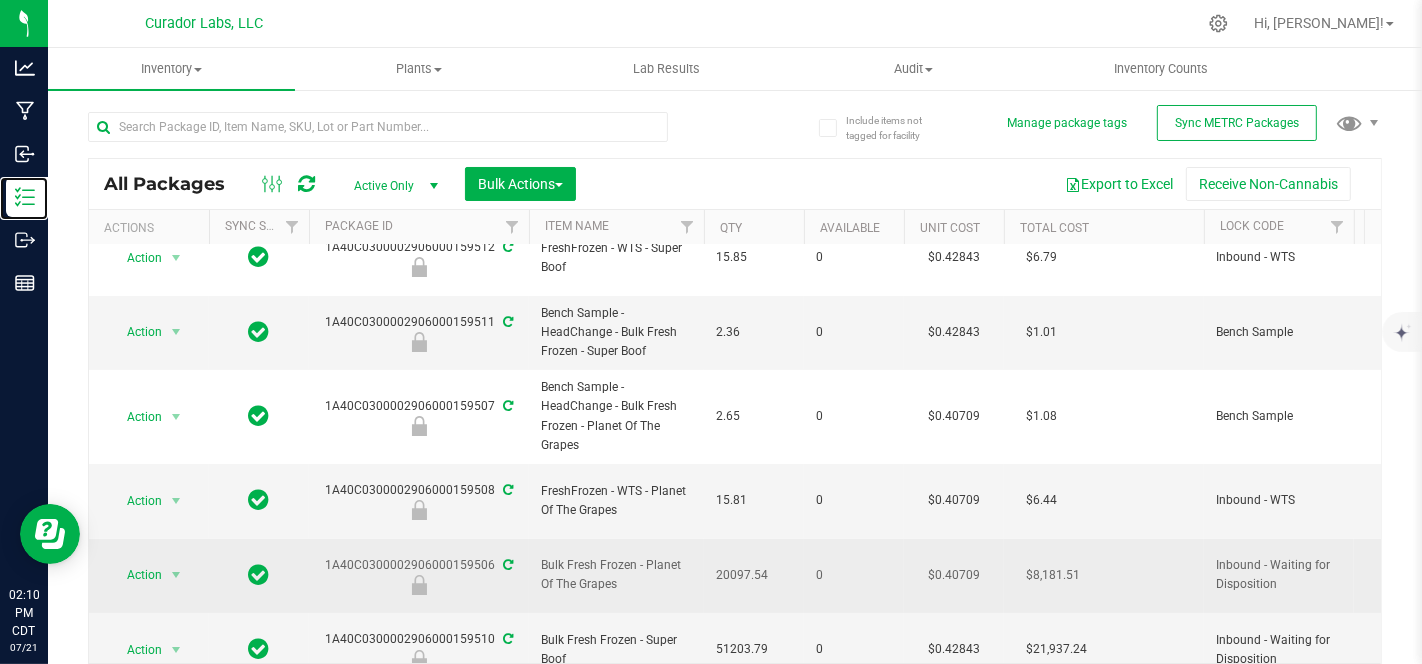 scroll, scrollTop: 25, scrollLeft: 0, axis: vertical 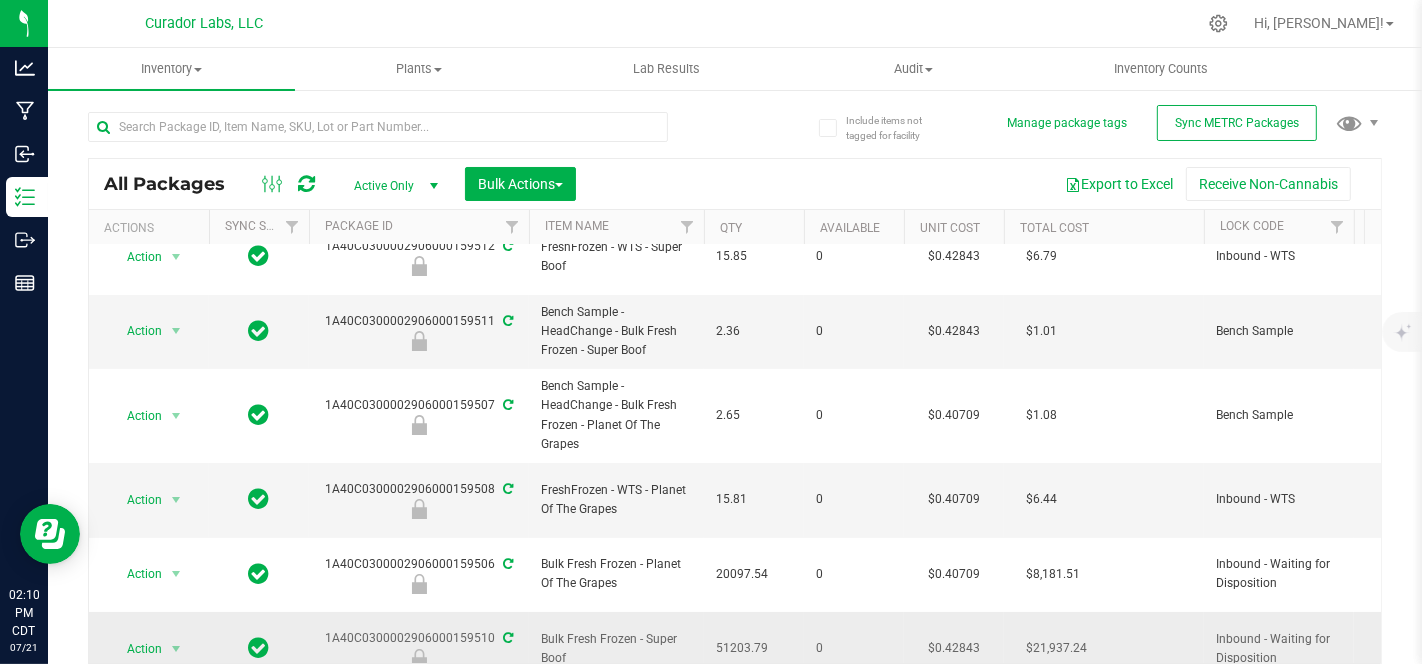 drag, startPoint x: 494, startPoint y: 570, endPoint x: 323, endPoint y: 578, distance: 171.18703 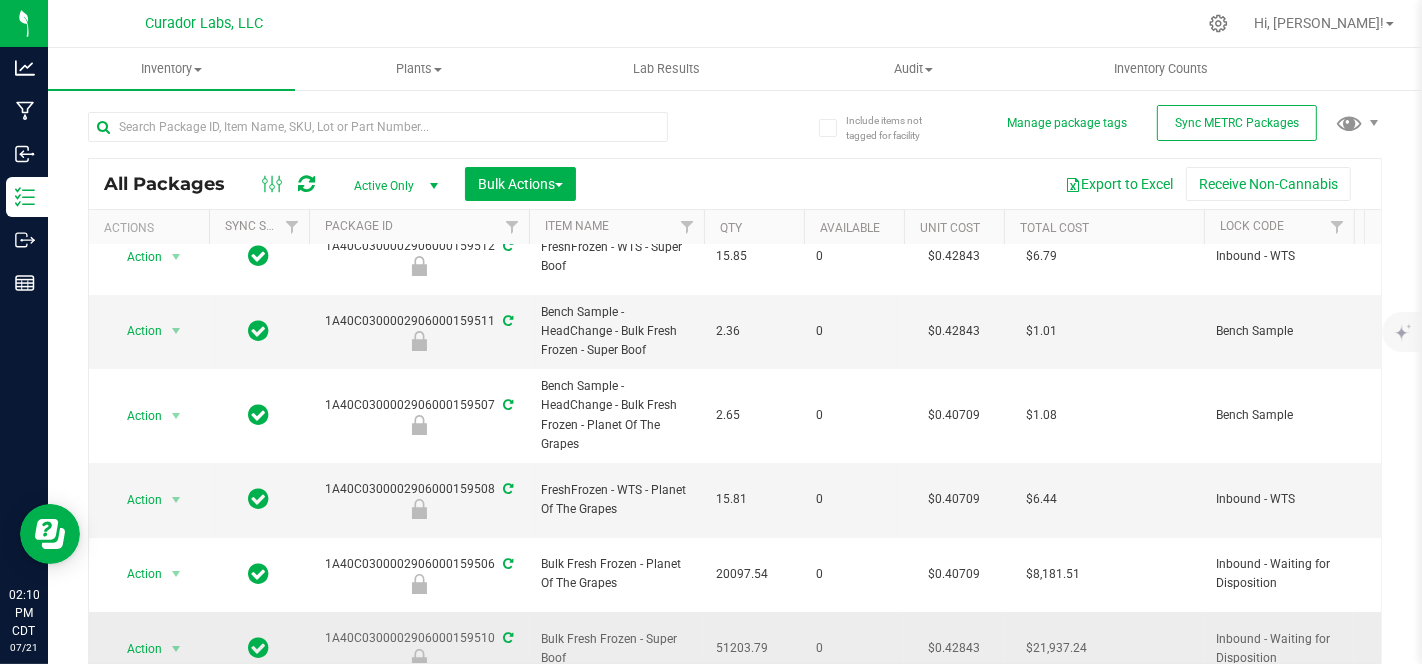 click on "1A40C0300002906000159510" at bounding box center [419, 648] 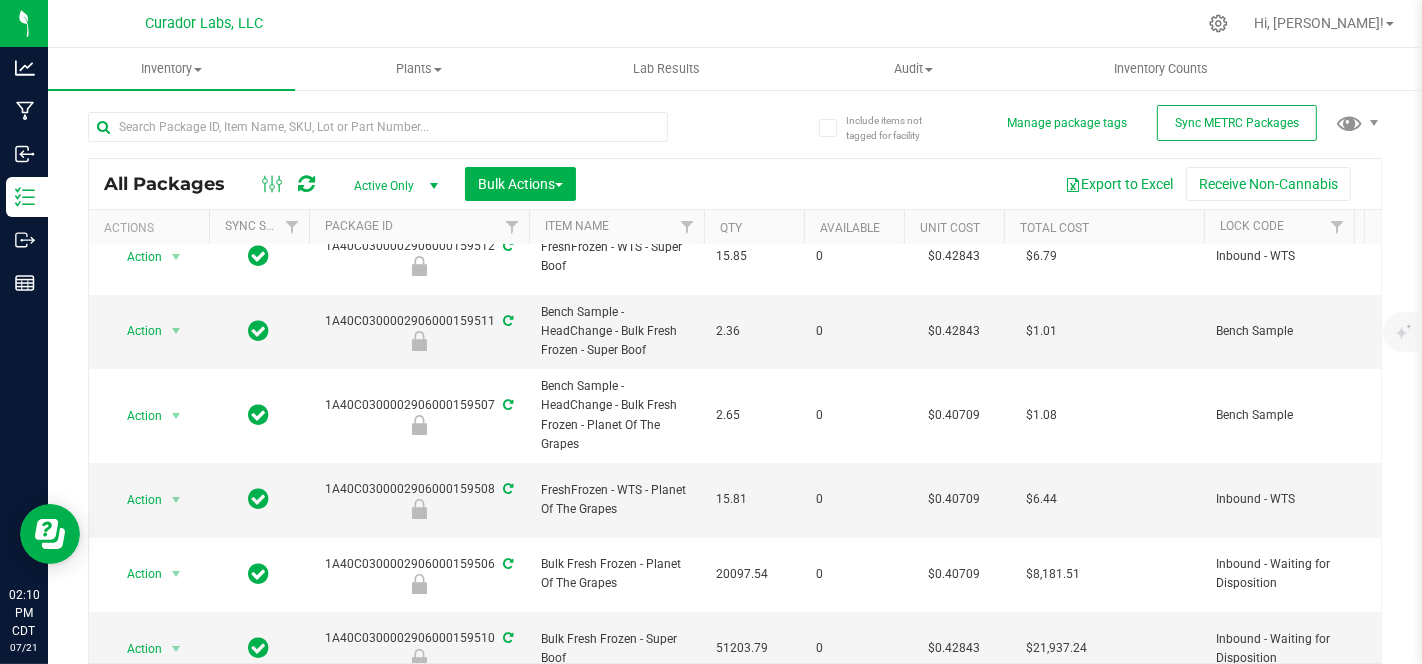 copy on "1A40C0300002906000159510" 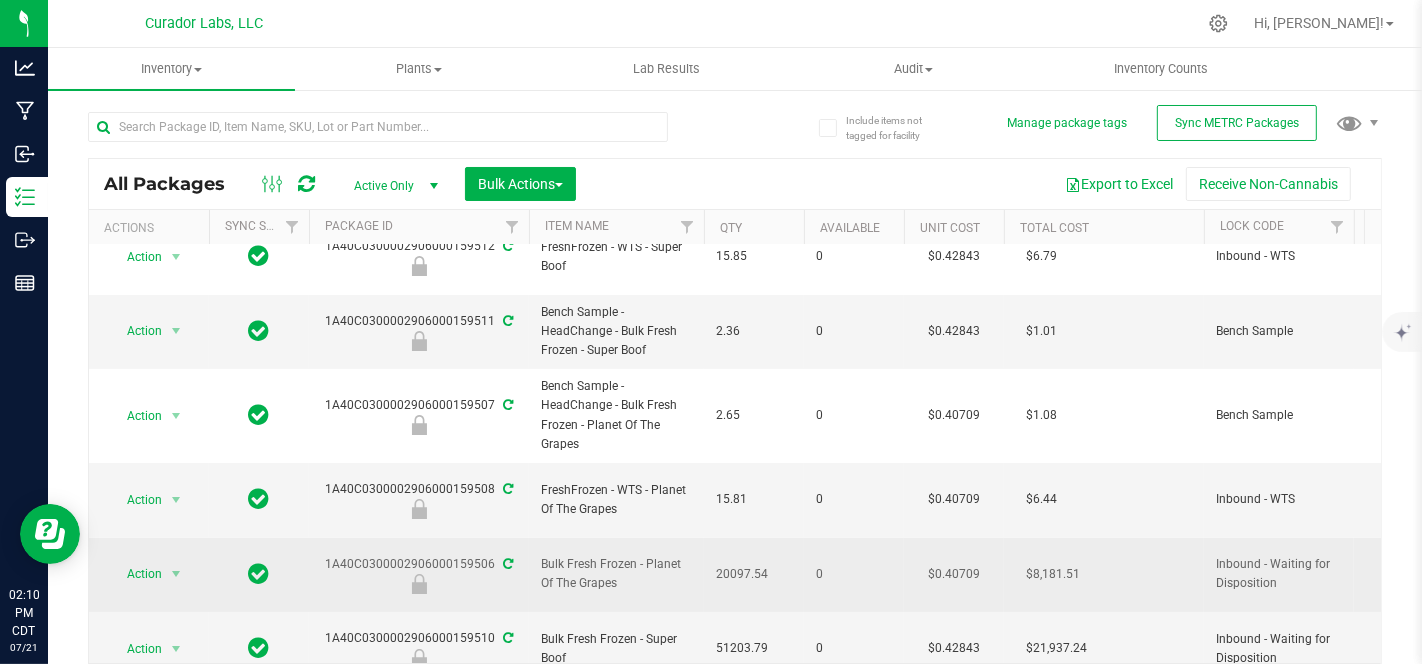 drag, startPoint x: 491, startPoint y: 512, endPoint x: 327, endPoint y: 515, distance: 164.02744 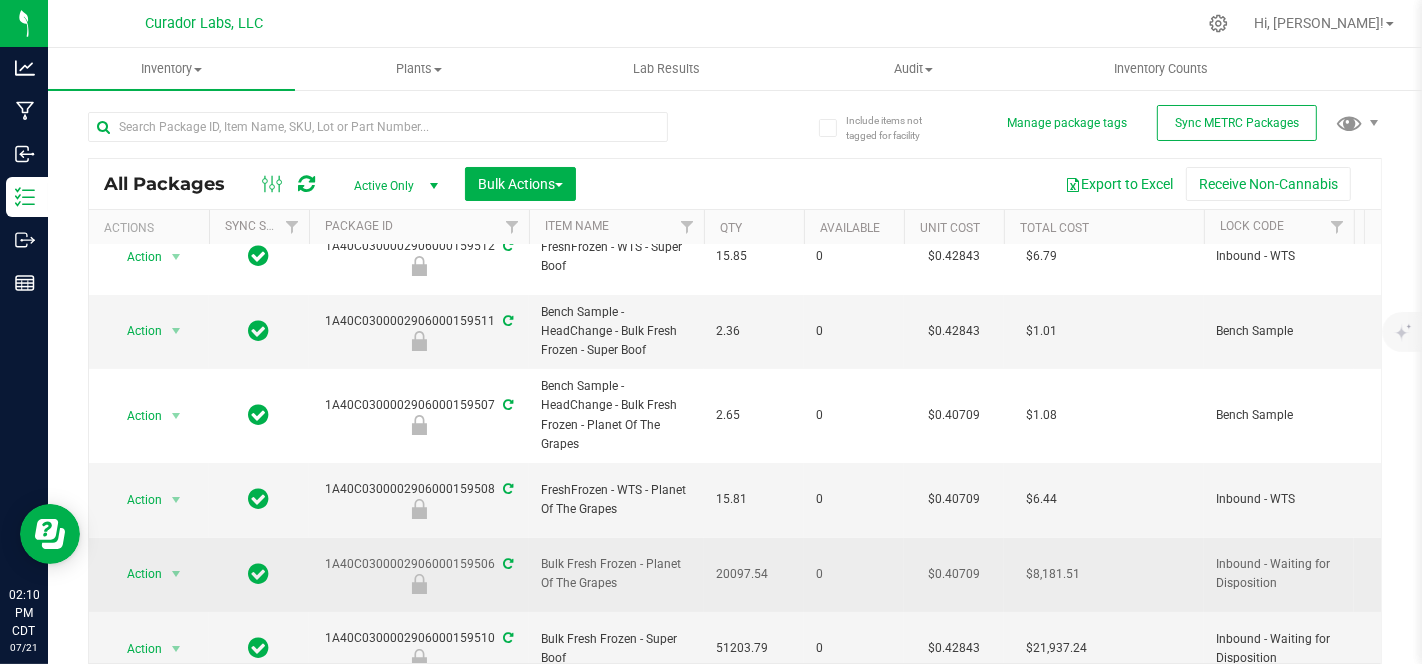 click on "1A40C0300002906000159506" at bounding box center [419, 574] 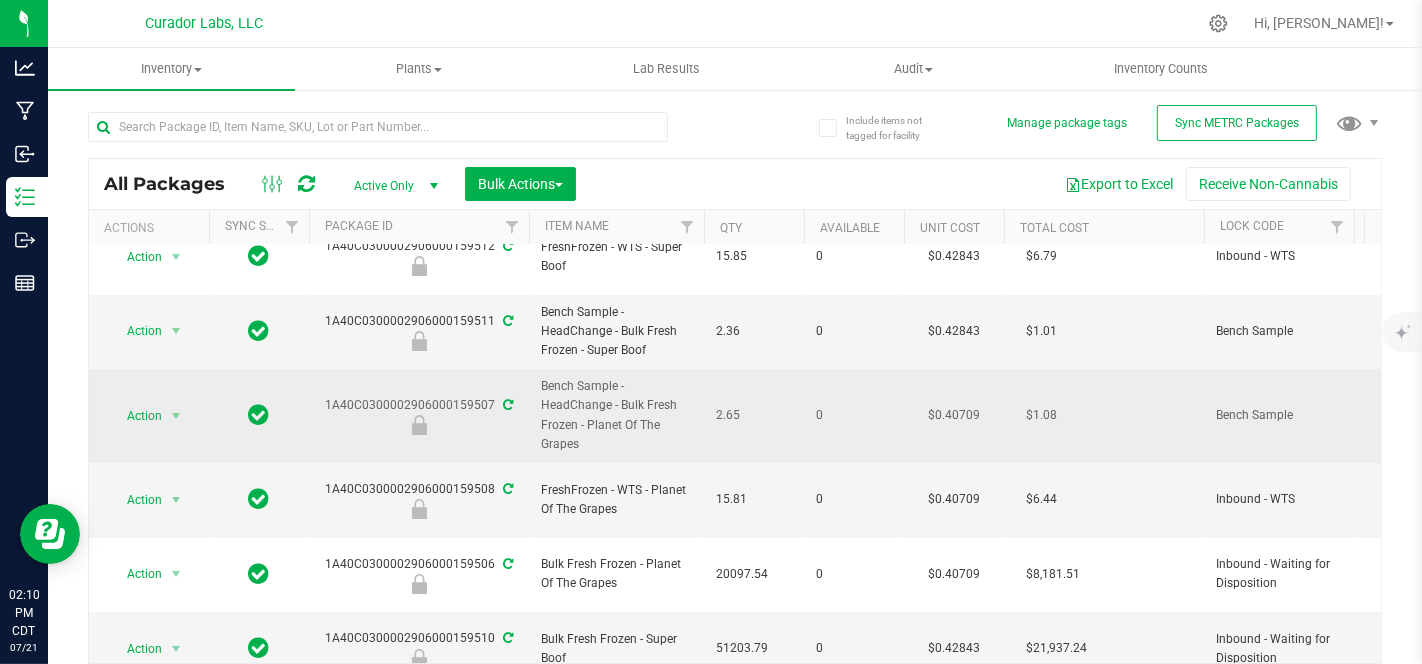 copy on "1A40C0300002906000159506" 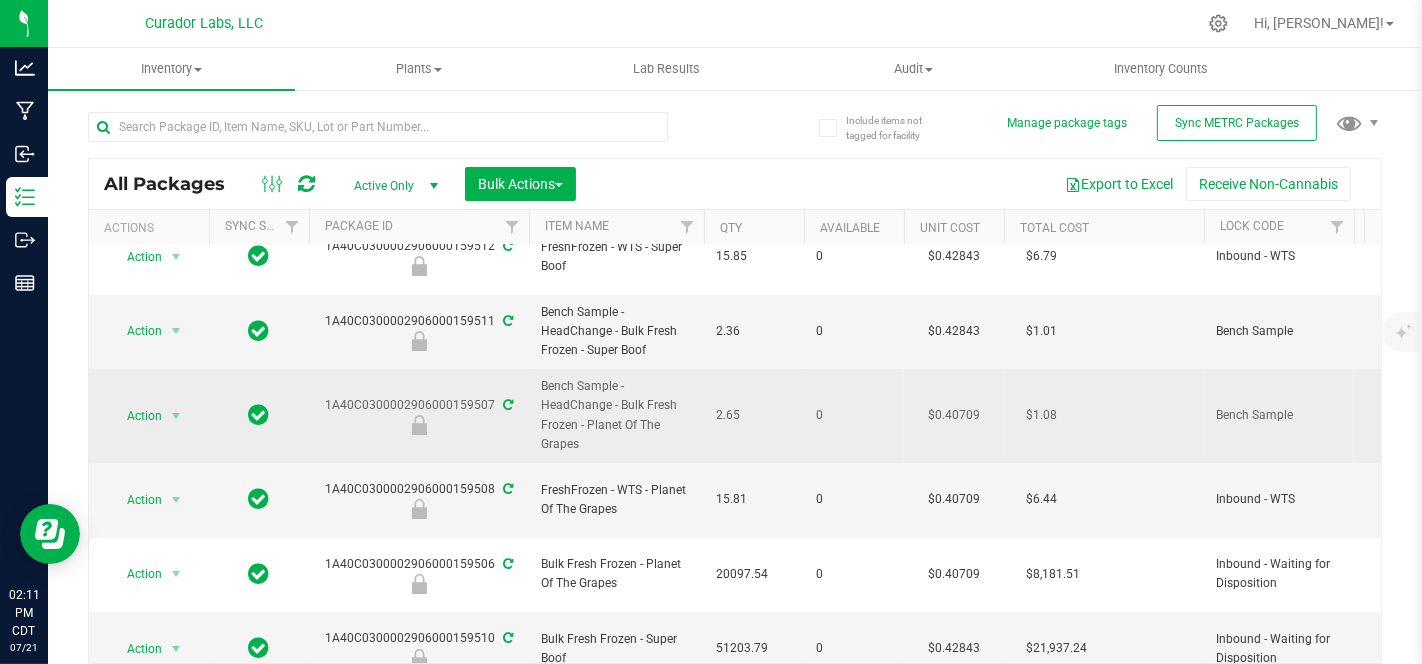 scroll, scrollTop: 0, scrollLeft: 0, axis: both 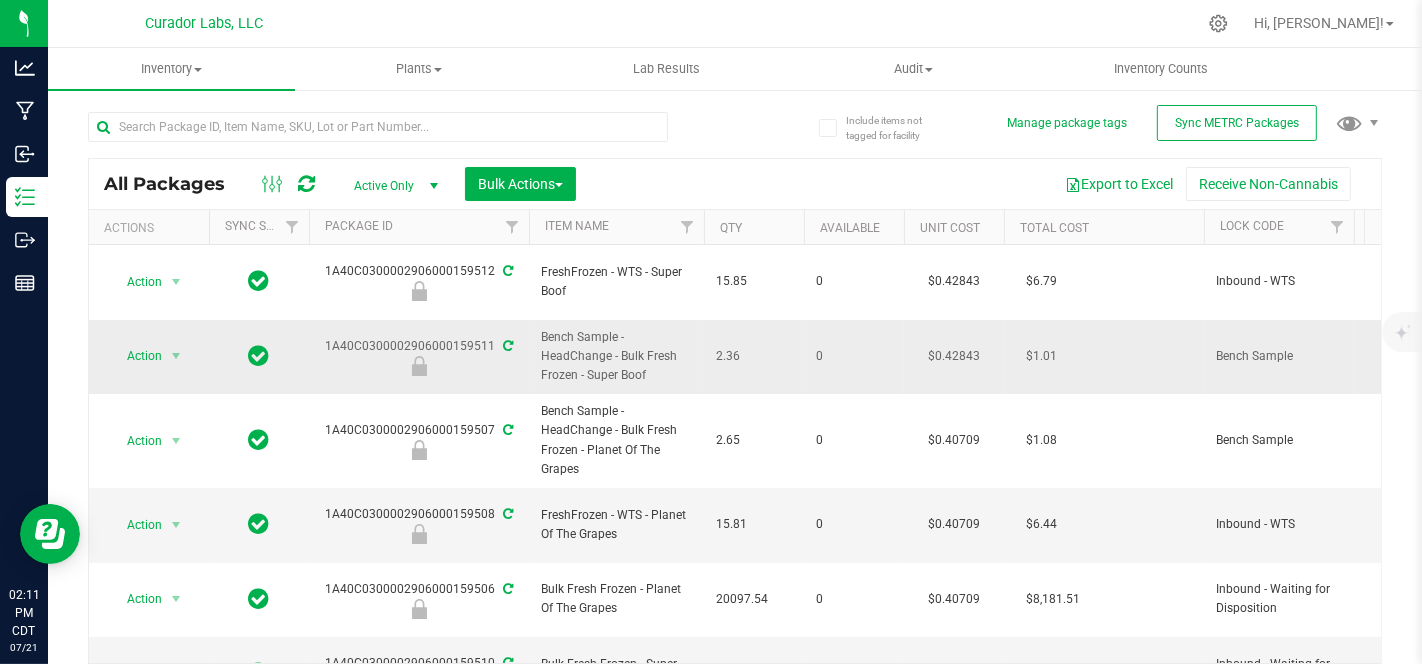 drag, startPoint x: 491, startPoint y: 324, endPoint x: 318, endPoint y: 334, distance: 173.28877 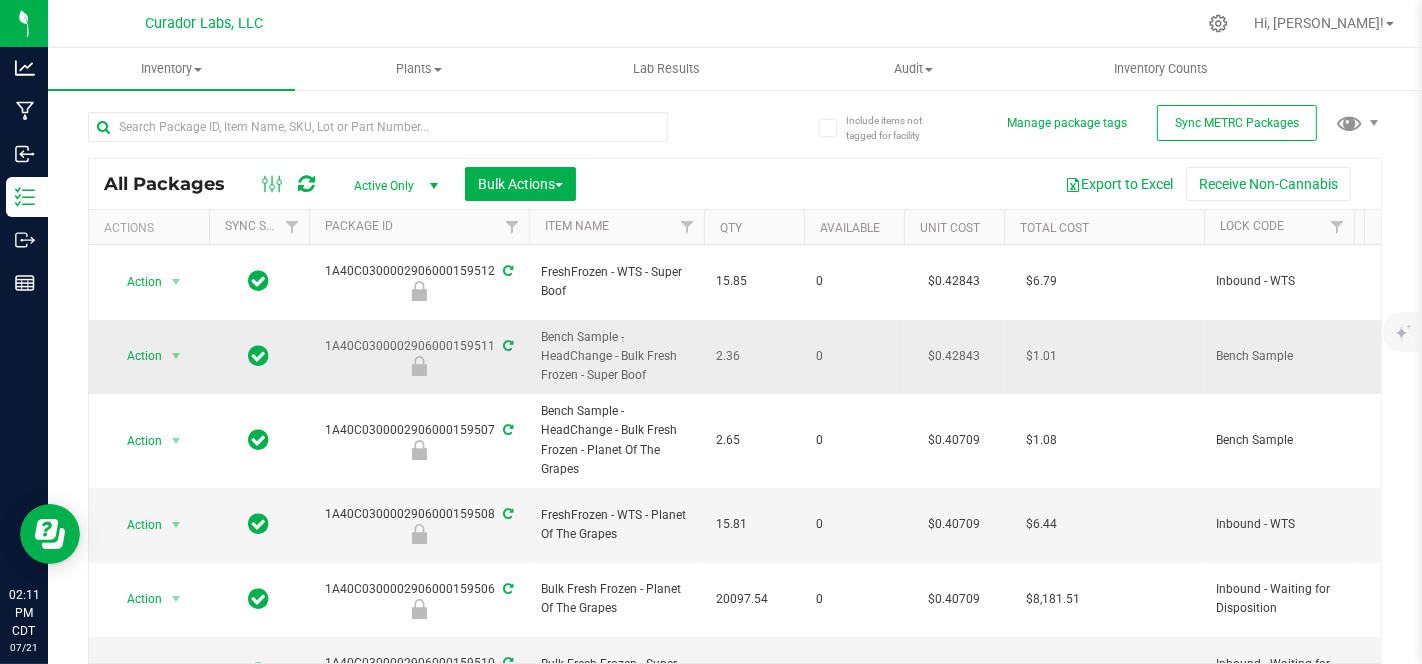 click on "1A40C0300002906000159511" at bounding box center [419, 356] 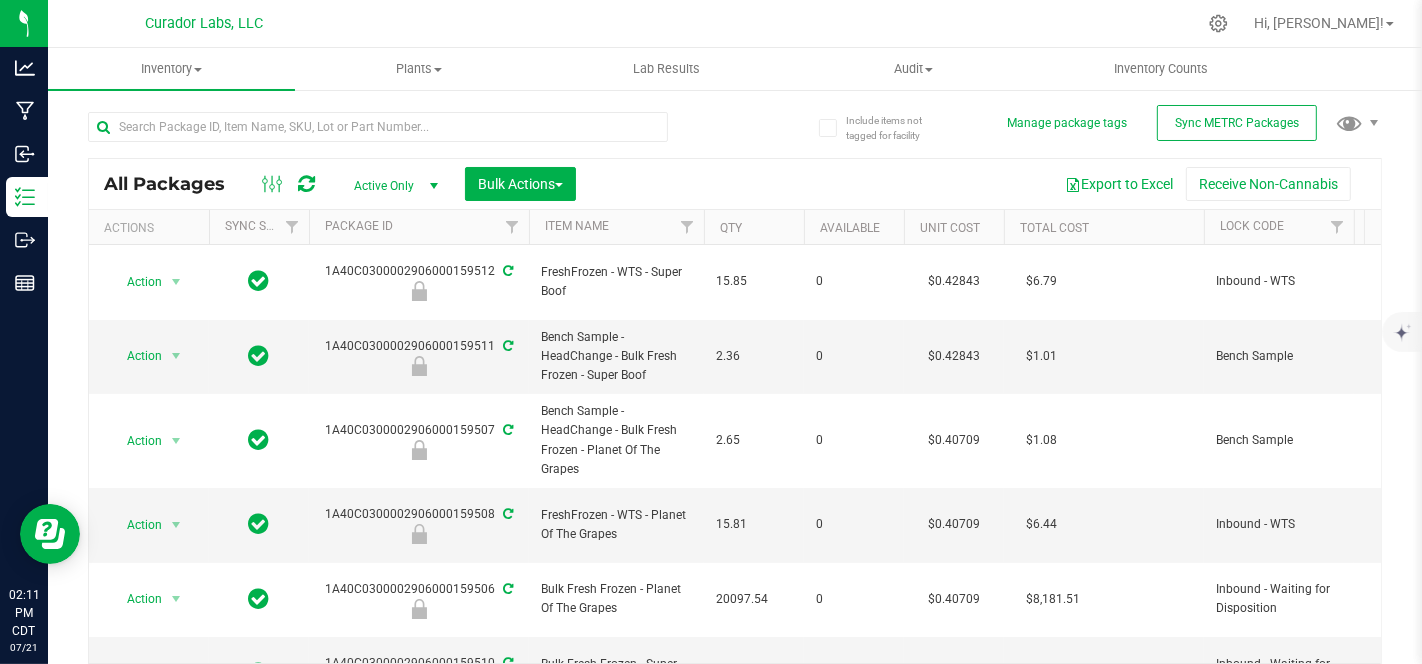 copy on "1A40C0300002906000159511" 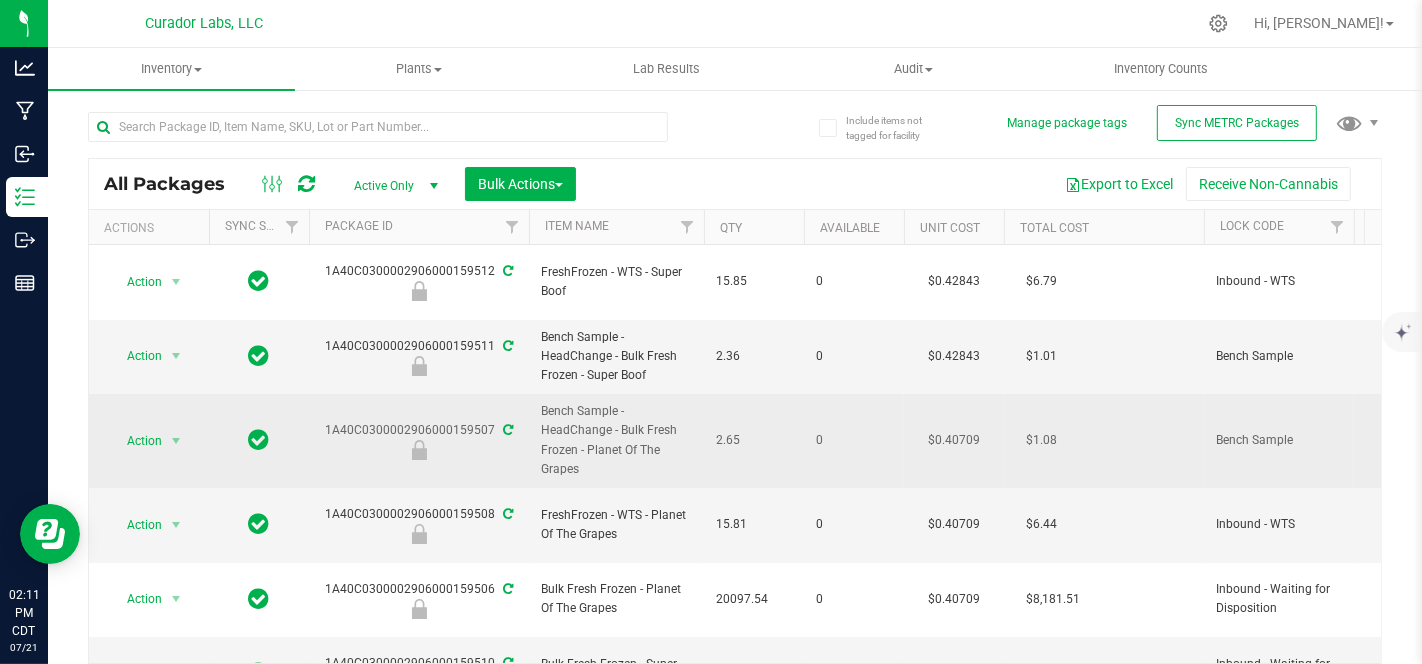 drag, startPoint x: 493, startPoint y: 410, endPoint x: 316, endPoint y: 415, distance: 177.0706 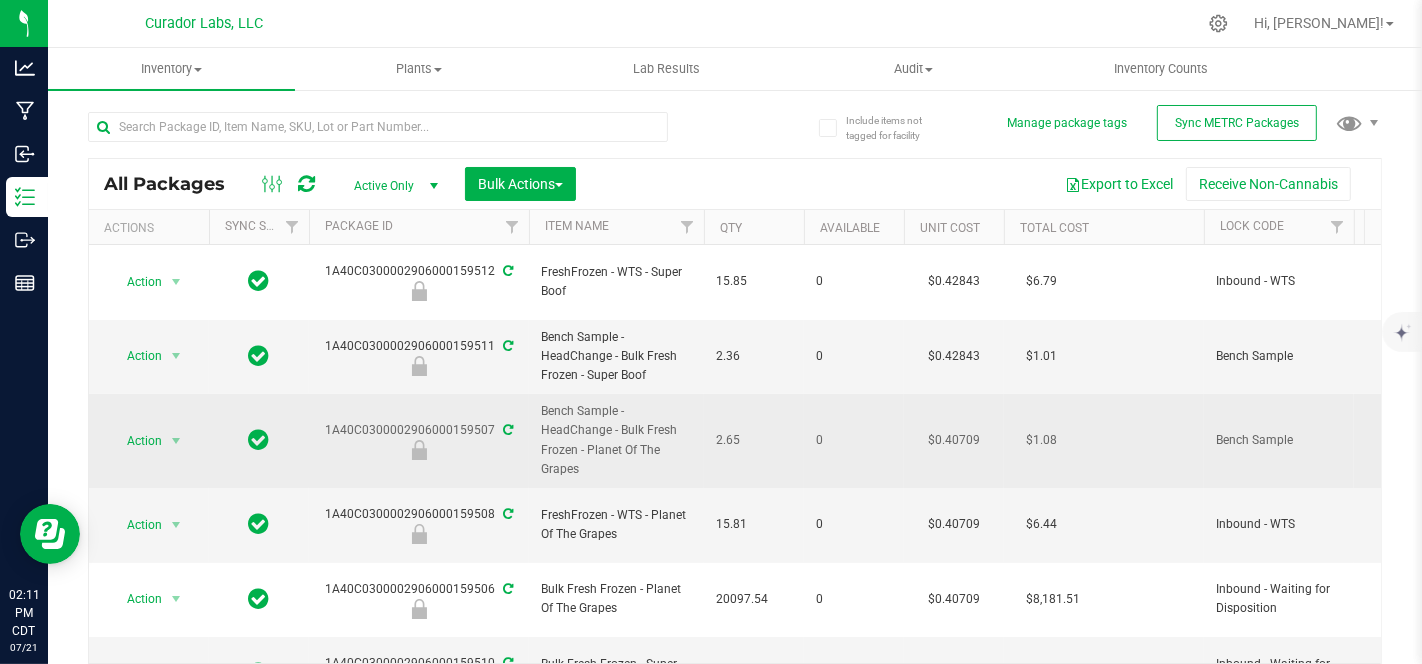click on "1A40C0300002906000159507" at bounding box center [419, 440] 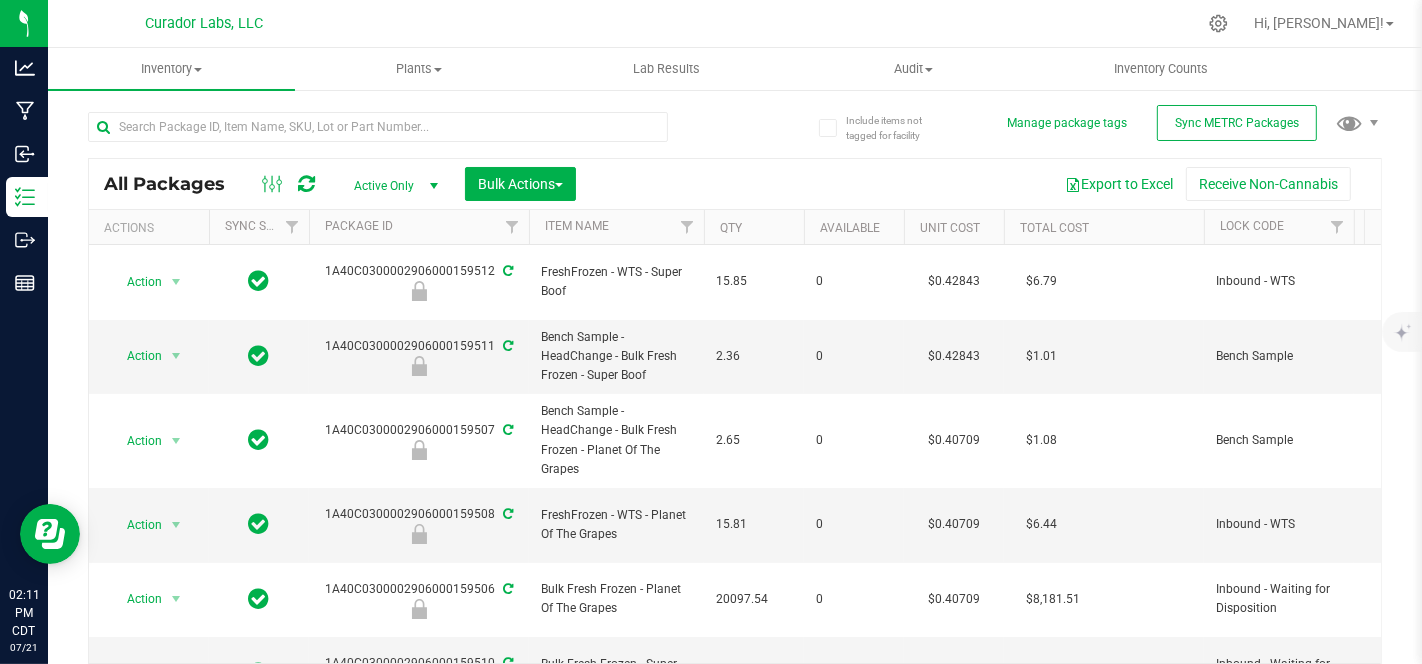 copy on "1A40C0300002906000159507" 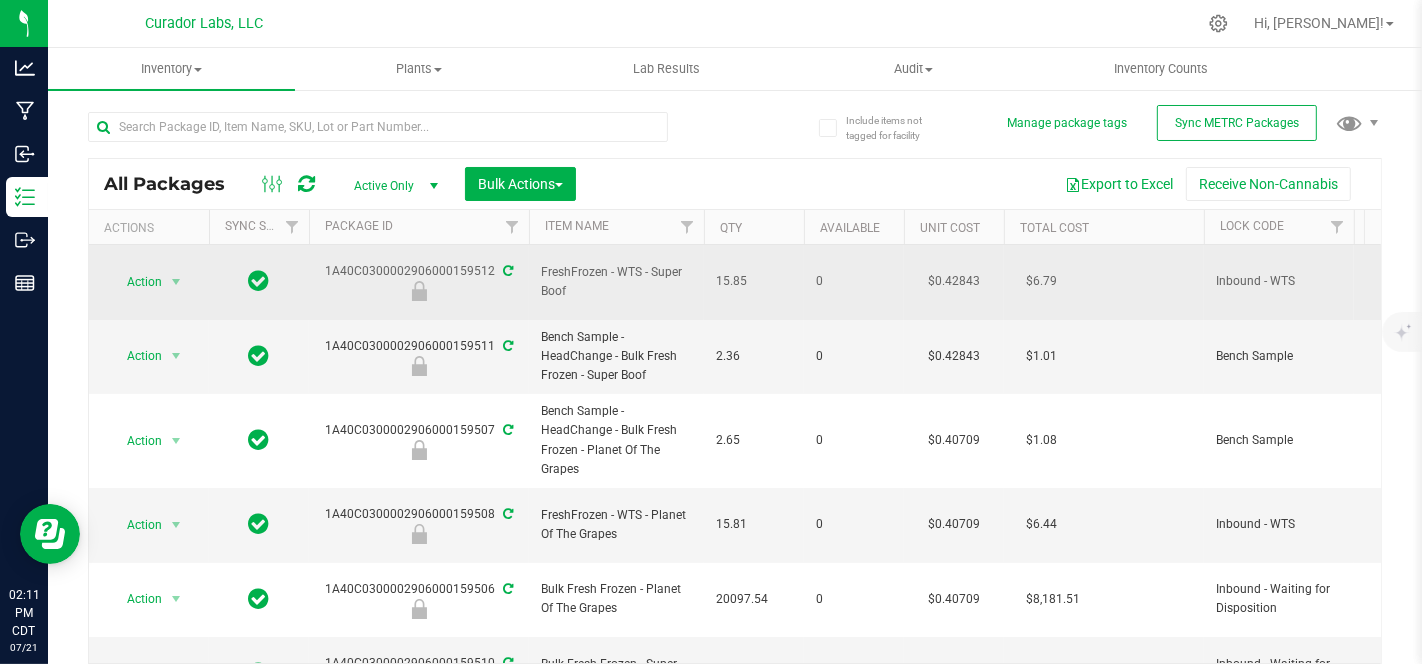 drag, startPoint x: 573, startPoint y: 280, endPoint x: 533, endPoint y: 271, distance: 41 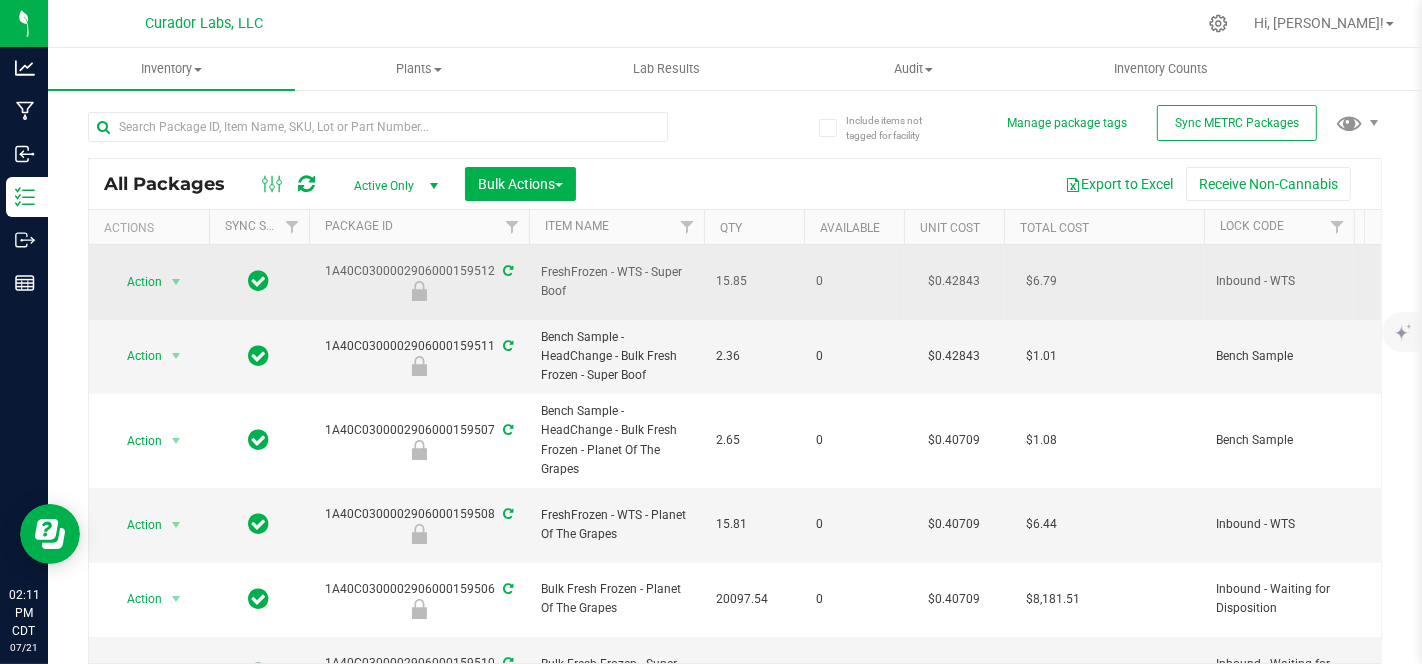click on "FreshFrozen - WTS - Super Boof" at bounding box center (616, 282) 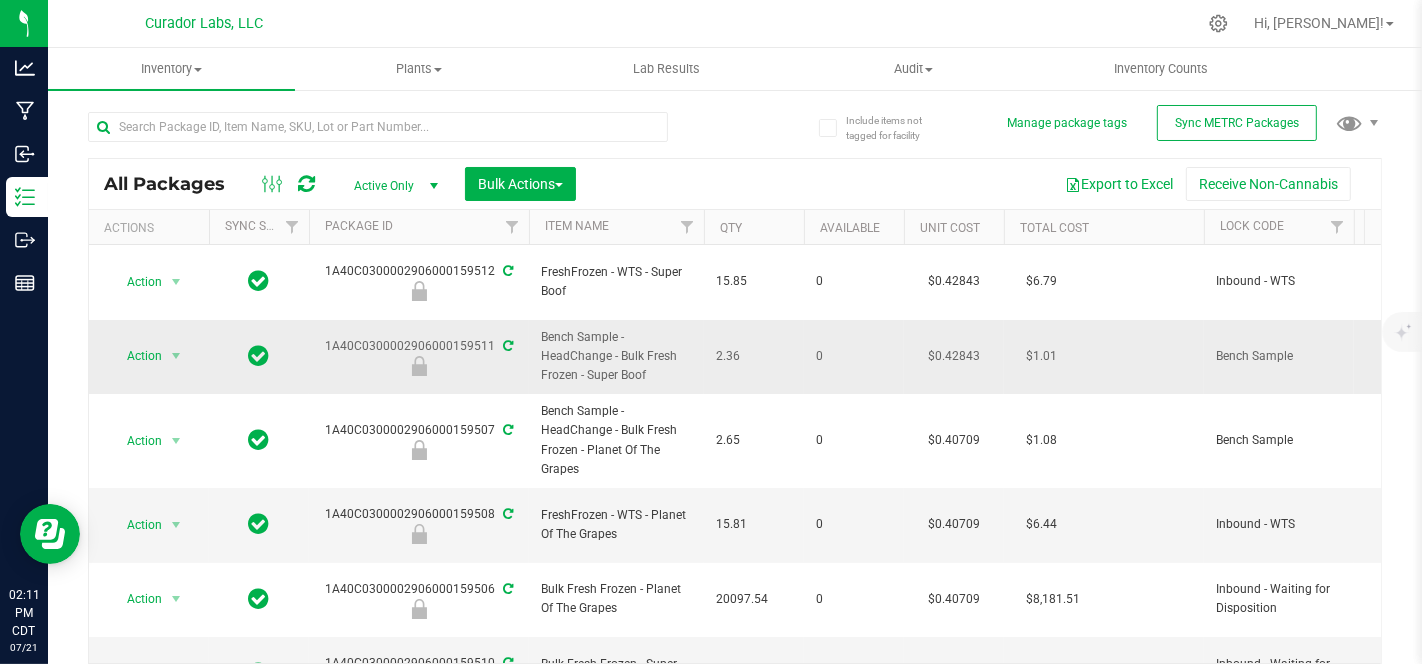 copy on "FreshFrozen - WTS - Super Boof" 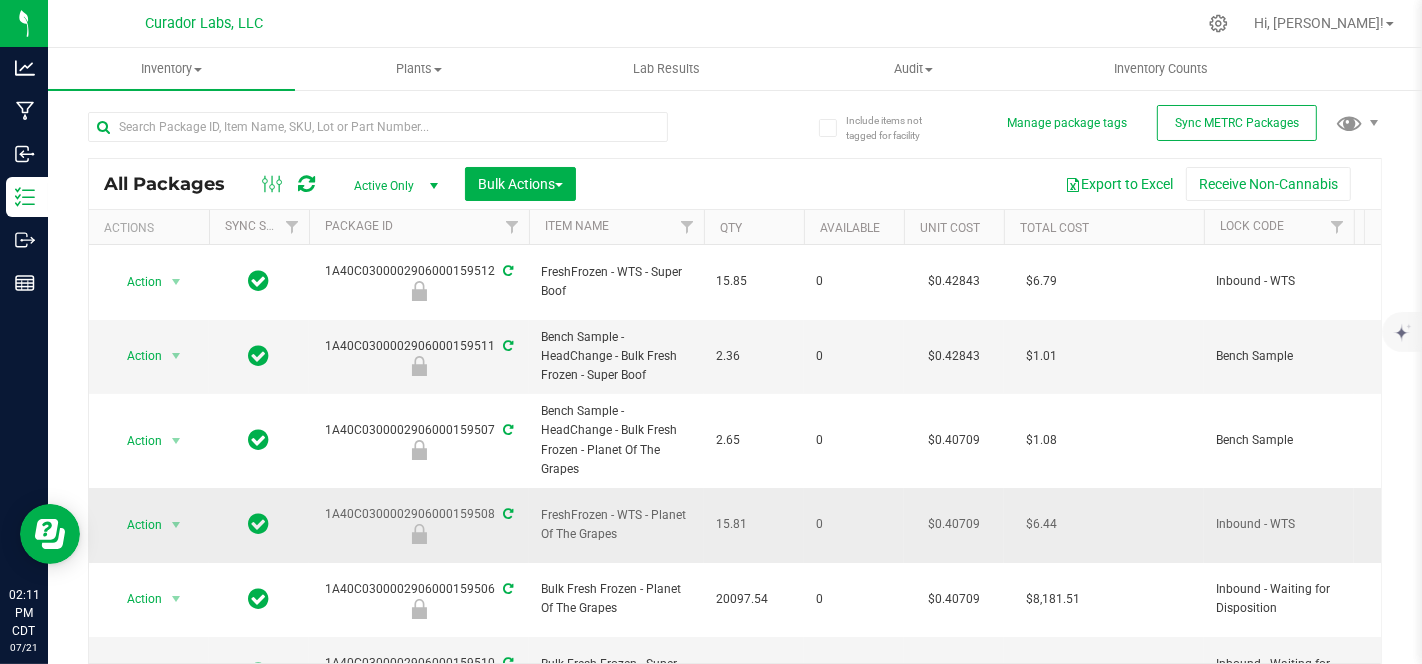 drag, startPoint x: 624, startPoint y: 510, endPoint x: 531, endPoint y: 492, distance: 94.72592 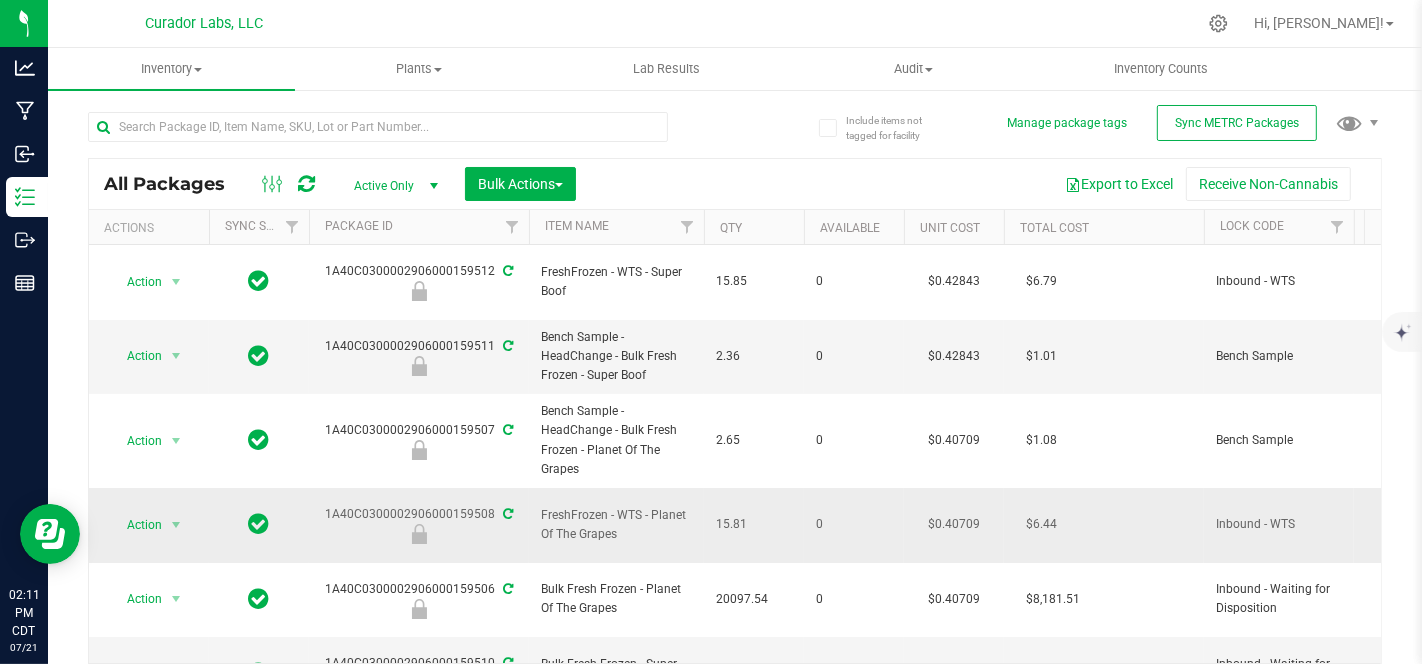 click on "FreshFrozen - WTS - Planet Of The Grapes" at bounding box center [616, 525] 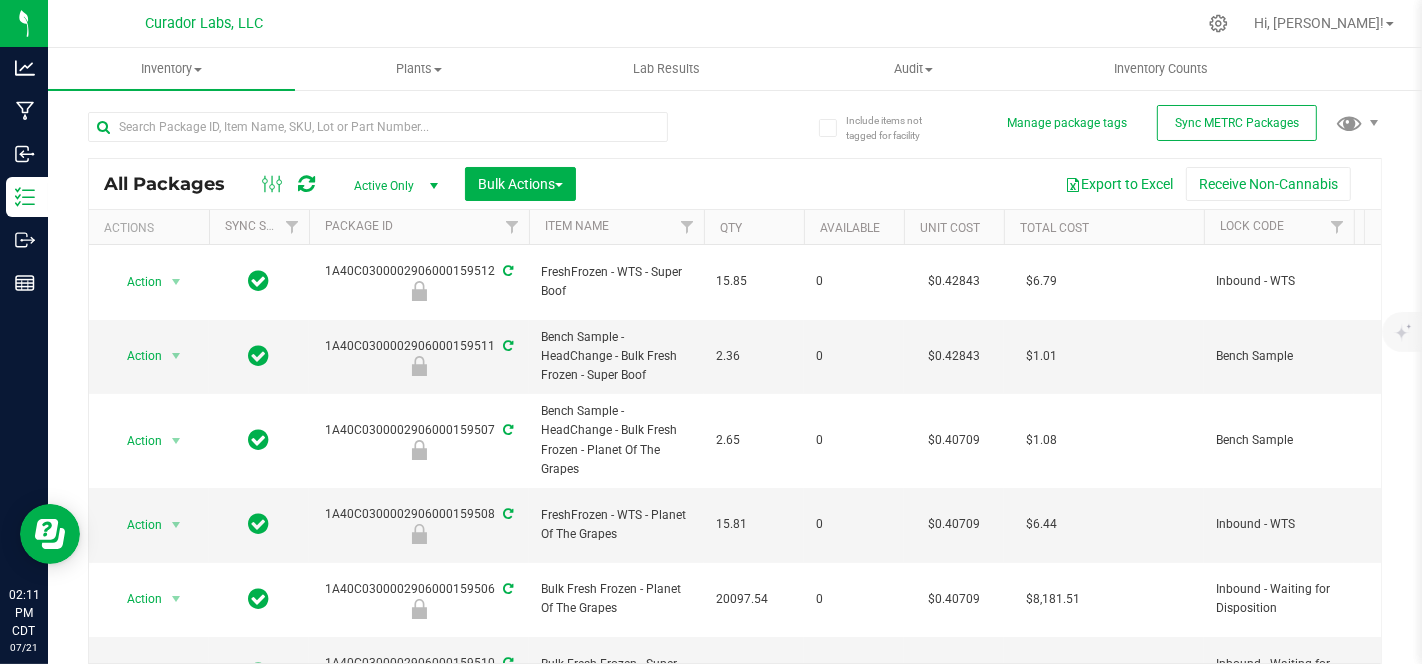 copy on "FreshFrozen - WTS - Planet Of The Grapes" 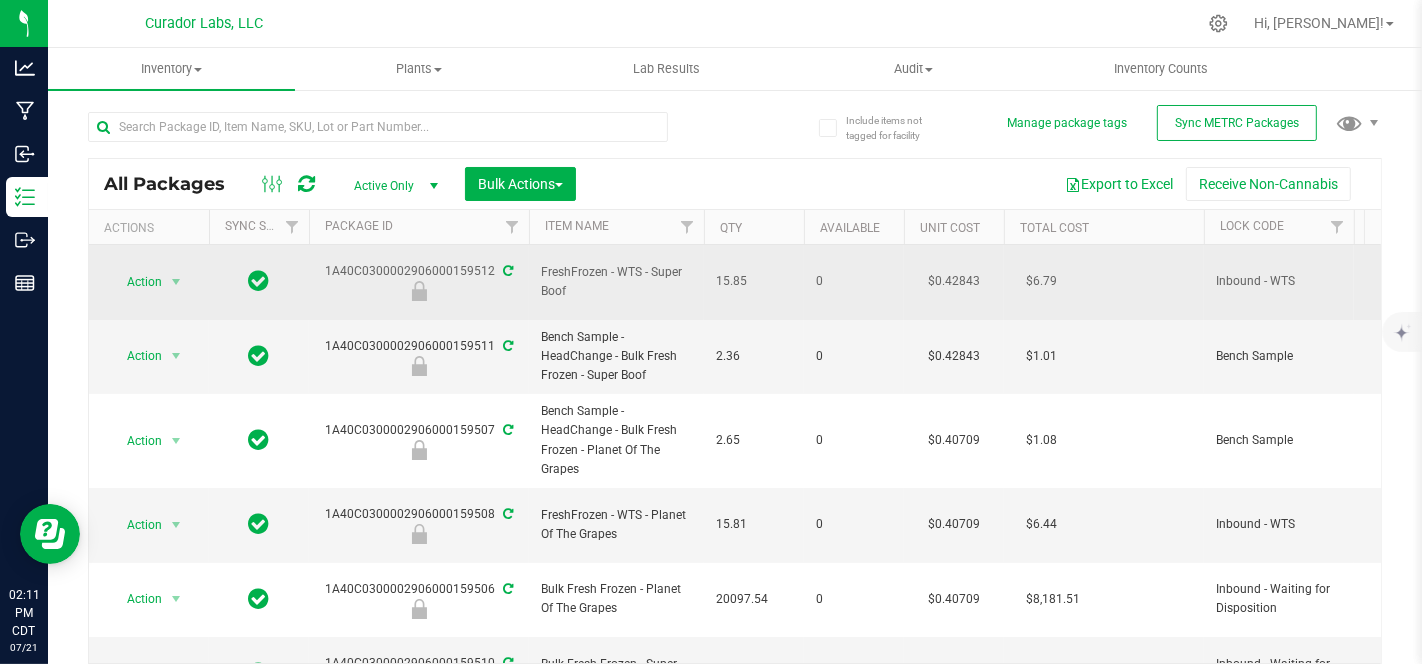 drag, startPoint x: 490, startPoint y: 258, endPoint x: 324, endPoint y: 267, distance: 166.24379 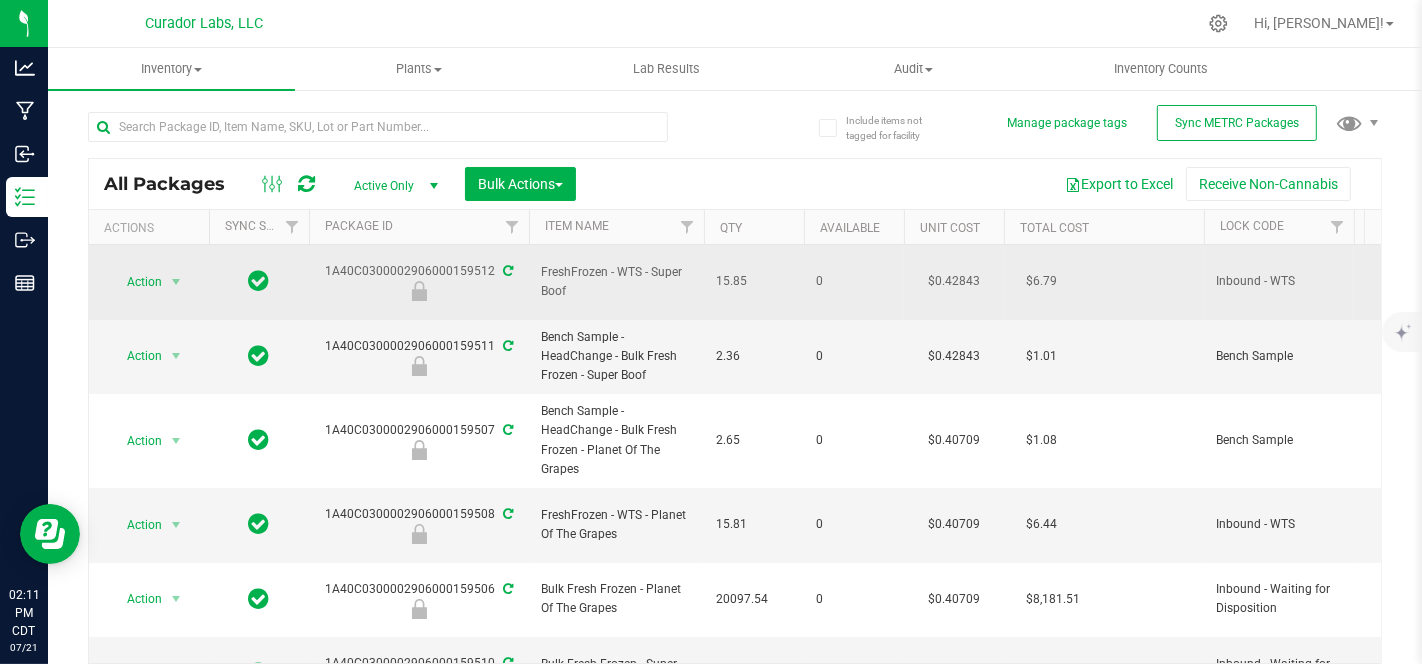 click on "1A40C0300002906000159512" at bounding box center [419, 281] 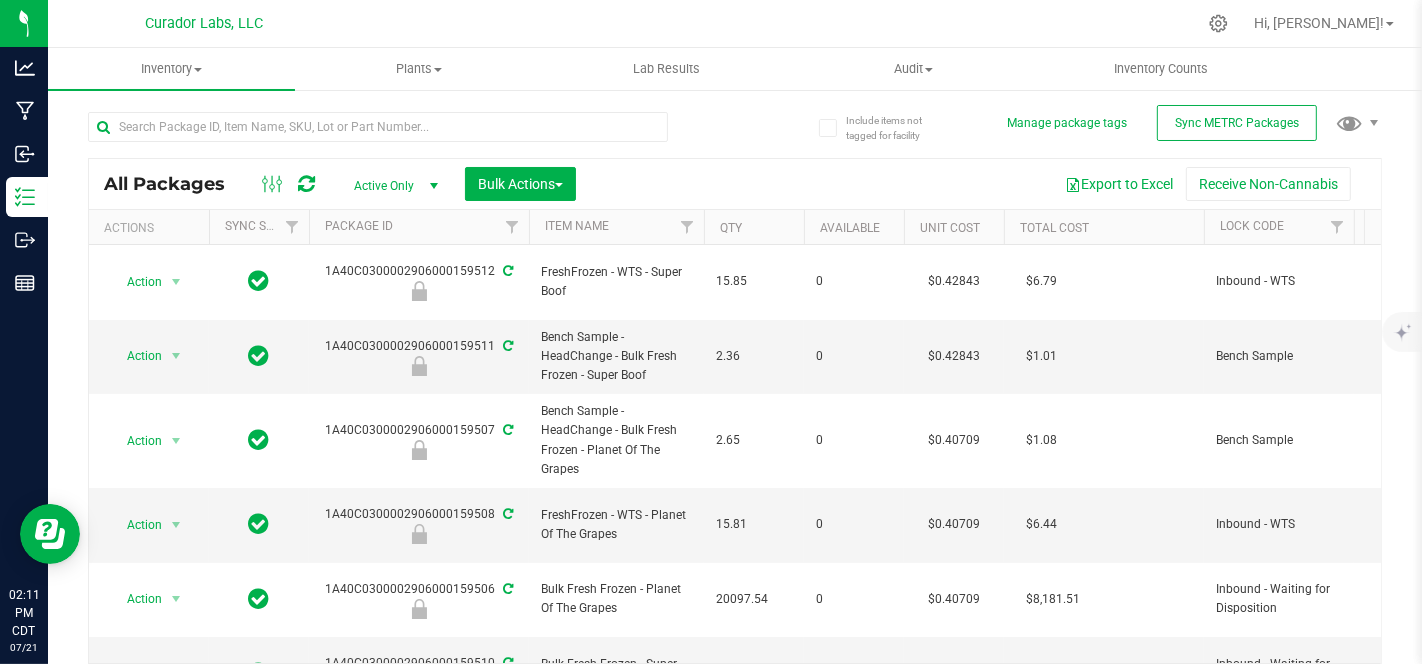 copy on "1A40C0300002906000159512" 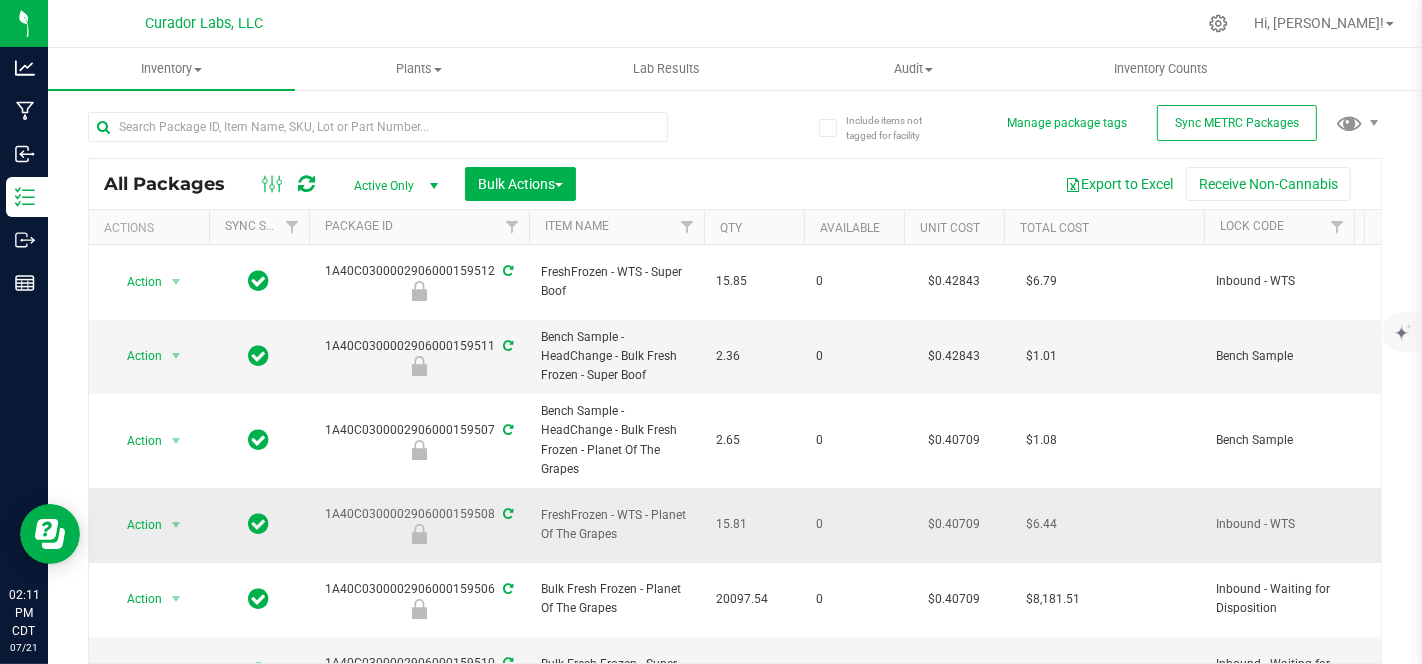 drag, startPoint x: 494, startPoint y: 485, endPoint x: 325, endPoint y: 489, distance: 169.04733 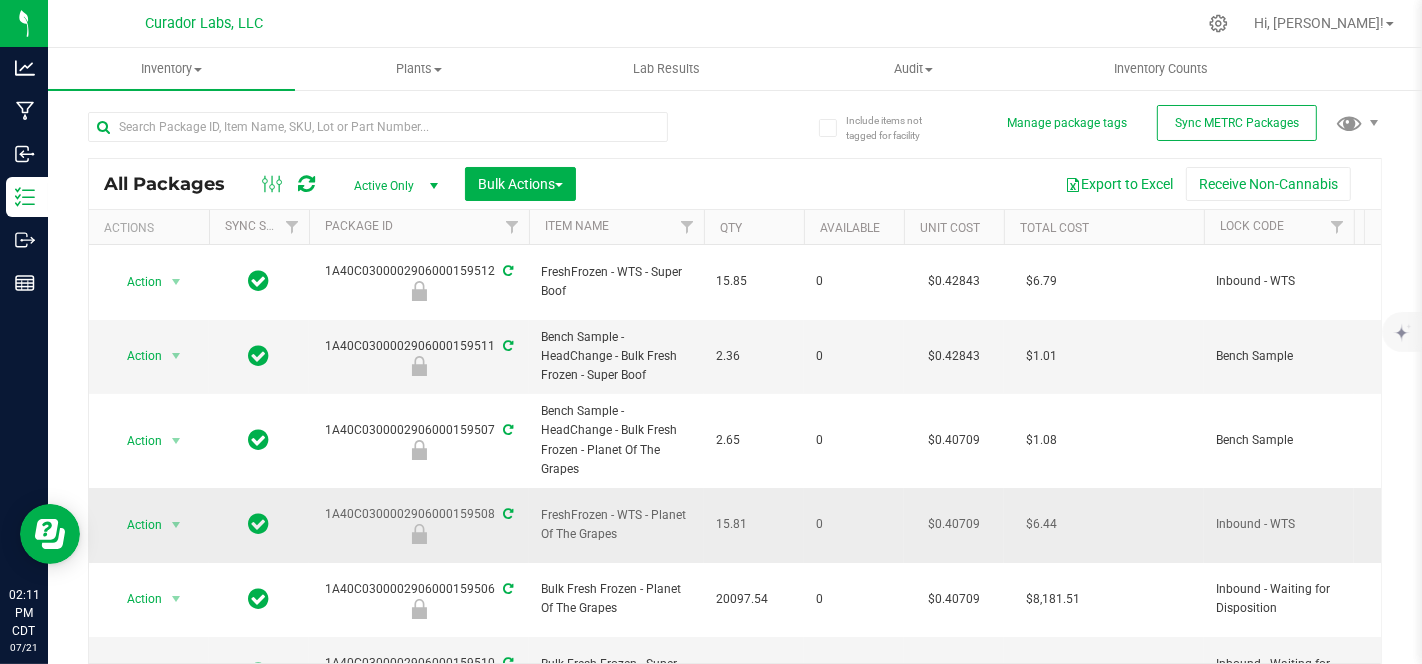 click on "1A40C0300002906000159508" at bounding box center [419, 524] 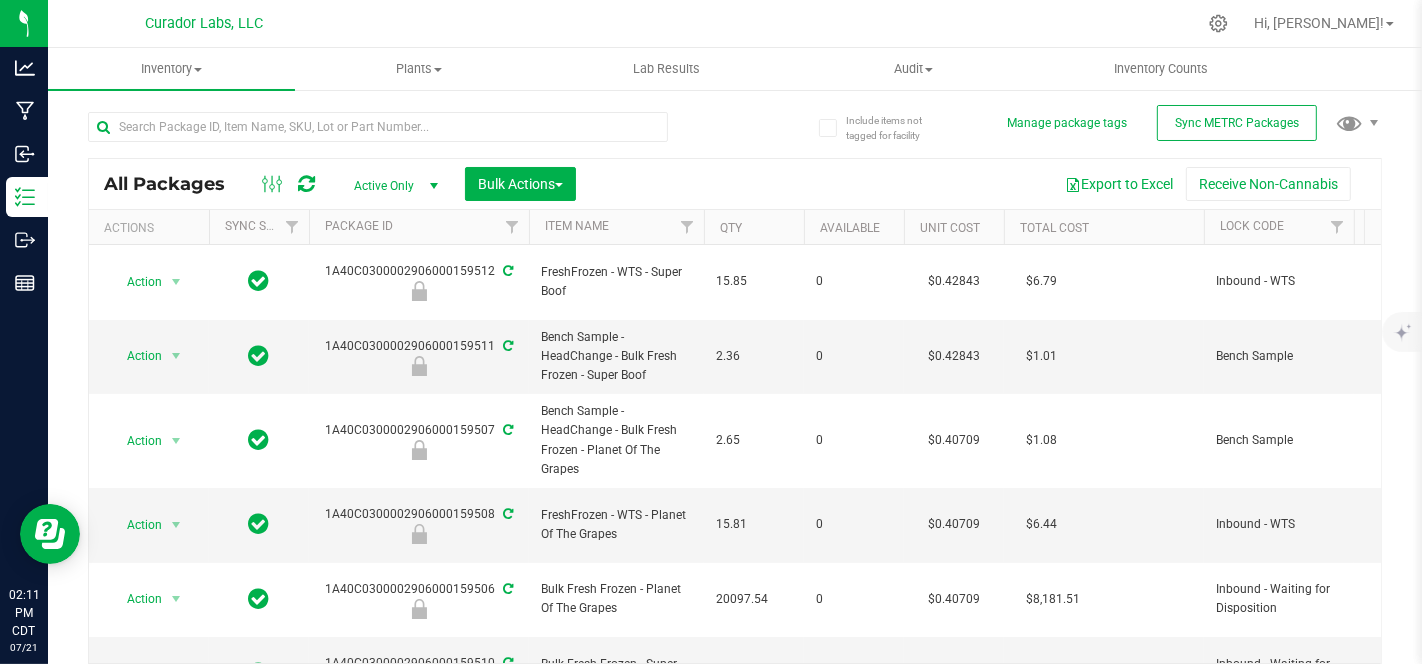 copy on "1A40C0300002906000159508" 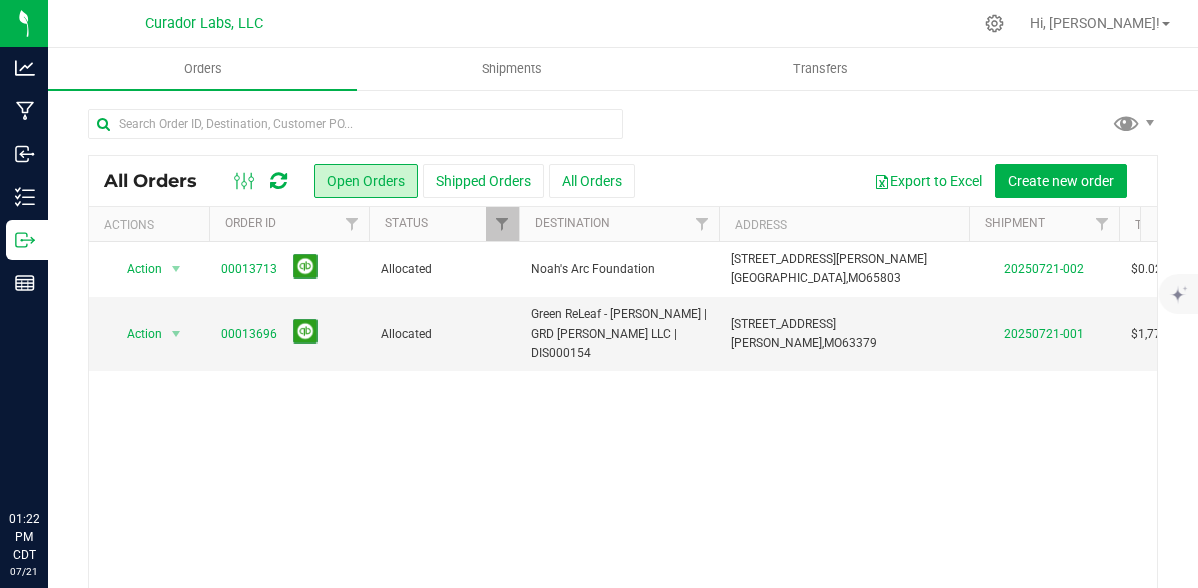 scroll, scrollTop: 0, scrollLeft: 0, axis: both 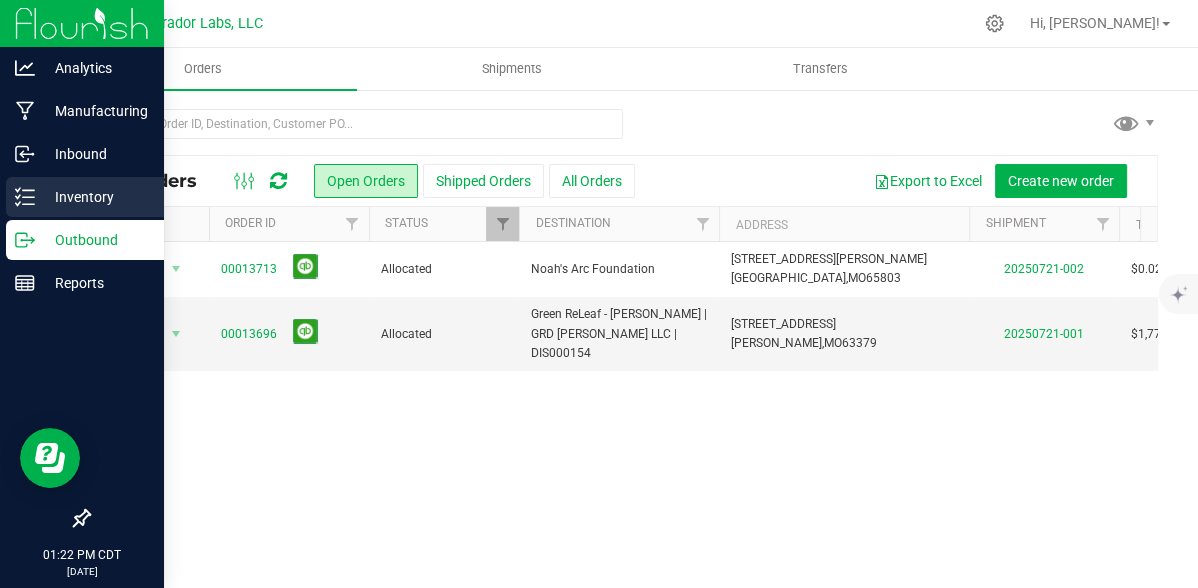 click on "Inventory" at bounding box center [95, 197] 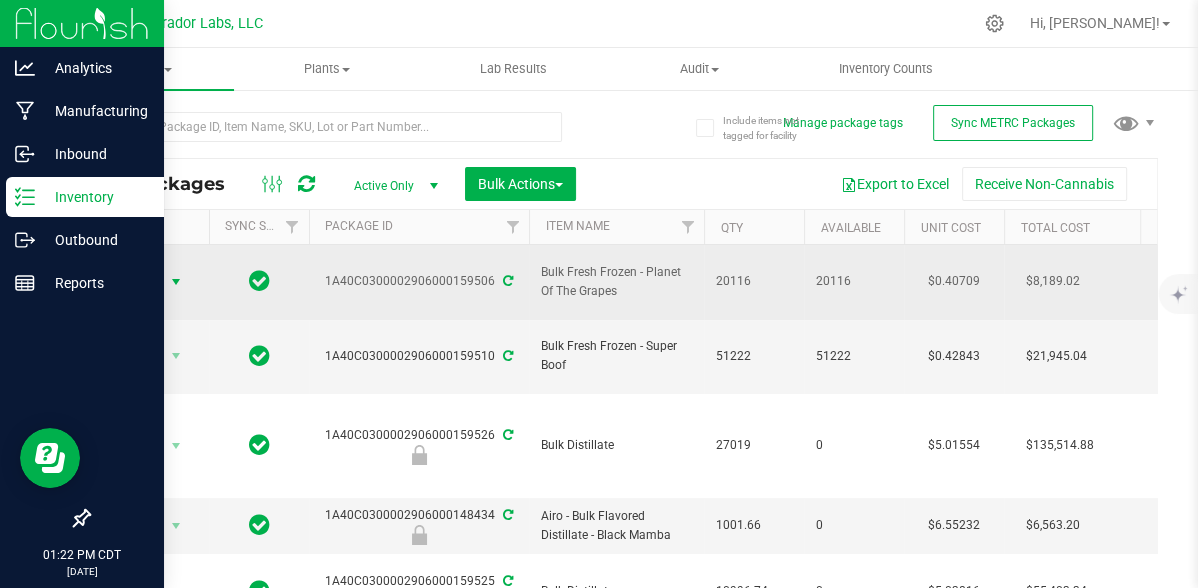 click at bounding box center [176, 282] 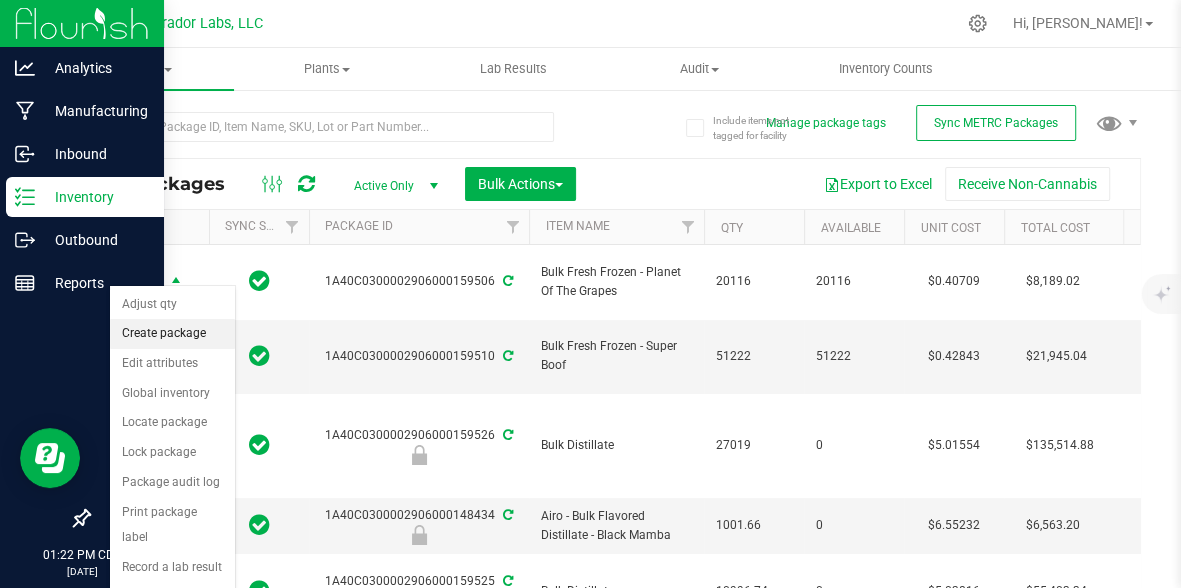 click on "Create package" at bounding box center [172, 334] 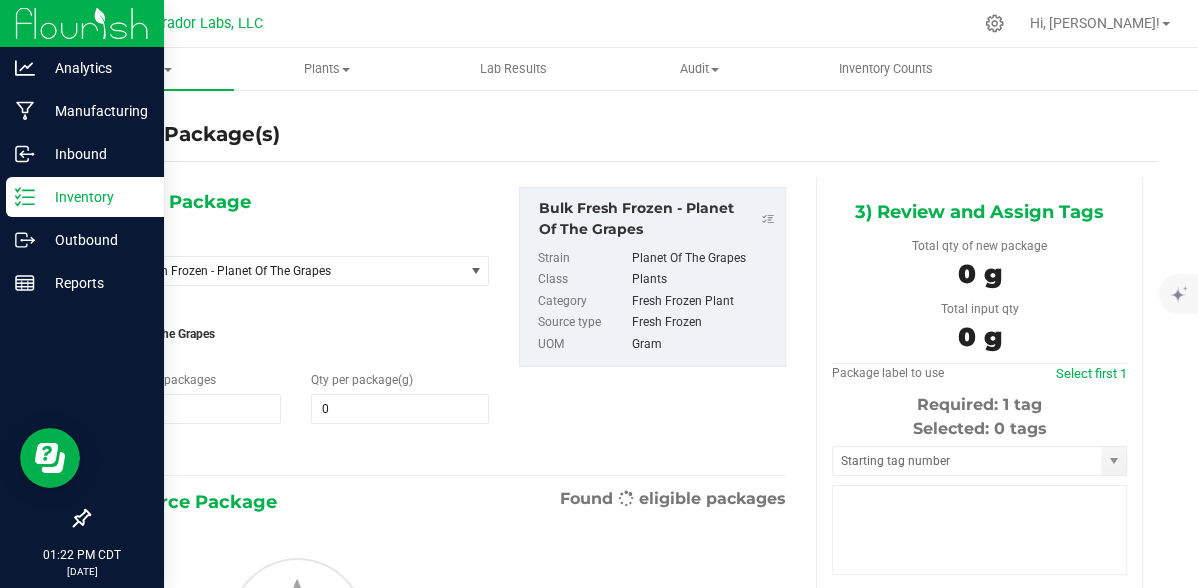 type on "0.0000" 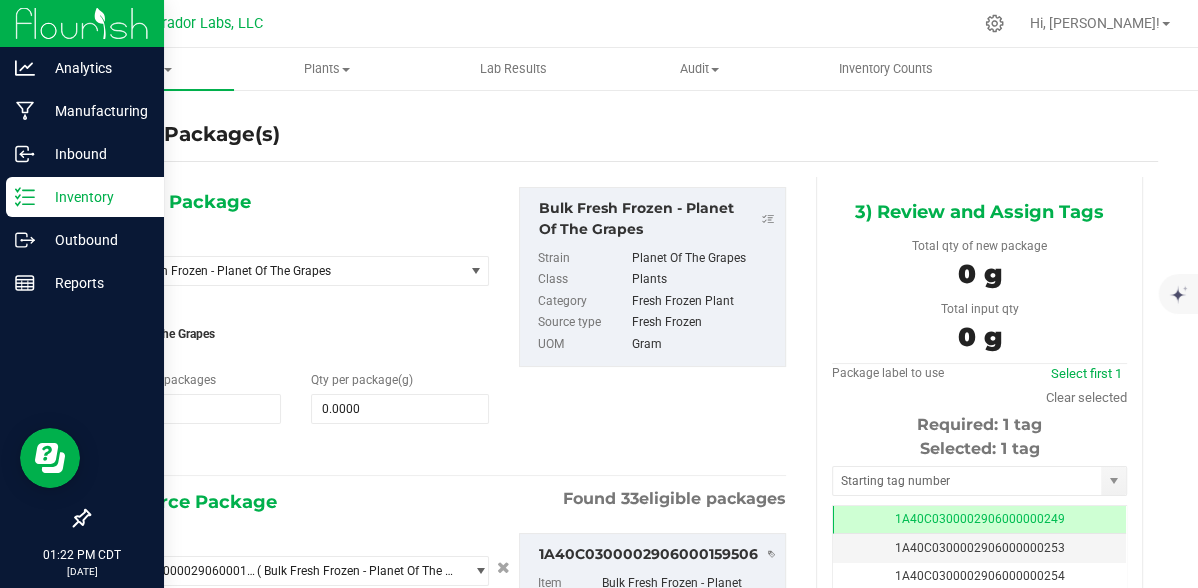 scroll, scrollTop: 0, scrollLeft: 0, axis: both 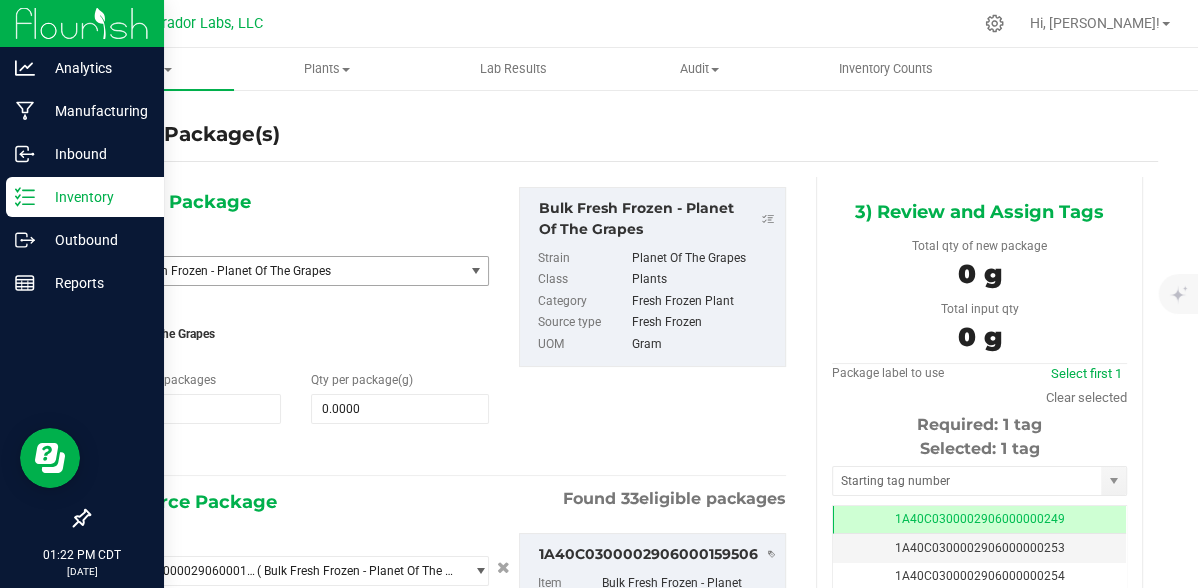 click on "Bulk Fresh Frozen - Planet Of The Grapes" at bounding box center (276, 271) 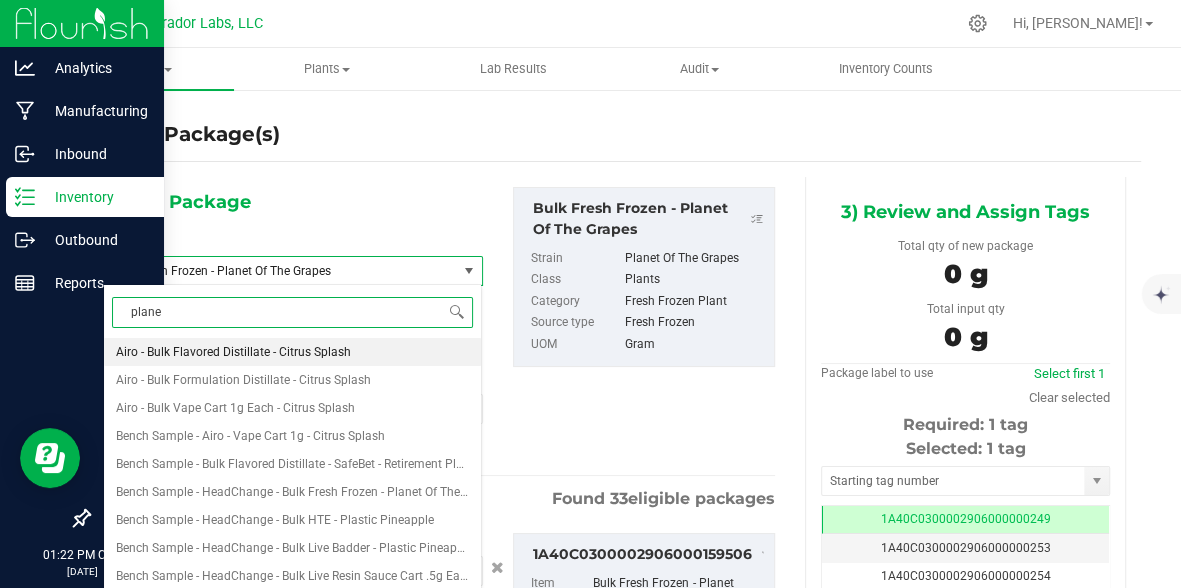 type on "planet" 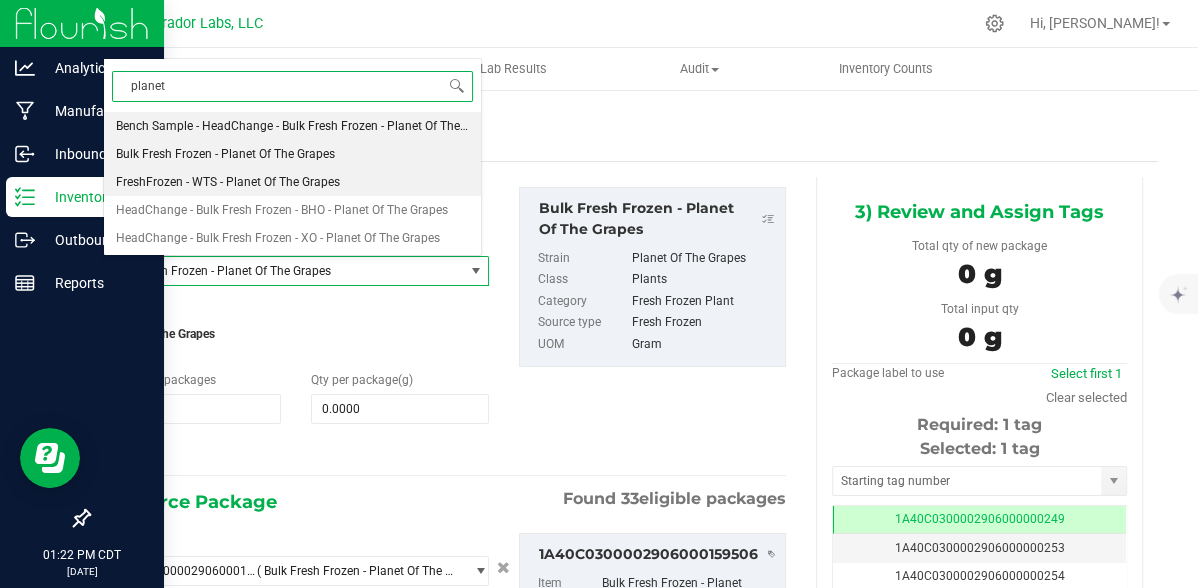 click on "FreshFrozen - WTS - Planet Of The Grapes" at bounding box center [228, 182] 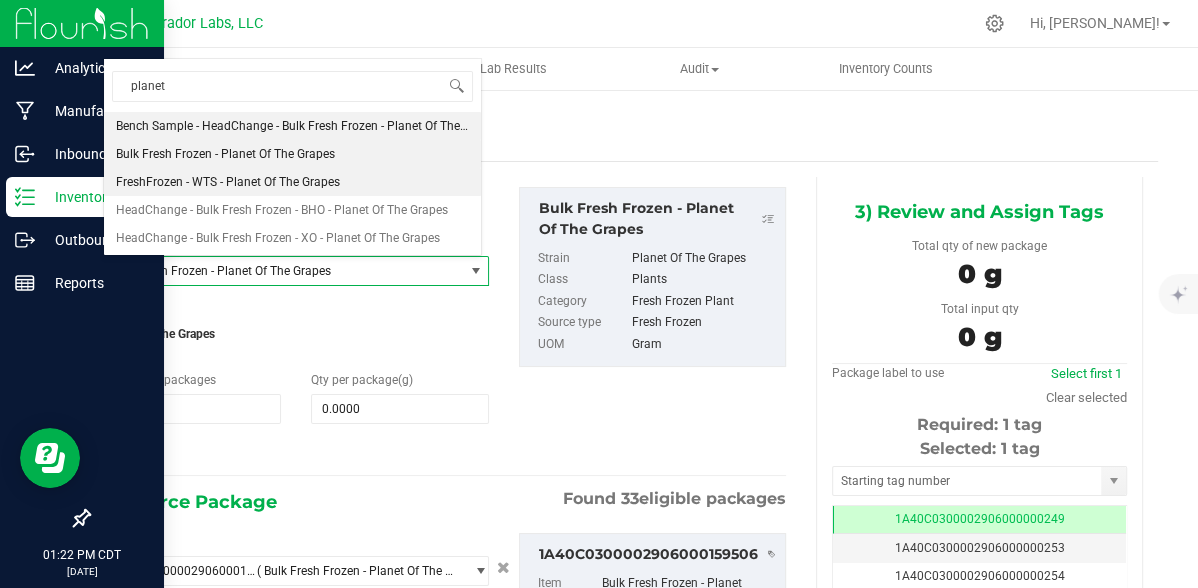 type 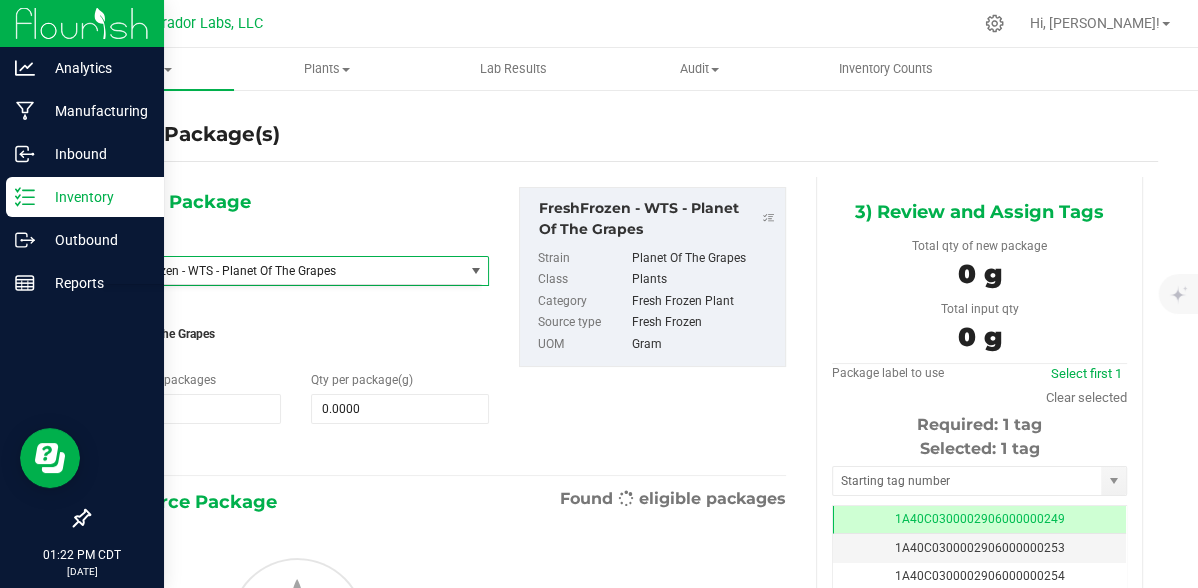 type on "0.0000" 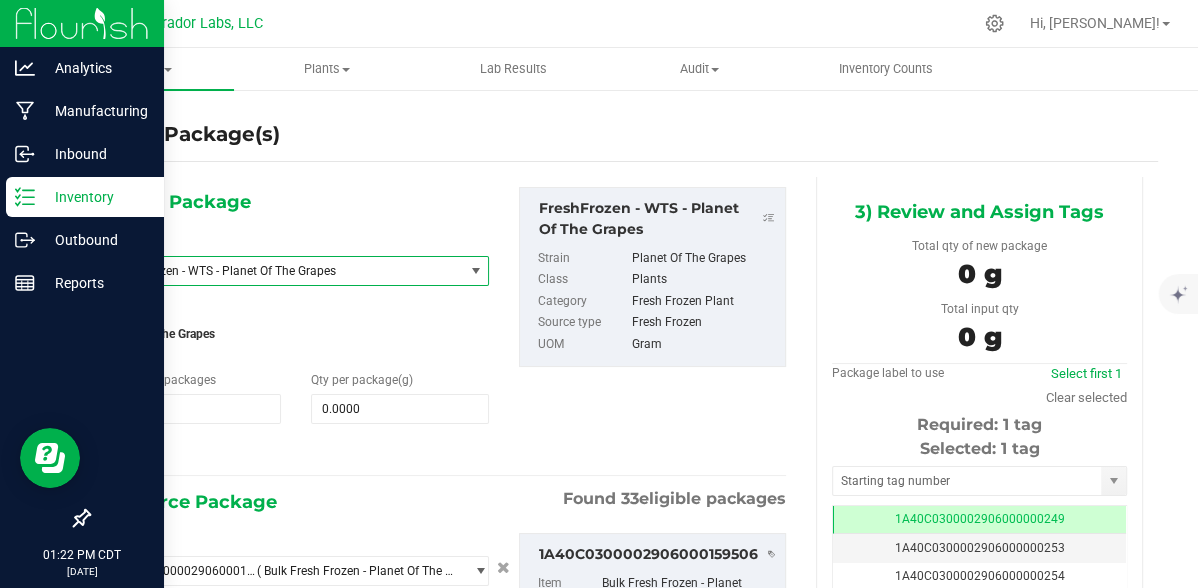 type on "0.0000 g" 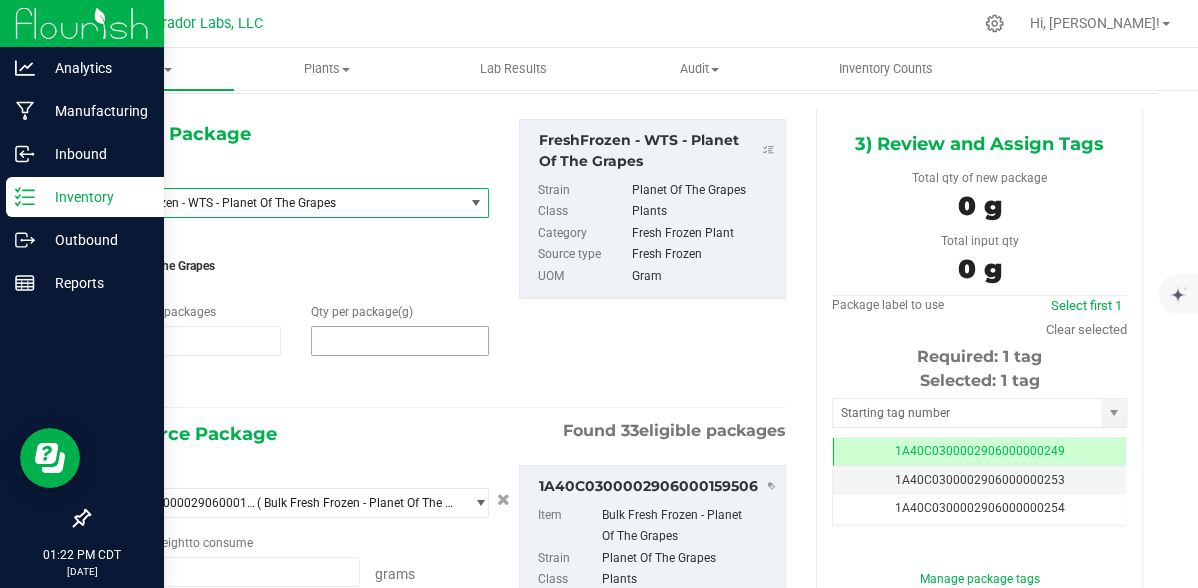 click at bounding box center [400, 341] 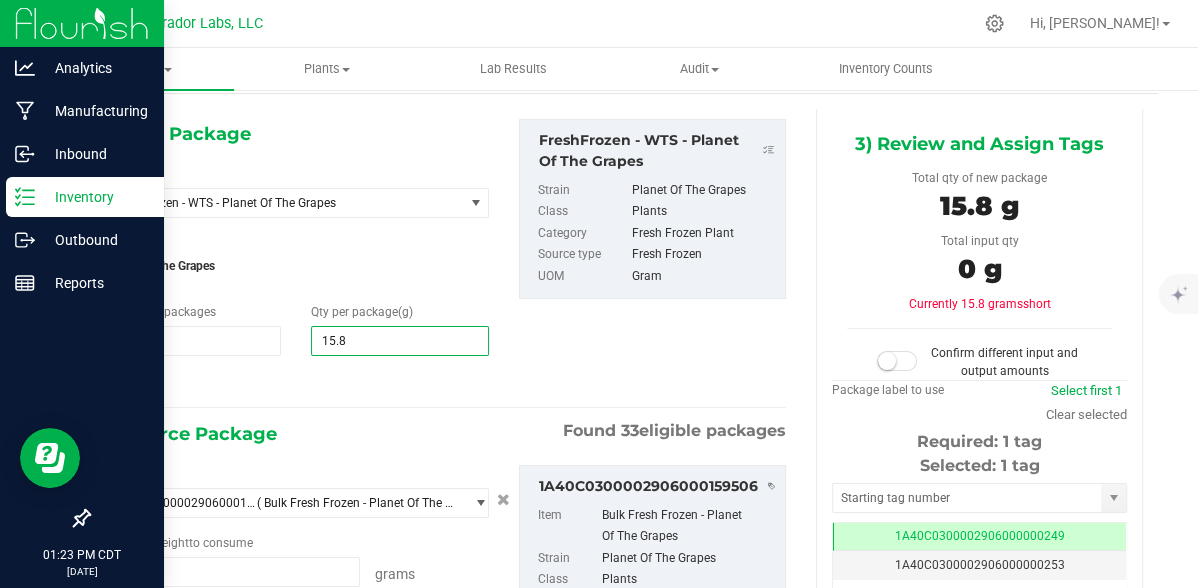 type on "15.81" 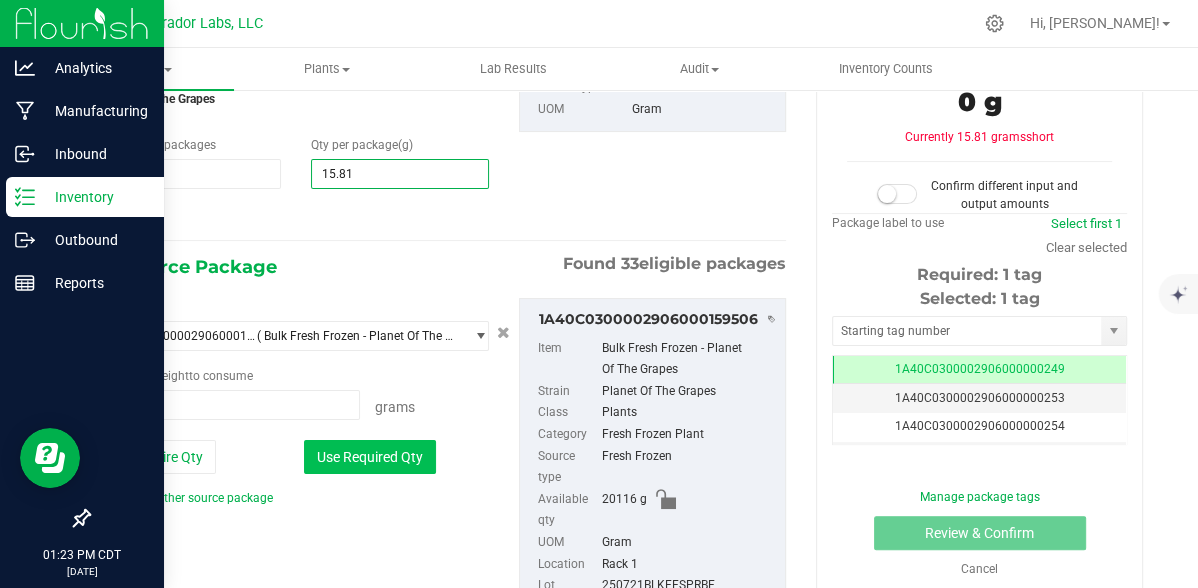 type on "15.8100" 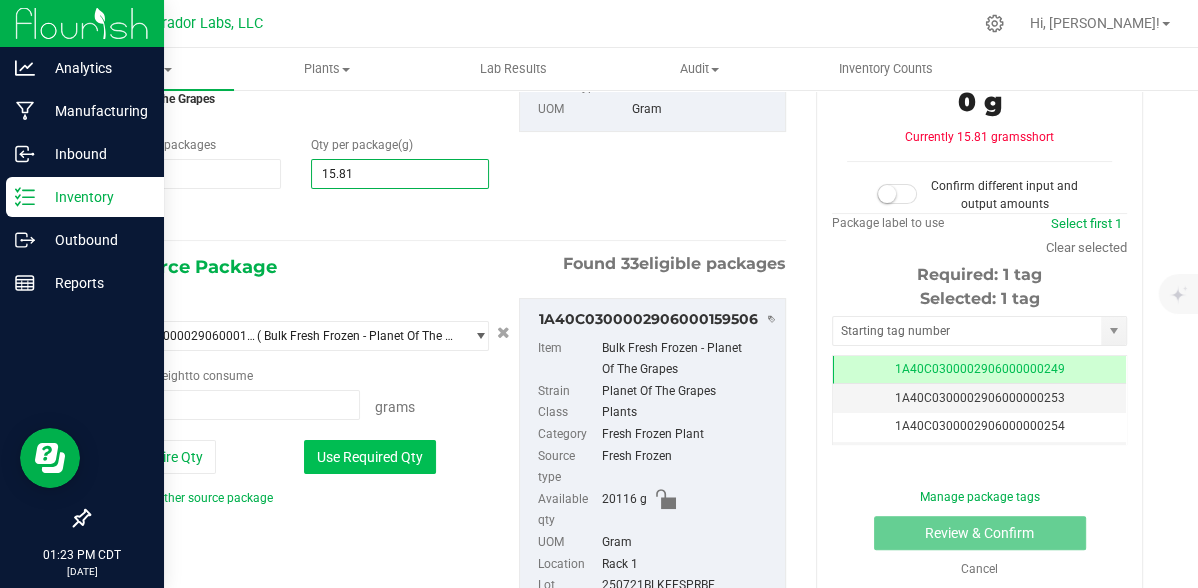 click on "Use Required Qty" at bounding box center [370, 457] 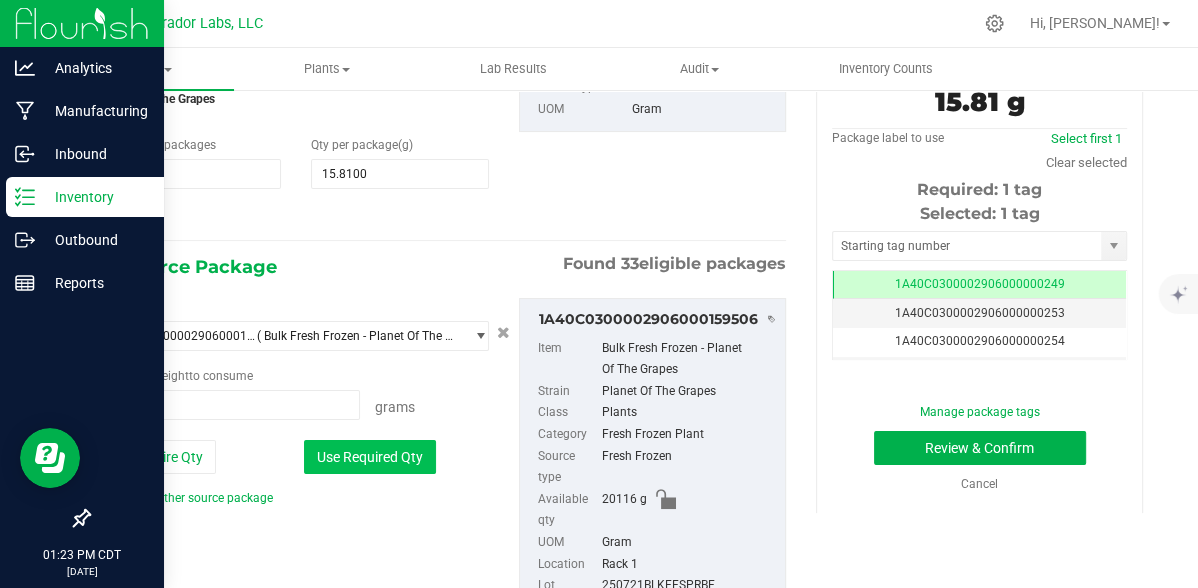 type on "15.8100 g" 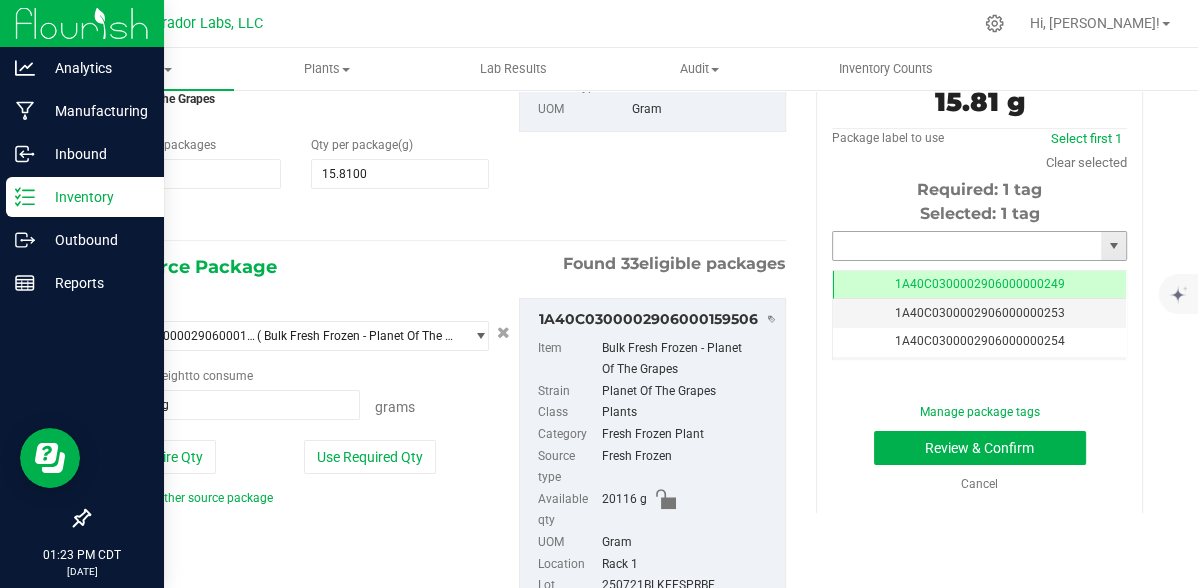 click at bounding box center [967, 246] 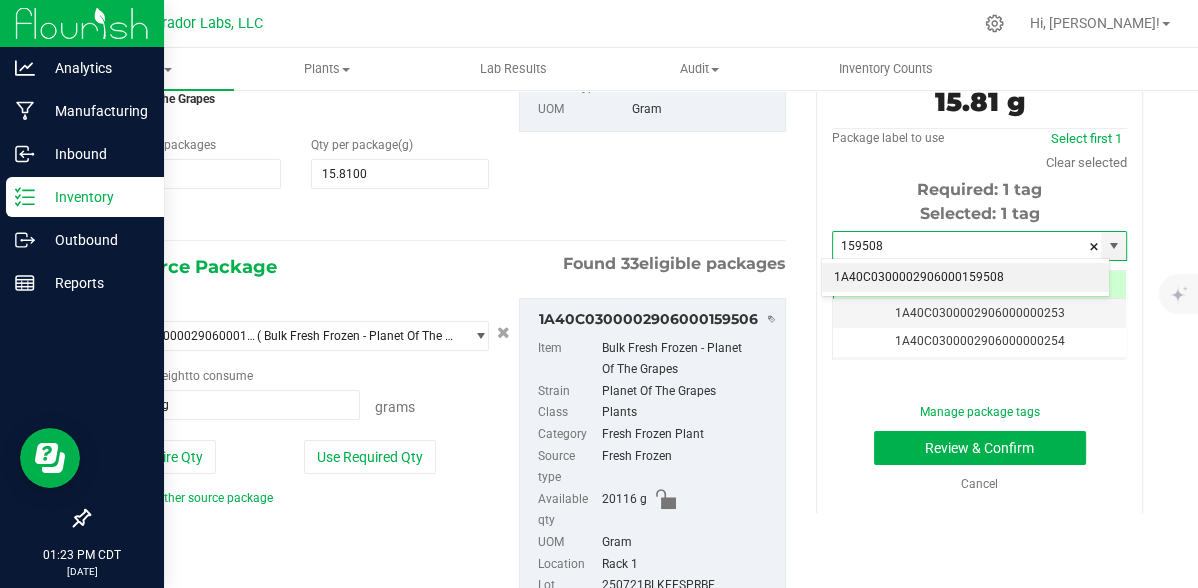 click on "1A40C0300002906000159508" at bounding box center [965, 278] 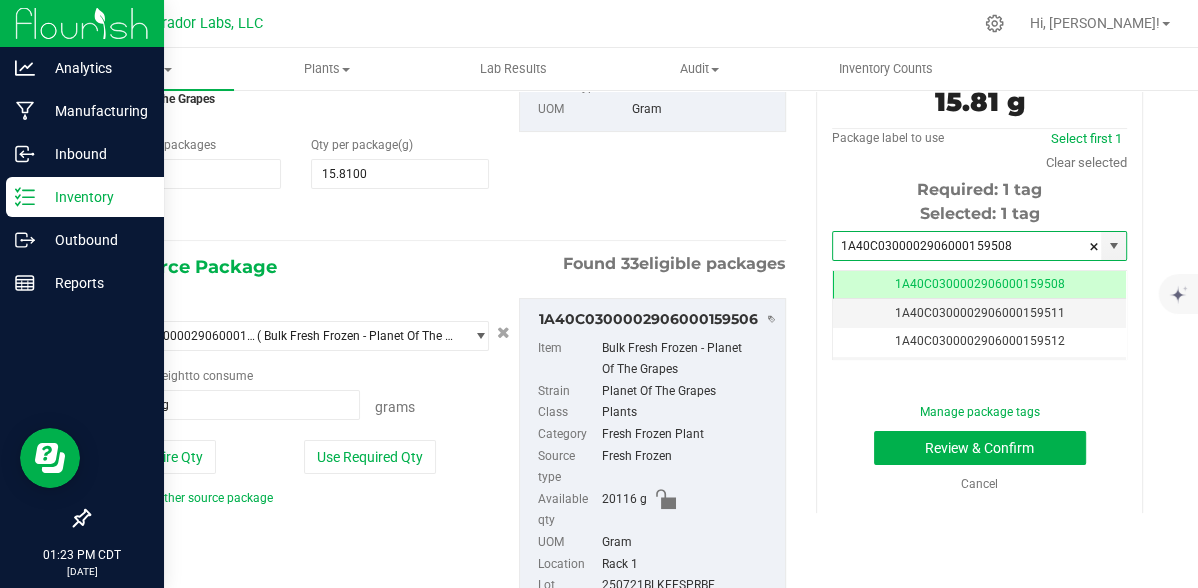 scroll, scrollTop: 0, scrollLeft: 0, axis: both 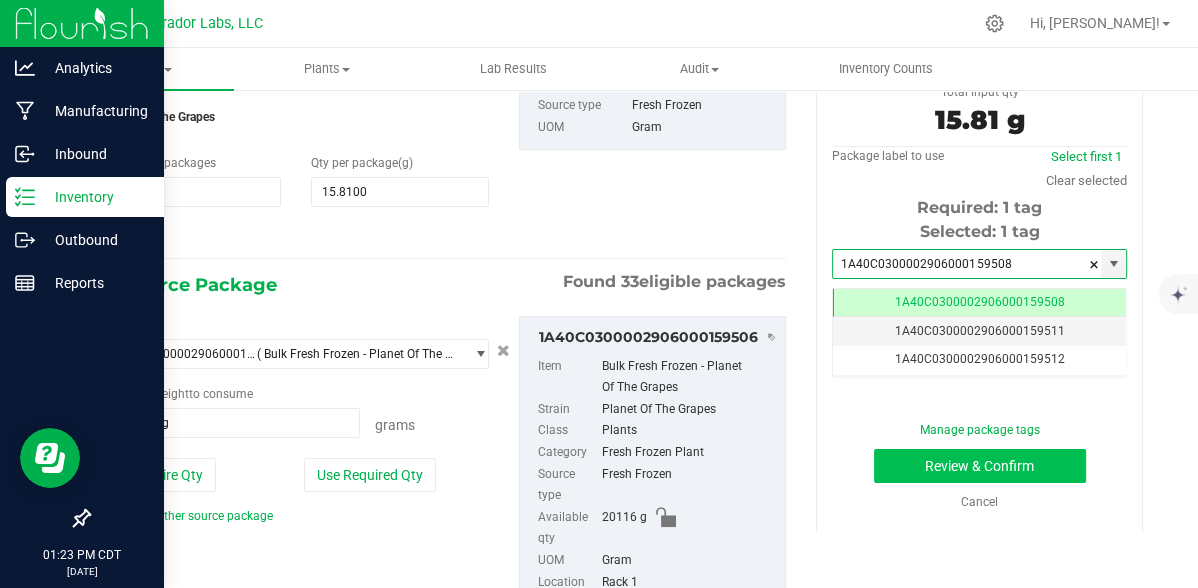 type on "1A40C0300002906000159508" 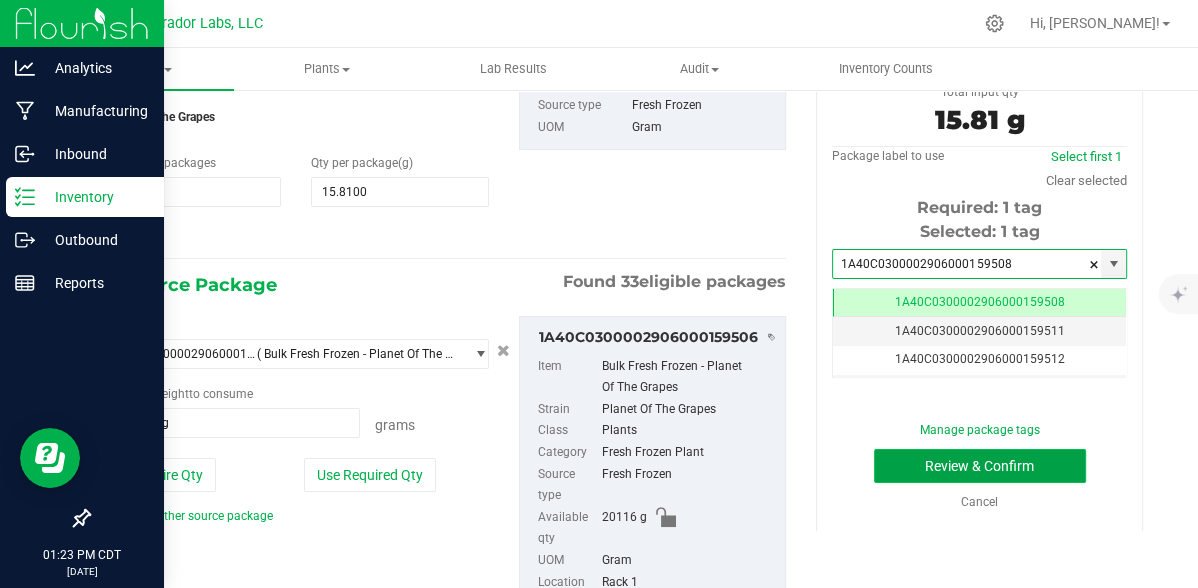 click on "Review & Confirm" at bounding box center (980, 466) 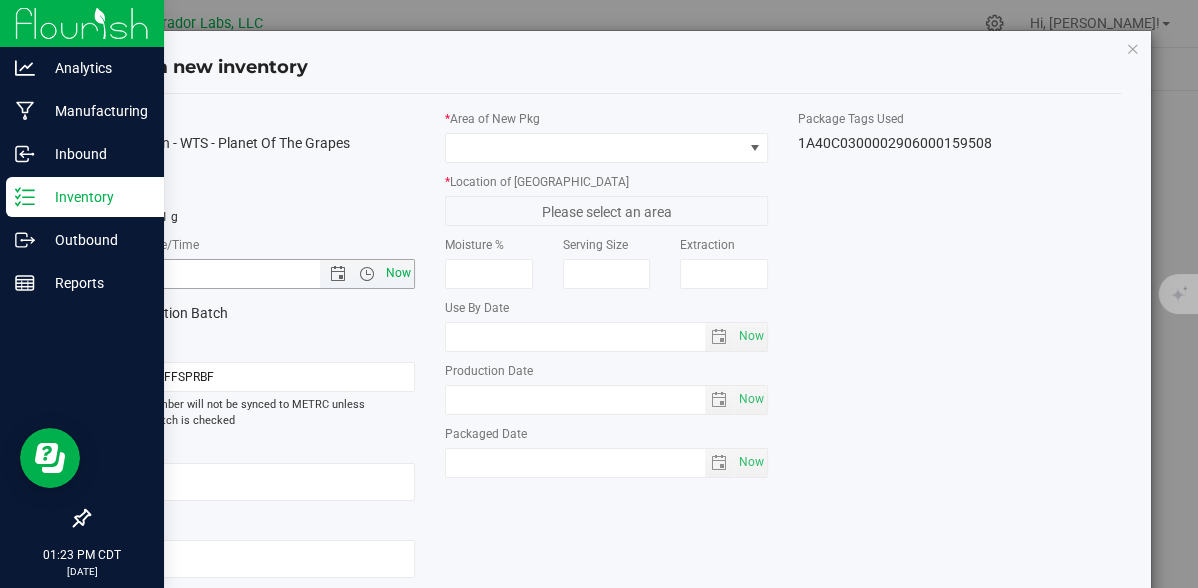 click on "Now" at bounding box center (399, 273) 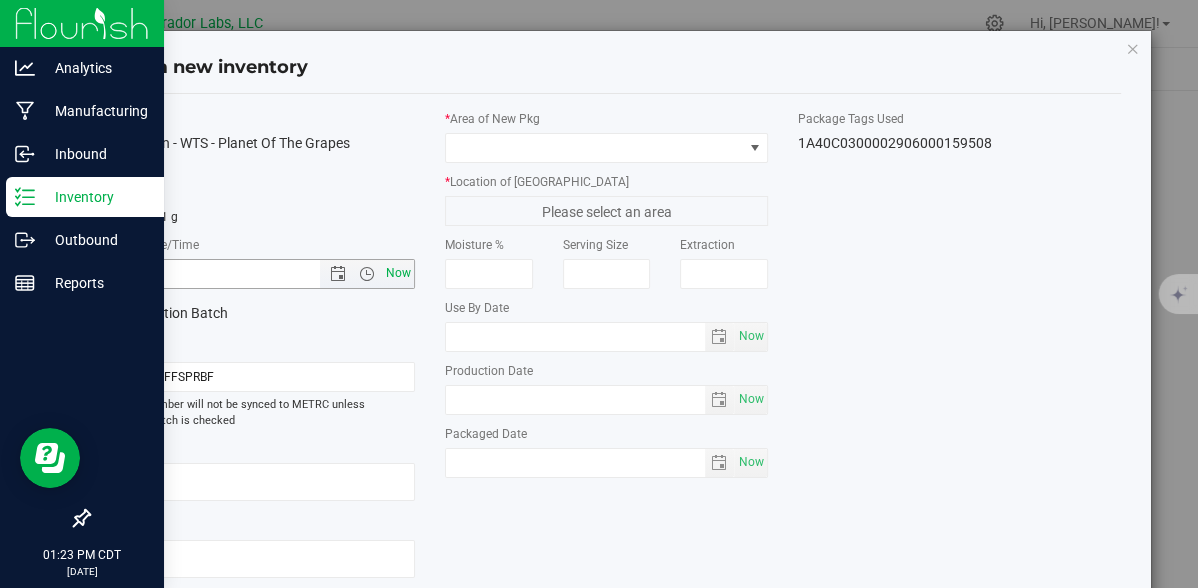 type on "7/21/2025 1:23 PM" 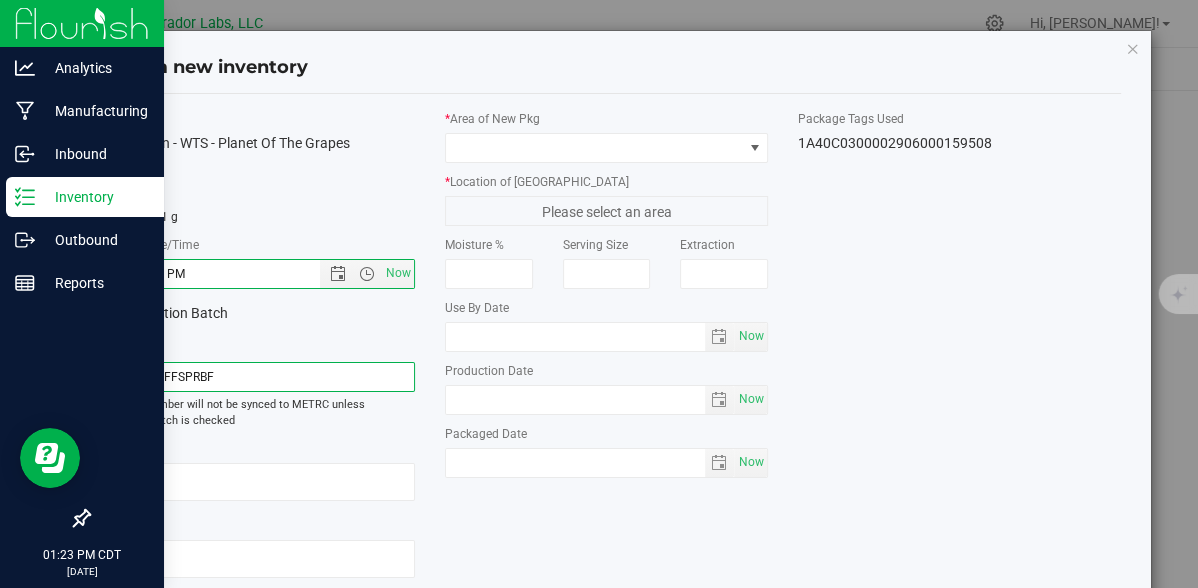 click on "250721BLKFFSPRBF" at bounding box center [253, 377] 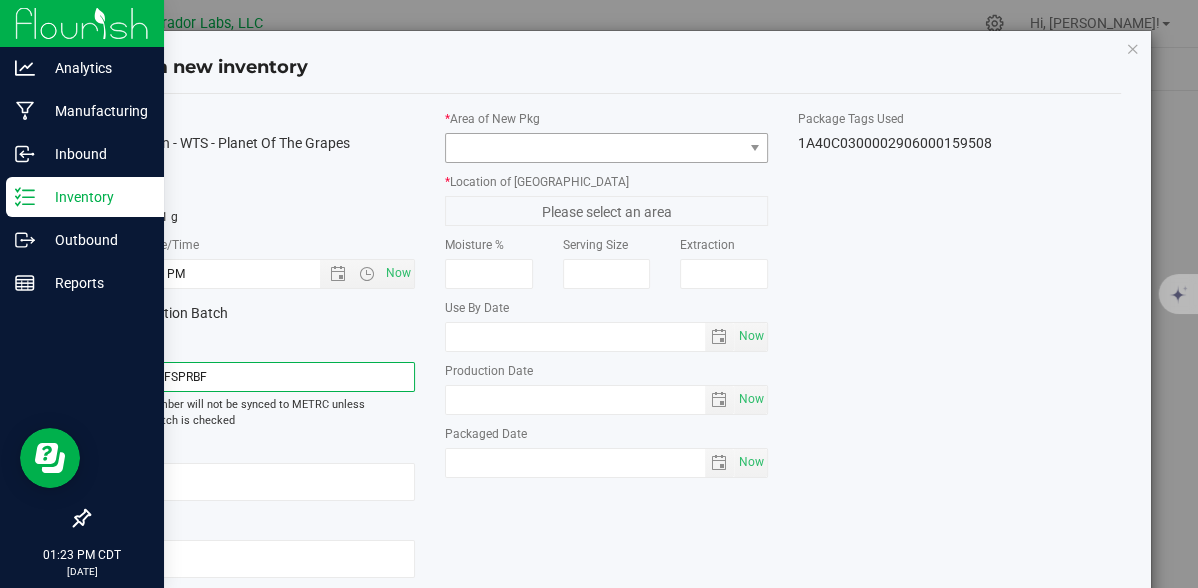 type on "250721BSFFSPRBF" 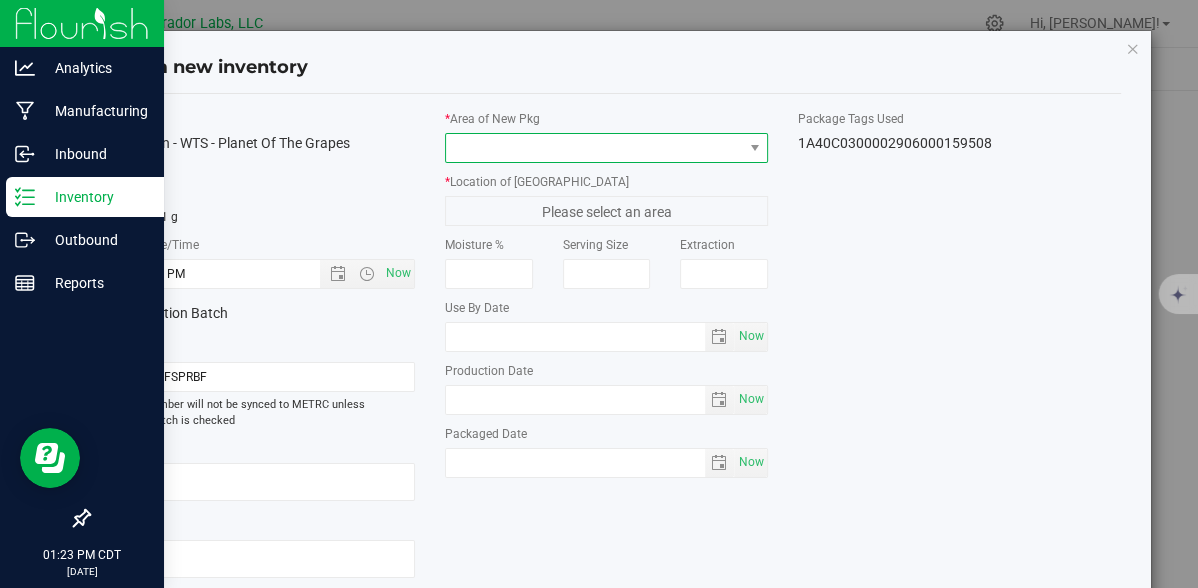 click at bounding box center (594, 148) 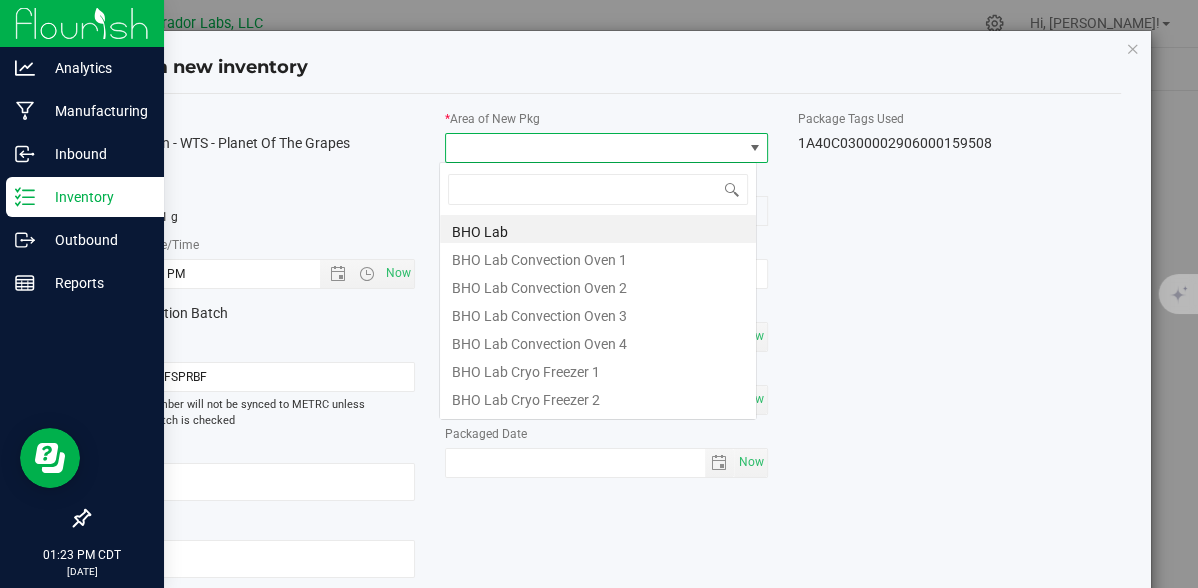 scroll, scrollTop: 99970, scrollLeft: 99681, axis: both 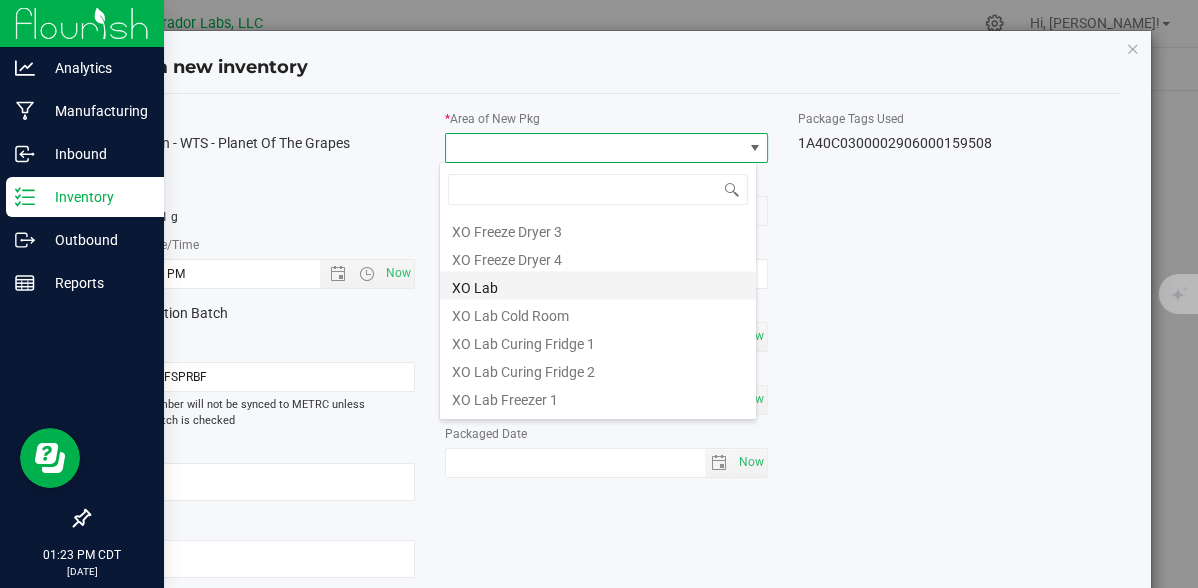 click on "XO Lab" at bounding box center (598, 285) 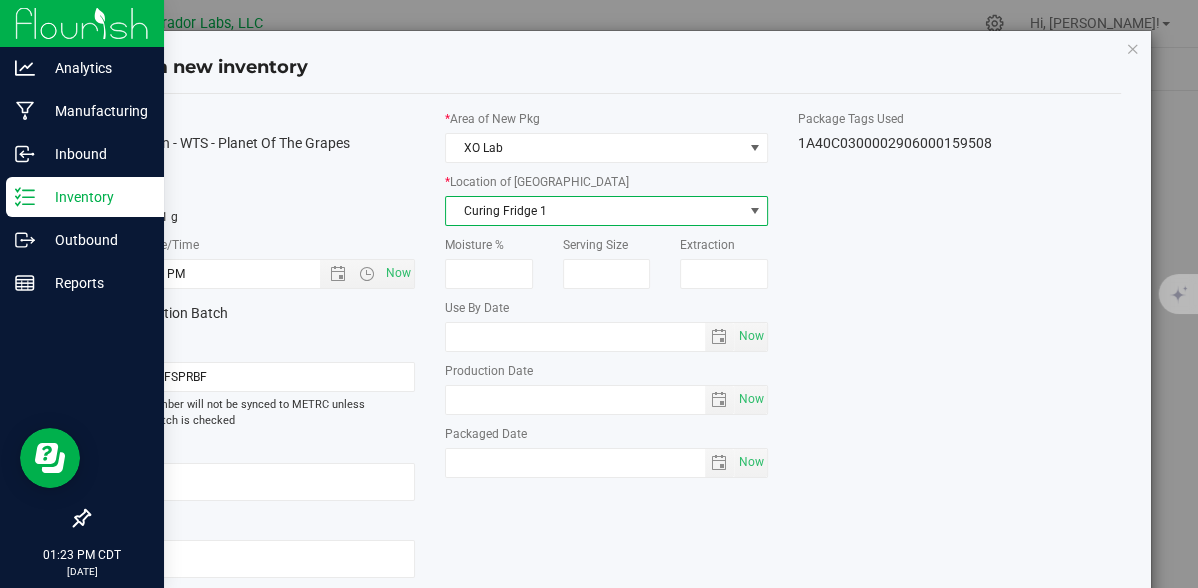 click on "Curing Fridge 1" at bounding box center [594, 211] 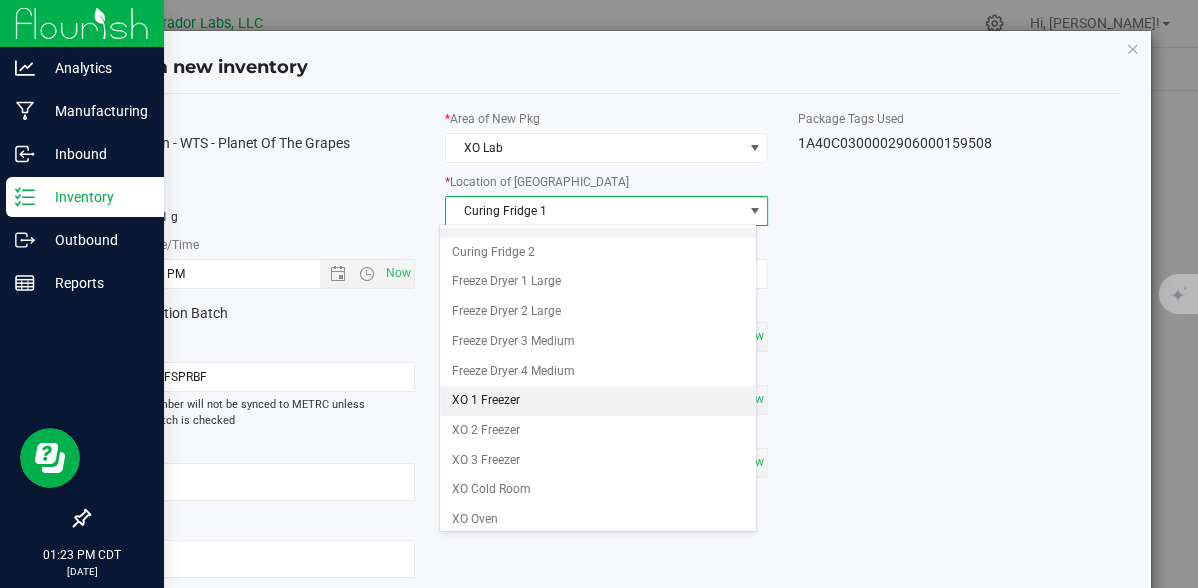 click on "XO 1 Freezer" at bounding box center (598, 401) 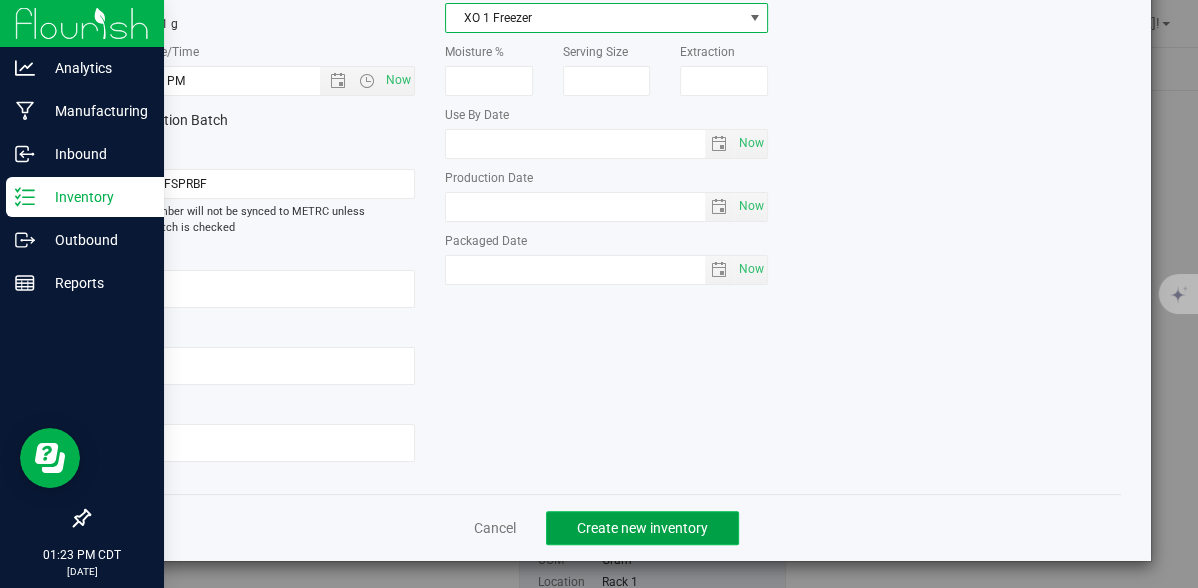 click on "Create new inventory" 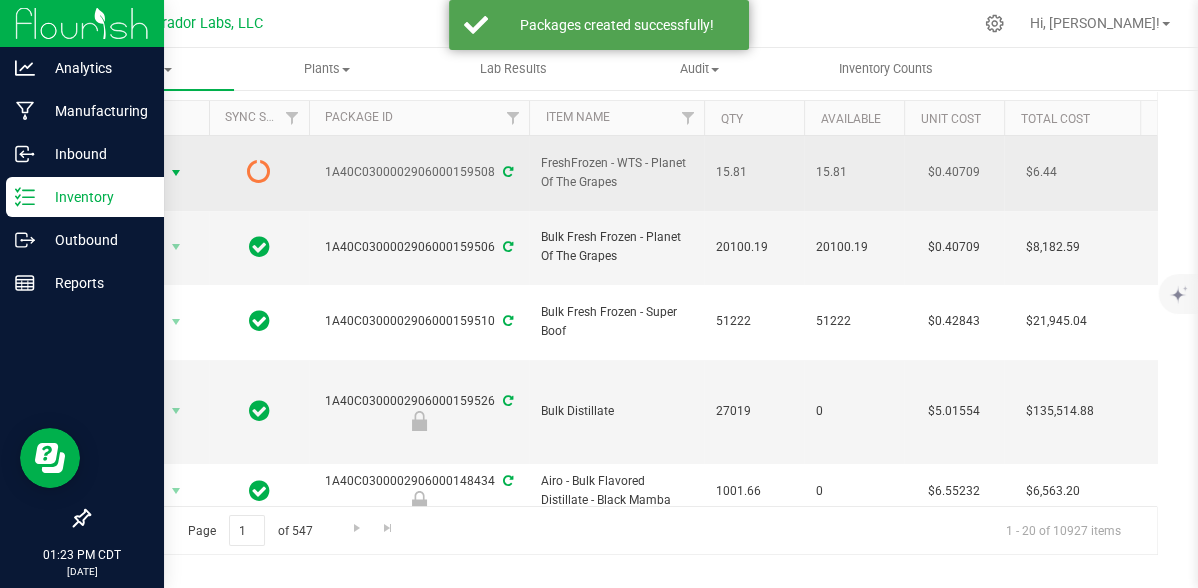 click at bounding box center (176, 173) 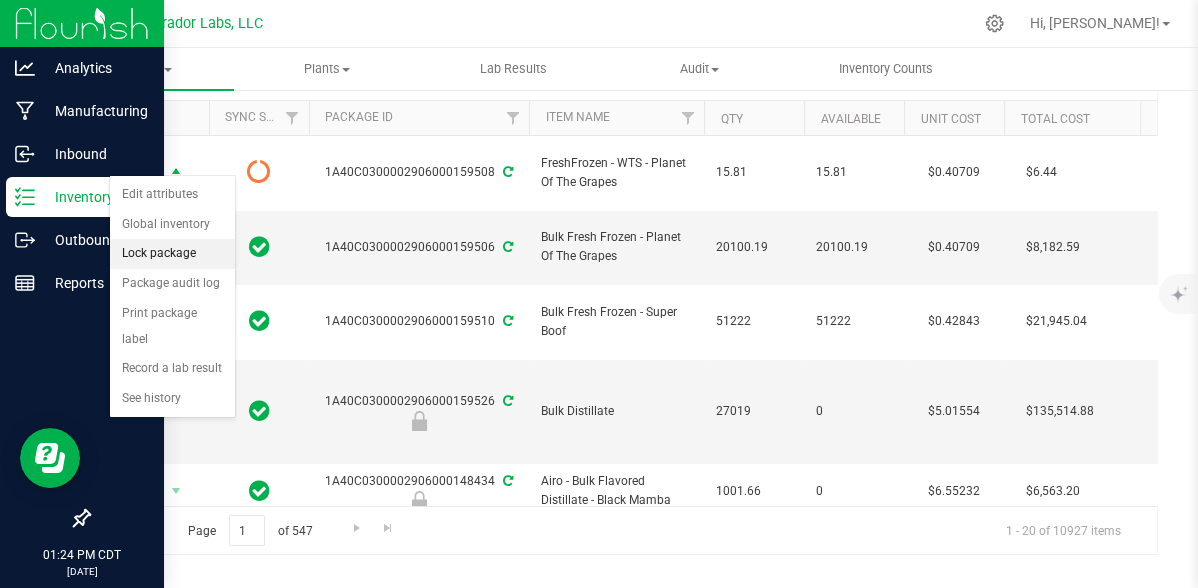 click on "Lock package" at bounding box center (172, 254) 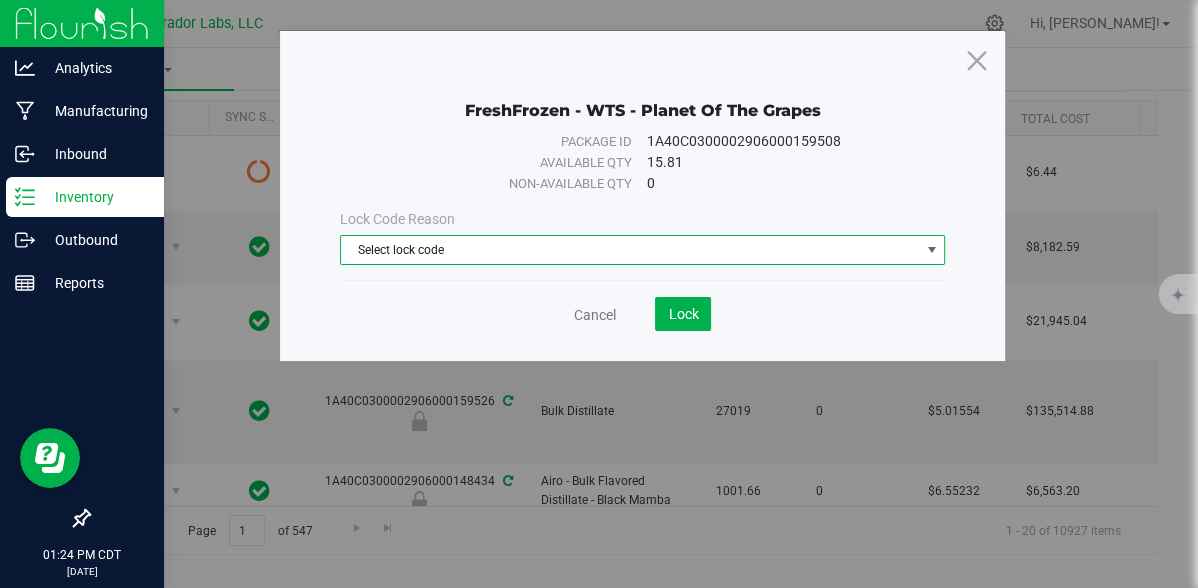 drag, startPoint x: 464, startPoint y: 248, endPoint x: 639, endPoint y: 252, distance: 175.04572 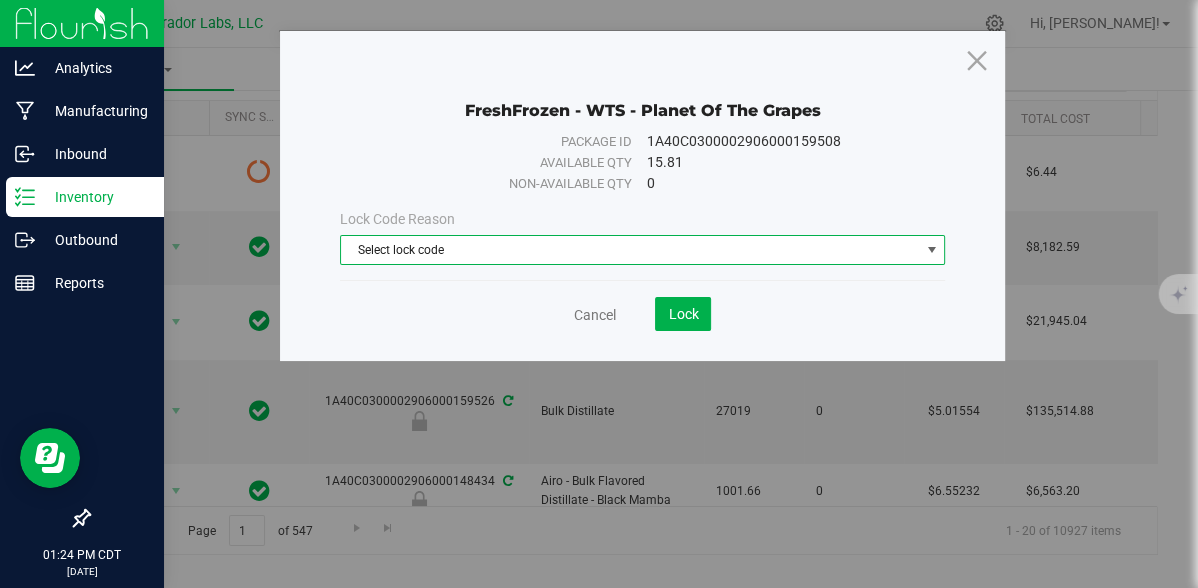 click on "Select lock code" at bounding box center (630, 250) 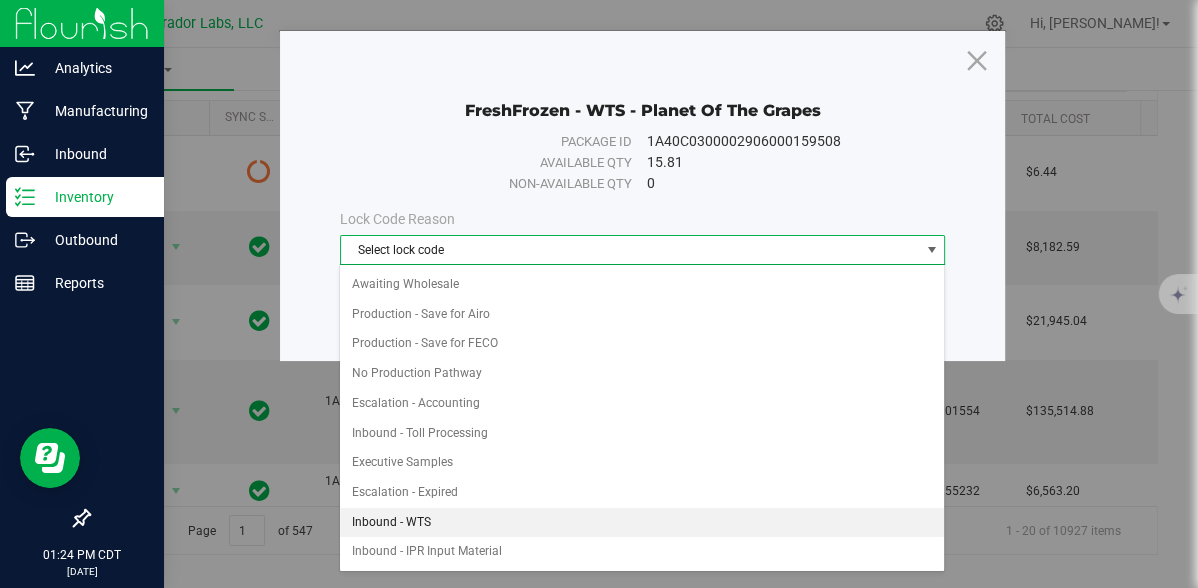 click on "Inbound - WTS" at bounding box center [642, 523] 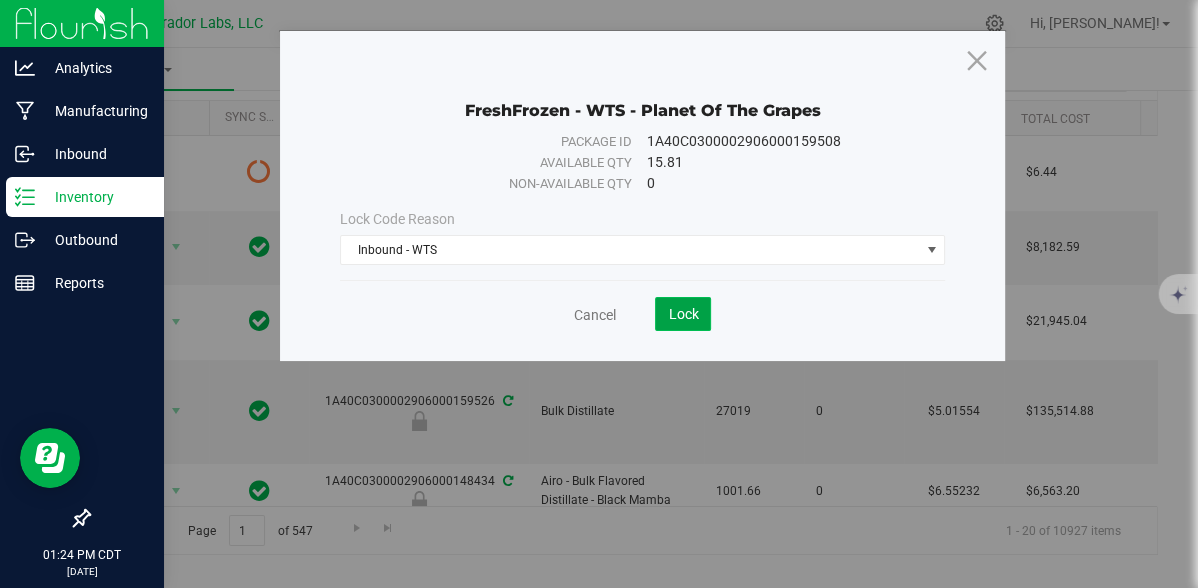click on "Lock" 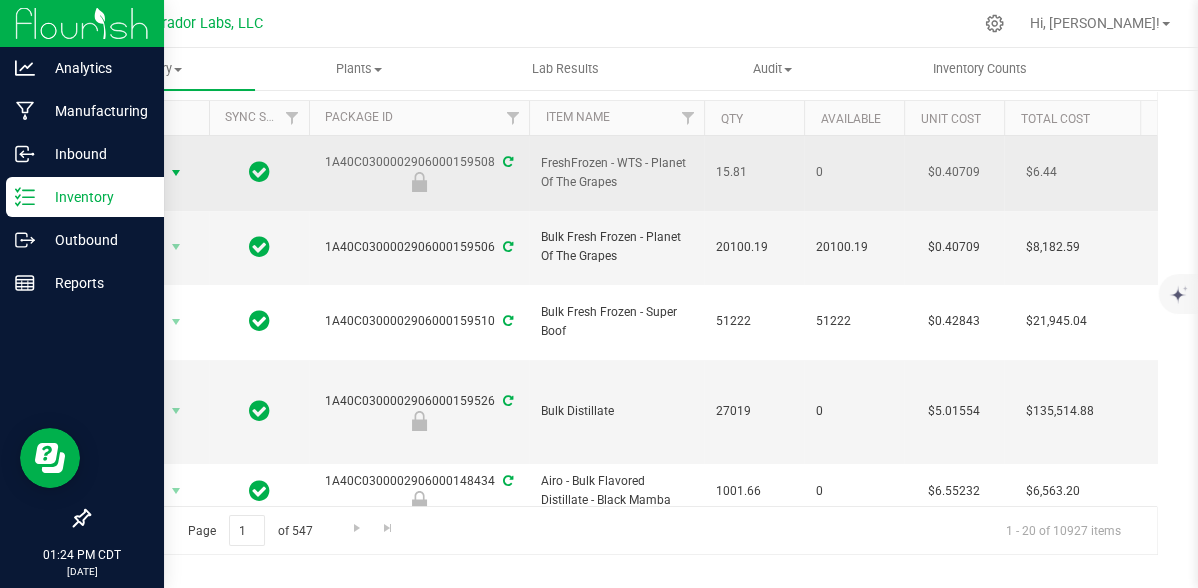 click at bounding box center [176, 173] 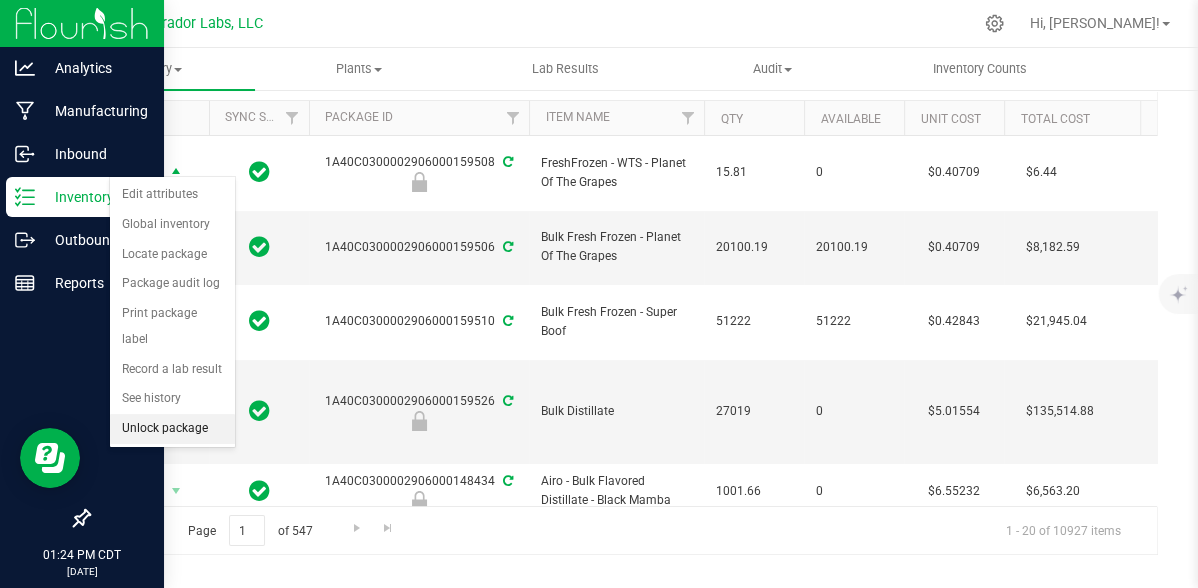 click on "Unlock package" at bounding box center [172, 429] 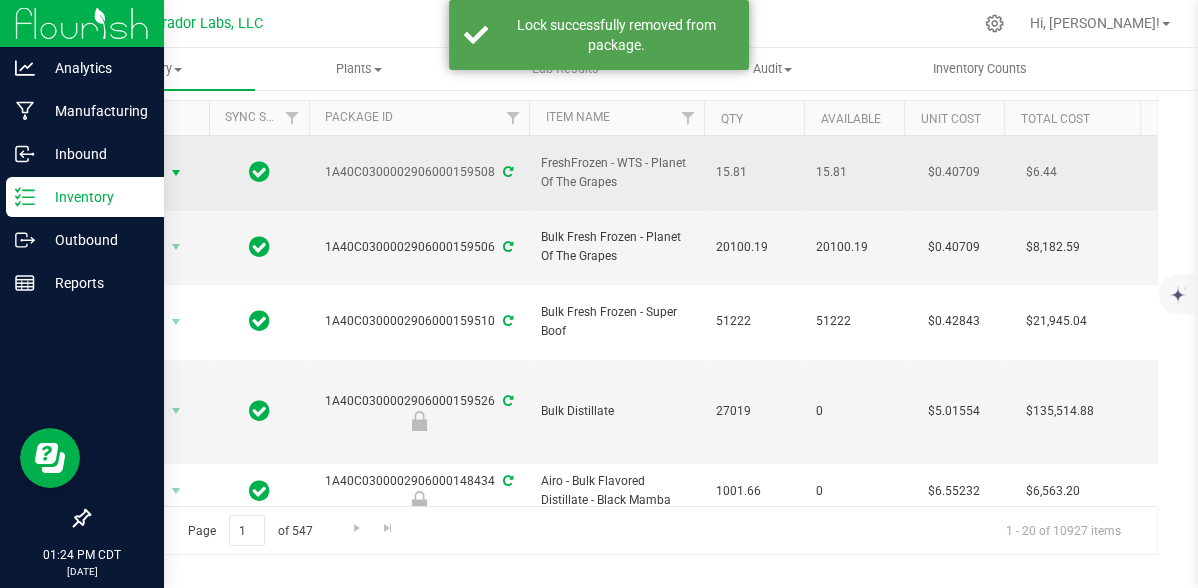 click at bounding box center (176, 173) 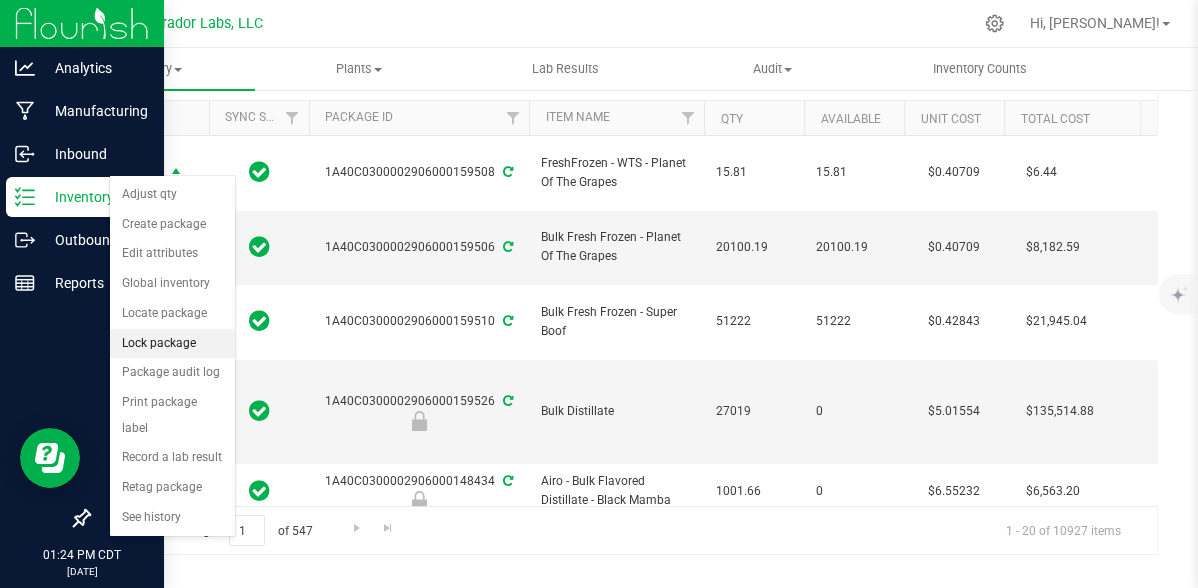 click on "Lock package" at bounding box center [172, 344] 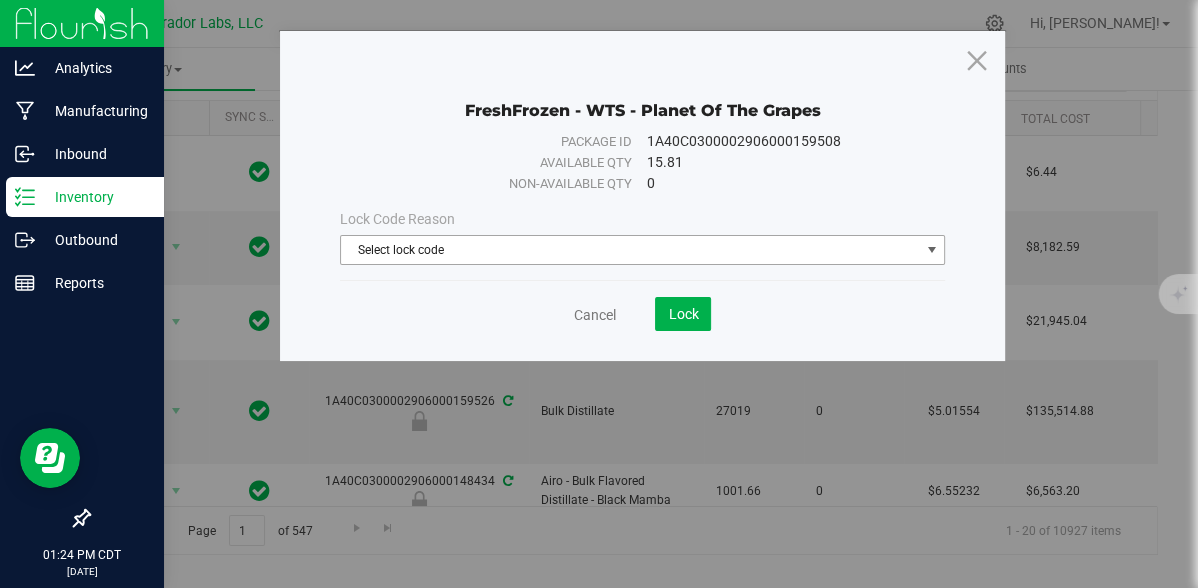 click on "Select lock code" at bounding box center [630, 250] 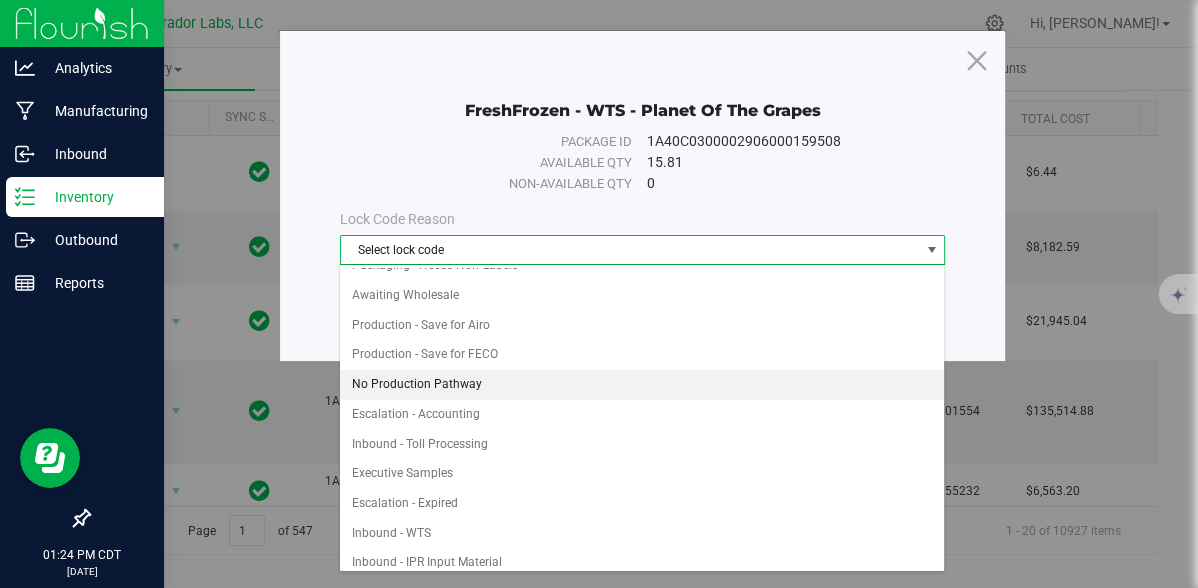 scroll, scrollTop: 1276, scrollLeft: 0, axis: vertical 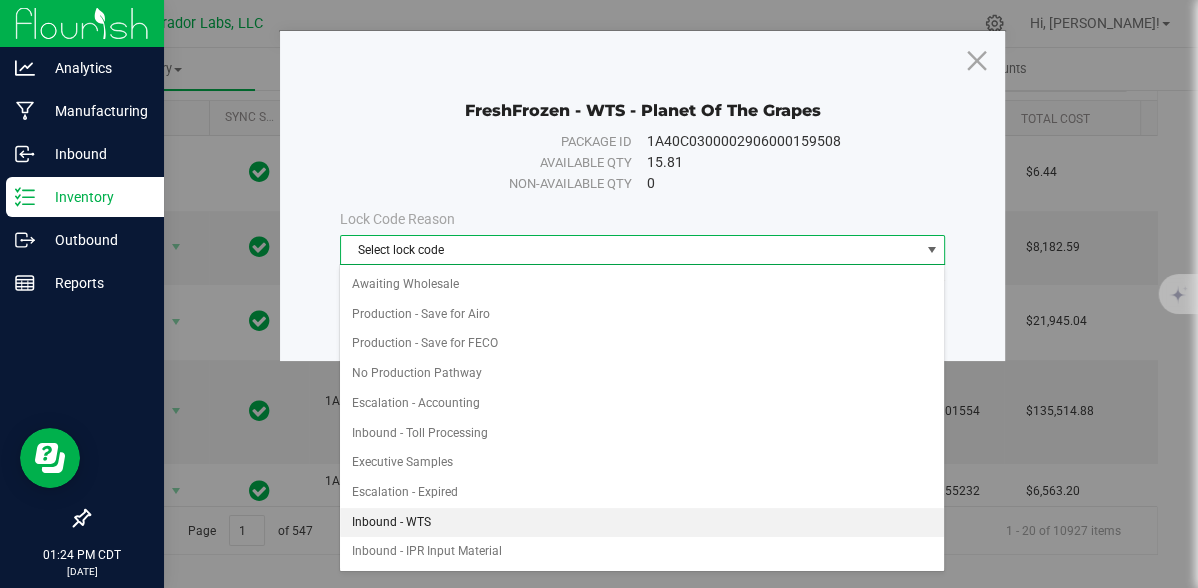 click on "Inbound - WTS" at bounding box center [642, 523] 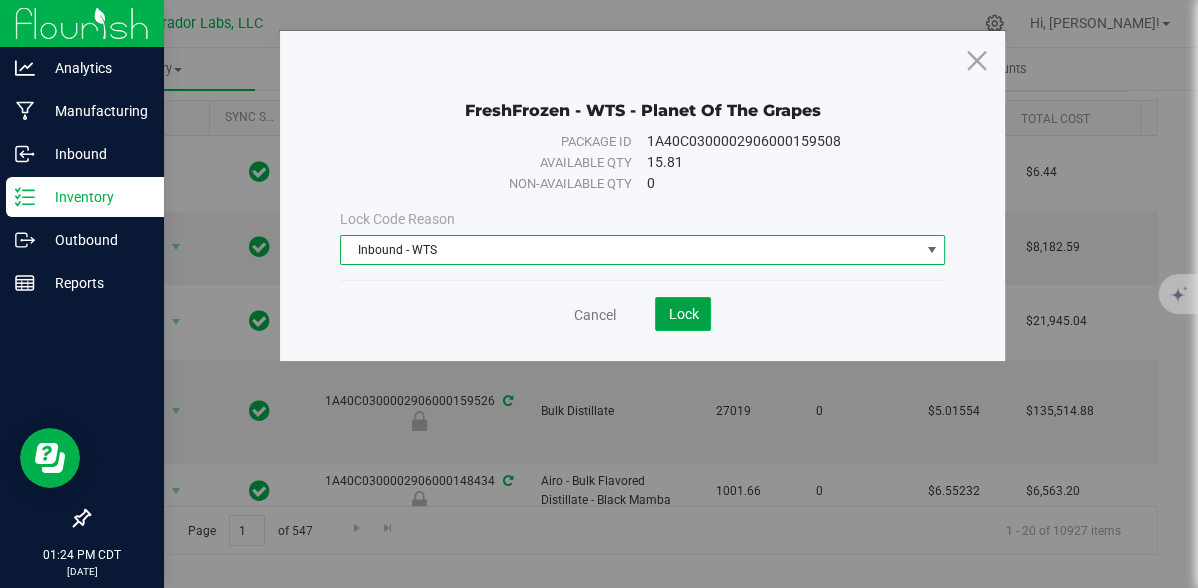 click on "Lock" 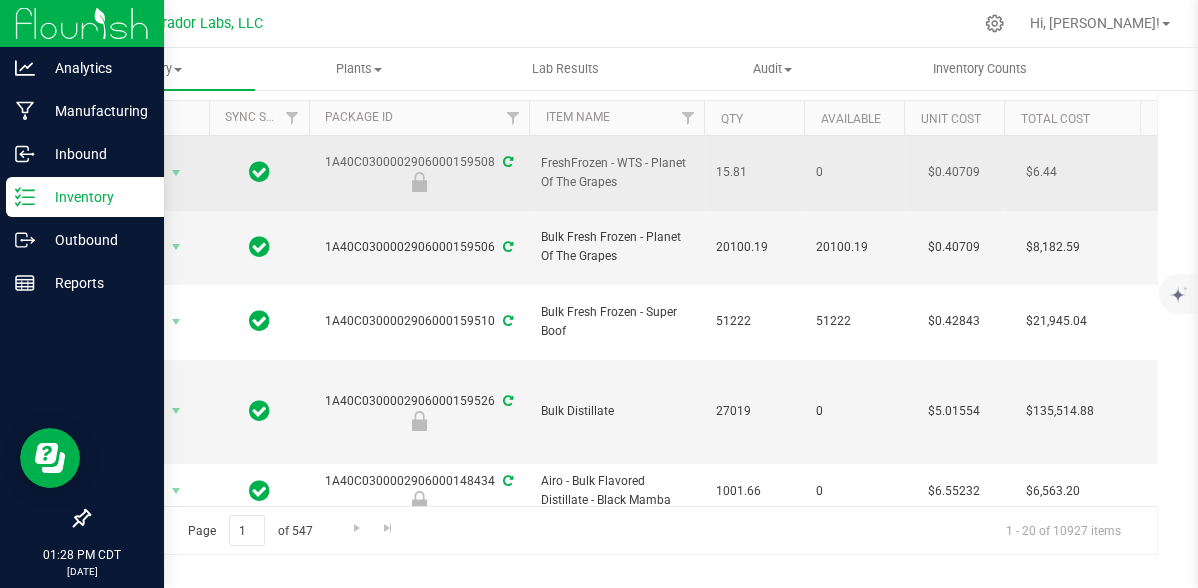scroll, scrollTop: 0, scrollLeft: 0, axis: both 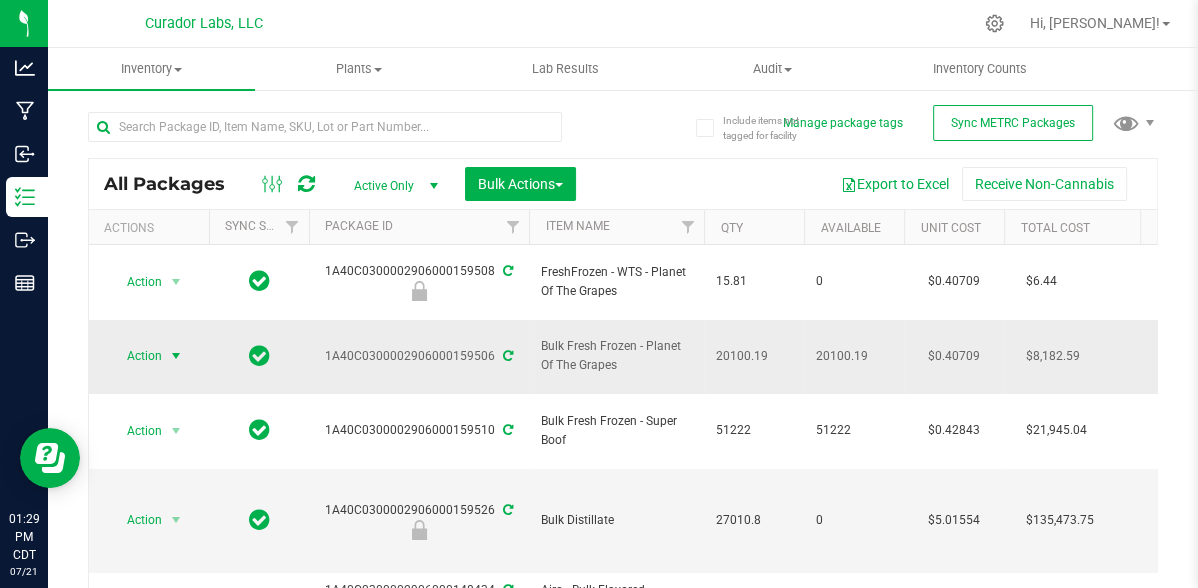 click at bounding box center (176, 356) 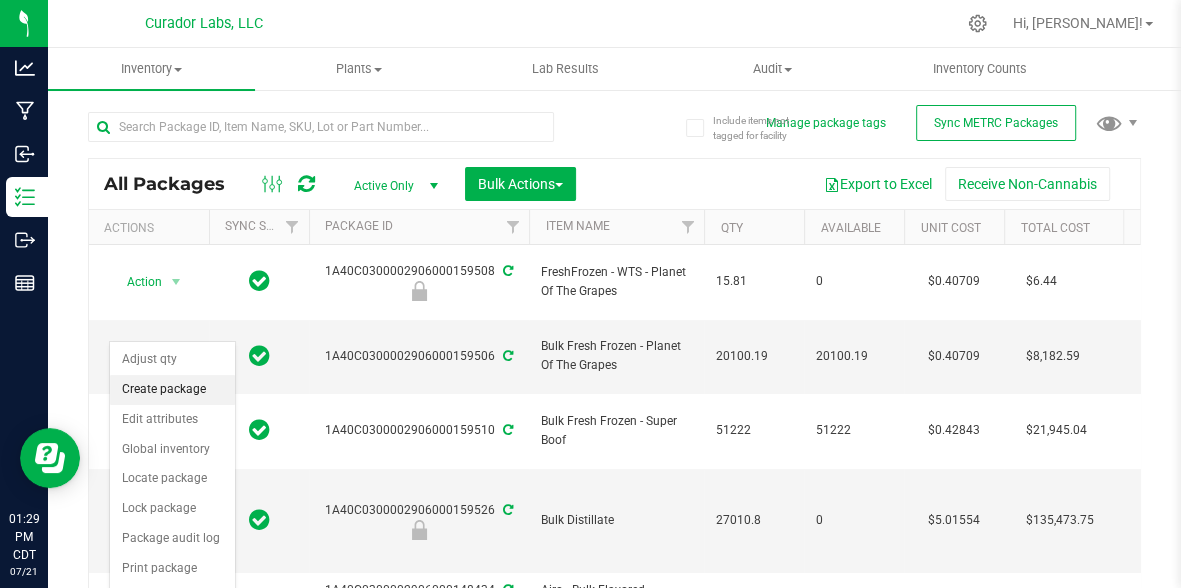 click on "Create package" at bounding box center [172, 390] 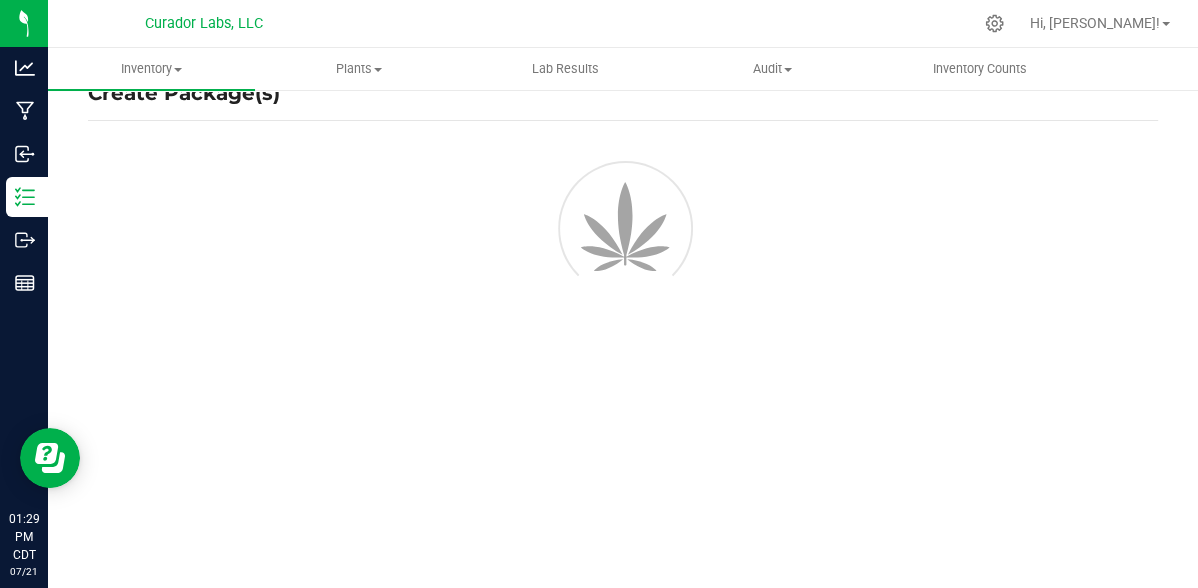 scroll, scrollTop: 45, scrollLeft: 0, axis: vertical 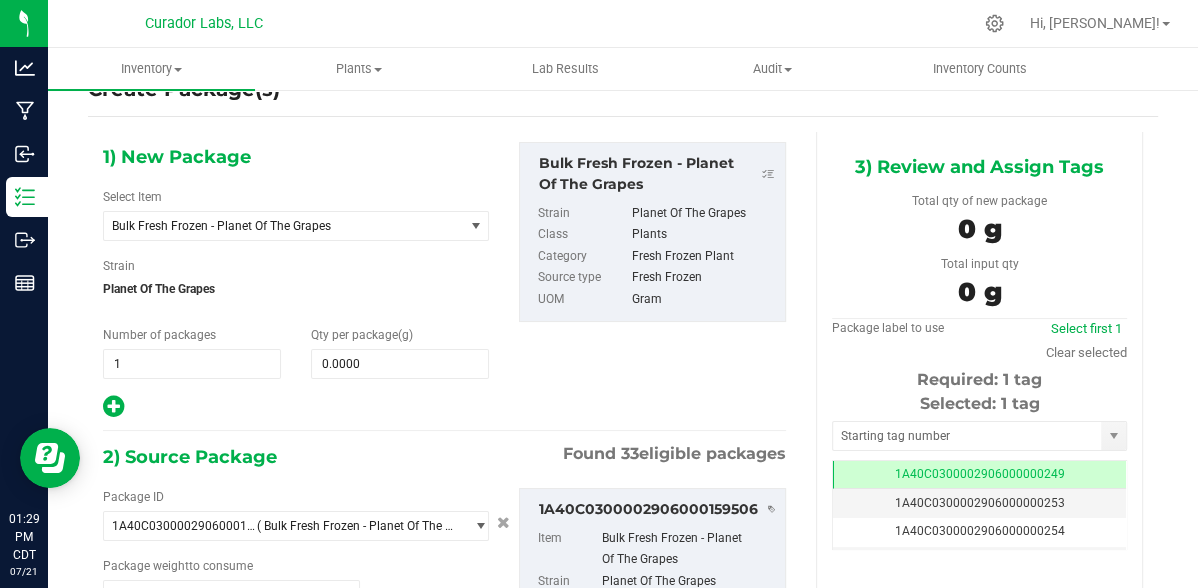 type on "0.0000 g" 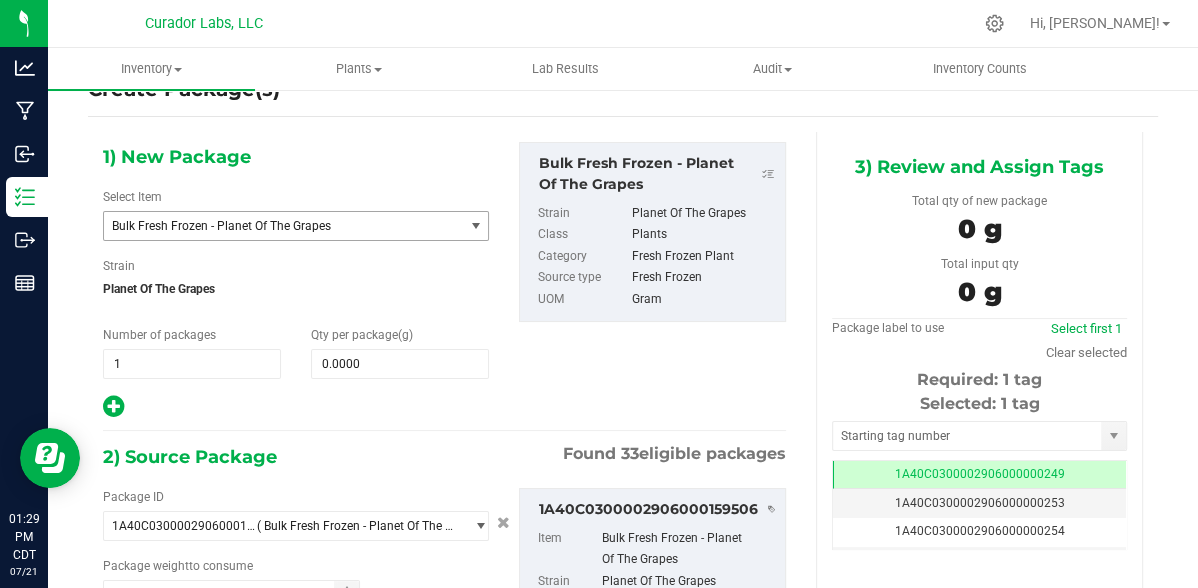 click on "Bulk Fresh Frozen - Planet Of The Grapes" at bounding box center (276, 226) 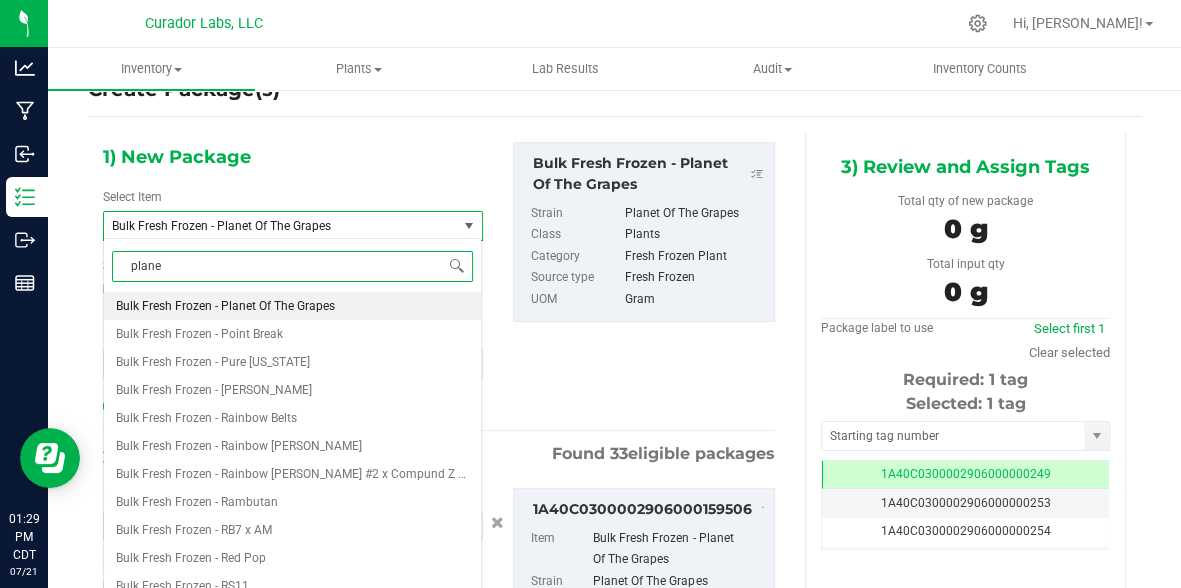 type on "planet" 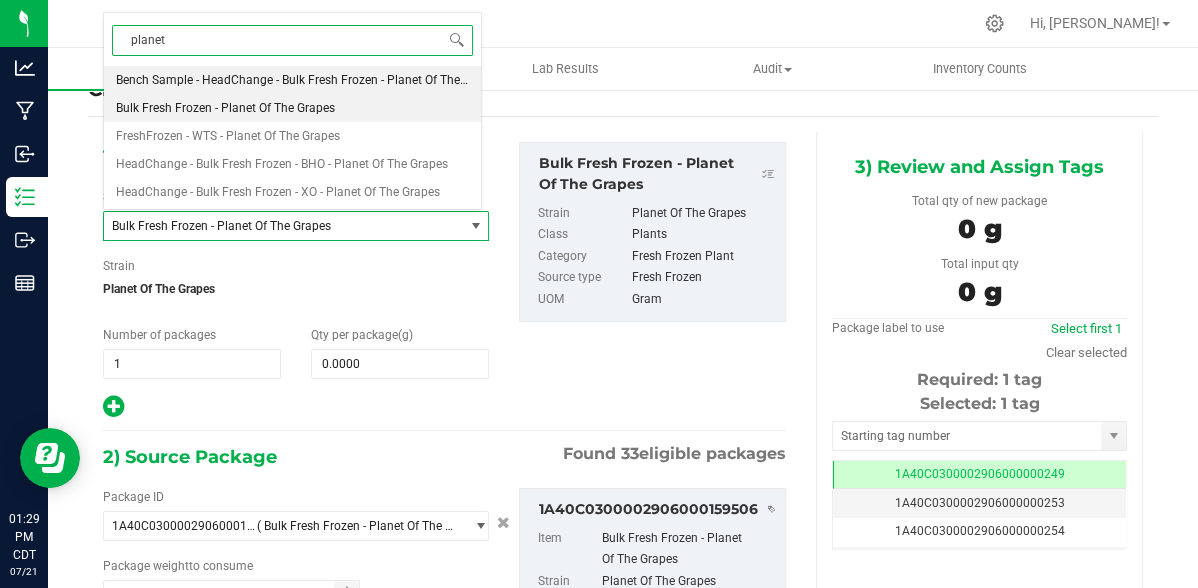 click on "Bench Sample - HeadChange - Bulk Fresh Frozen - Planet Of The Grapes" at bounding box center [308, 80] 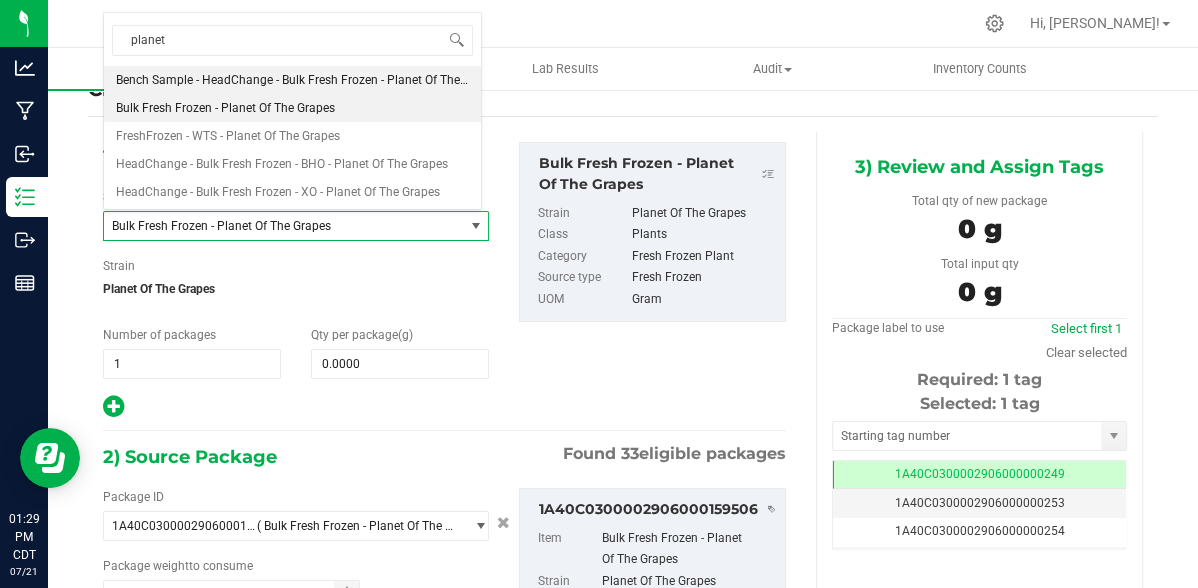 type 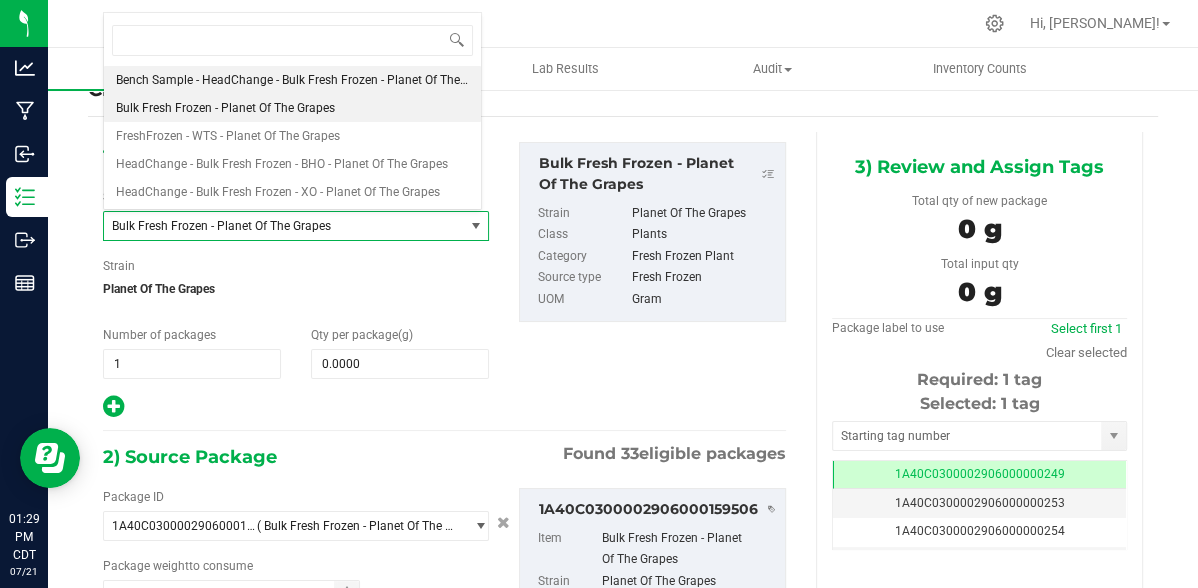 type on "0.0000" 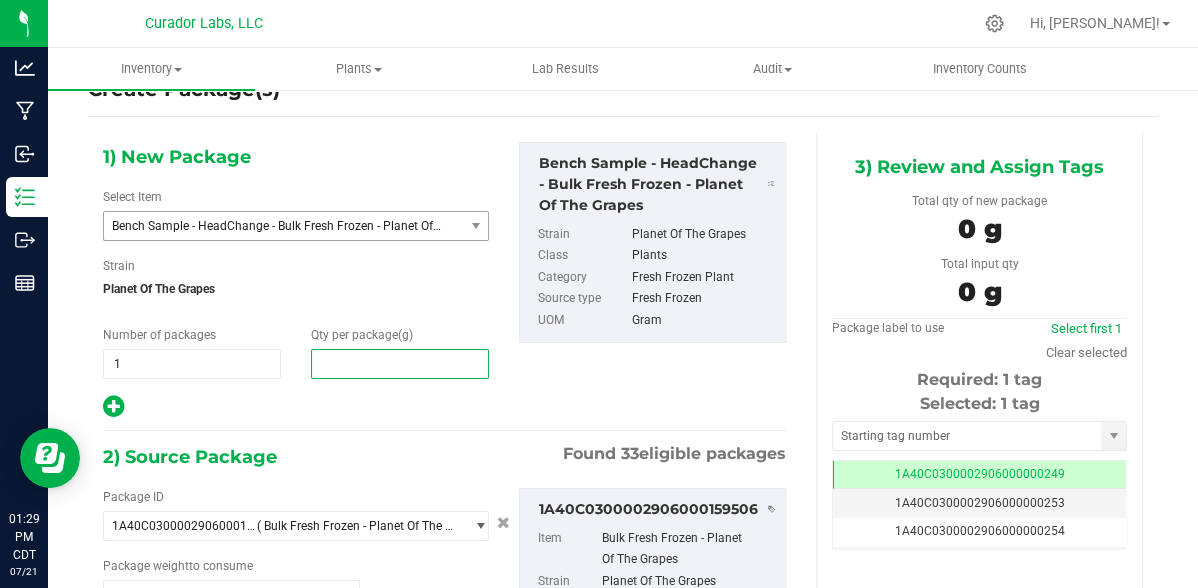 click at bounding box center [400, 364] 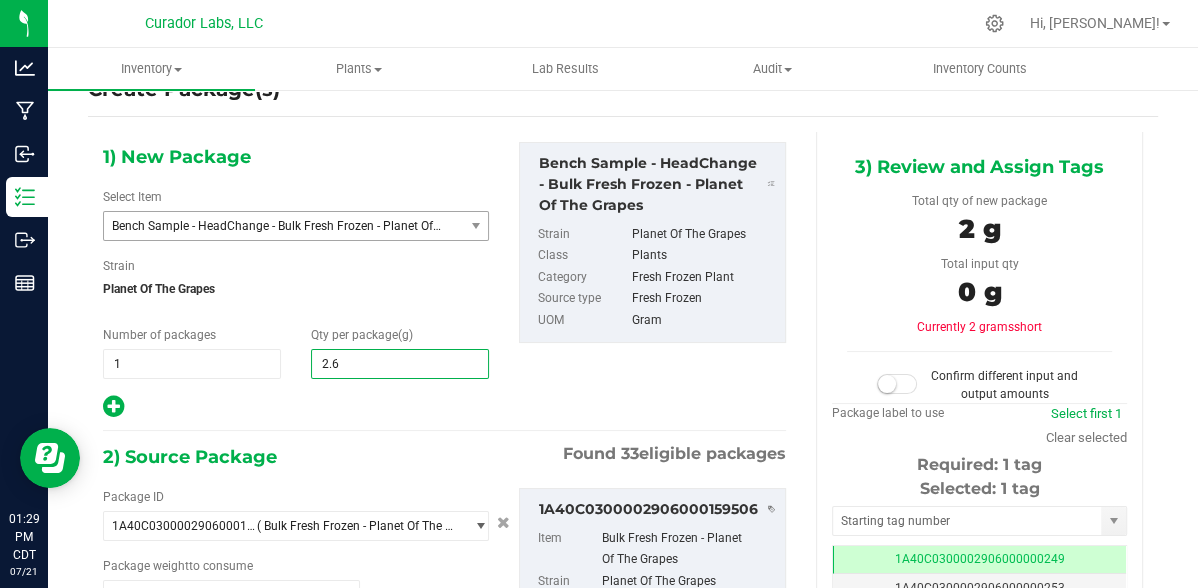 type on "2.65" 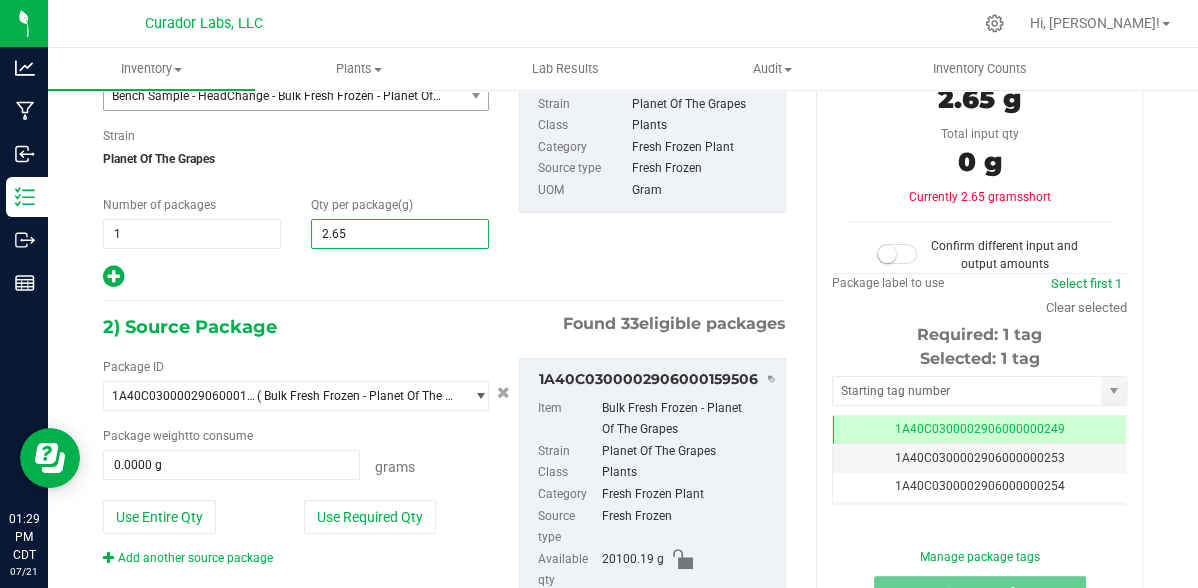 type on "2.6500" 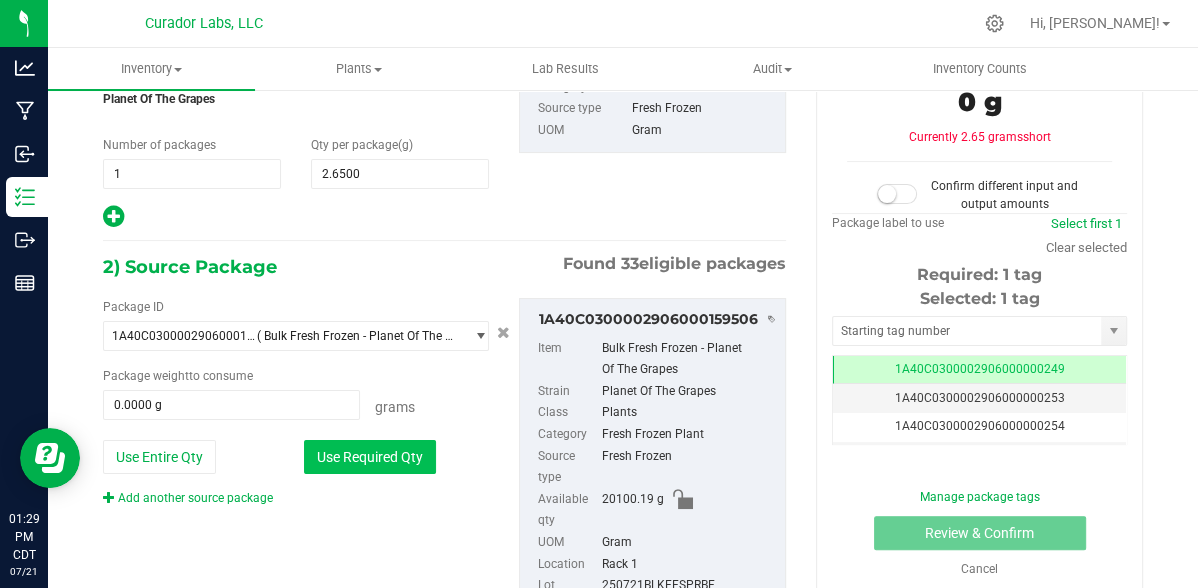 click on "Use Required Qty" at bounding box center [370, 457] 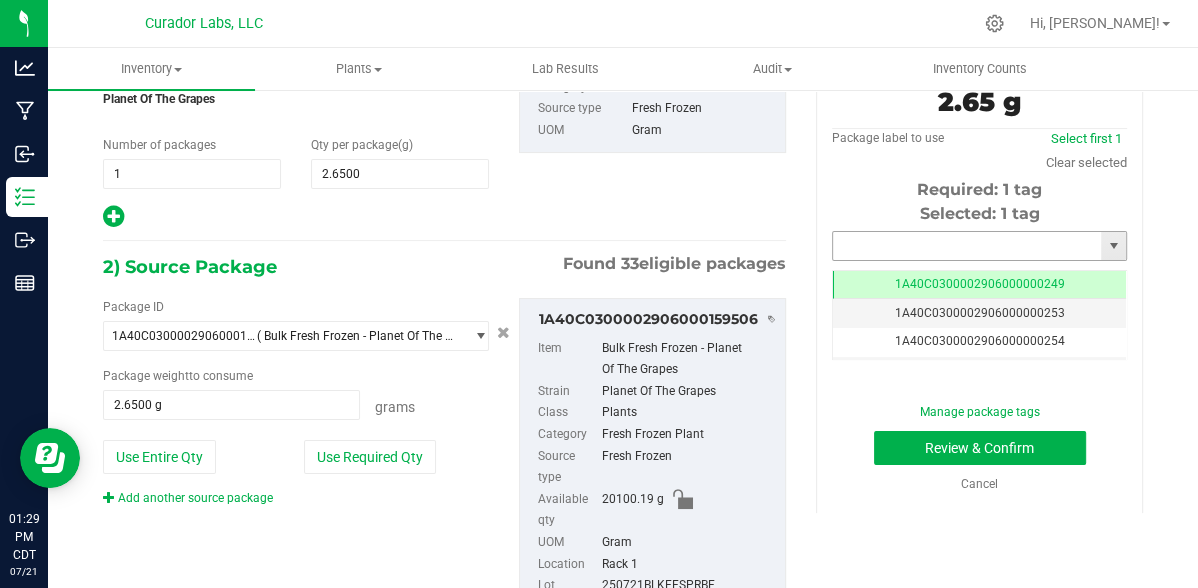 click at bounding box center [967, 246] 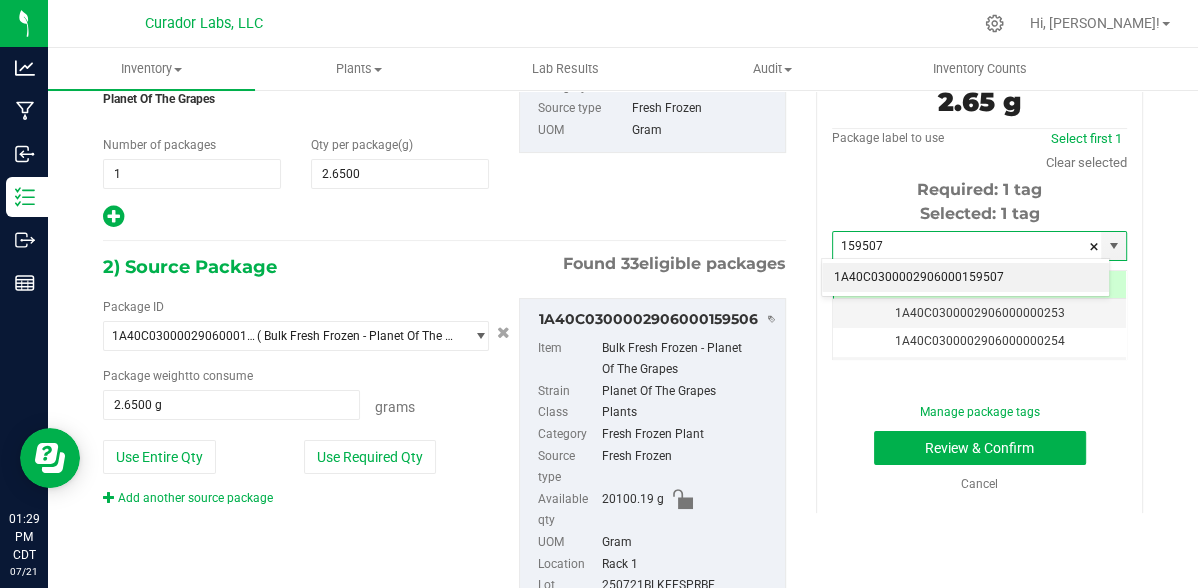 click on "1A40C0300002906000159507" at bounding box center (965, 278) 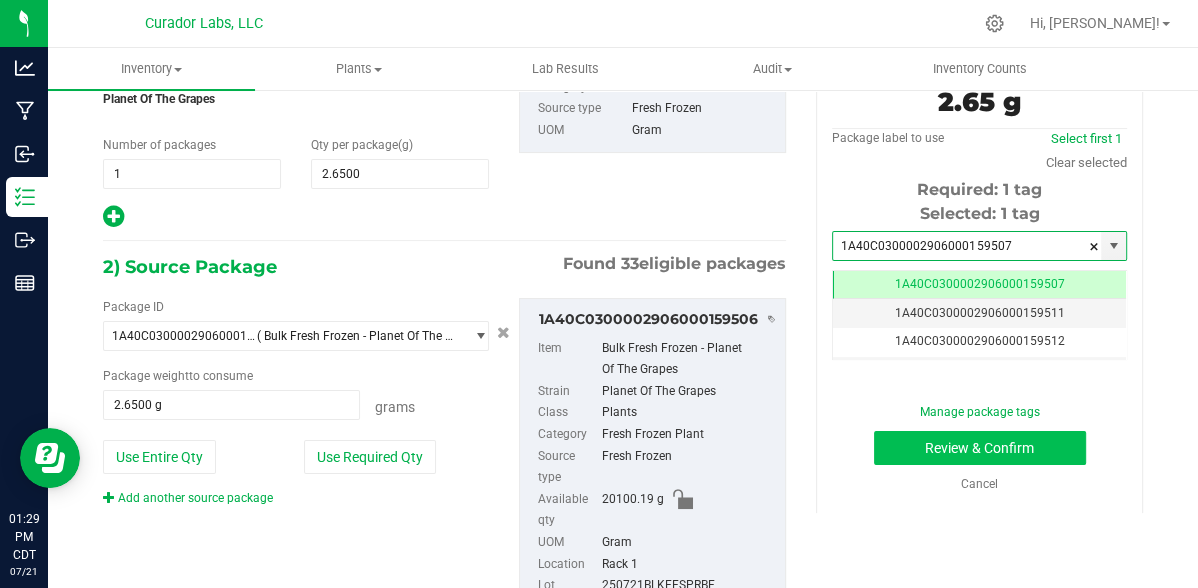 type on "1A40C0300002906000159507" 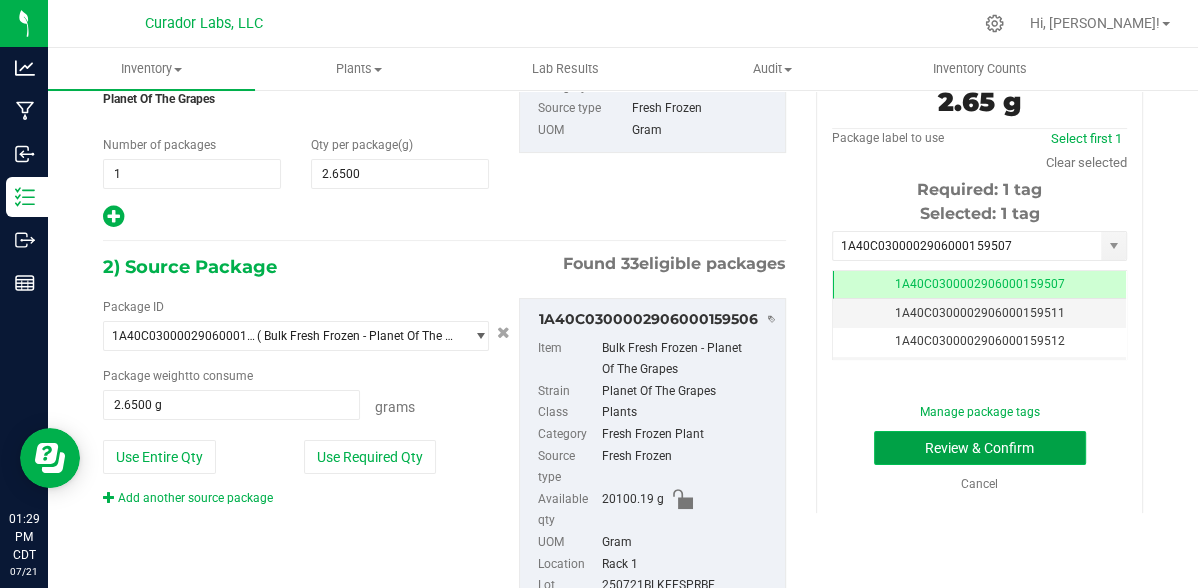 click on "Review & Confirm" at bounding box center (980, 448) 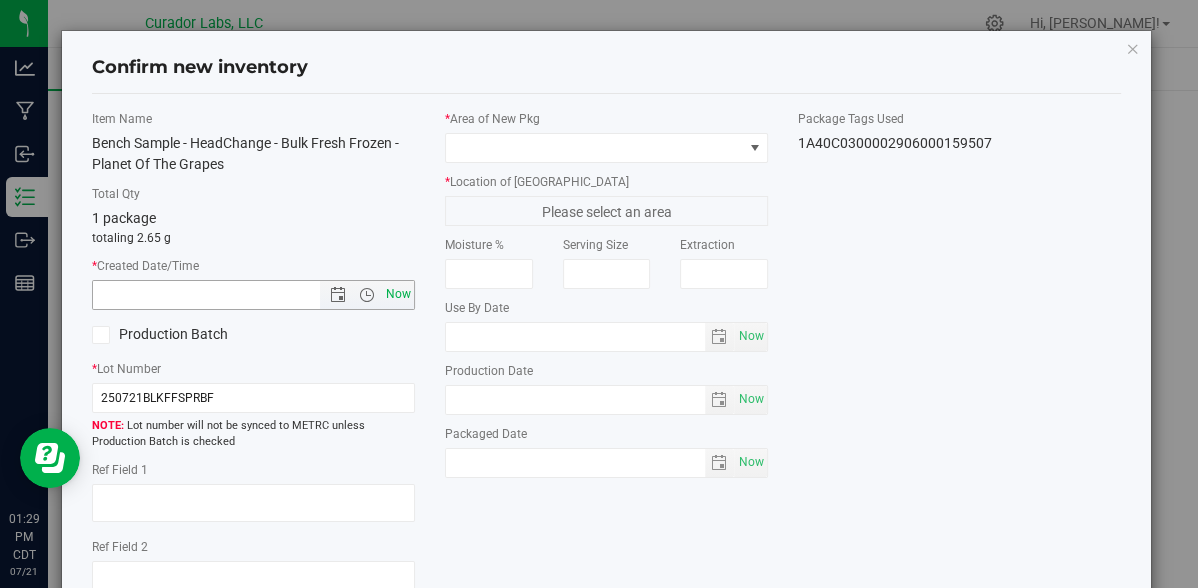 click on "Now" at bounding box center (399, 294) 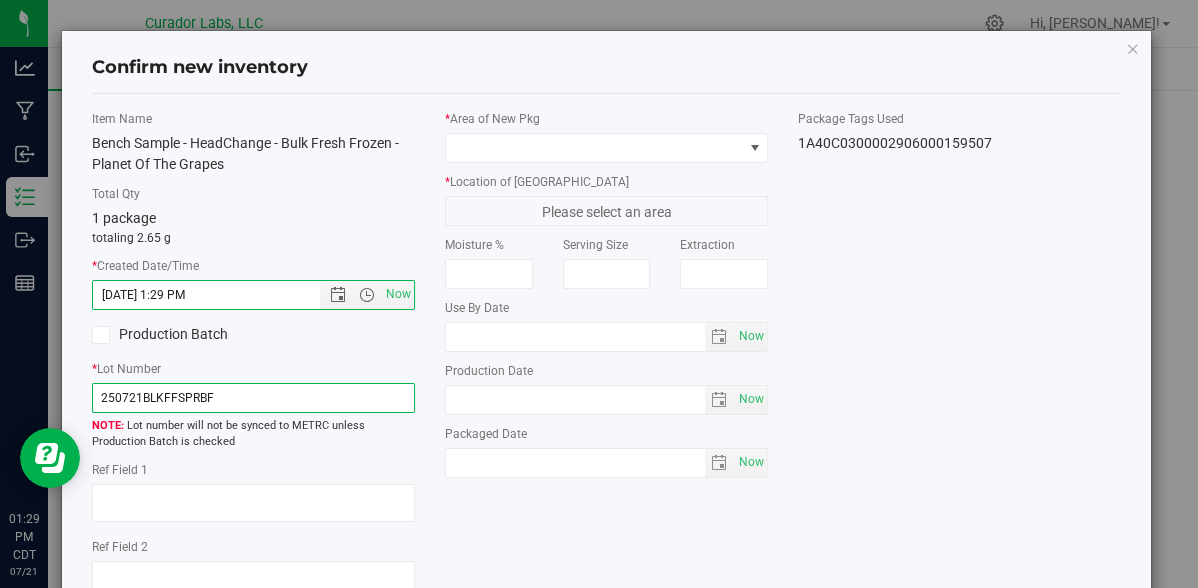 click on "250721BLKFFSPRBF" at bounding box center [253, 398] 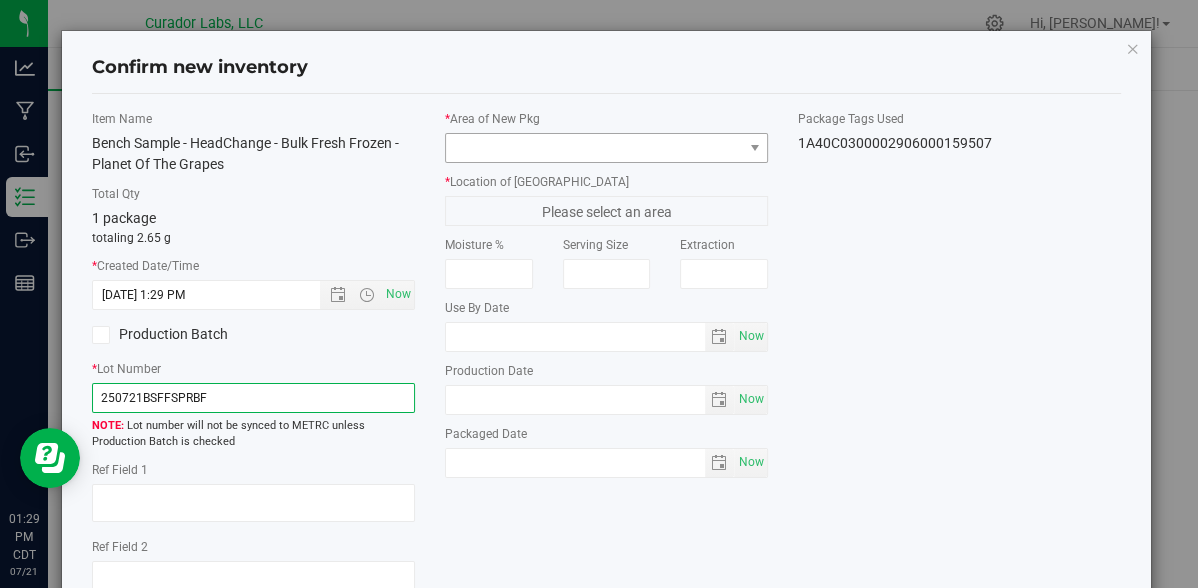 type on "250721BSFFSPRBF" 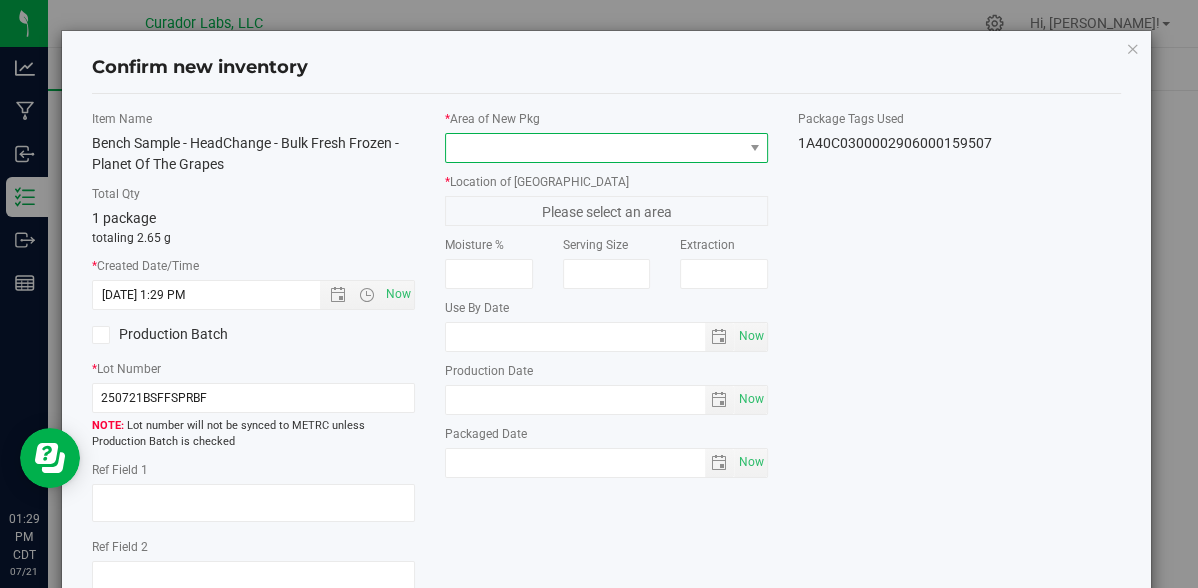 click at bounding box center (594, 148) 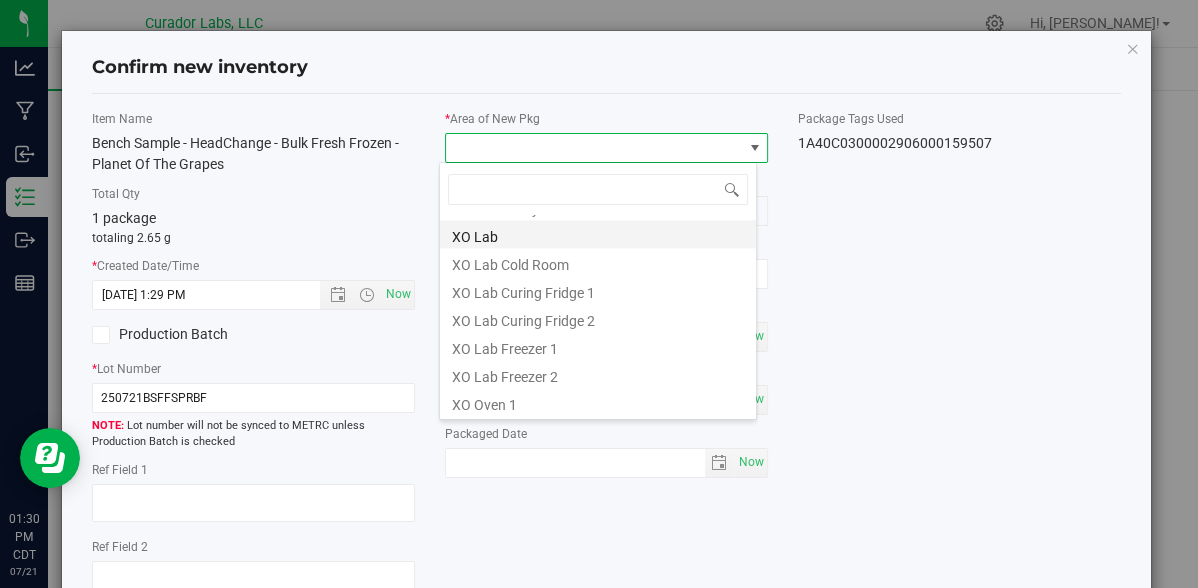 click on "XO Lab" at bounding box center (598, 234) 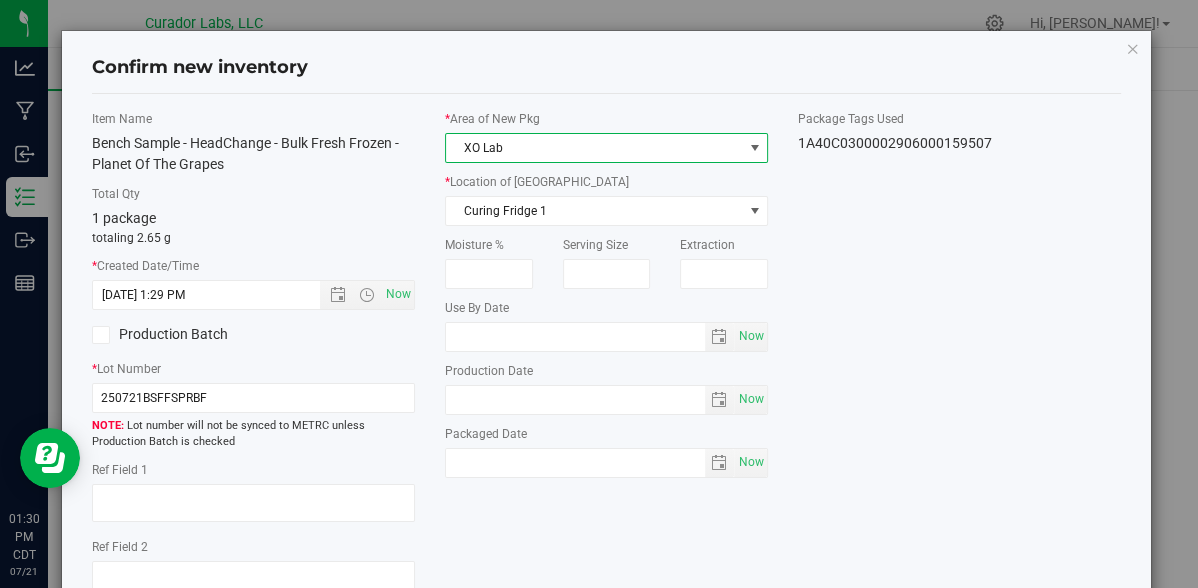 click on "XO Lab" at bounding box center [594, 148] 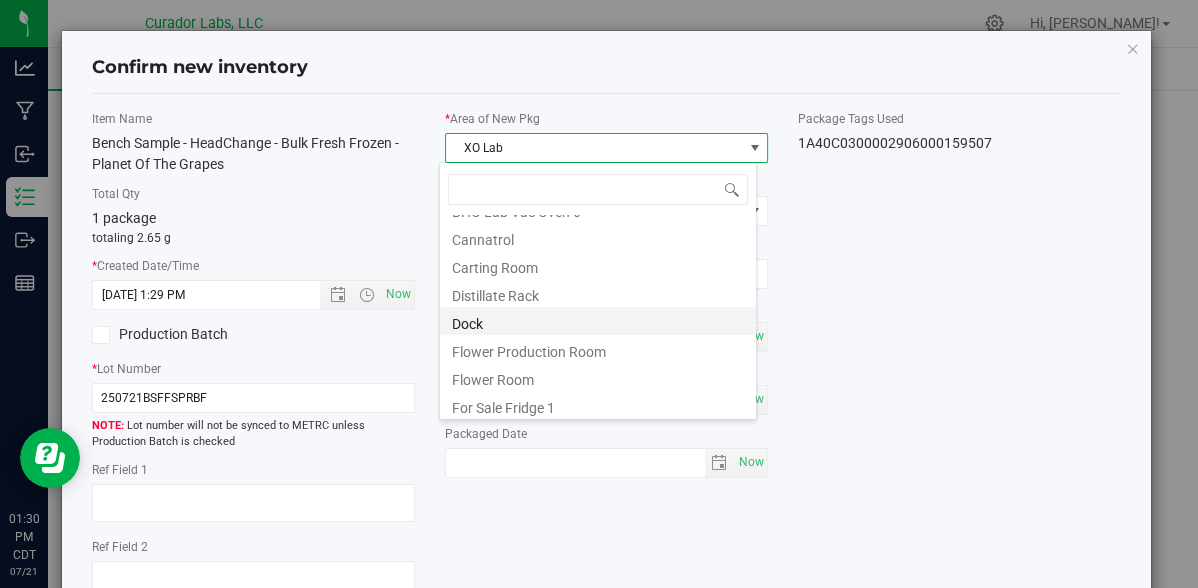 click on "Dock" at bounding box center [598, 321] 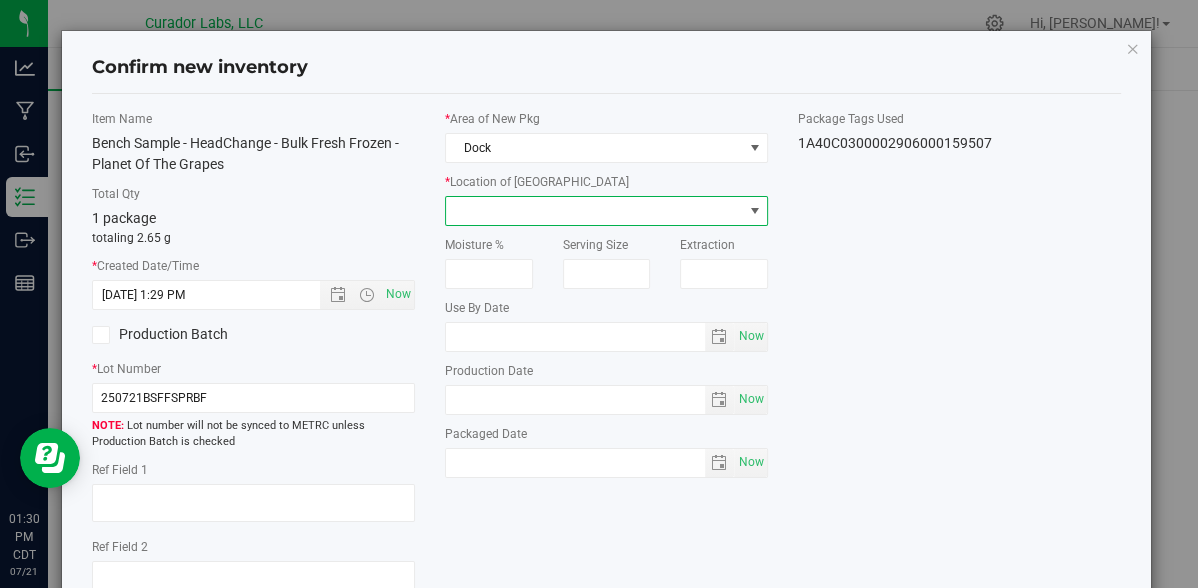 click at bounding box center [594, 211] 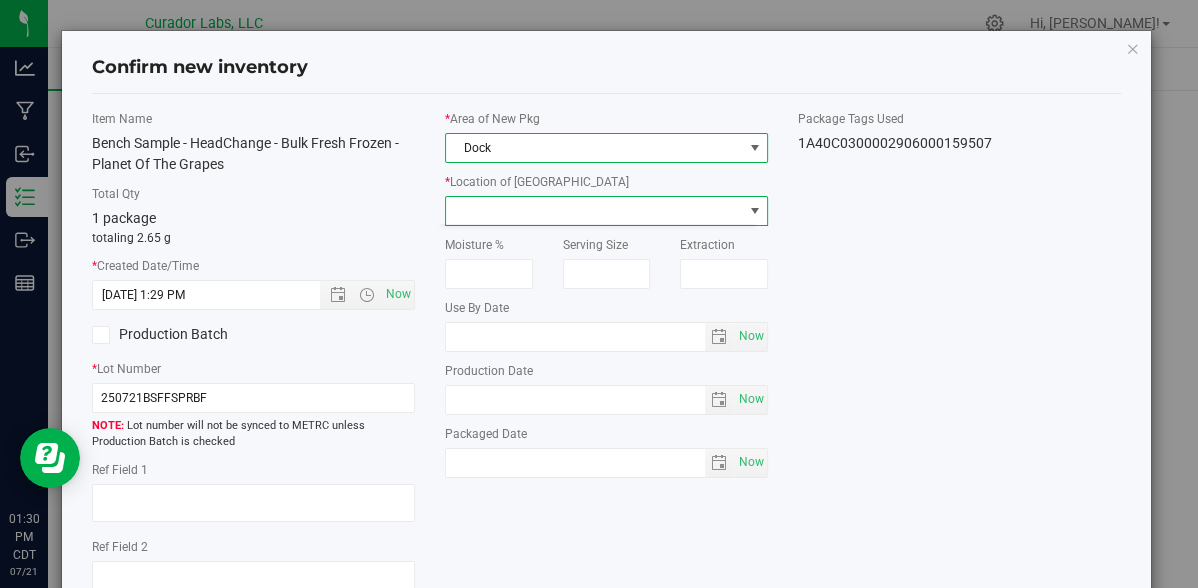 click on "Dock" at bounding box center [594, 148] 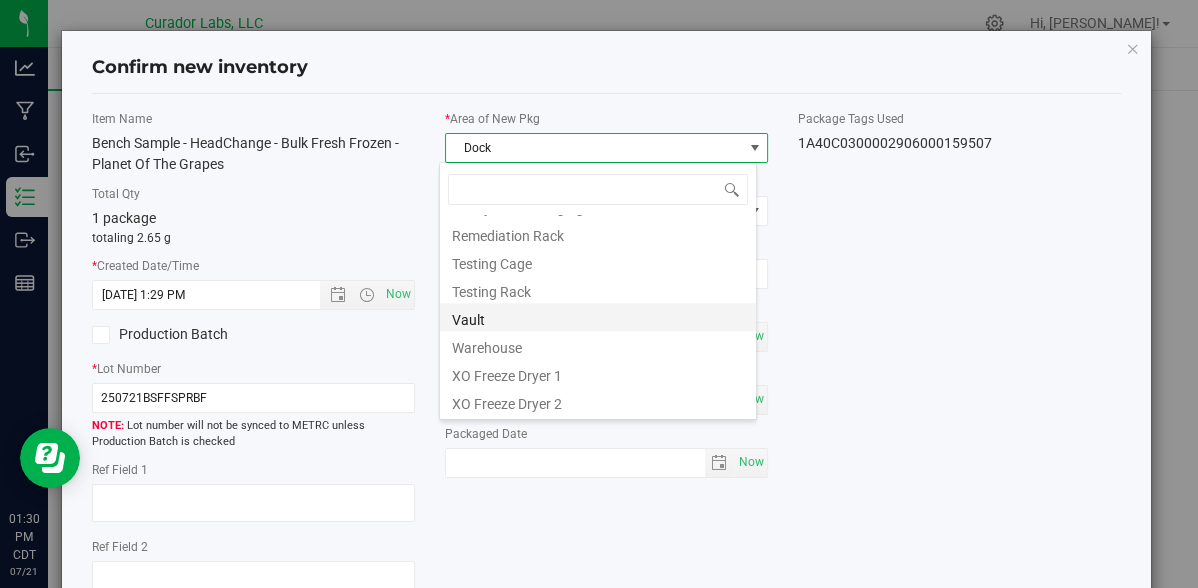 click on "Vault" at bounding box center (598, 317) 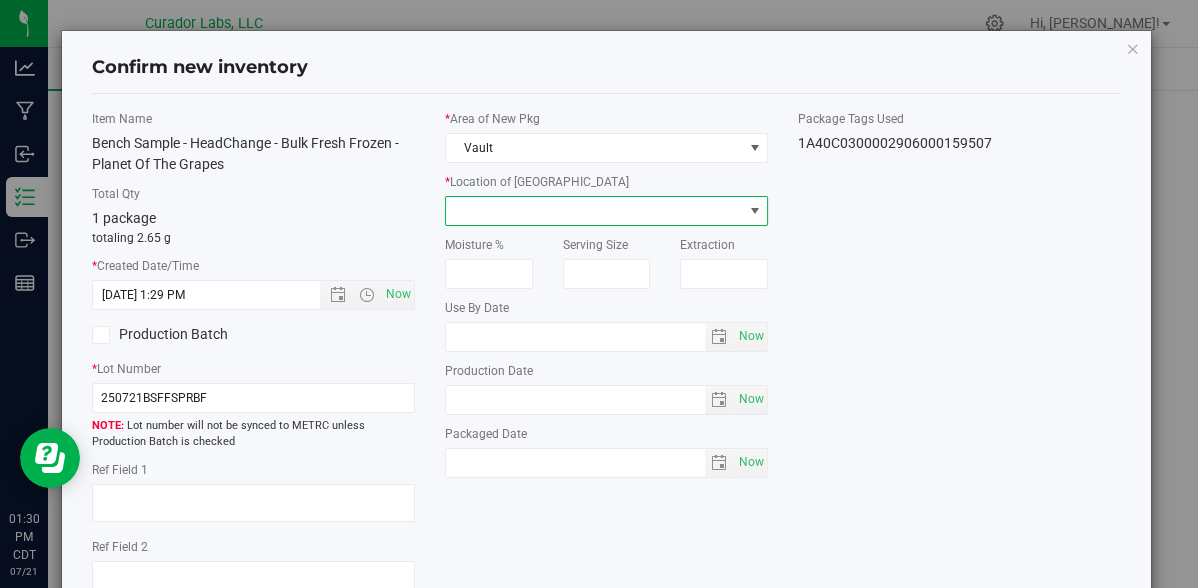 click at bounding box center (594, 211) 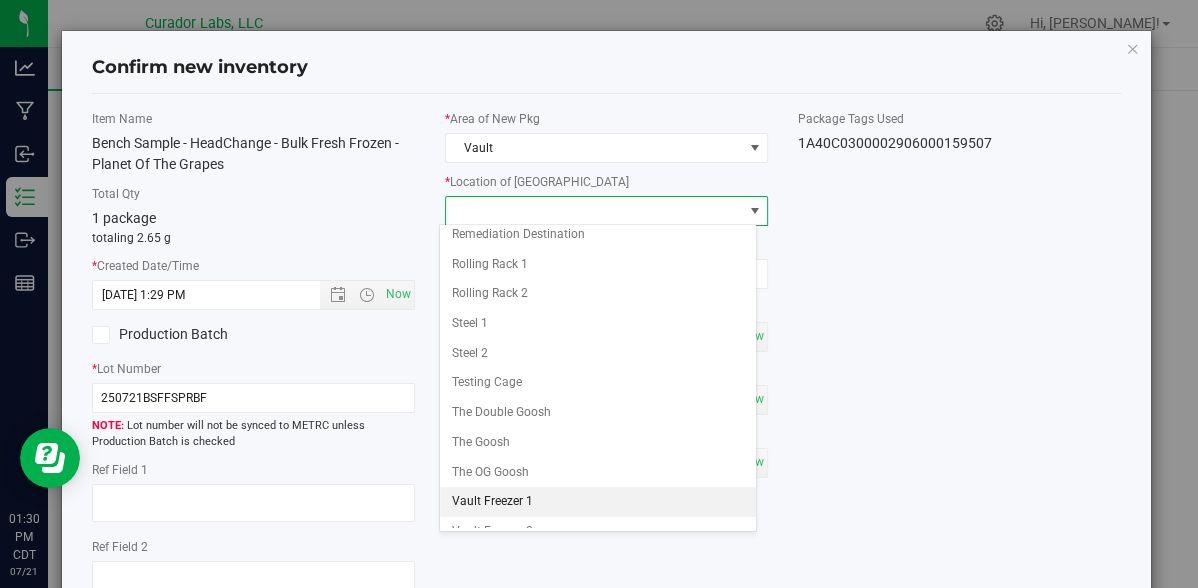 click on "Vault Freezer 1" at bounding box center [598, 502] 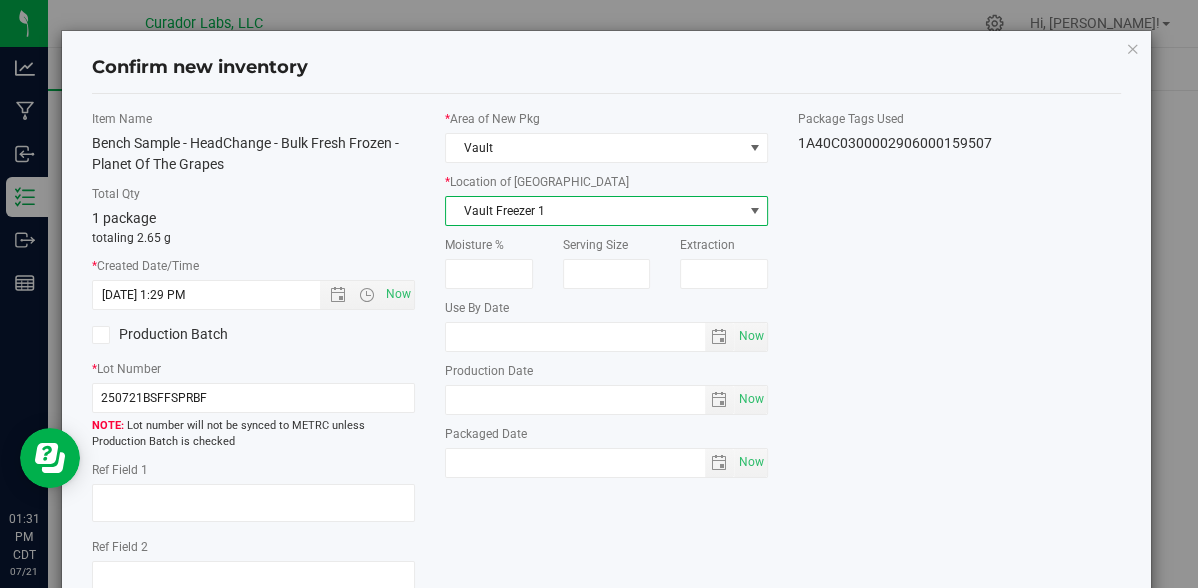 scroll, scrollTop: 214, scrollLeft: 0, axis: vertical 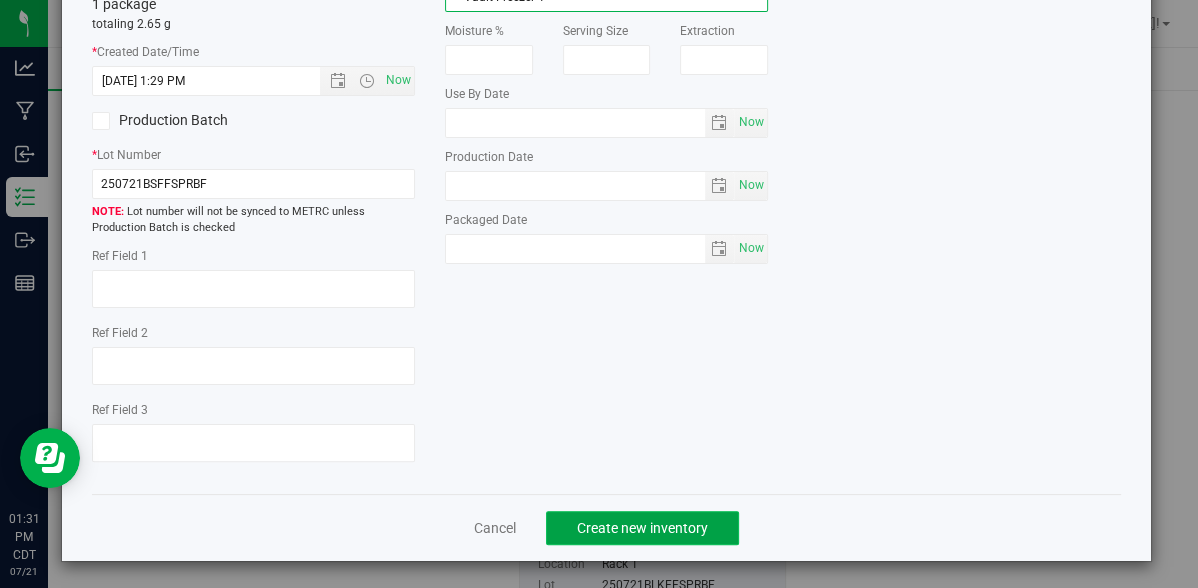 click on "Create new inventory" 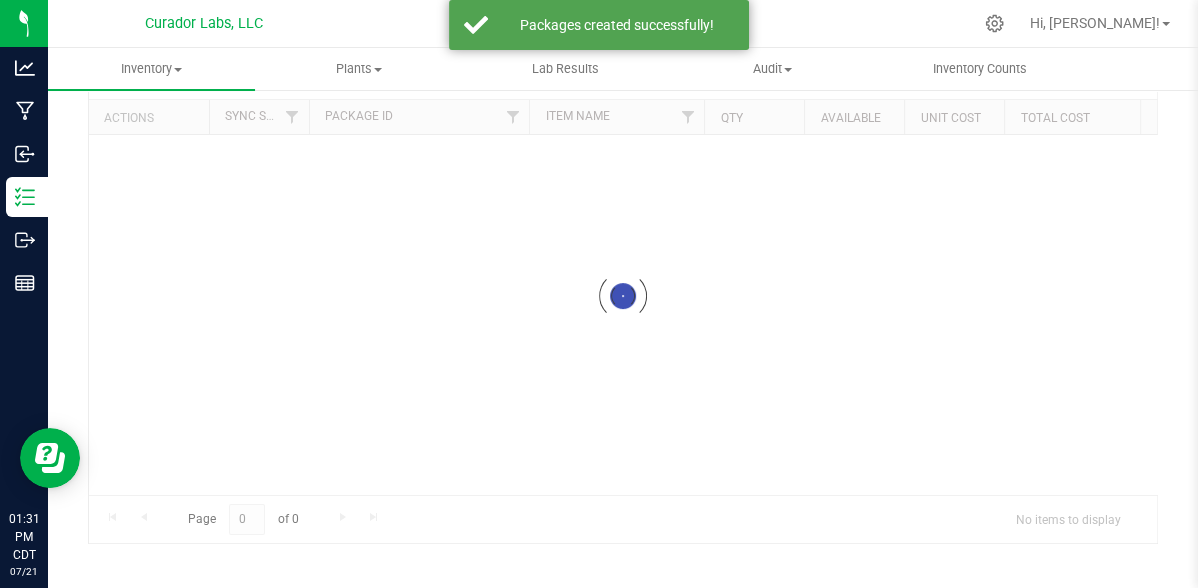 scroll, scrollTop: 109, scrollLeft: 0, axis: vertical 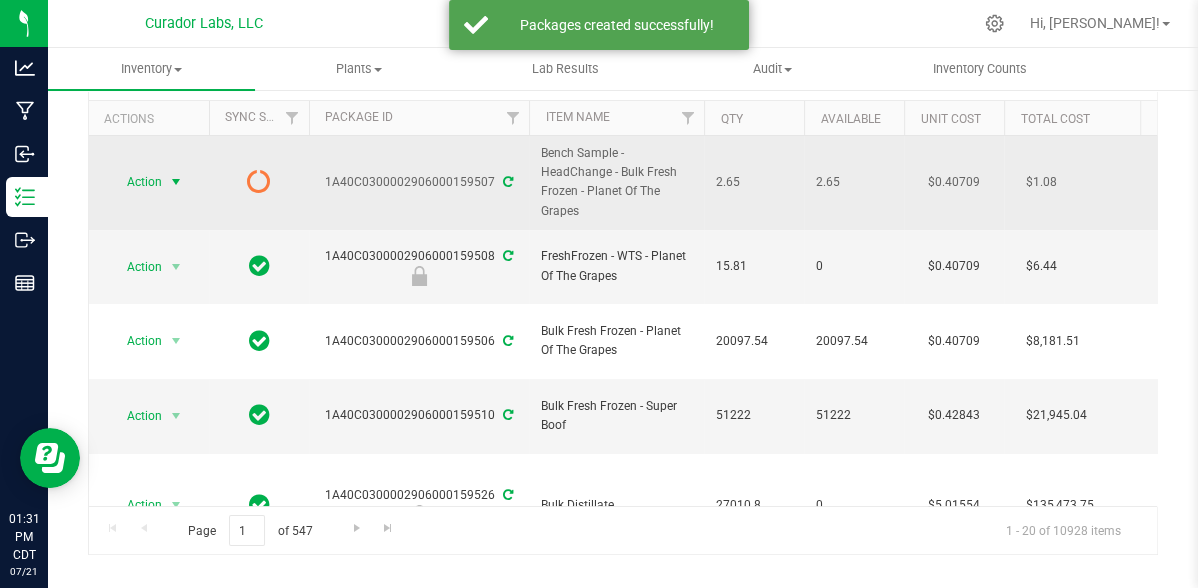 click at bounding box center [176, 182] 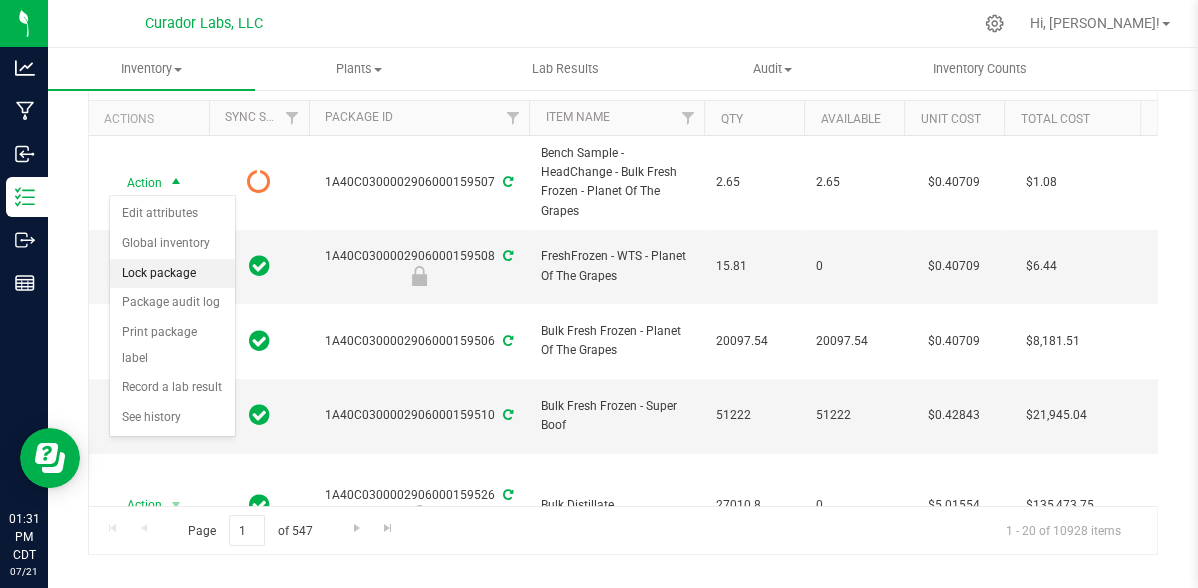 click on "Lock package" at bounding box center (172, 274) 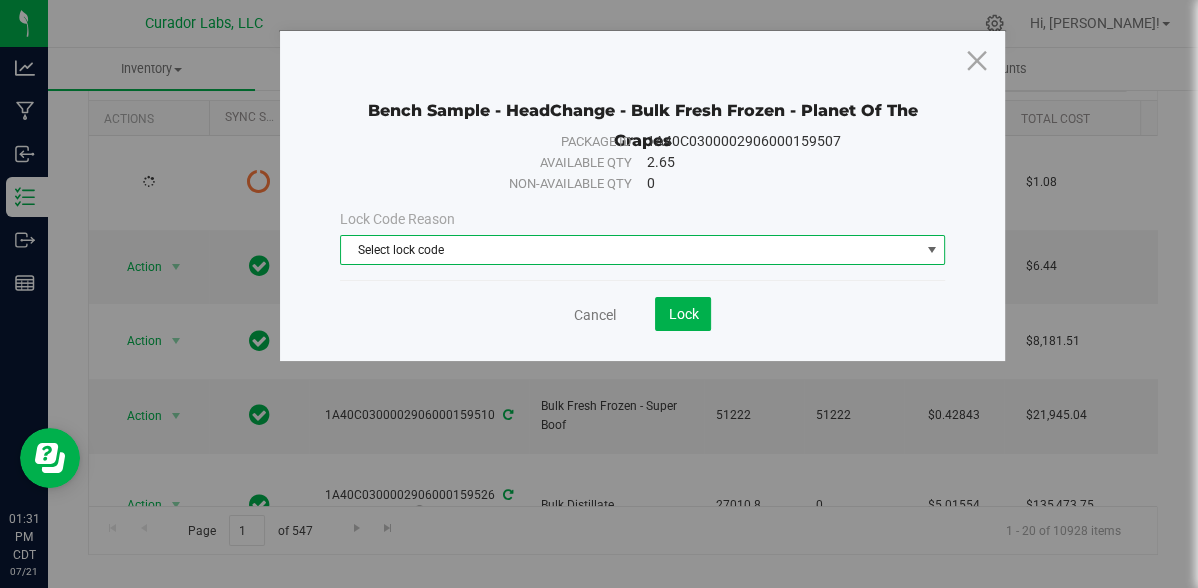 click on "Select lock code" at bounding box center (630, 250) 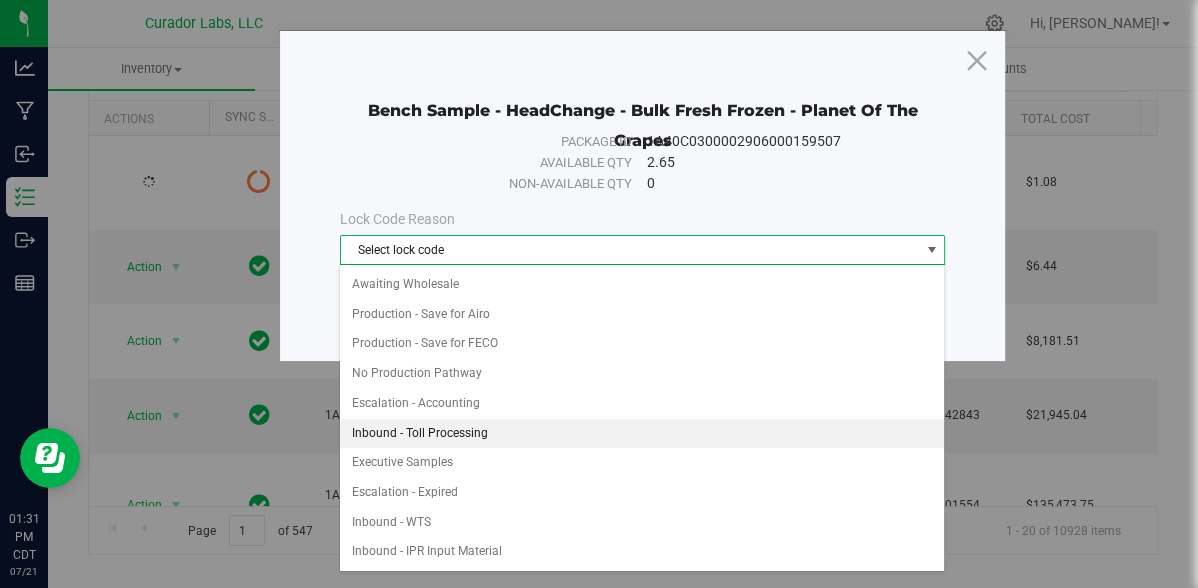 scroll, scrollTop: 0, scrollLeft: 0, axis: both 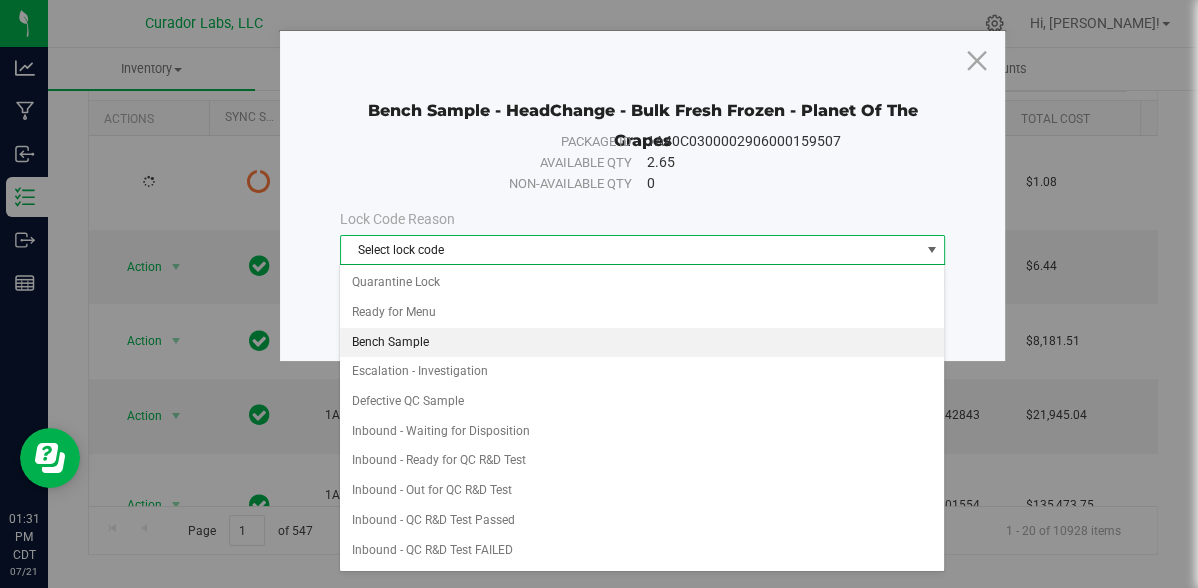 click on "Bench Sample" at bounding box center [642, 343] 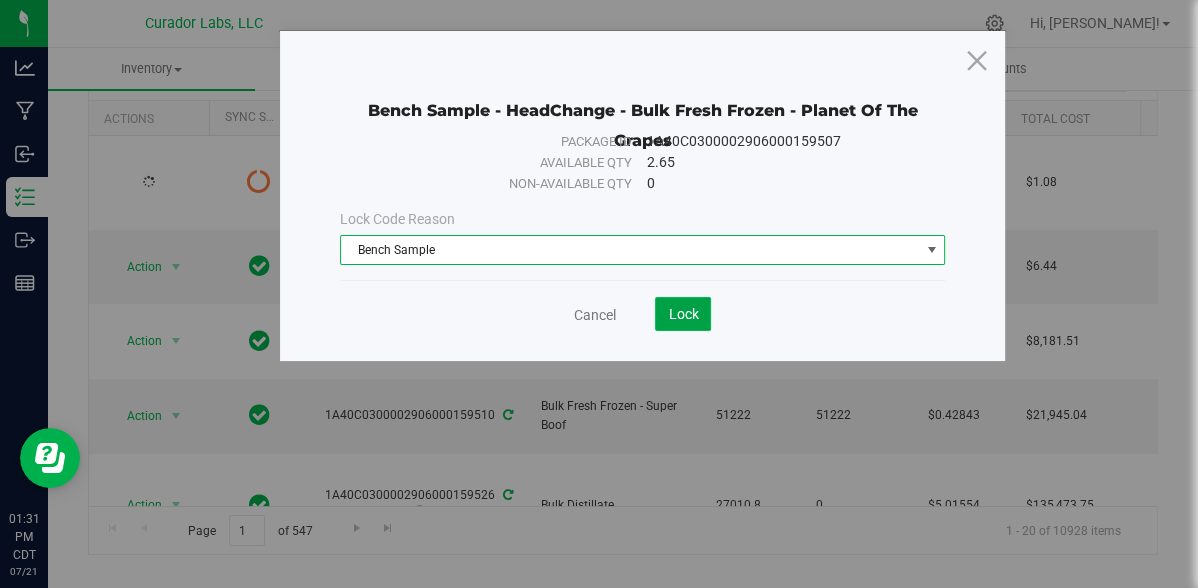 click on "Lock" 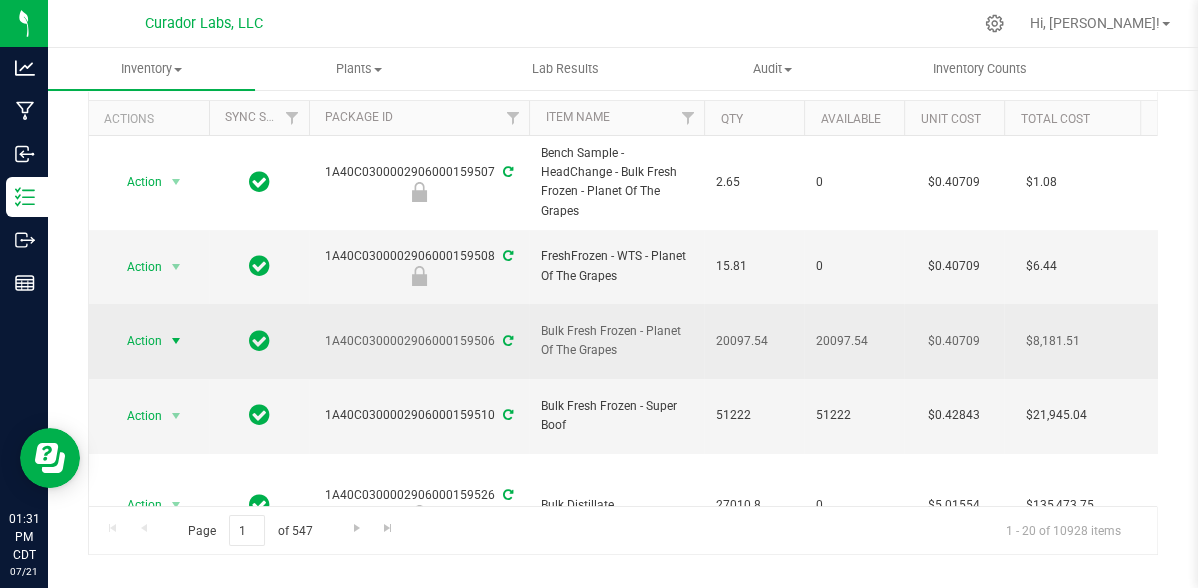 click at bounding box center (176, 341) 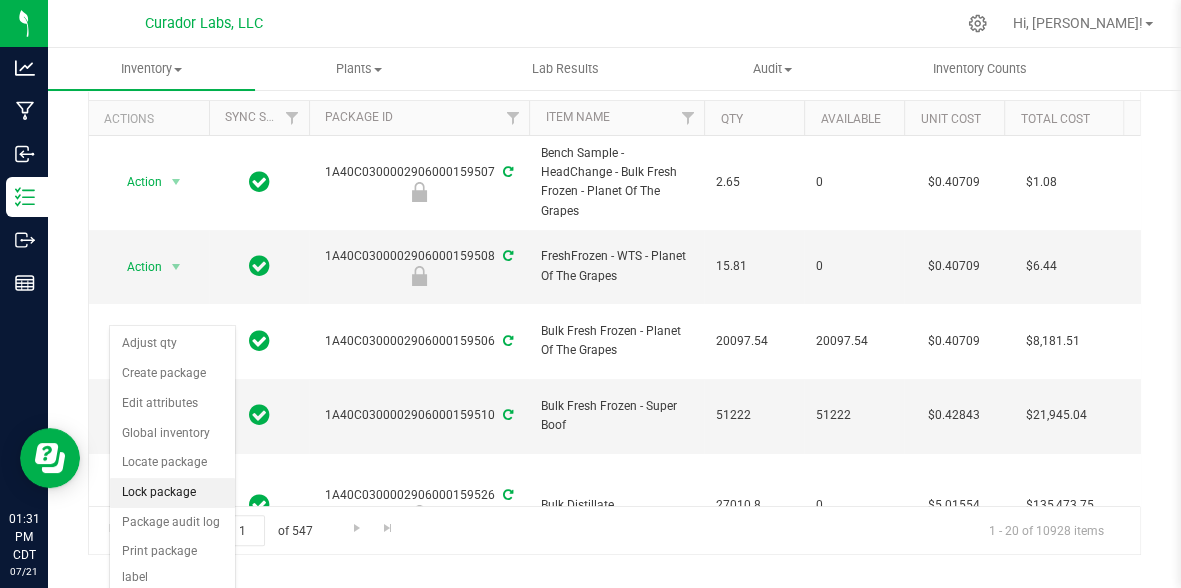 click on "Lock package" at bounding box center (172, 493) 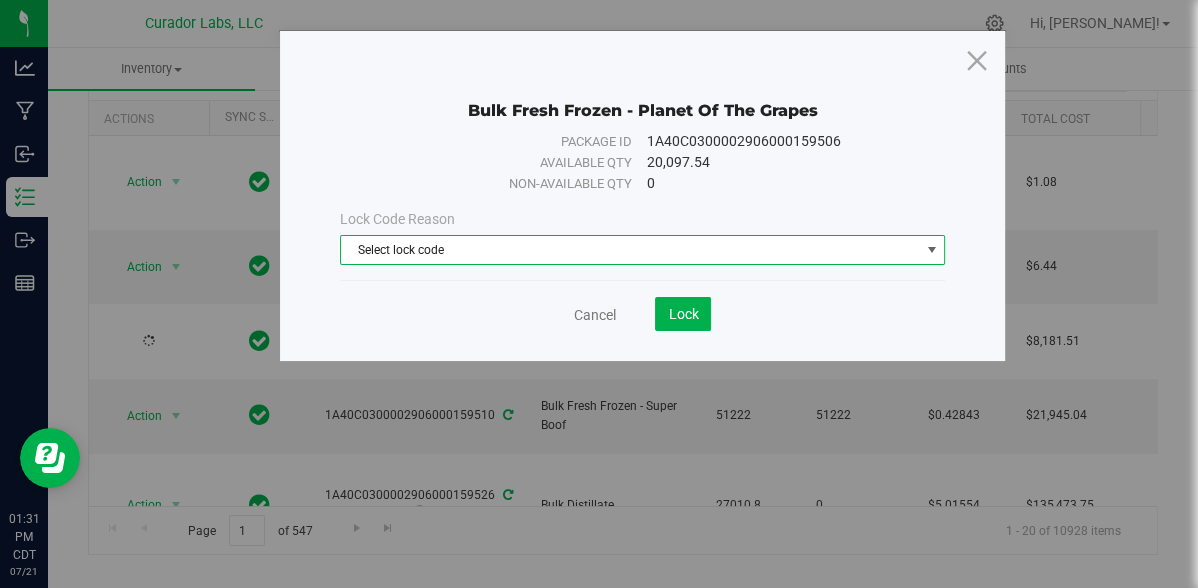 click on "Select lock code" at bounding box center (630, 250) 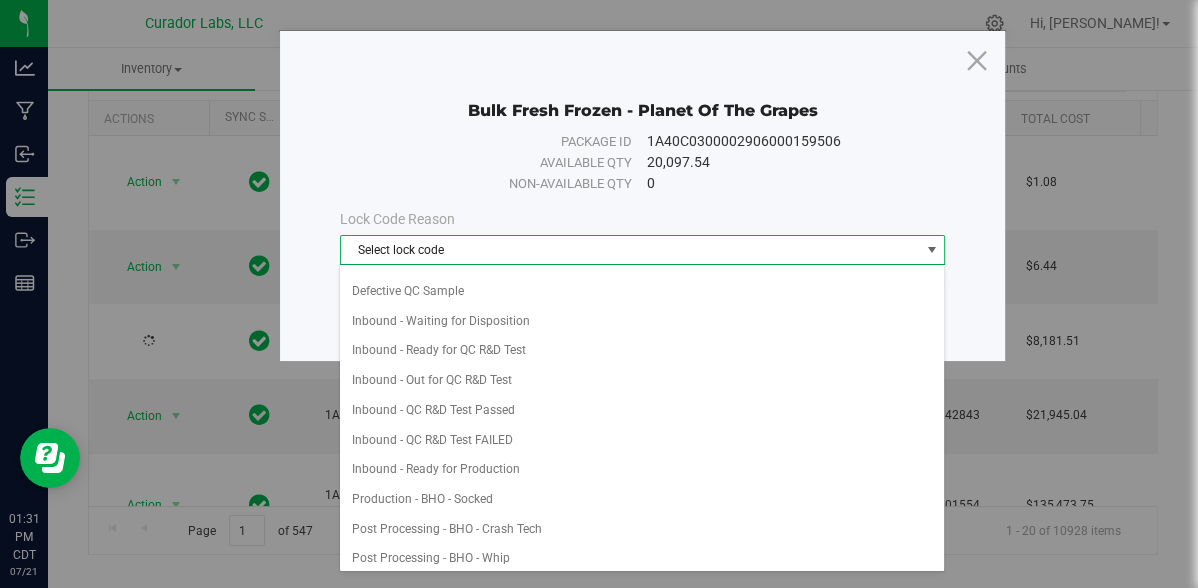scroll, scrollTop: 111, scrollLeft: 0, axis: vertical 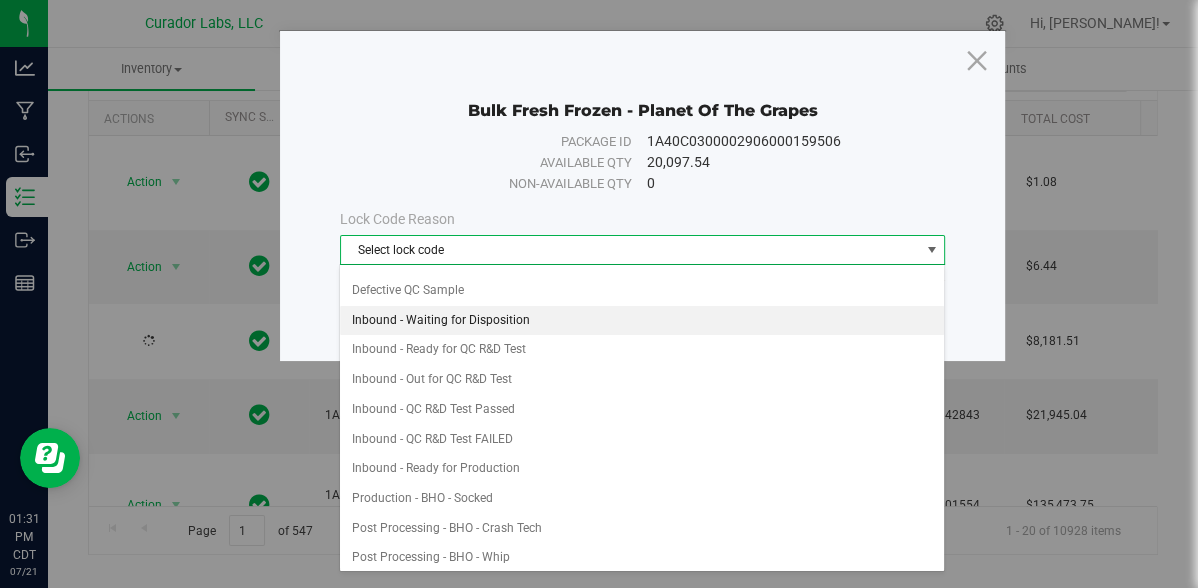 click on "Inbound - Waiting for Disposition" at bounding box center [642, 321] 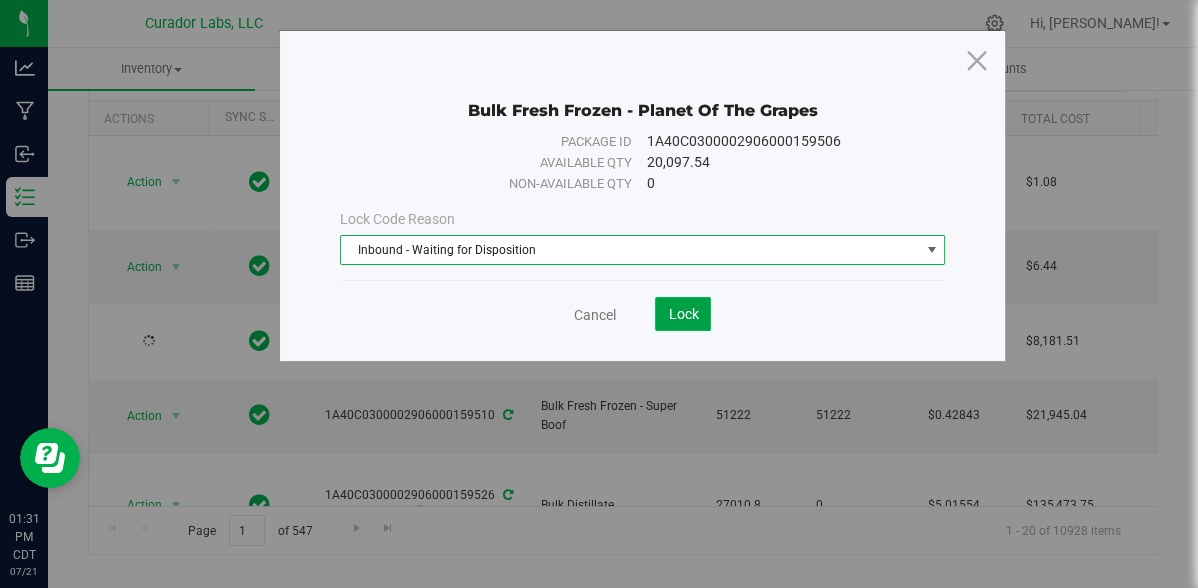 click on "Lock" 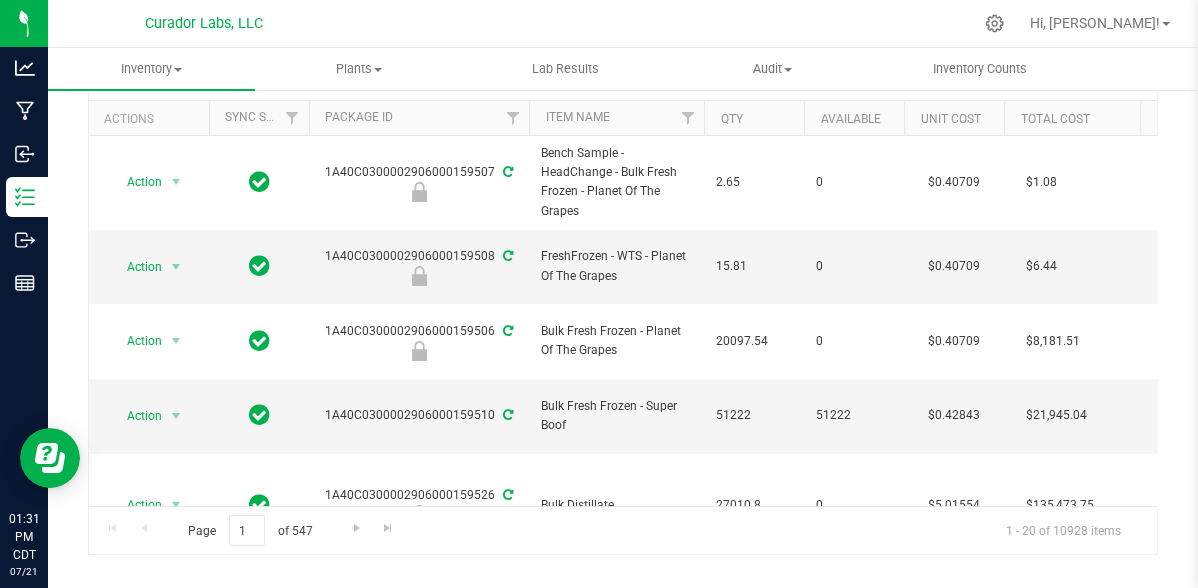 scroll, scrollTop: 0, scrollLeft: 586, axis: horizontal 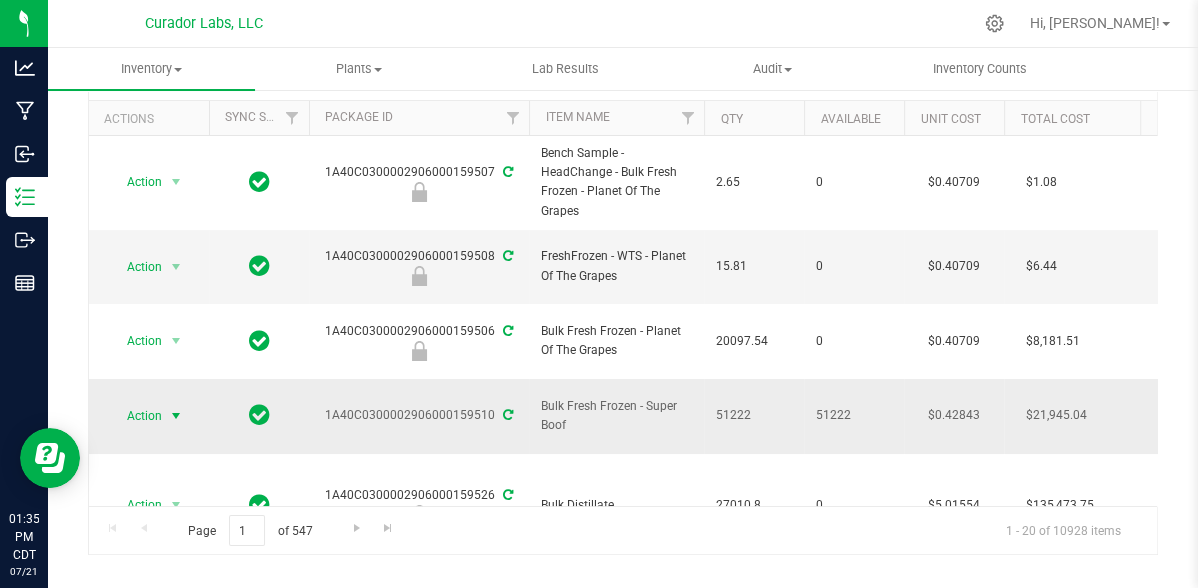 click at bounding box center [176, 416] 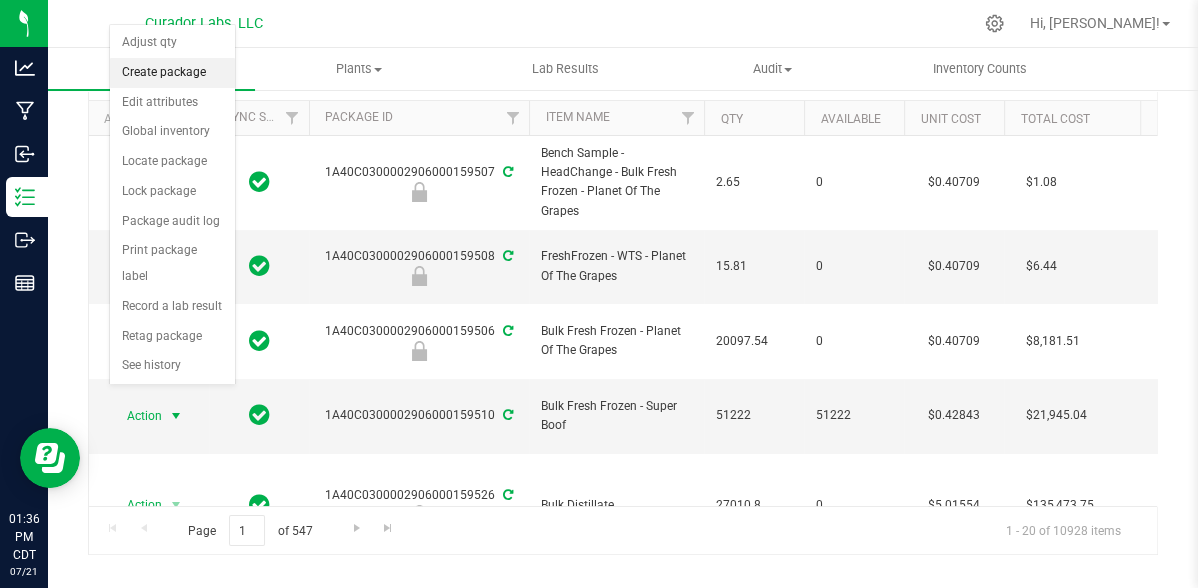 click on "Create package" at bounding box center [172, 73] 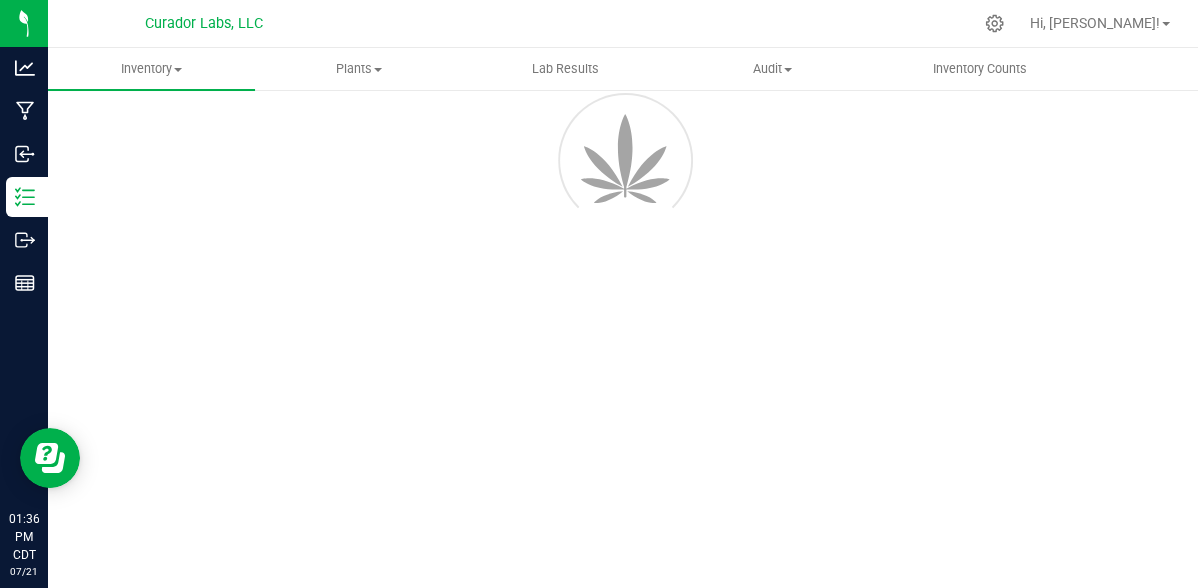 scroll, scrollTop: 124, scrollLeft: 0, axis: vertical 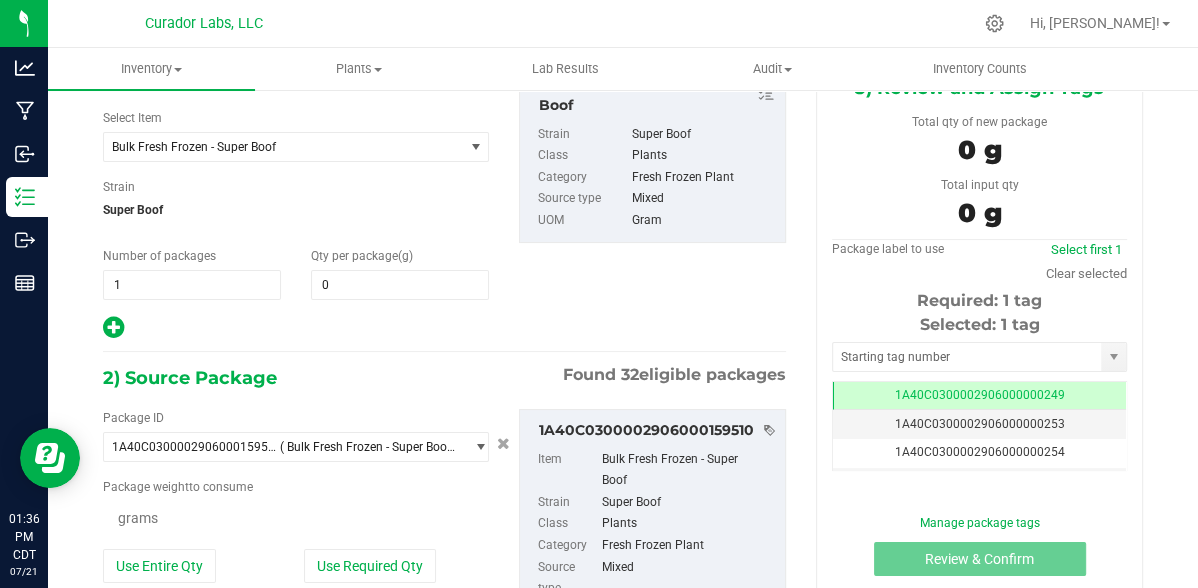 type on "0.0000" 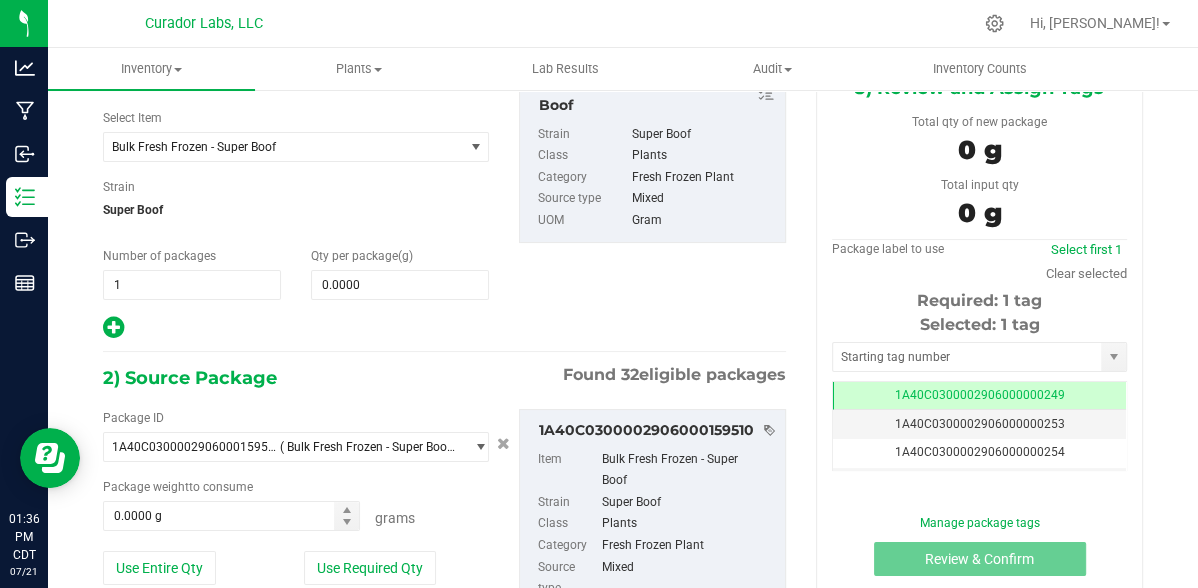 scroll, scrollTop: 0, scrollLeft: 0, axis: both 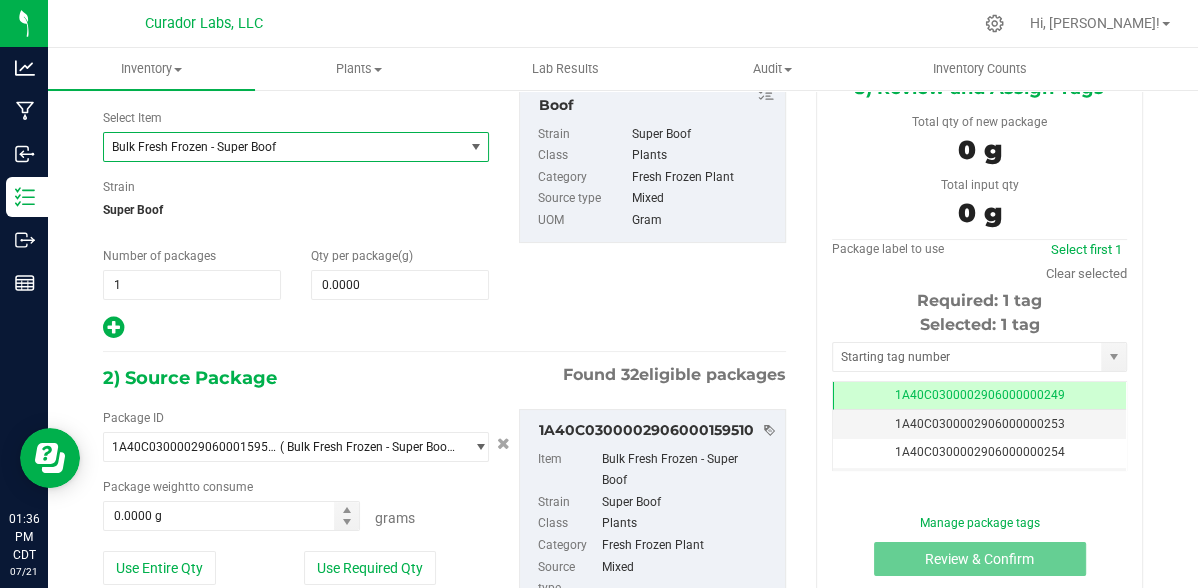 click on "Bulk Fresh Frozen - Super Boof" at bounding box center [276, 147] 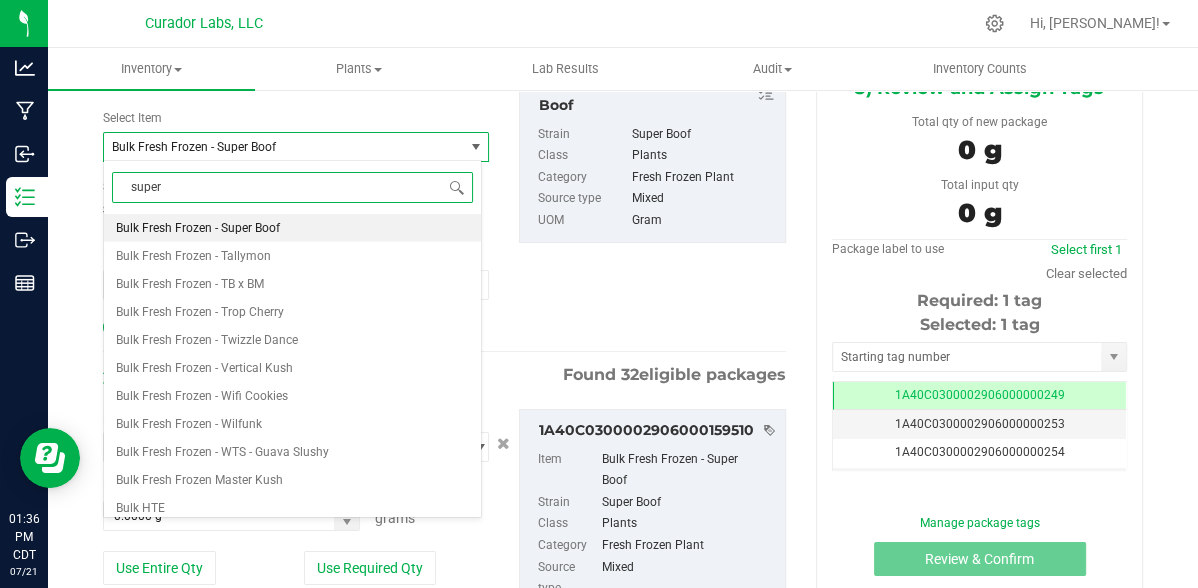 scroll, scrollTop: 0, scrollLeft: 0, axis: both 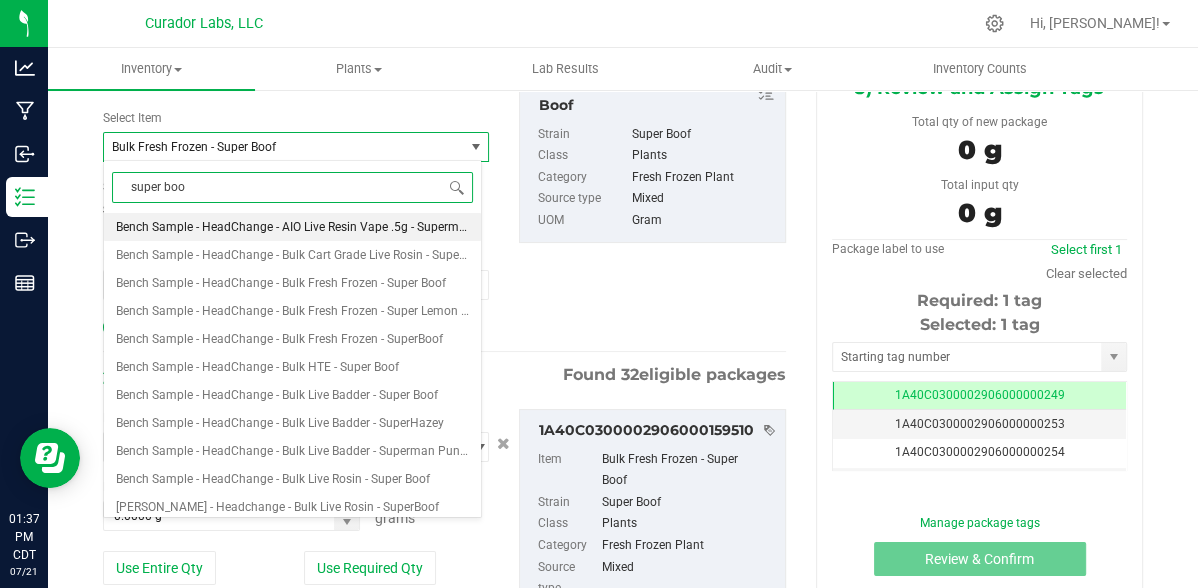 type on "super boof" 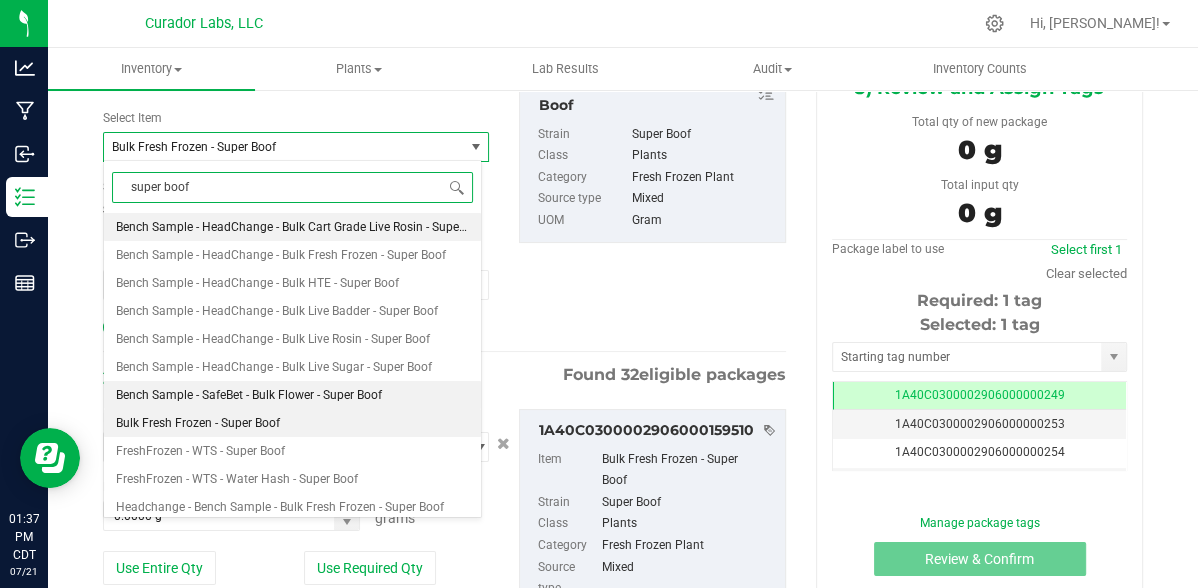 click on "Bench Sample - SafeBet - Bulk Flower - Super Boof" at bounding box center (249, 395) 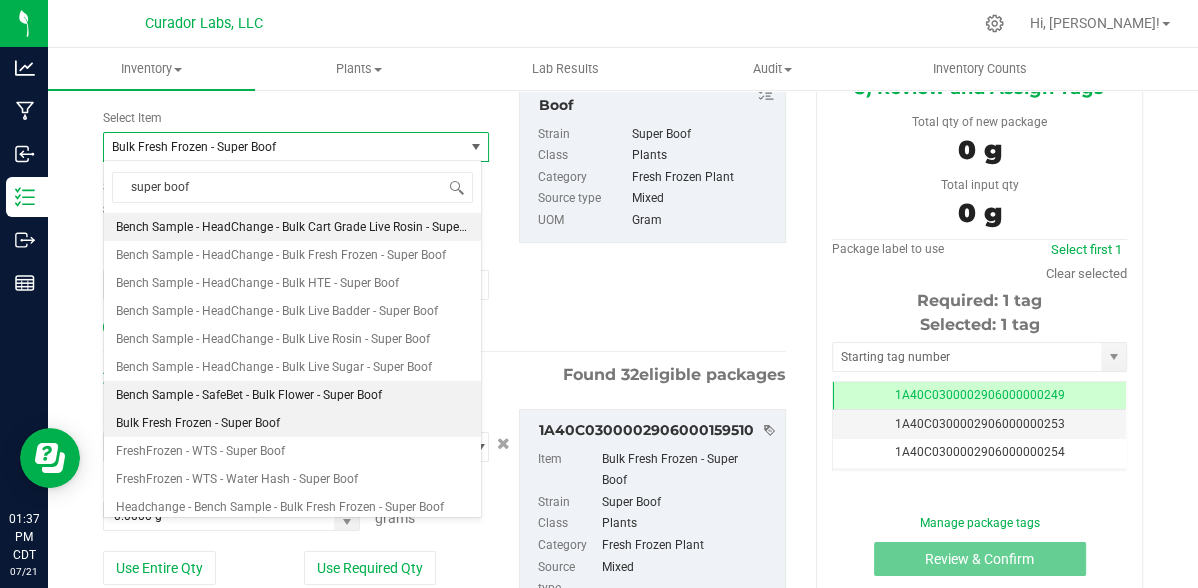 type 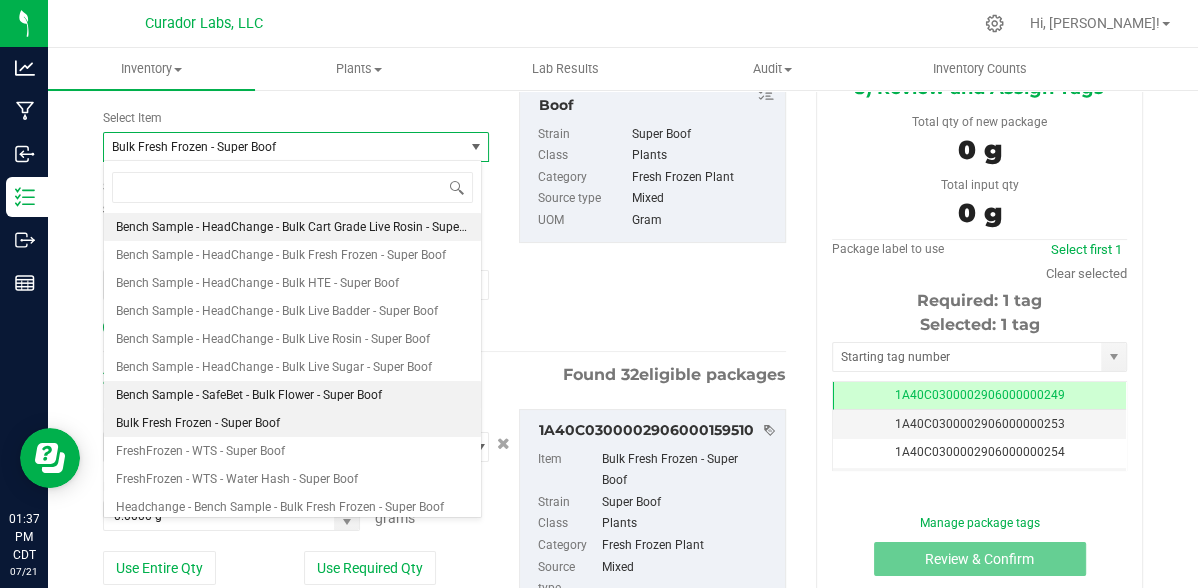 type on "0.0000" 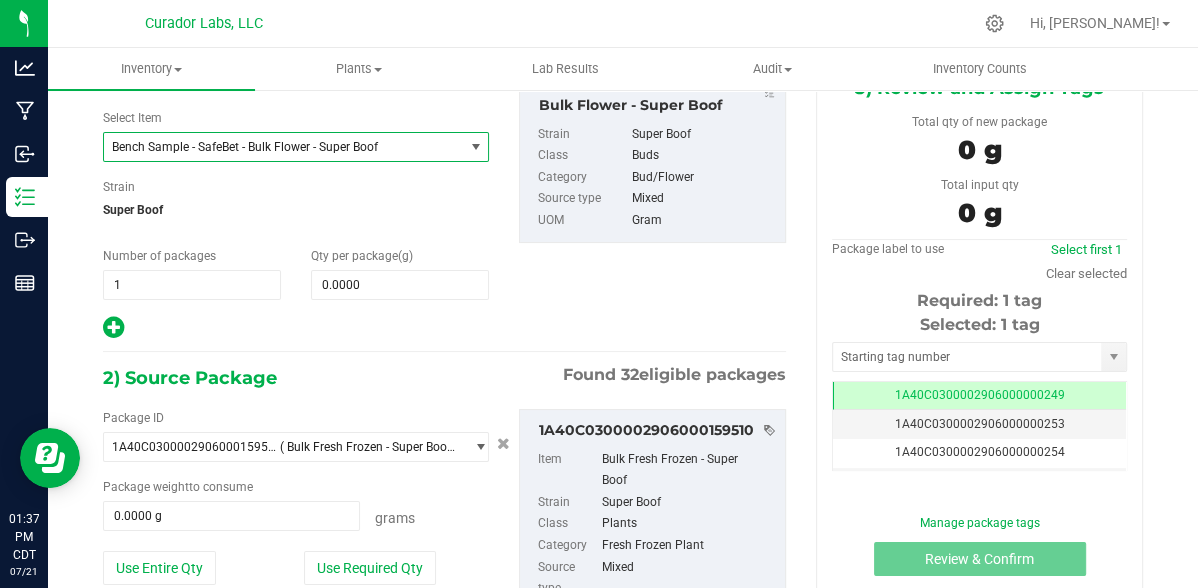 click on "Bench Sample - SafeBet - Bulk Flower - Super Boof" at bounding box center (276, 147) 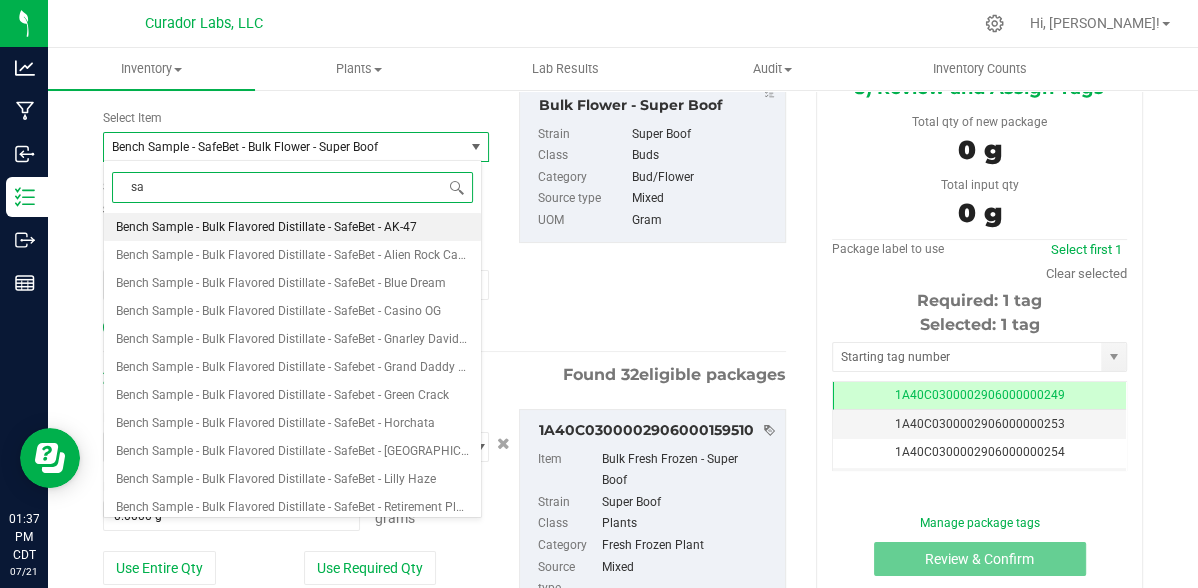 type on "s" 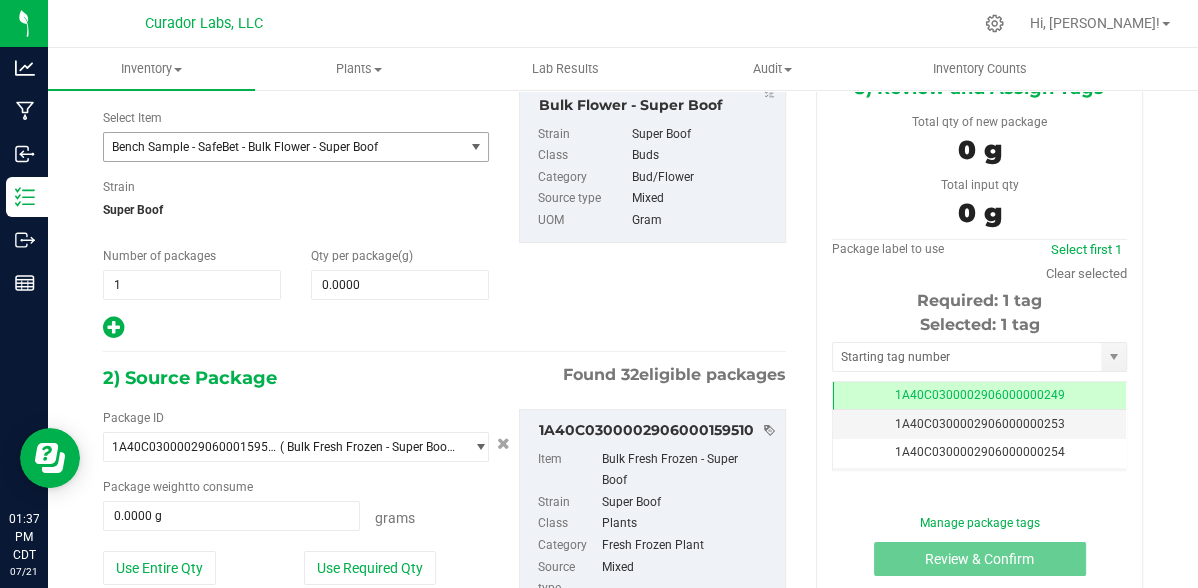 click on "Bench Sample - SafeBet - Bulk Flower - Super Boof" at bounding box center (276, 147) 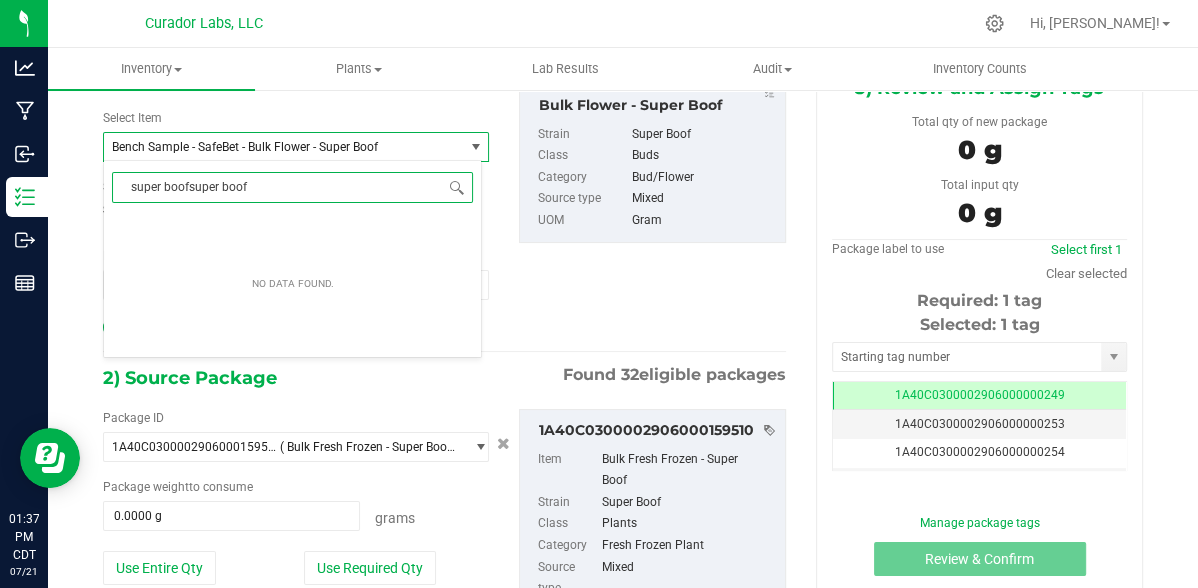 scroll, scrollTop: 0, scrollLeft: 0, axis: both 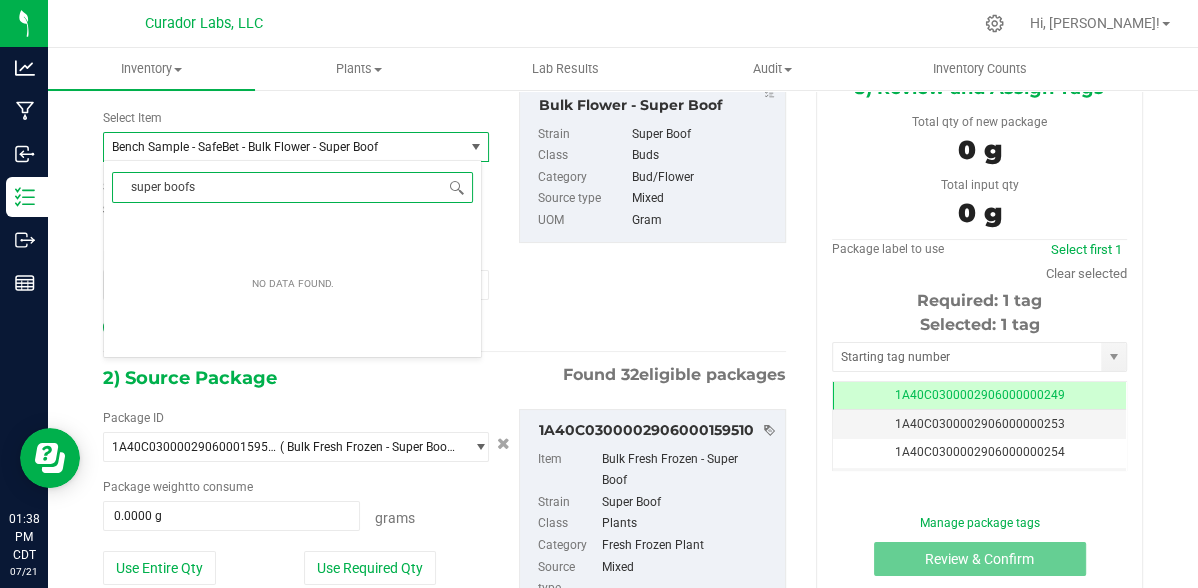 type on "super boof" 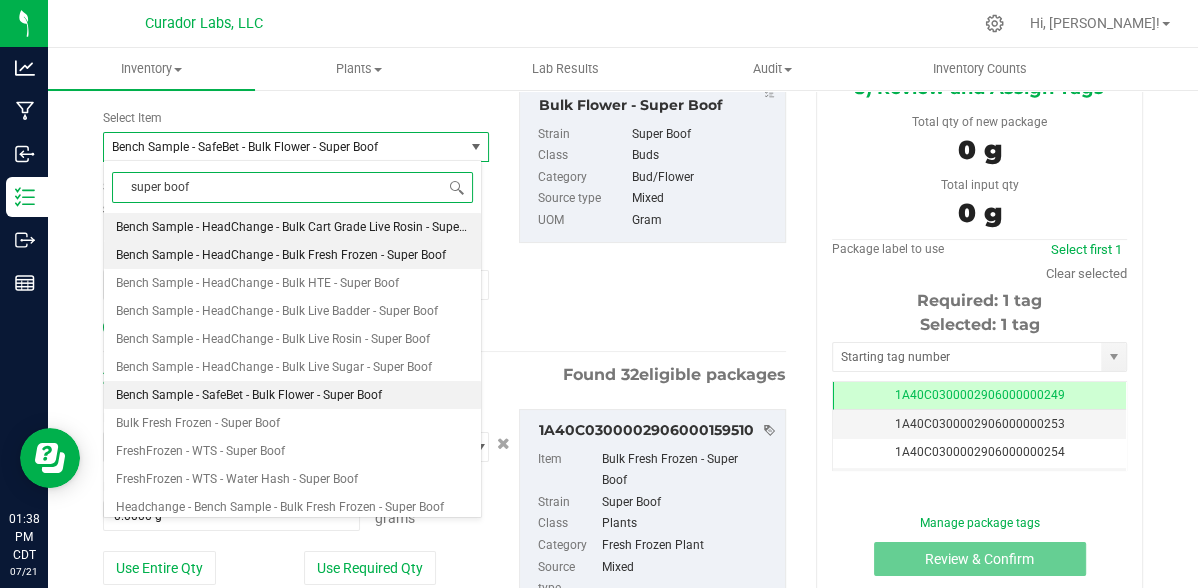 click on "Bench Sample - HeadChange - Bulk Fresh Frozen - Super Boof" at bounding box center (281, 255) 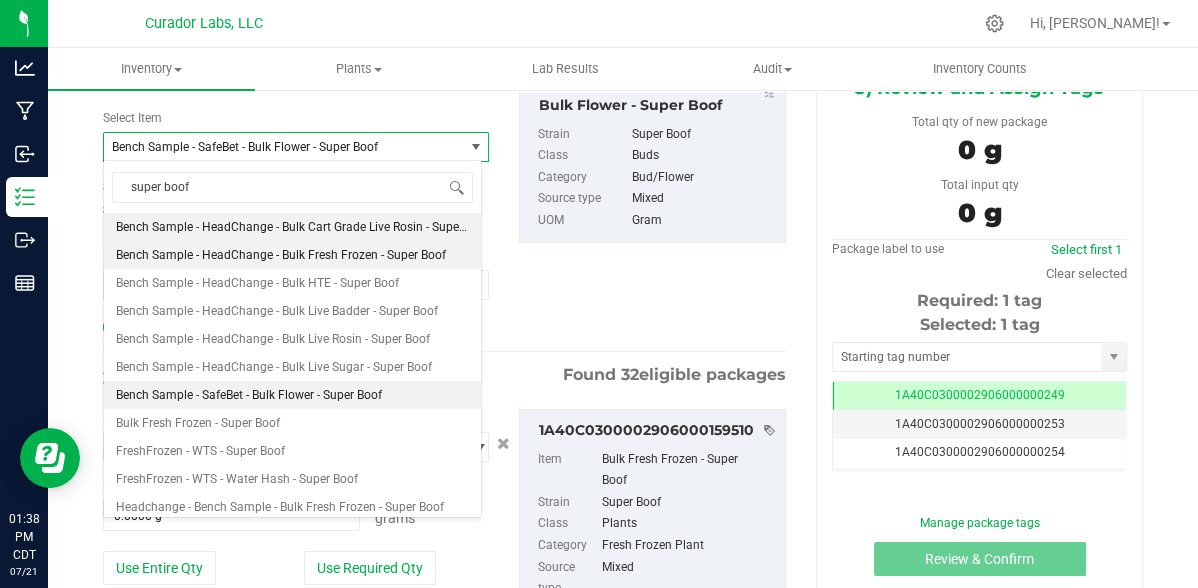 type 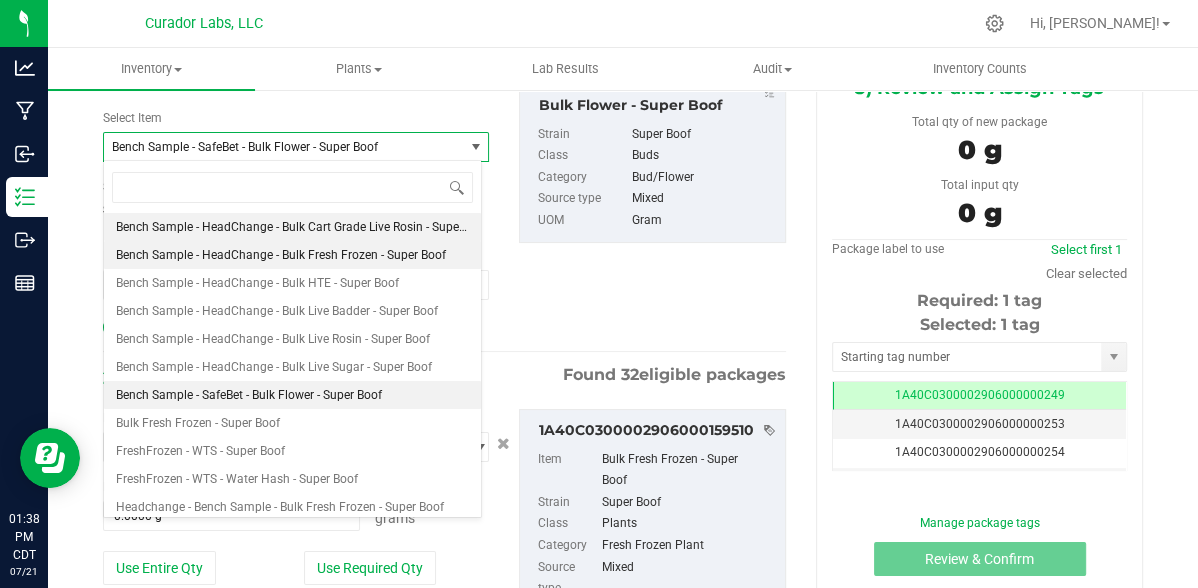 type on "0.0000" 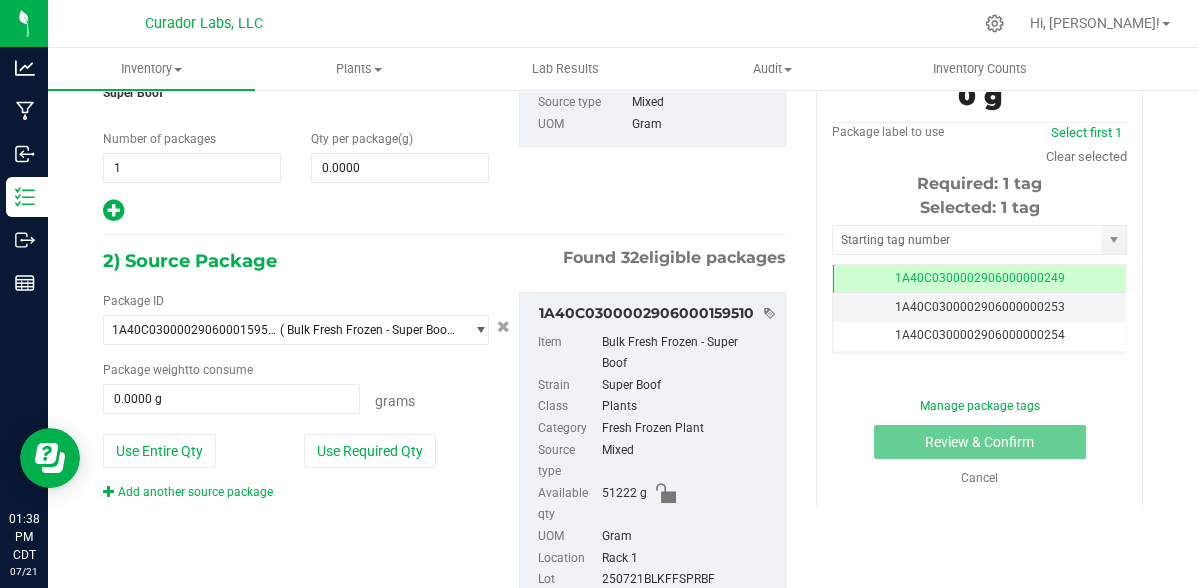 scroll, scrollTop: 242, scrollLeft: 0, axis: vertical 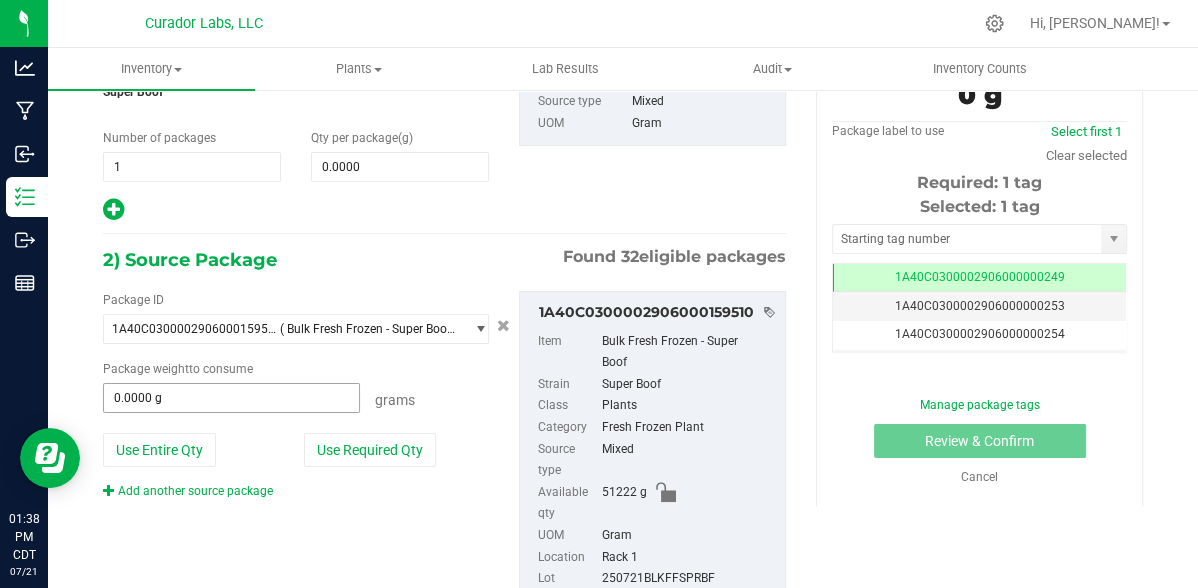 type 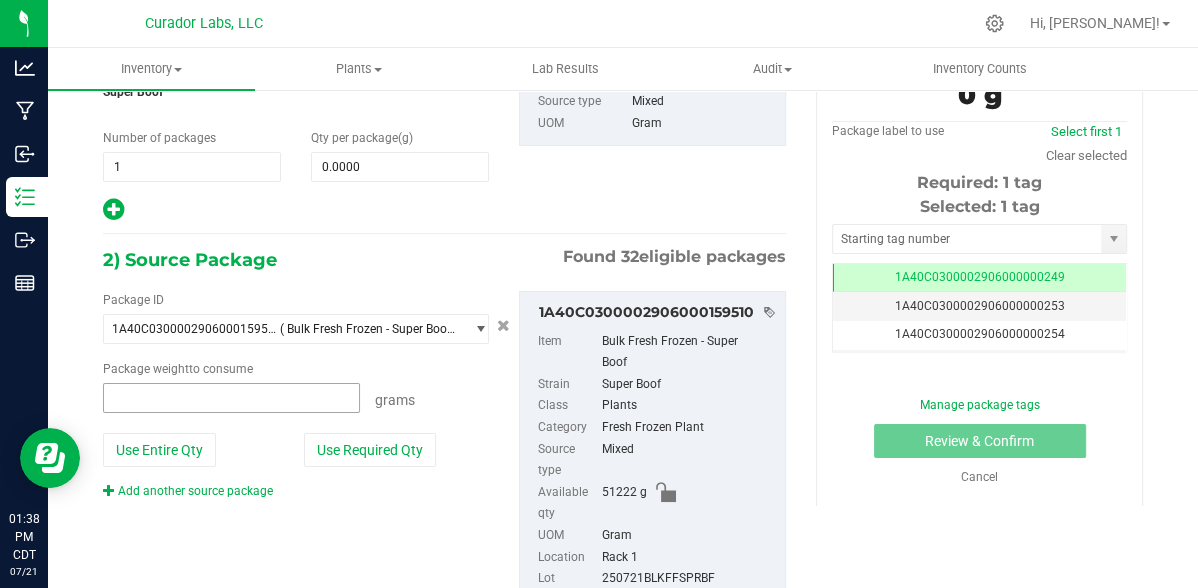 click at bounding box center [231, 398] 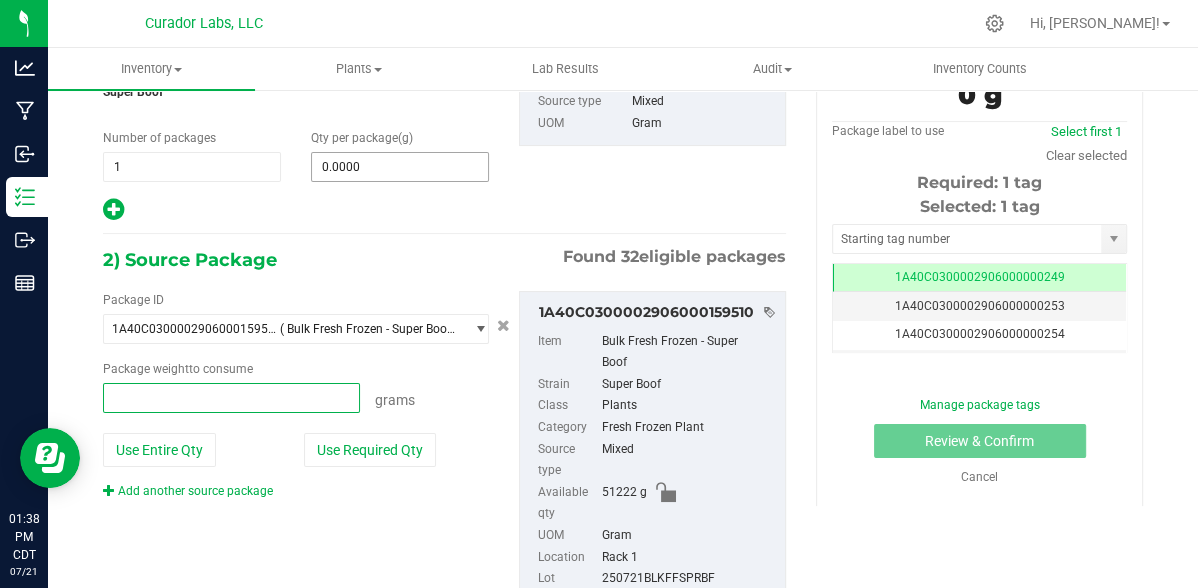 type on "0.0000 g" 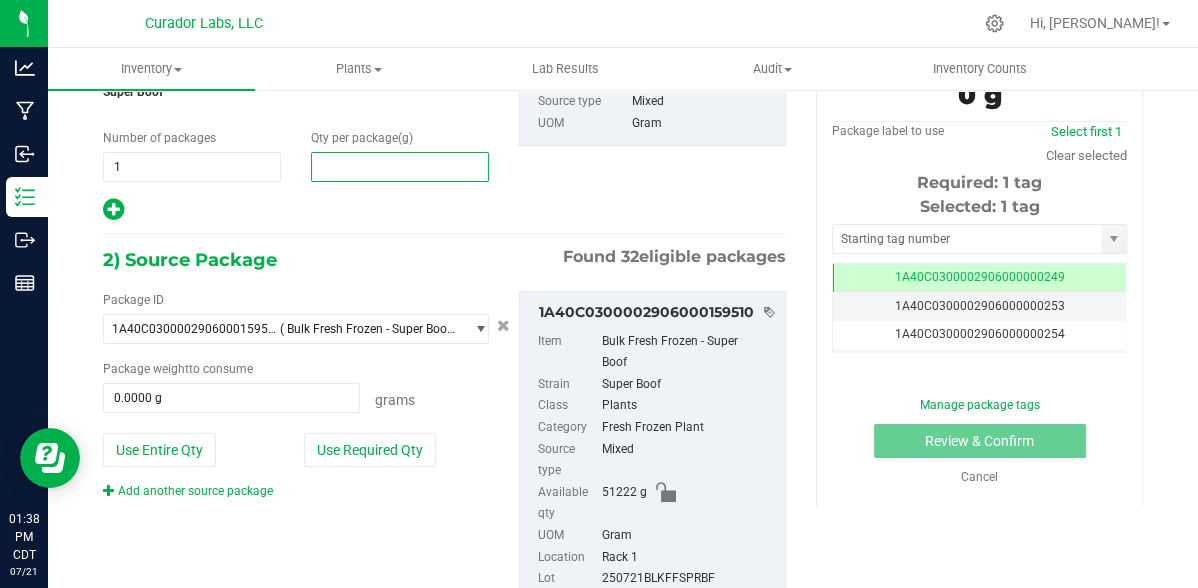 click at bounding box center [400, 167] 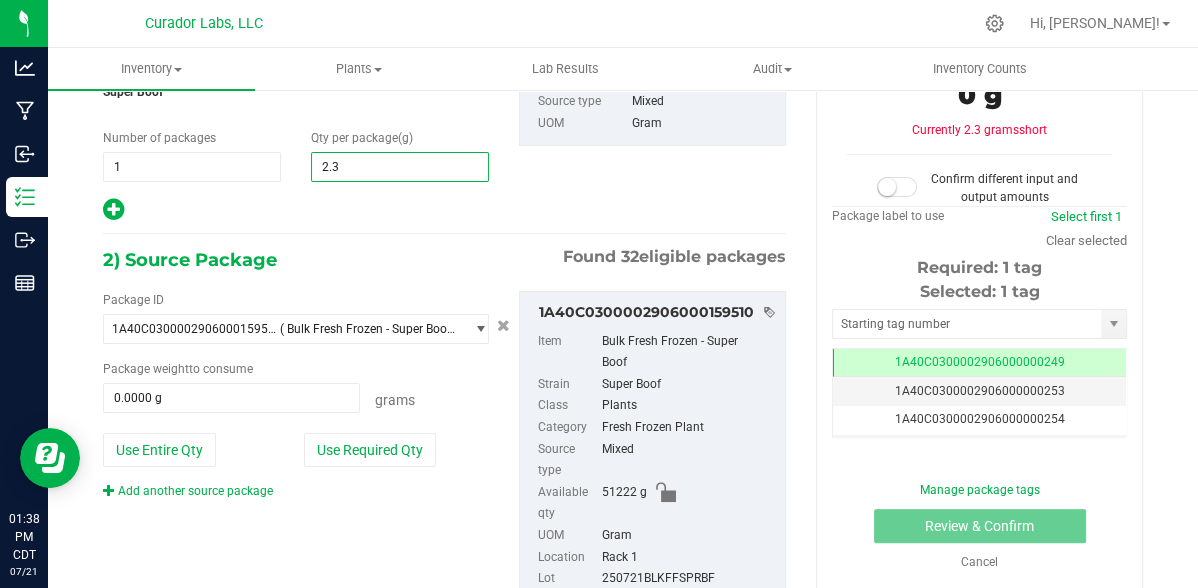 type on "2.36" 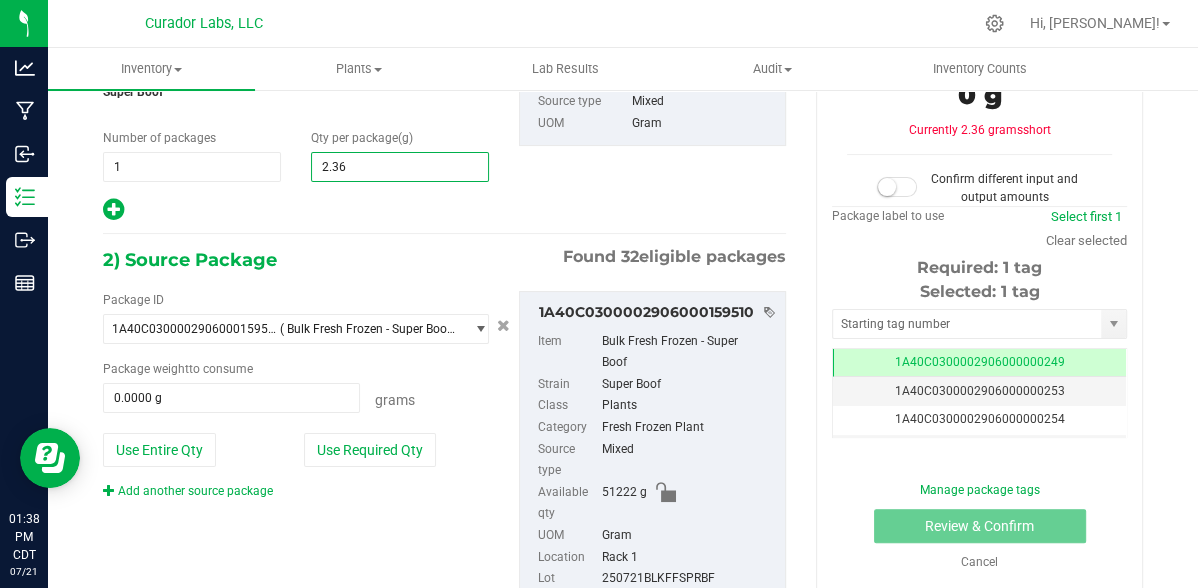 type on "2.3600" 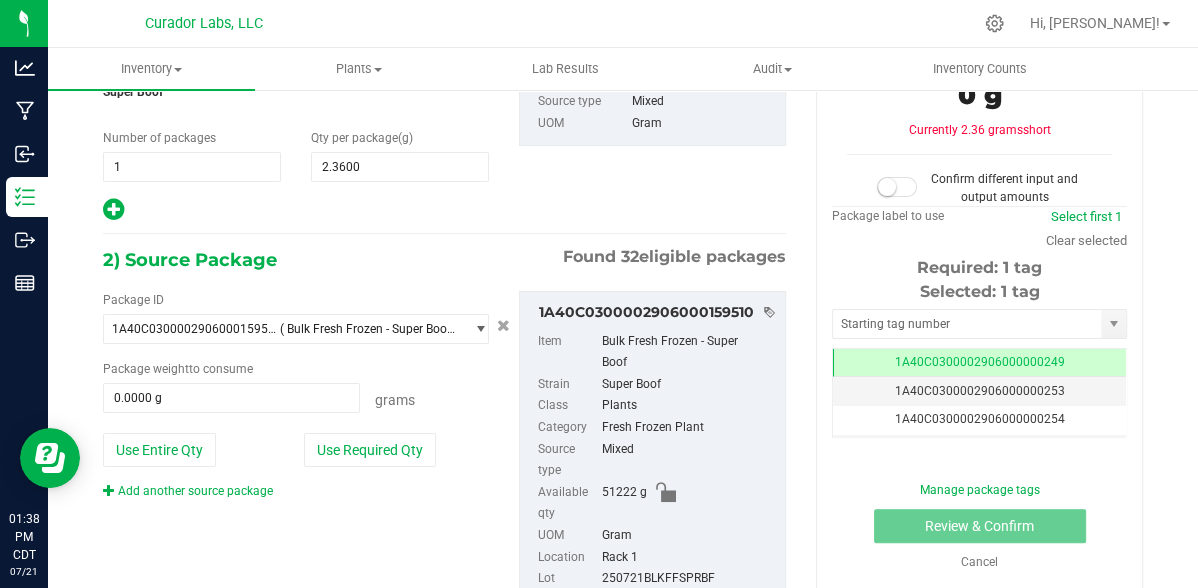 click on "2) Source Package
Found
32
eligible packages" at bounding box center [444, 260] 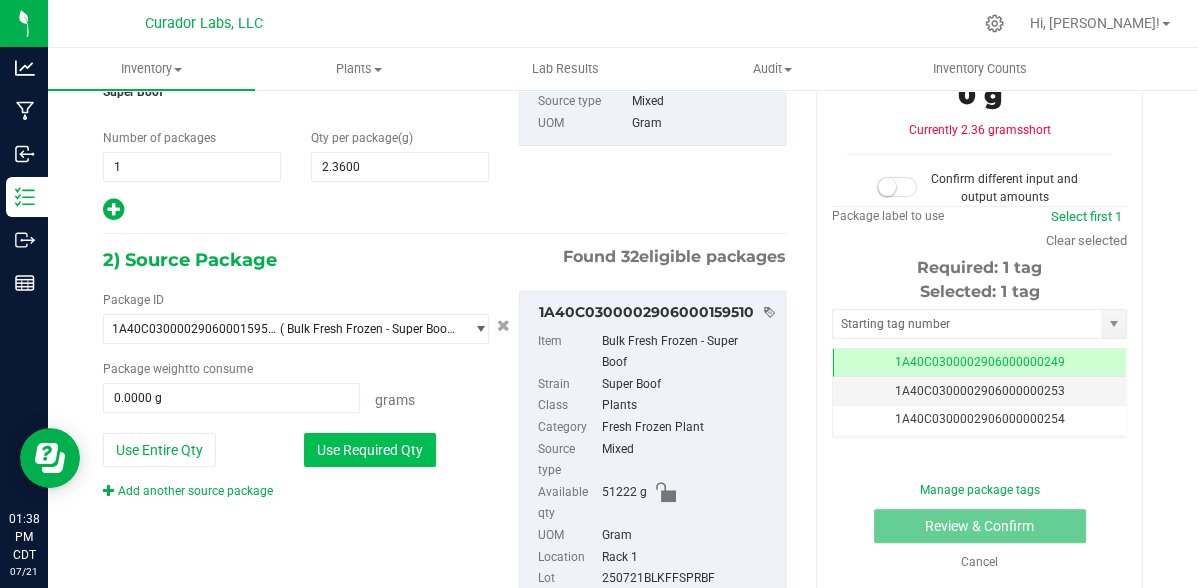 click on "Use Required Qty" at bounding box center (370, 450) 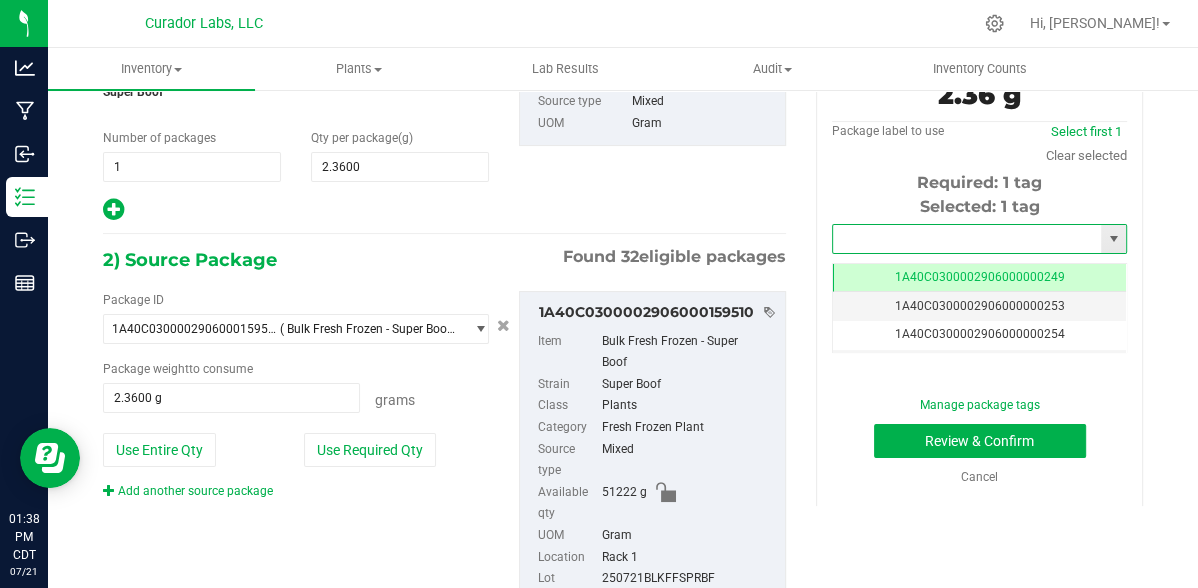 click at bounding box center (967, 239) 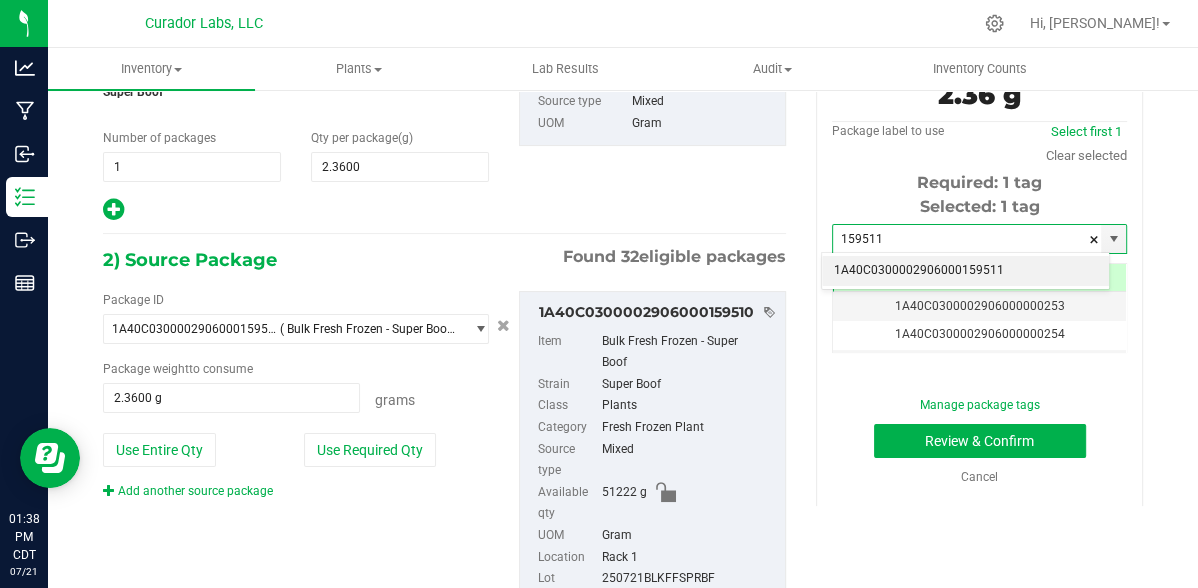 click on "1A40C0300002906000159511" at bounding box center (965, 271) 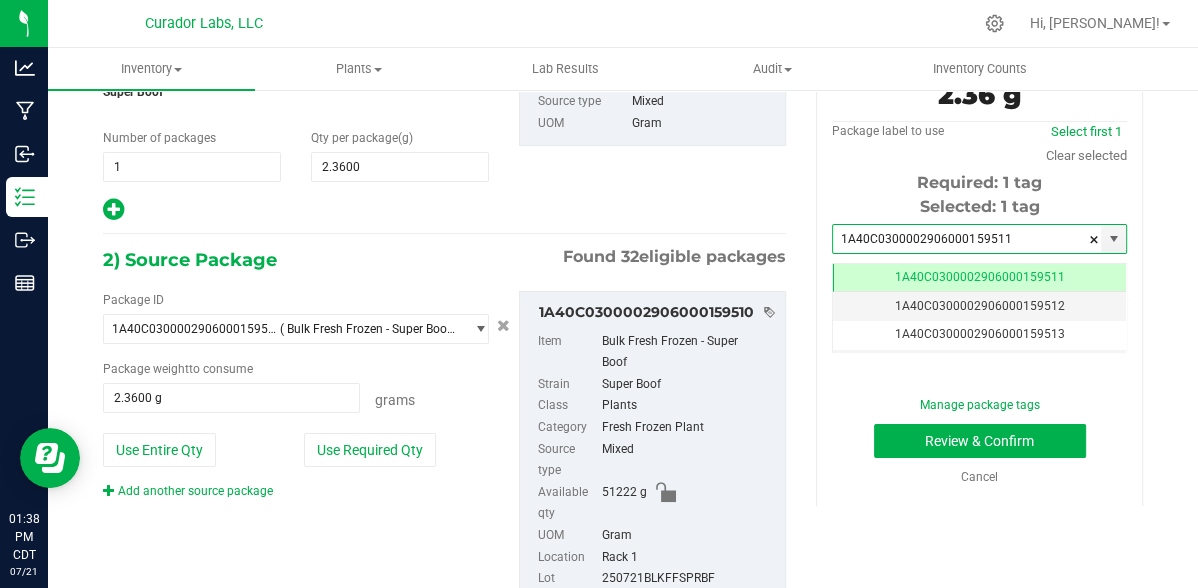scroll, scrollTop: 0, scrollLeft: 0, axis: both 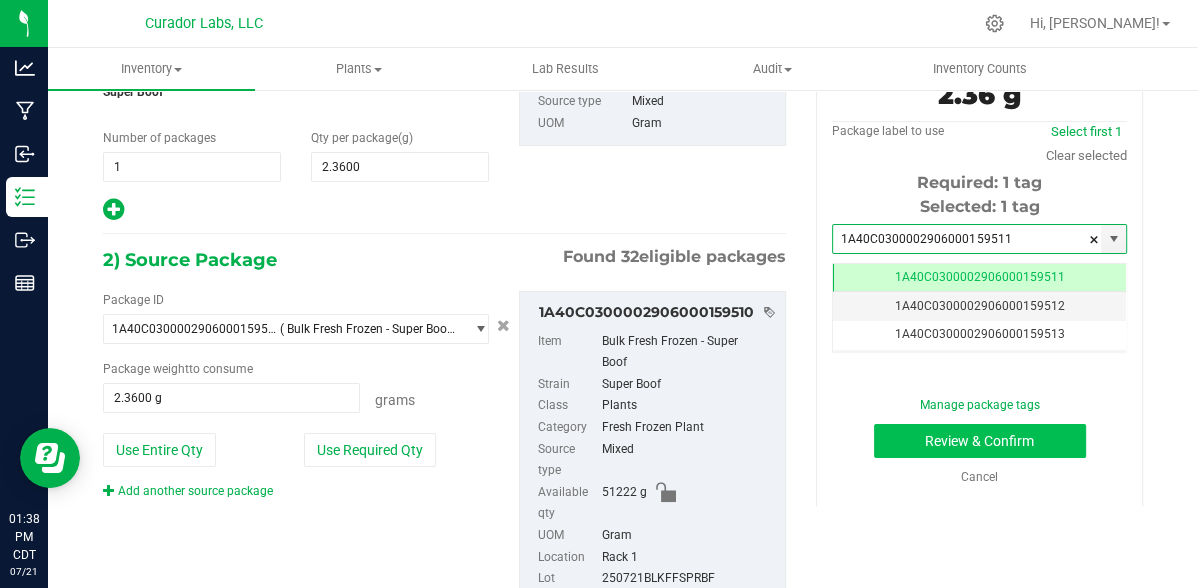 type on "1A40C0300002906000159511" 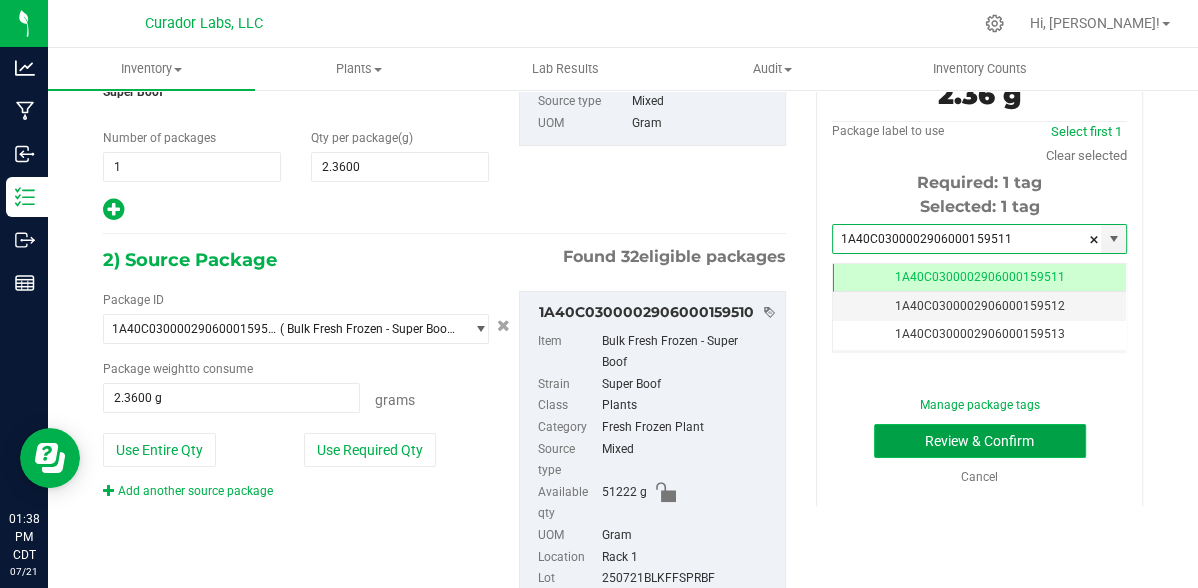 click on "Review & Confirm" at bounding box center (980, 441) 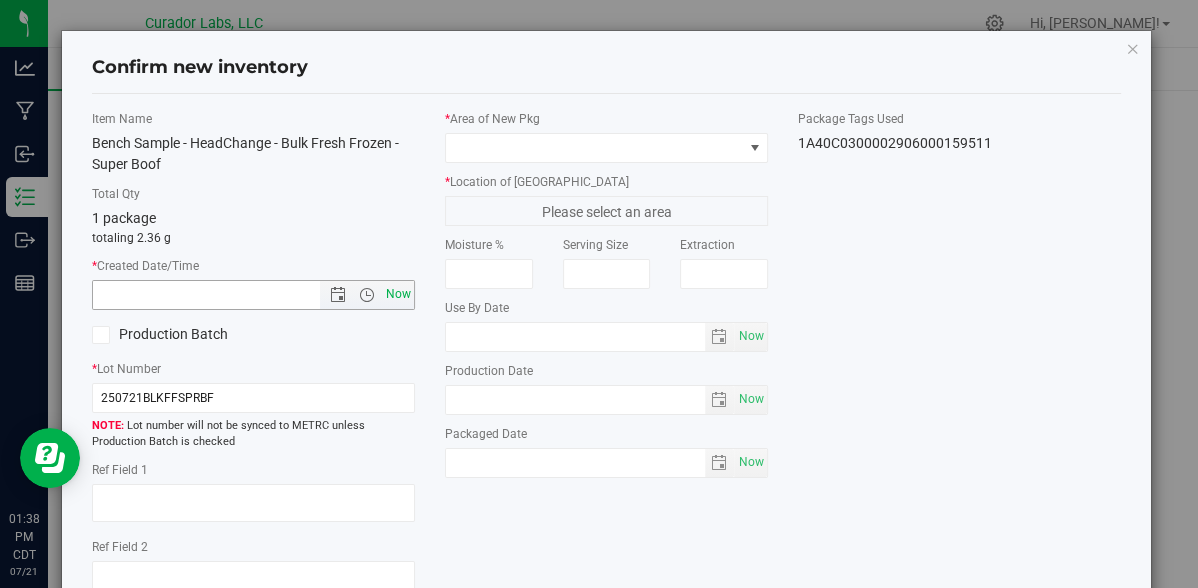 click on "Now" at bounding box center [399, 294] 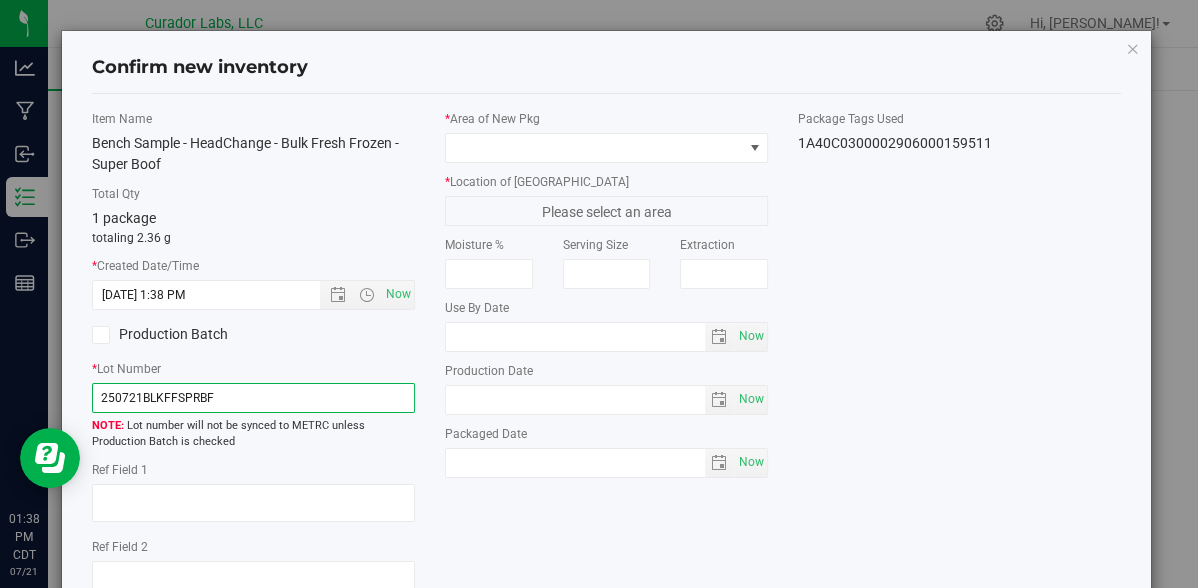 click on "250721BLKFFSPRBF" at bounding box center (253, 398) 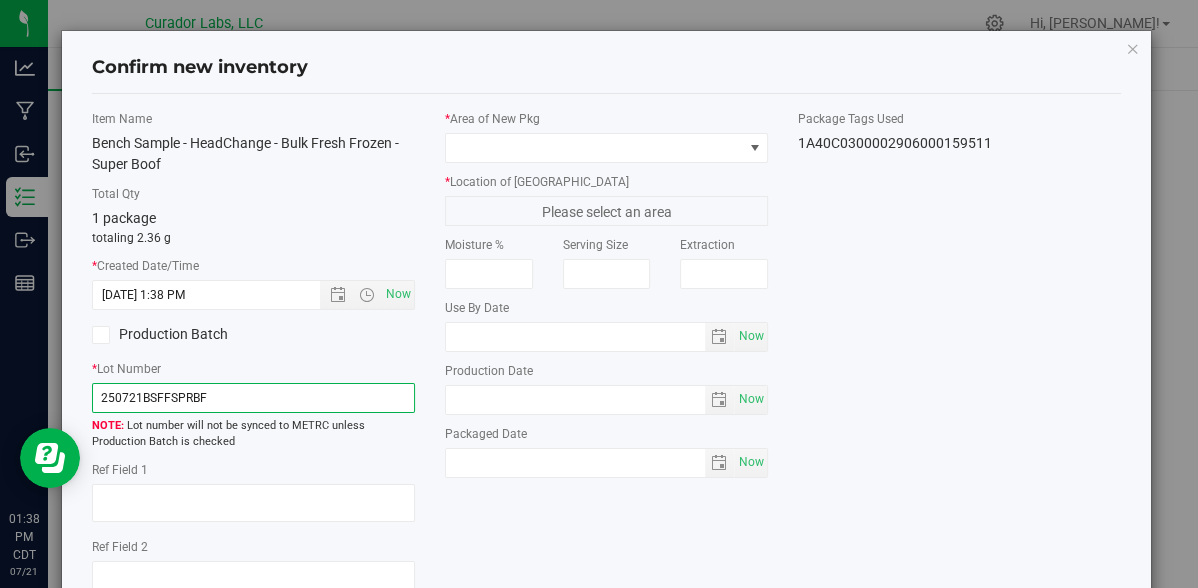 type on "250721BSFFSPRBF" 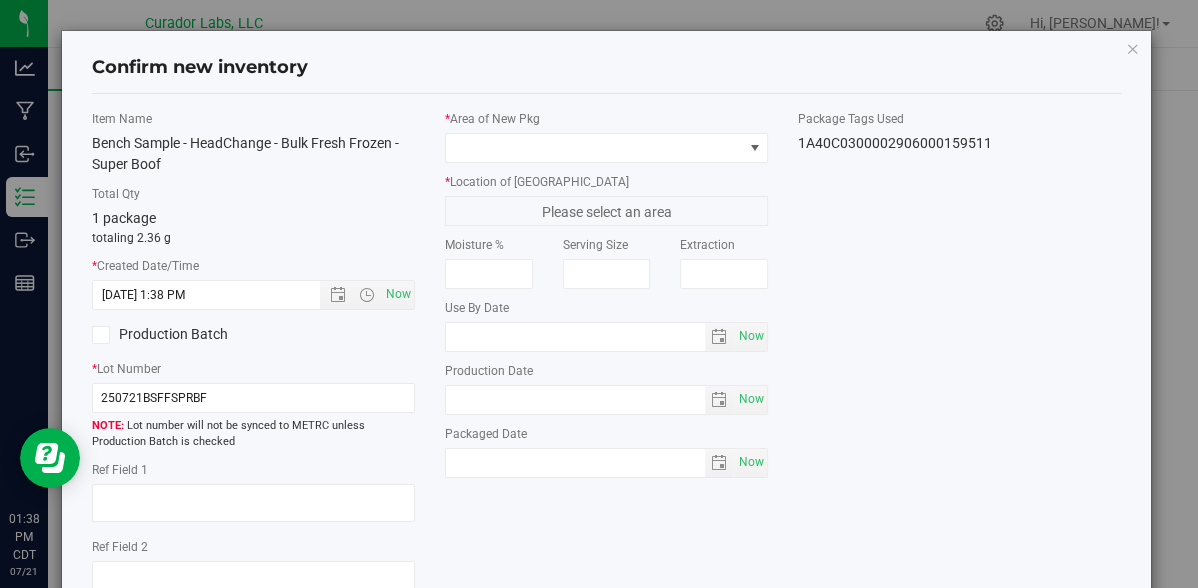 click on "Item Name
Bench Sample - HeadChange - Bulk Fresh Frozen - Super Boof
Total Qty
1 package  totaling 2.36 g
*
Created Date/Time
7/21/2025 1:38 PM
Now
Production Batch
*
Lot Number
250721BSFFSPRBF" at bounding box center (607, 401) 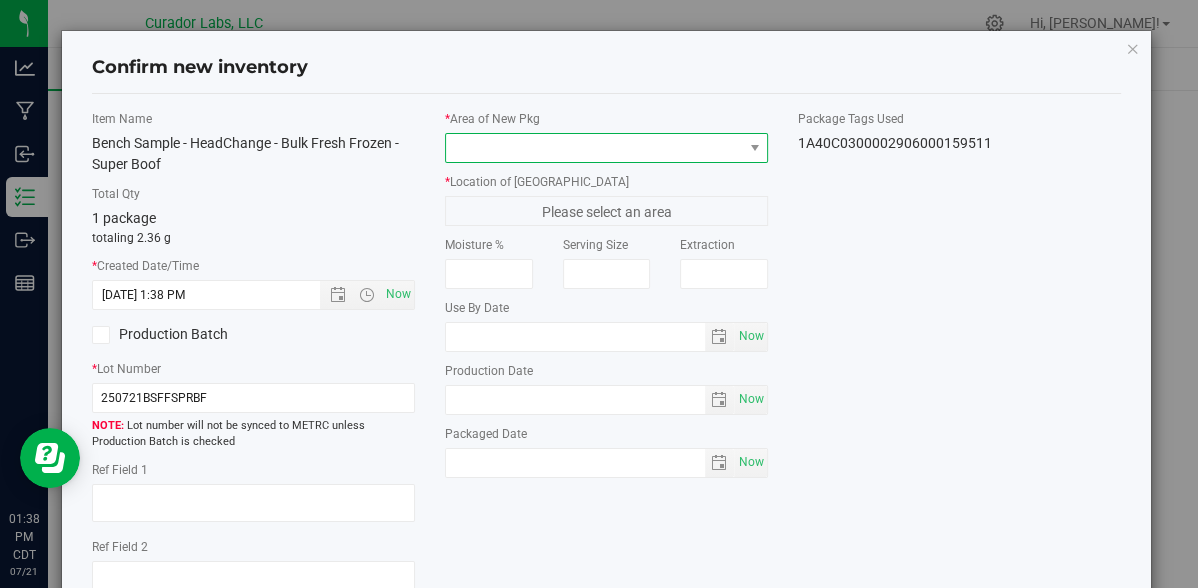 click at bounding box center [594, 148] 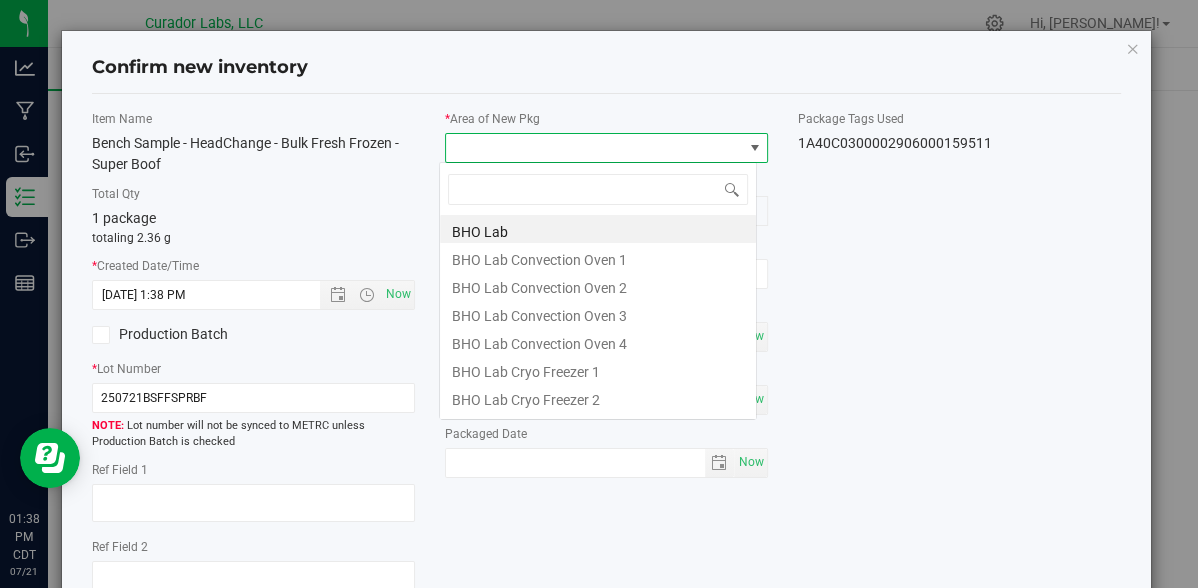 scroll, scrollTop: 99970, scrollLeft: 99681, axis: both 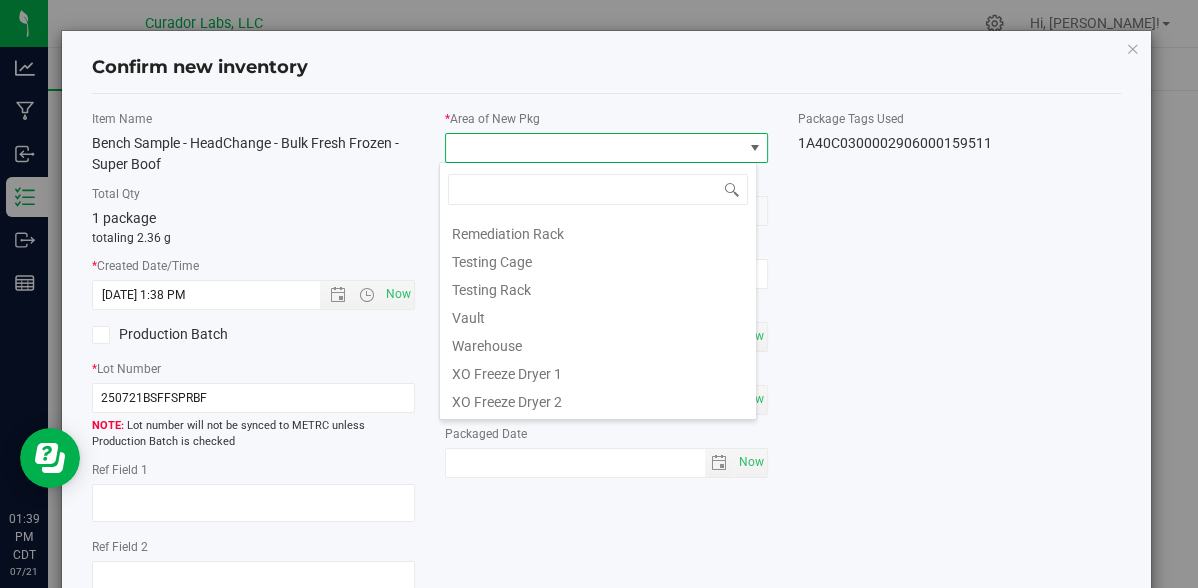 click on "Vault" at bounding box center [598, 315] 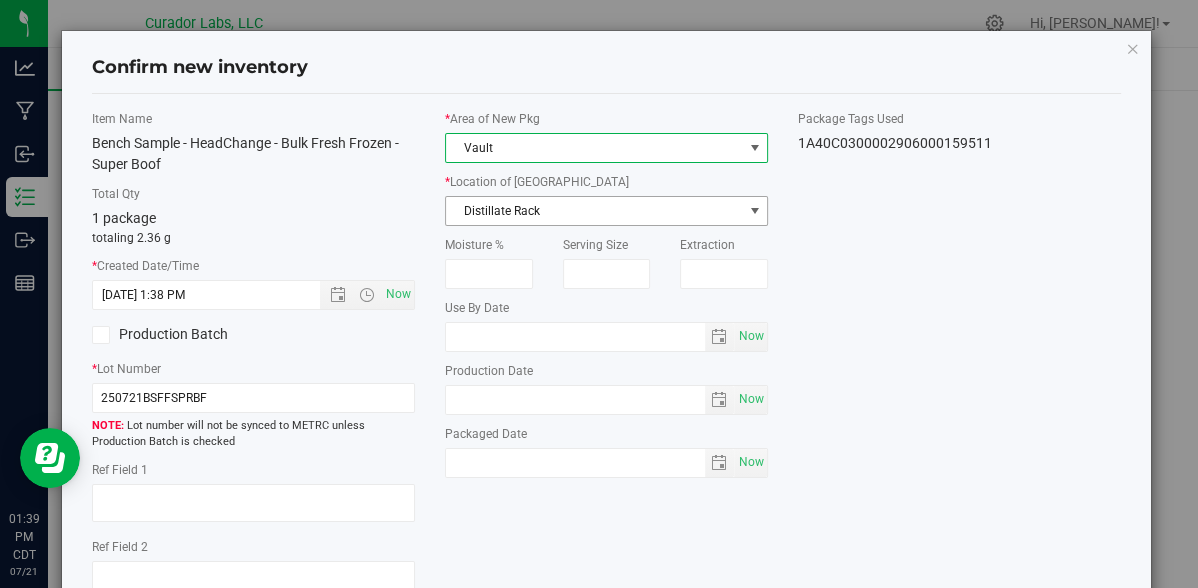 click on "Distillate Rack" at bounding box center (594, 211) 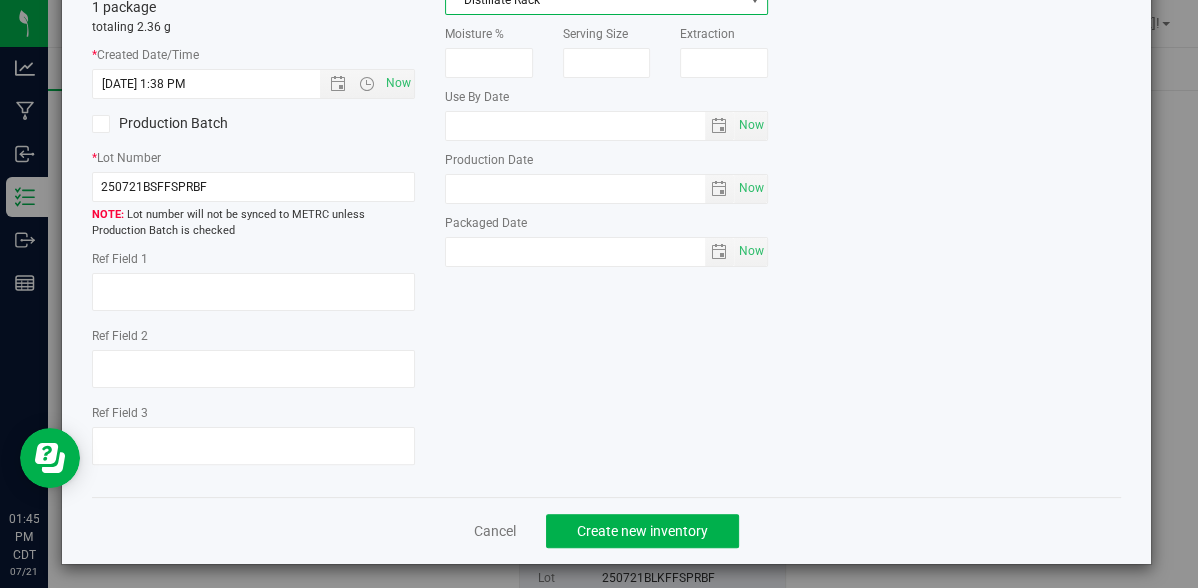 scroll, scrollTop: 214, scrollLeft: 0, axis: vertical 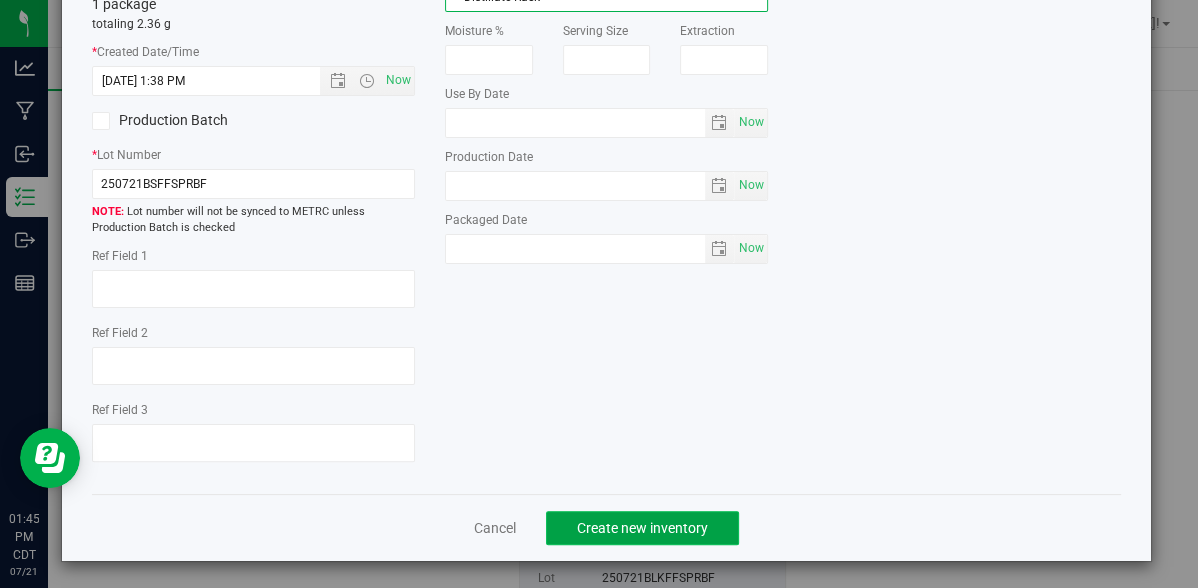 click on "Create new inventory" 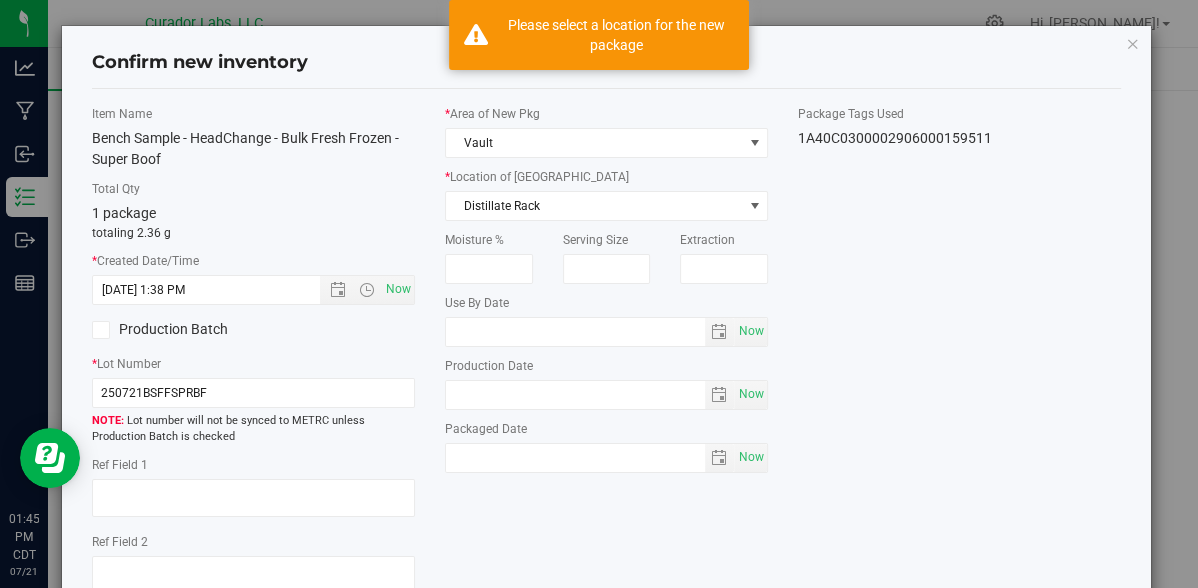 scroll, scrollTop: 0, scrollLeft: 0, axis: both 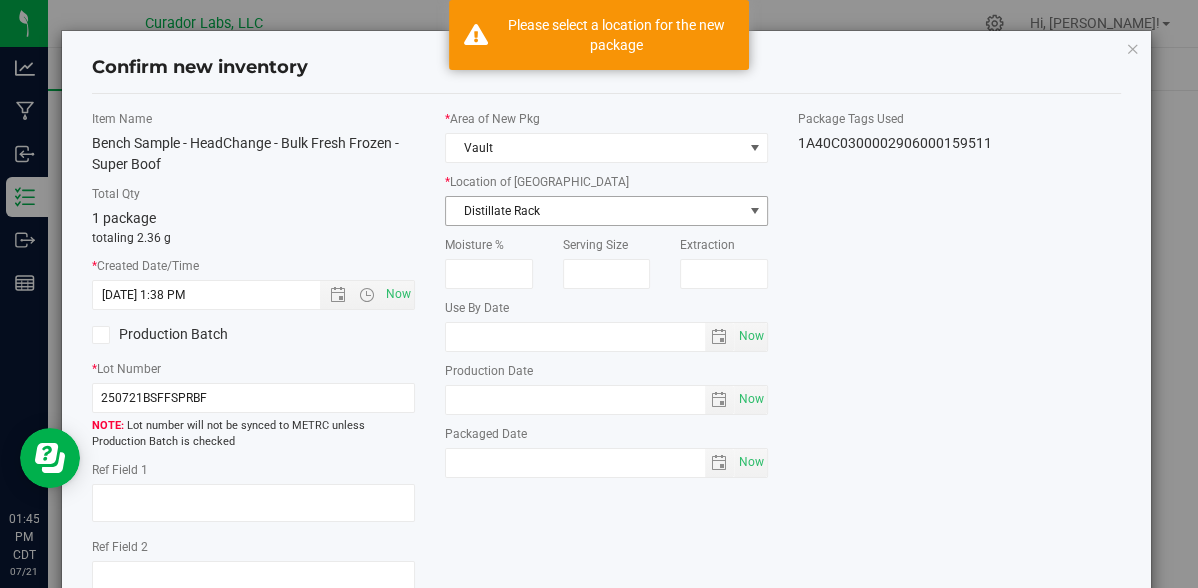 click on "Distillate Rack" at bounding box center (594, 211) 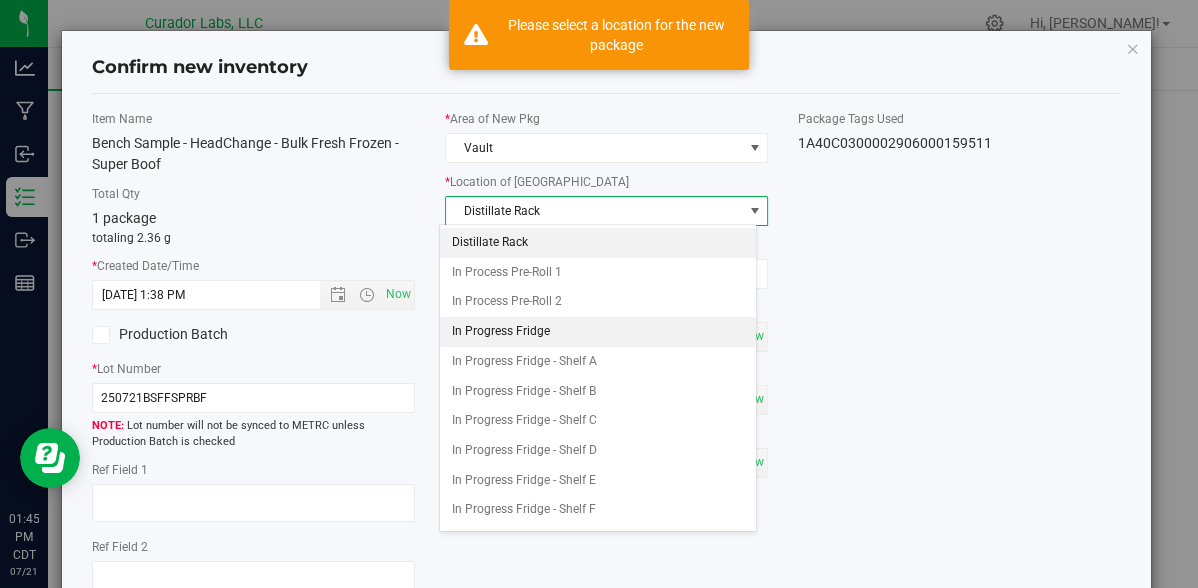 scroll, scrollTop: 662, scrollLeft: 0, axis: vertical 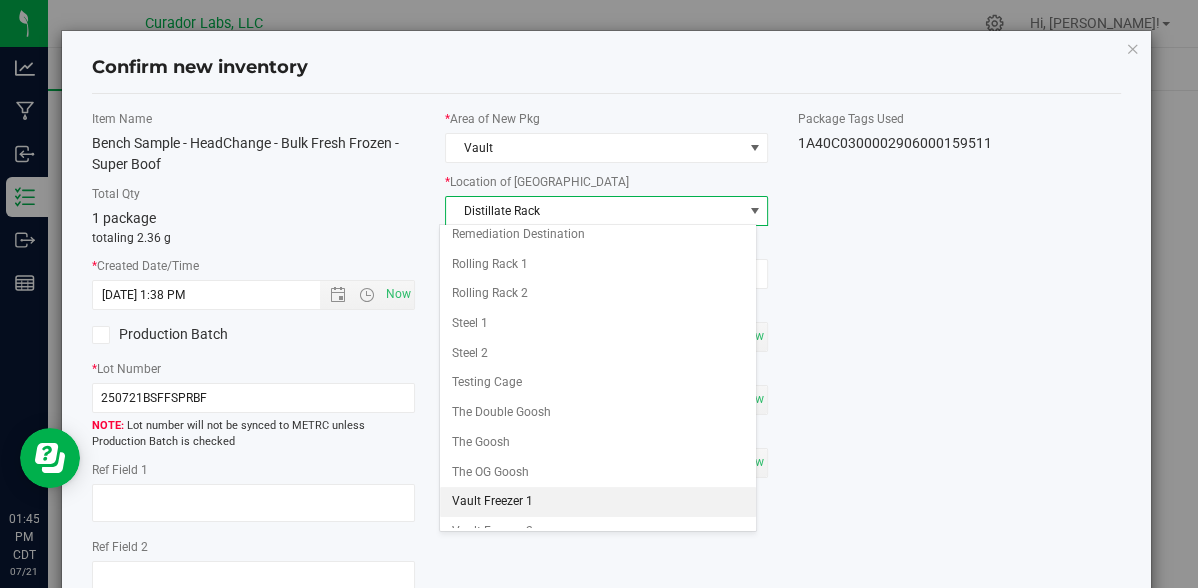 click on "Vault Freezer 1" at bounding box center [598, 502] 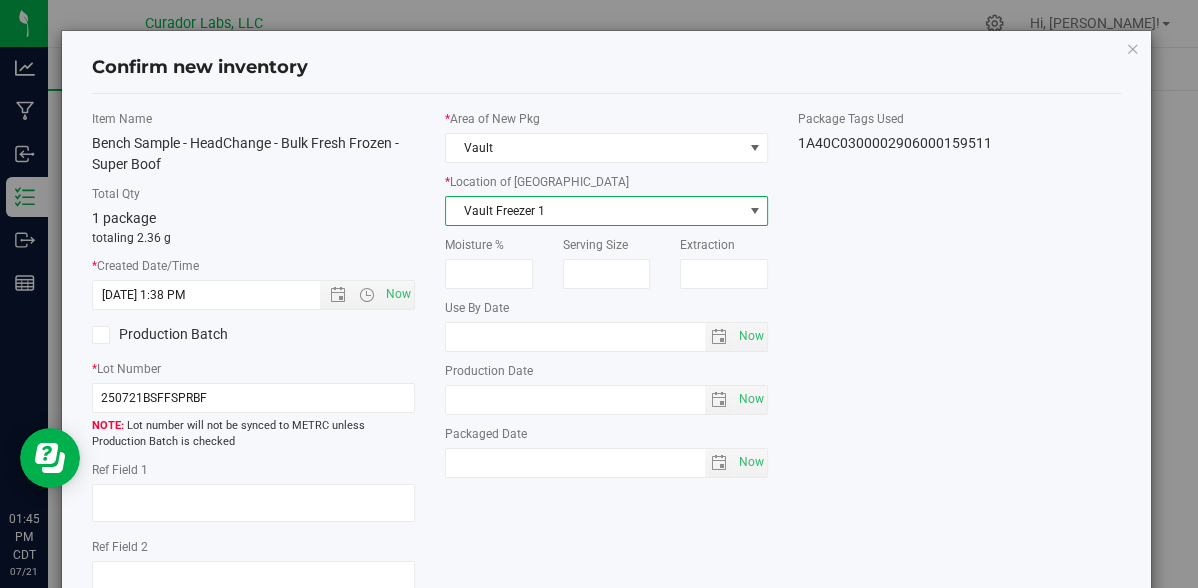scroll, scrollTop: 214, scrollLeft: 0, axis: vertical 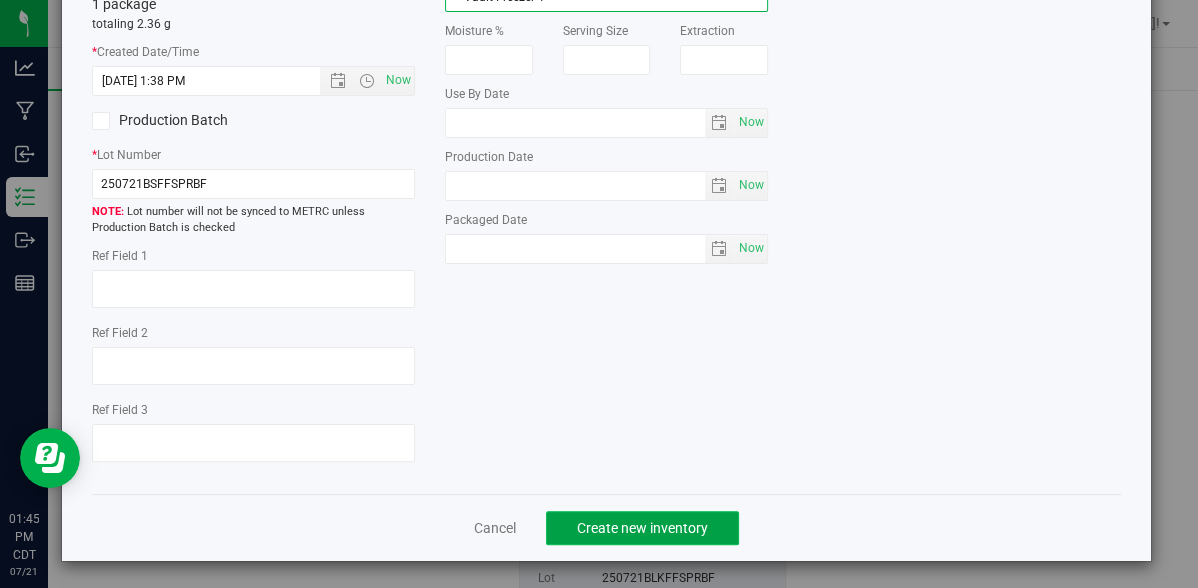 click on "Create new inventory" 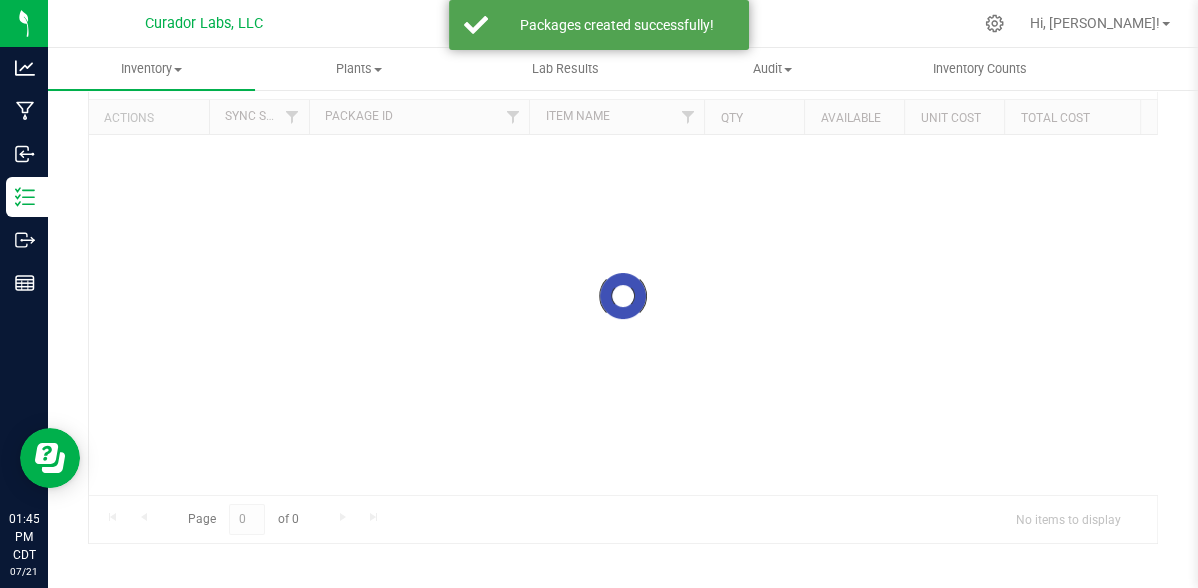 scroll, scrollTop: 109, scrollLeft: 0, axis: vertical 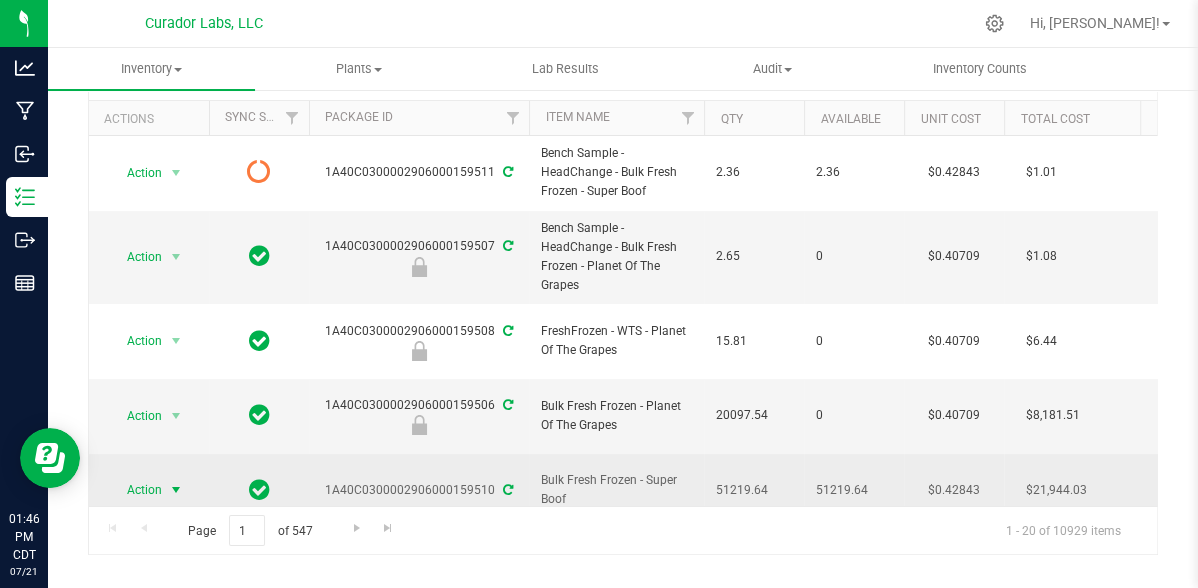 click at bounding box center [176, 490] 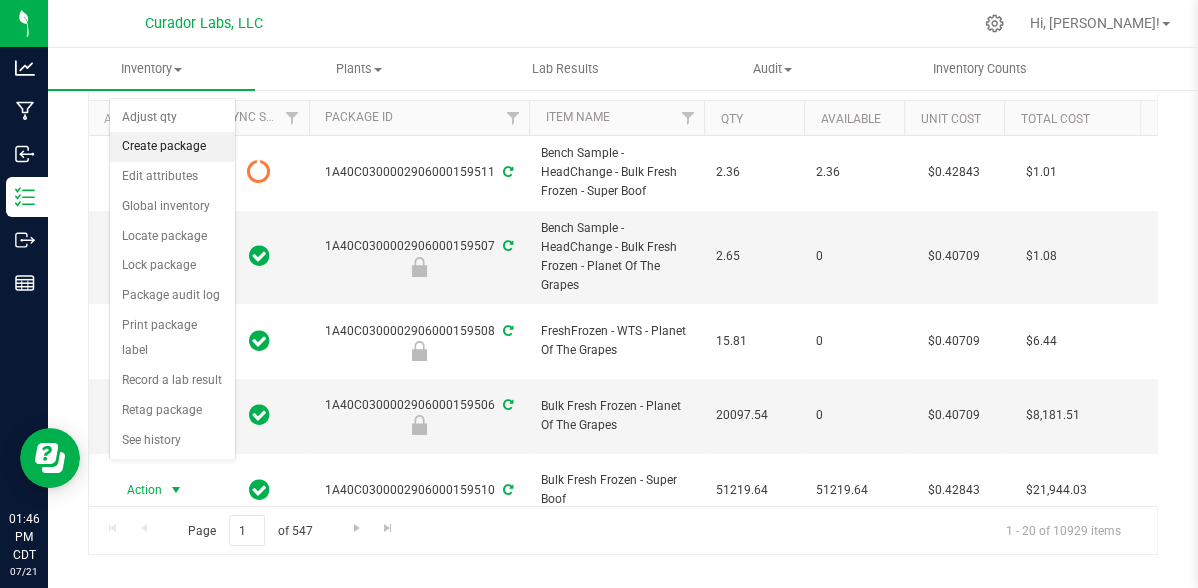 click on "Create package" at bounding box center [172, 147] 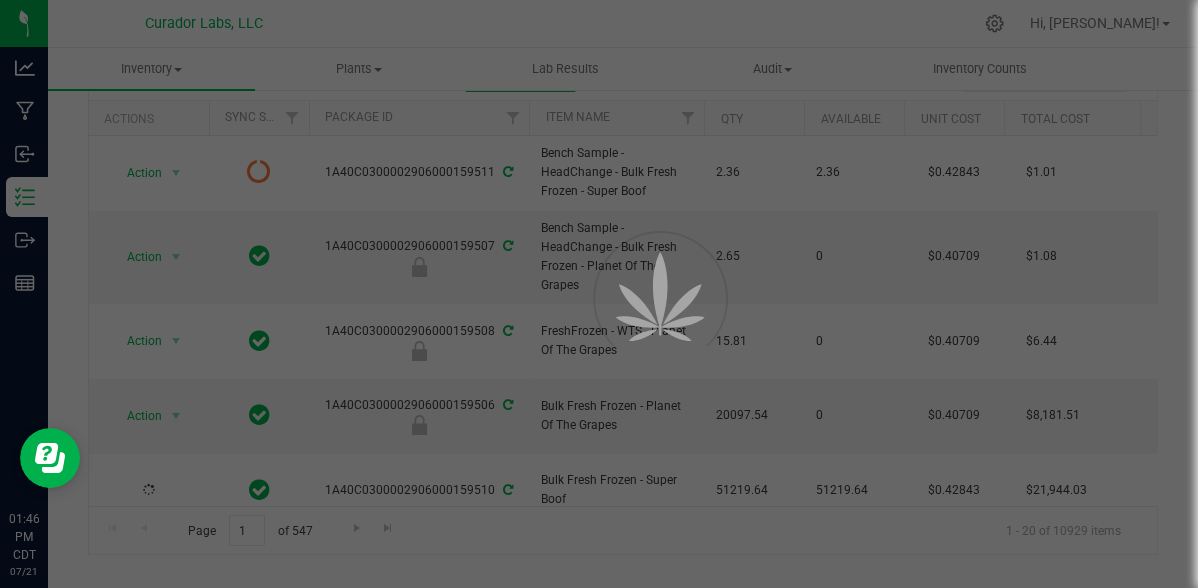 scroll, scrollTop: 124, scrollLeft: 0, axis: vertical 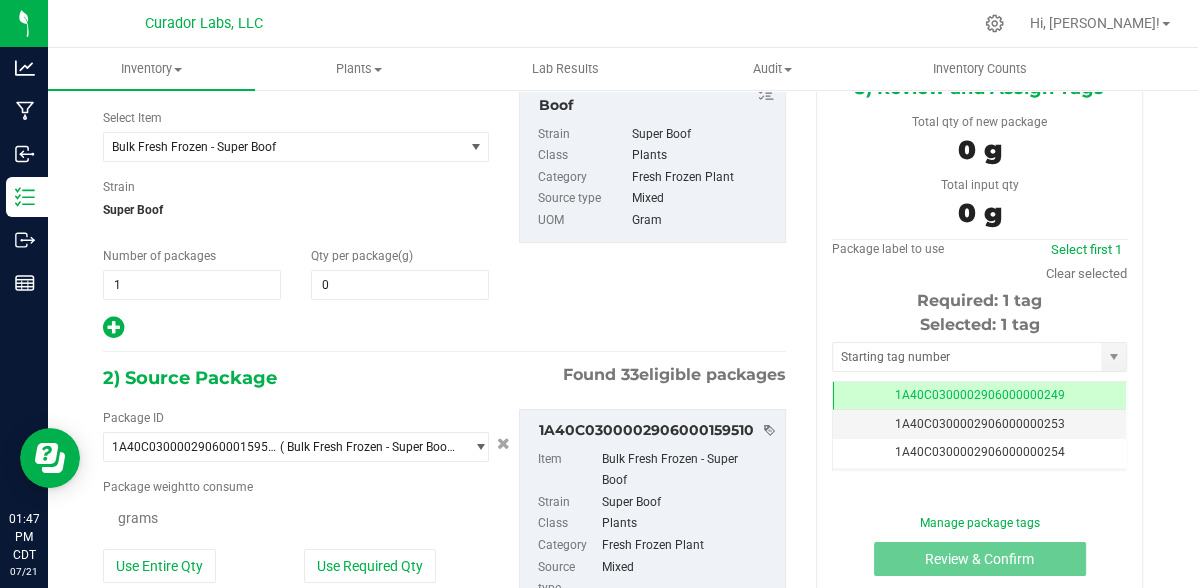 type on "0.0000" 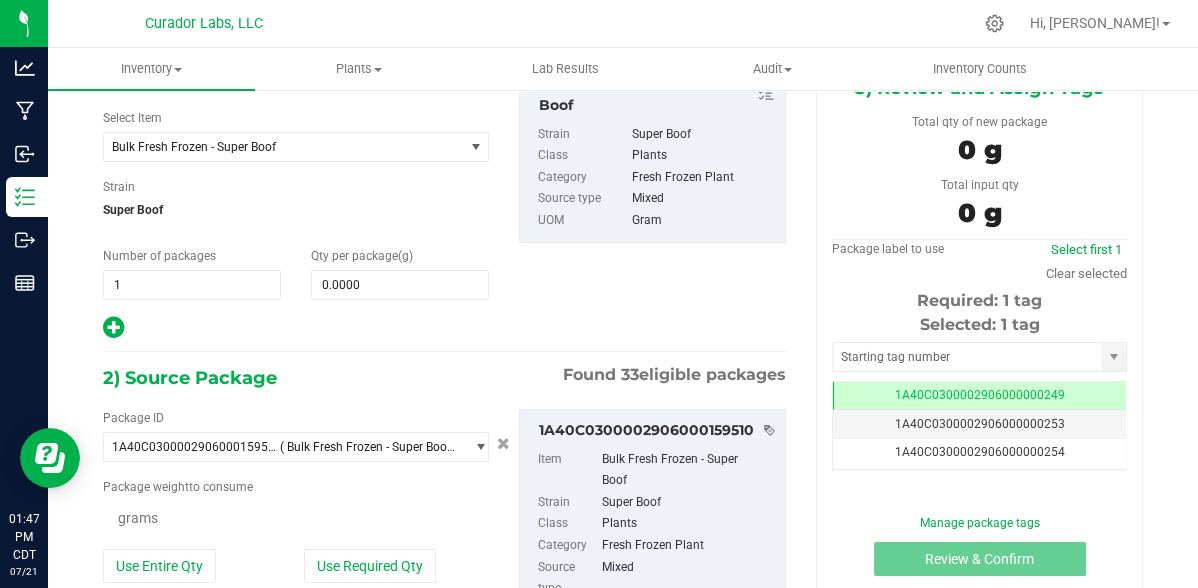 scroll, scrollTop: 0, scrollLeft: 0, axis: both 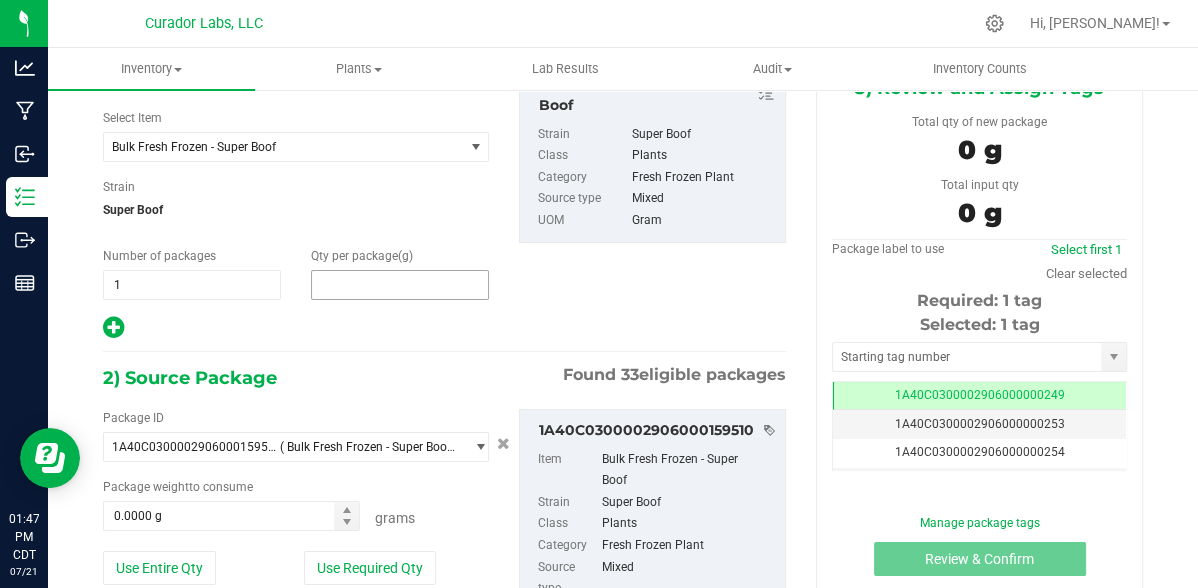 click at bounding box center [400, 285] 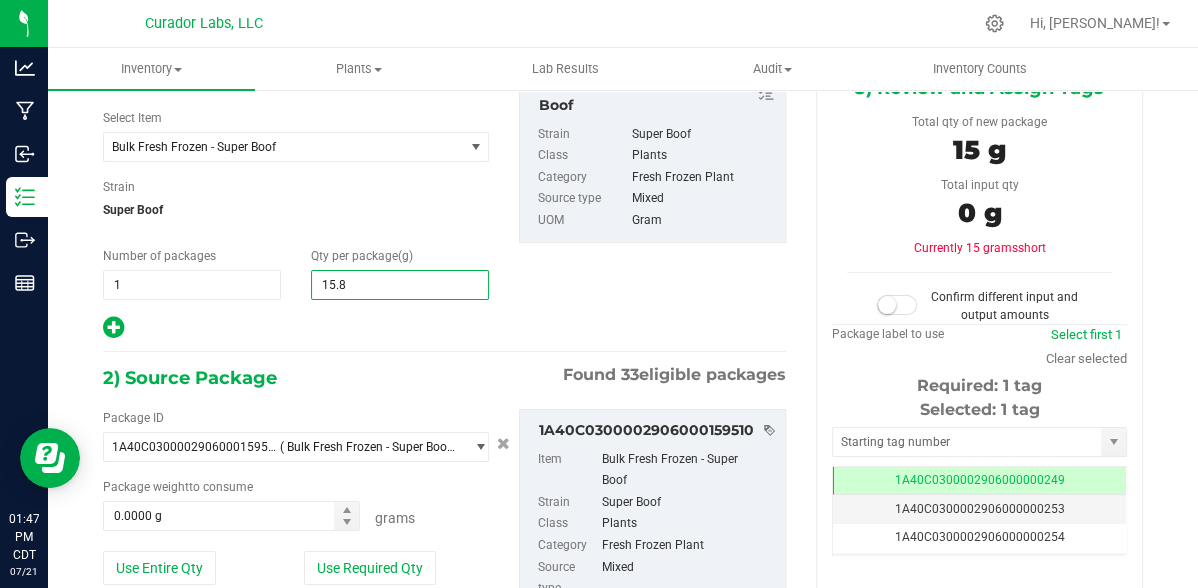 type on "15.85" 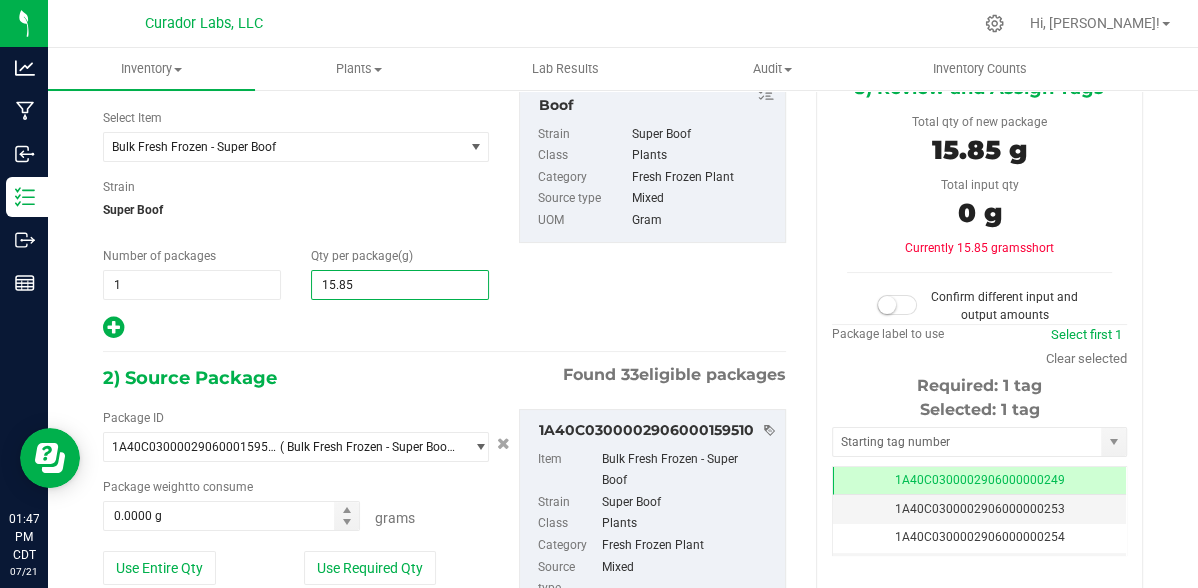 type on "15.8500" 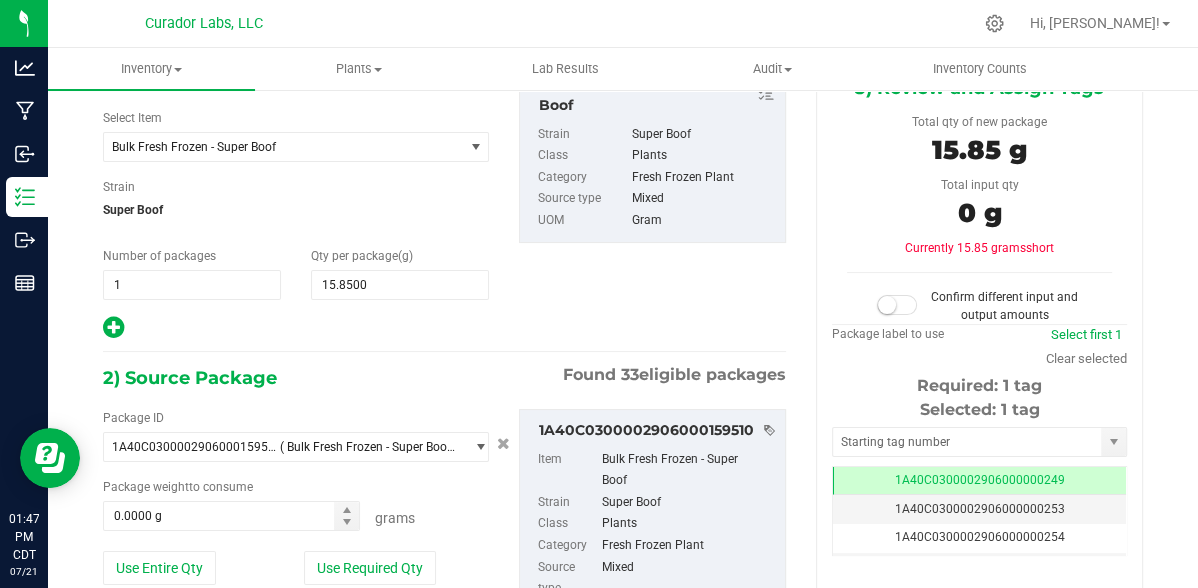 click on "1) New Package
Select Item
Bulk Fresh Frozen - Super Boof
AIRO - Bench Sample - 1g Vape Cart - Mystical Melody AIRO - Bench Sample - 1g Vape Cart - Orange Sherbert AIRO - Bench Sample - Bulk 1g Vape Cart - Lemon Jet Fuel Gelato Airo - Bench Sample - Bulk Cart Grade Live Rosin - Cookie Haze Airo - Bench Sample - Bulk Cart Grade Live Rosin - Gasberry Airo - Bench Sample - Bulk Cart Grade Live Rosin - Purple Kush Airo - Bench Sample - Bulk HTE - GMO Airo - Bench Sample - Vape Cart 1g - Lemon Zest AIRO - Bulk 1g Vape Cart - Orange Sherbert Airo - Bulk Cart Grade Live Rosin - Amber Delight Indica Airo - Bulk Cart Grade Live Rosin - Cherry Thunder Sativa" at bounding box center [444, 202] 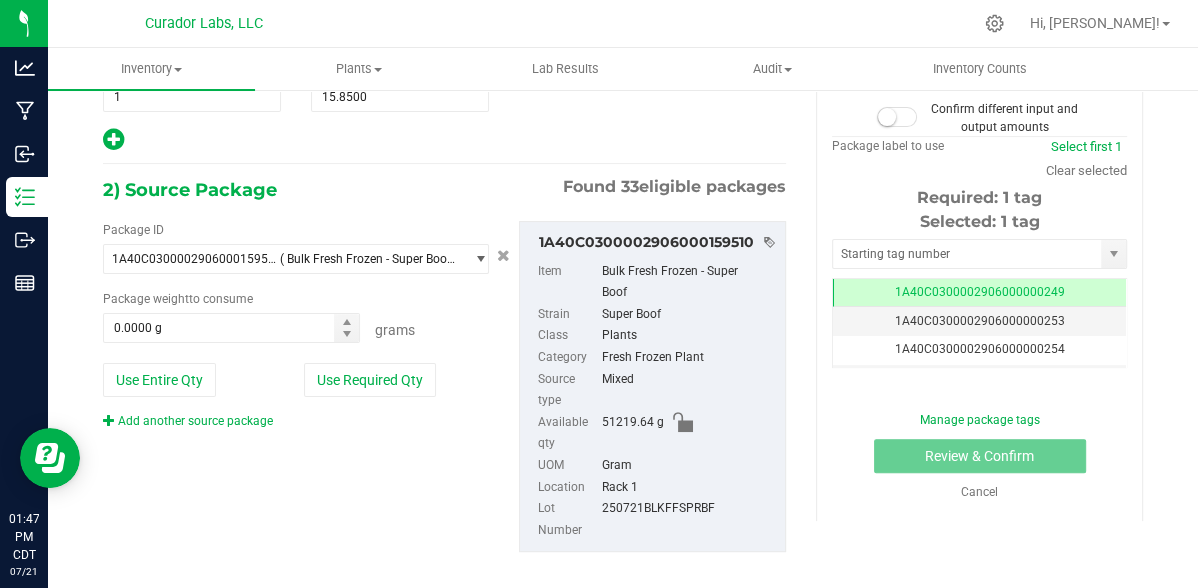 scroll, scrollTop: 313, scrollLeft: 0, axis: vertical 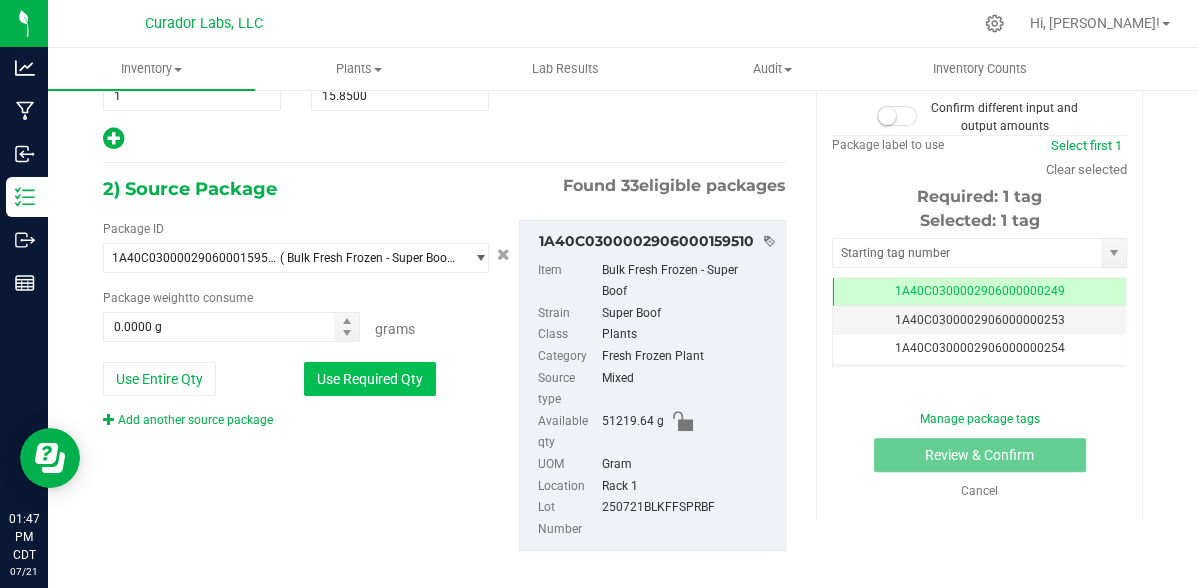 click on "Use Required Qty" at bounding box center [370, 379] 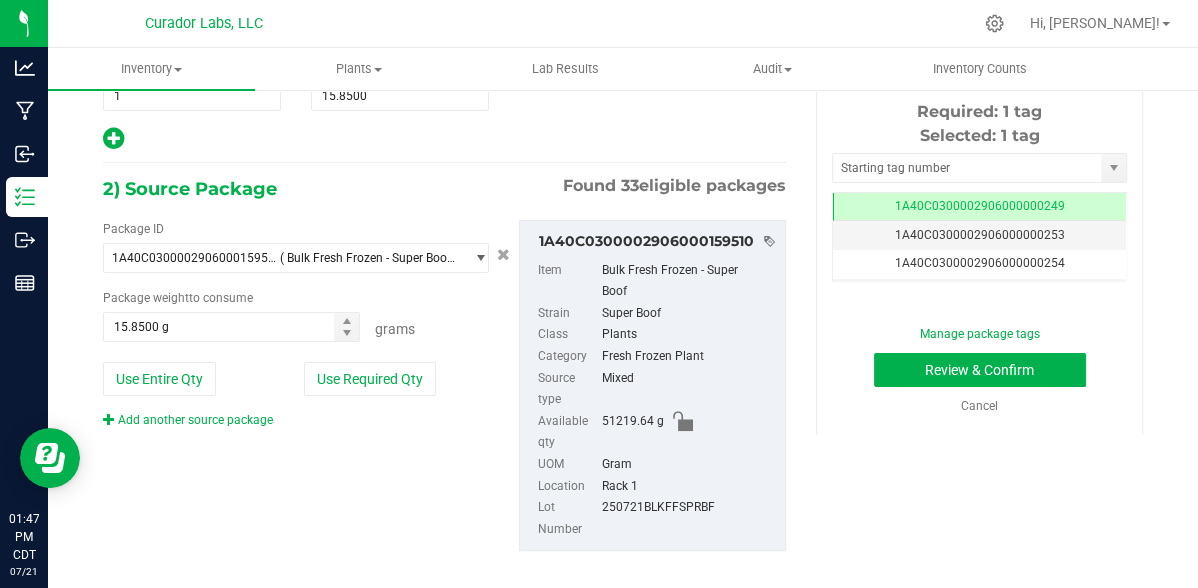 scroll, scrollTop: 191, scrollLeft: 0, axis: vertical 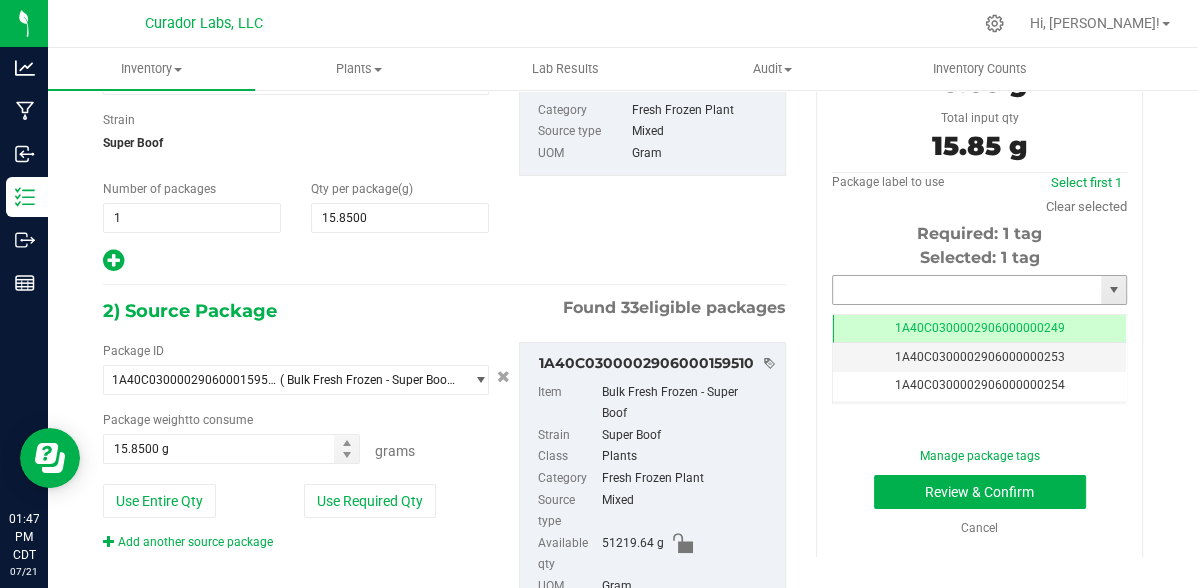 click at bounding box center (967, 290) 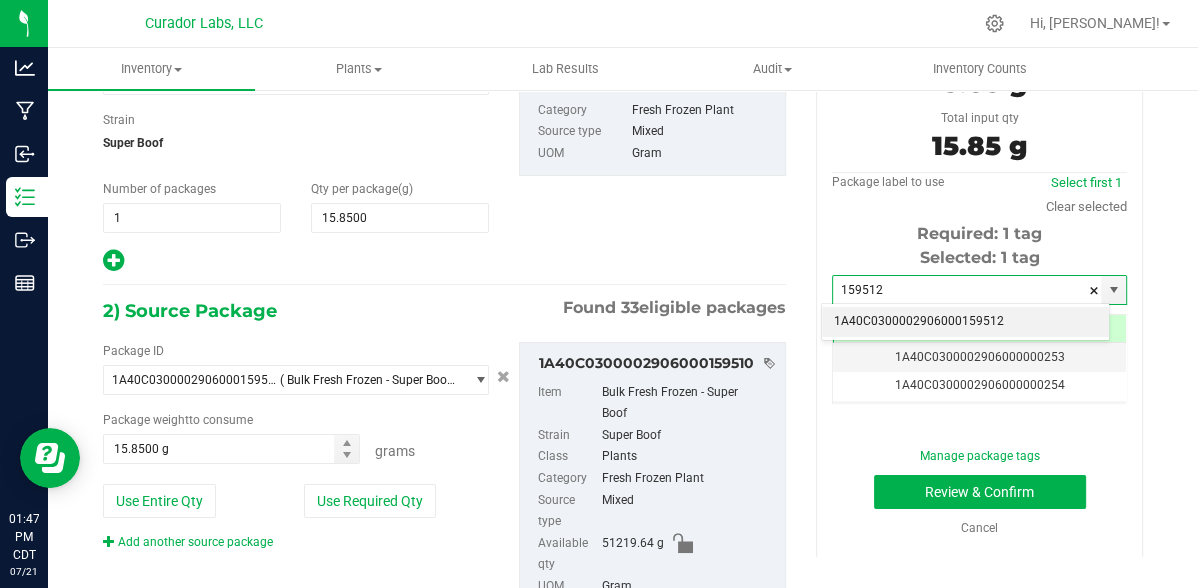 click on "1A40C0300002906000159512" at bounding box center (965, 322) 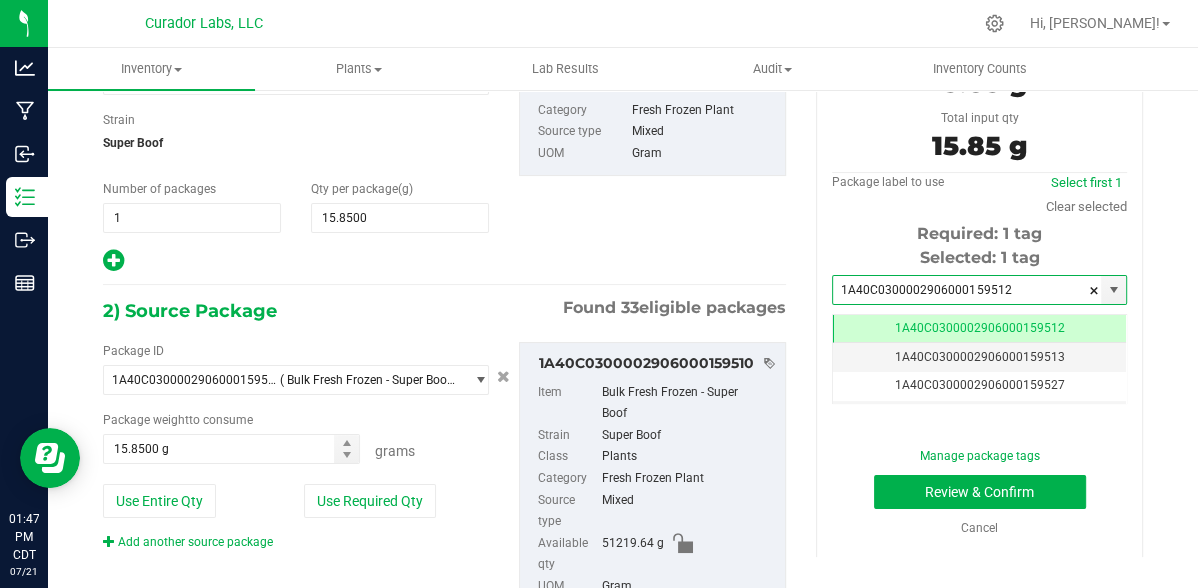 scroll, scrollTop: 0, scrollLeft: 0, axis: both 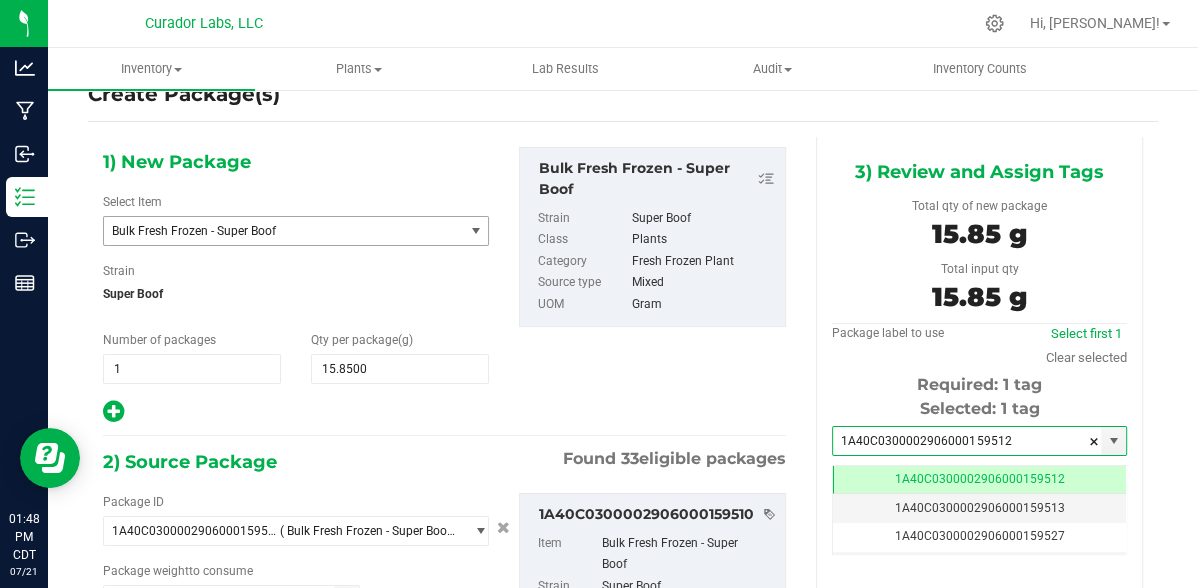 type on "1A40C0300002906000159512" 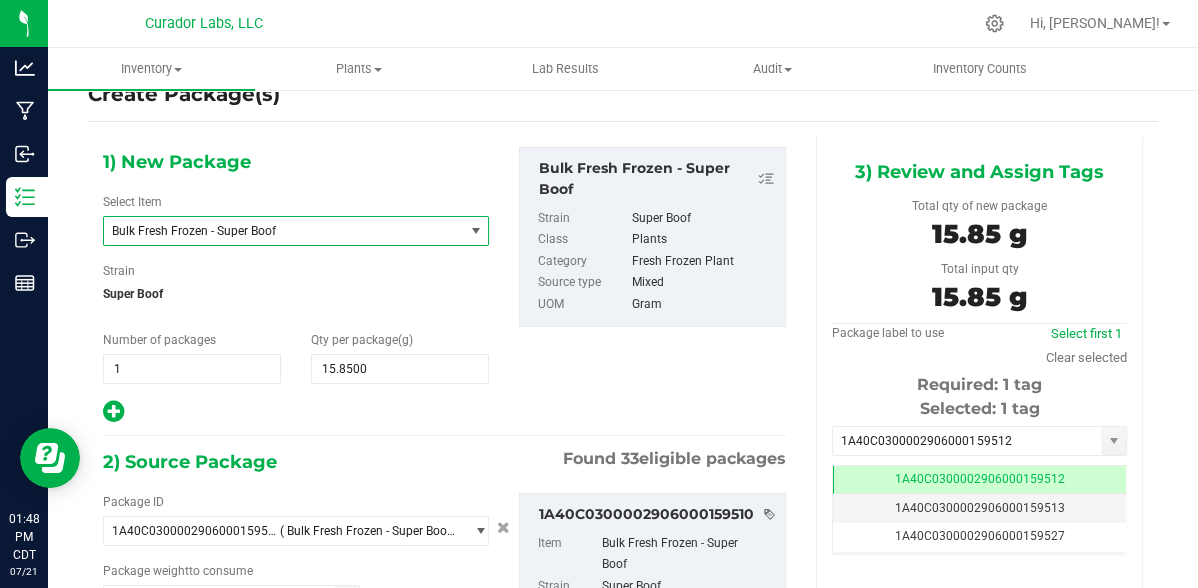 click on "Bulk Fresh Frozen - Super Boof" at bounding box center [283, 231] 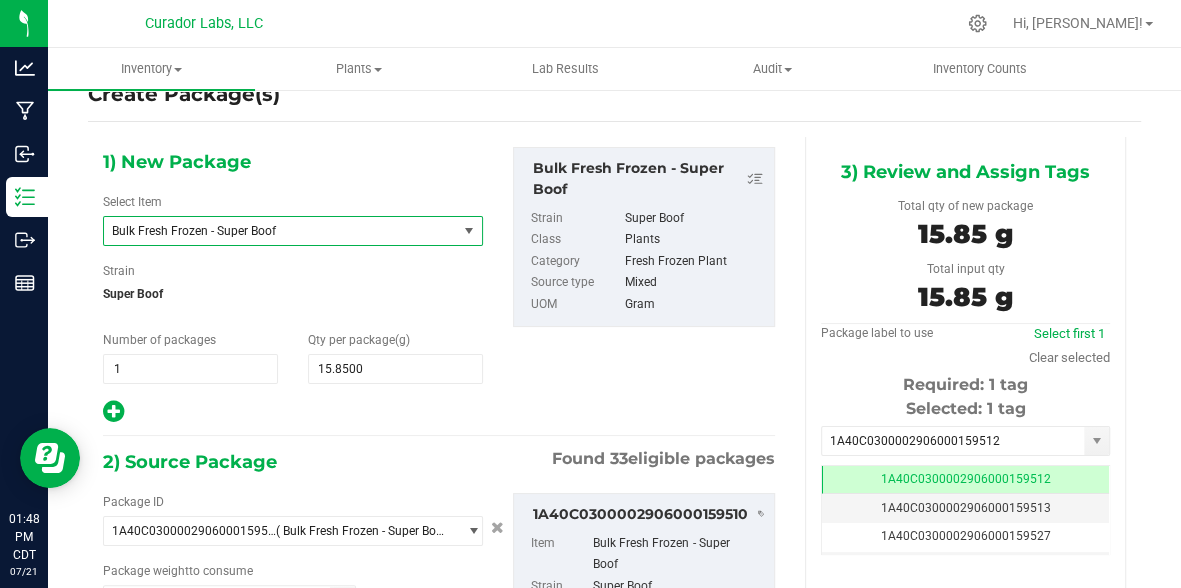scroll, scrollTop: 41943, scrollLeft: 0, axis: vertical 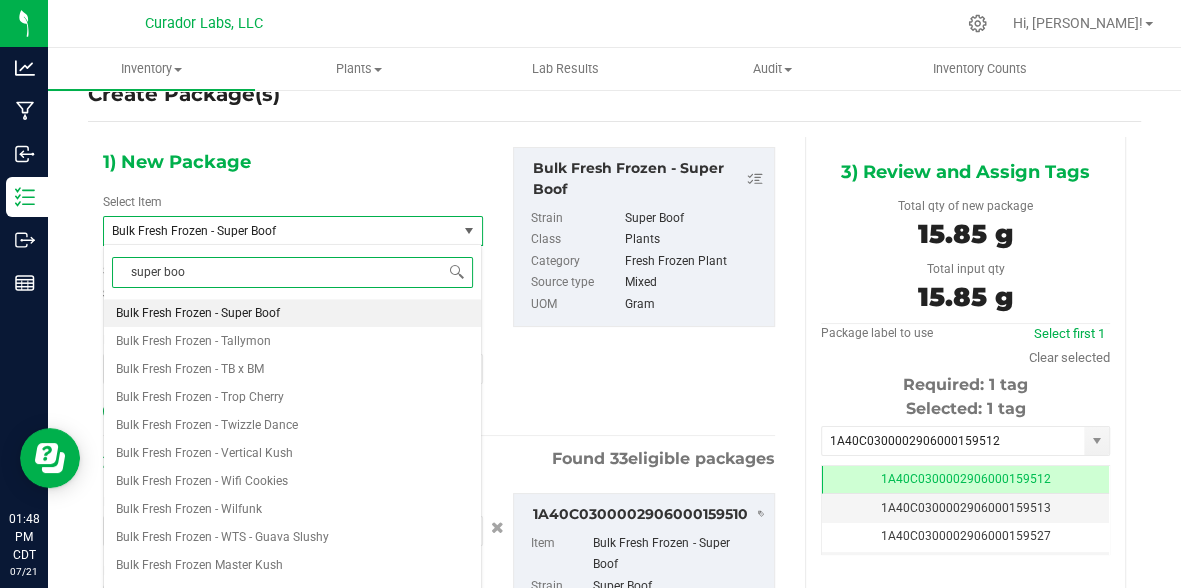 type on "super boof" 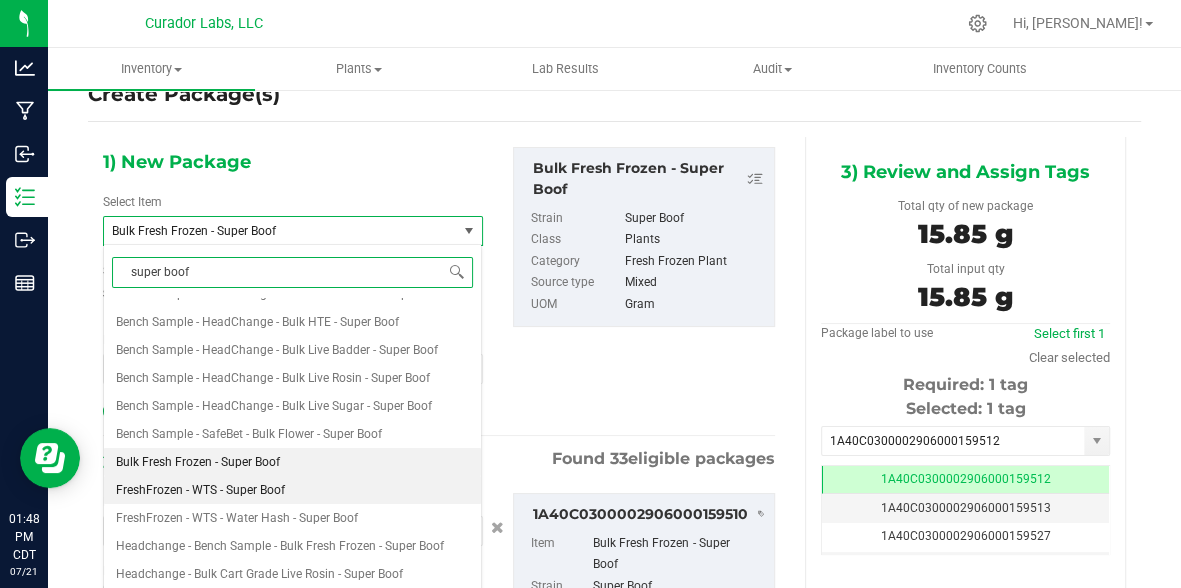 click on "FreshFrozen - WTS - Super Boof" at bounding box center (200, 490) 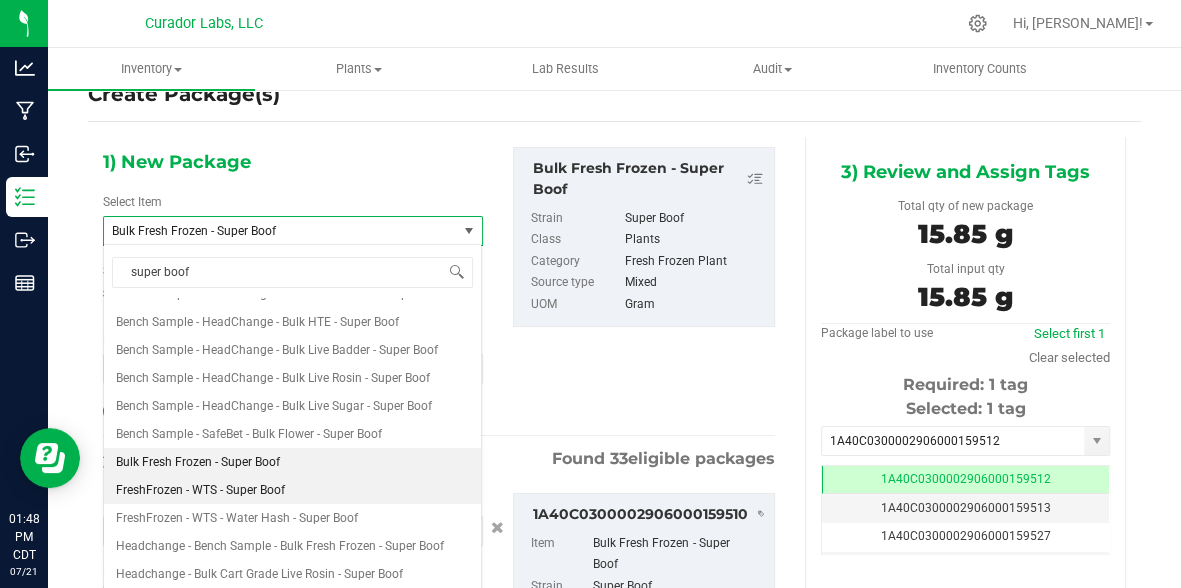 type 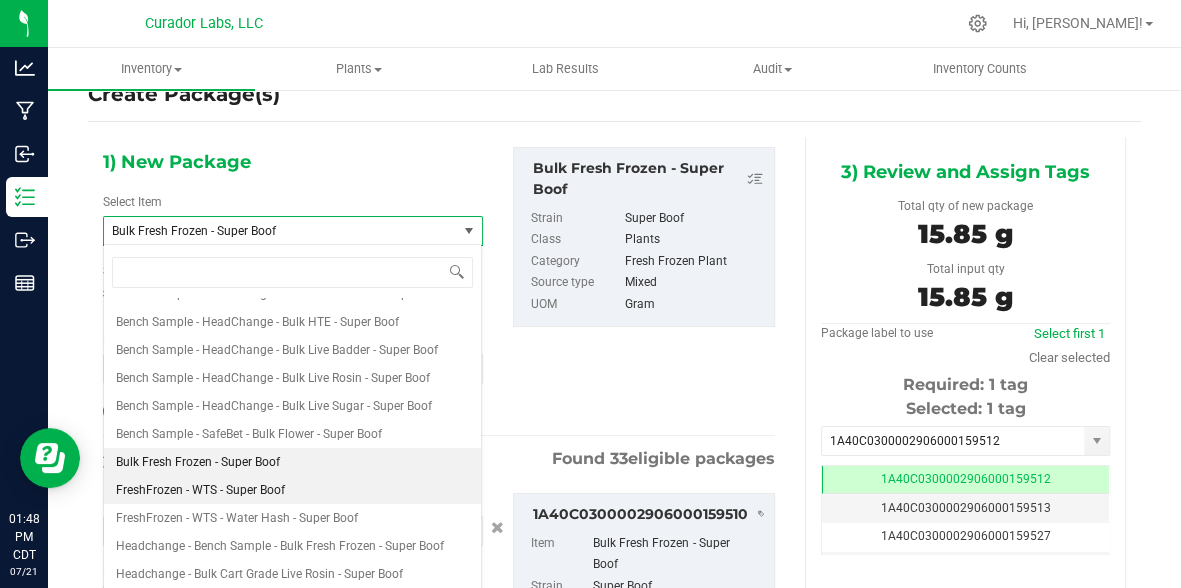 type on "0.0000" 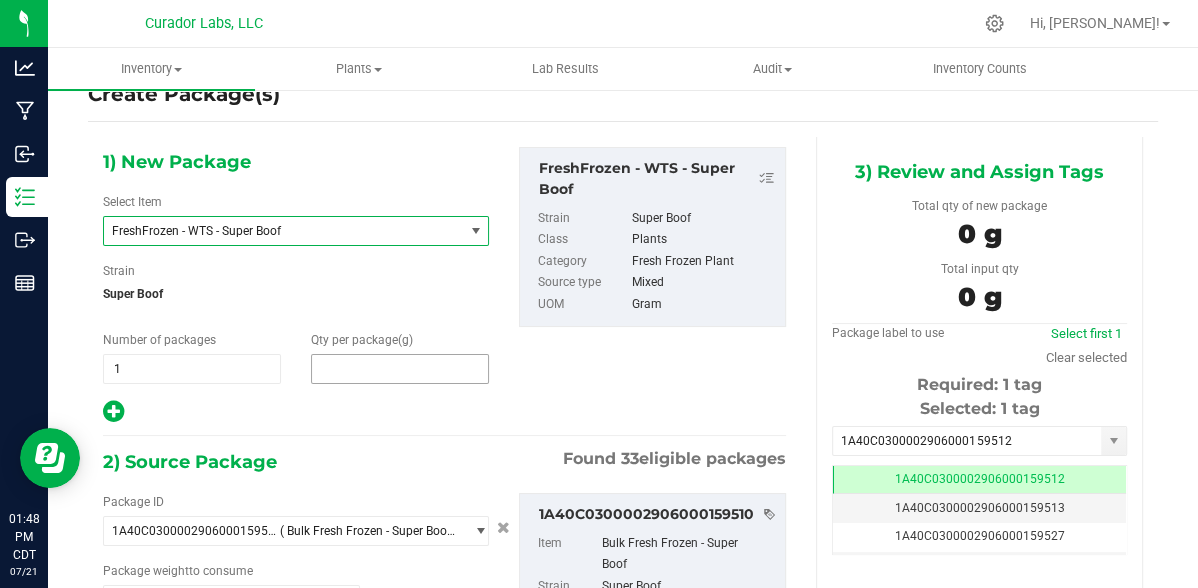 click at bounding box center (400, 369) 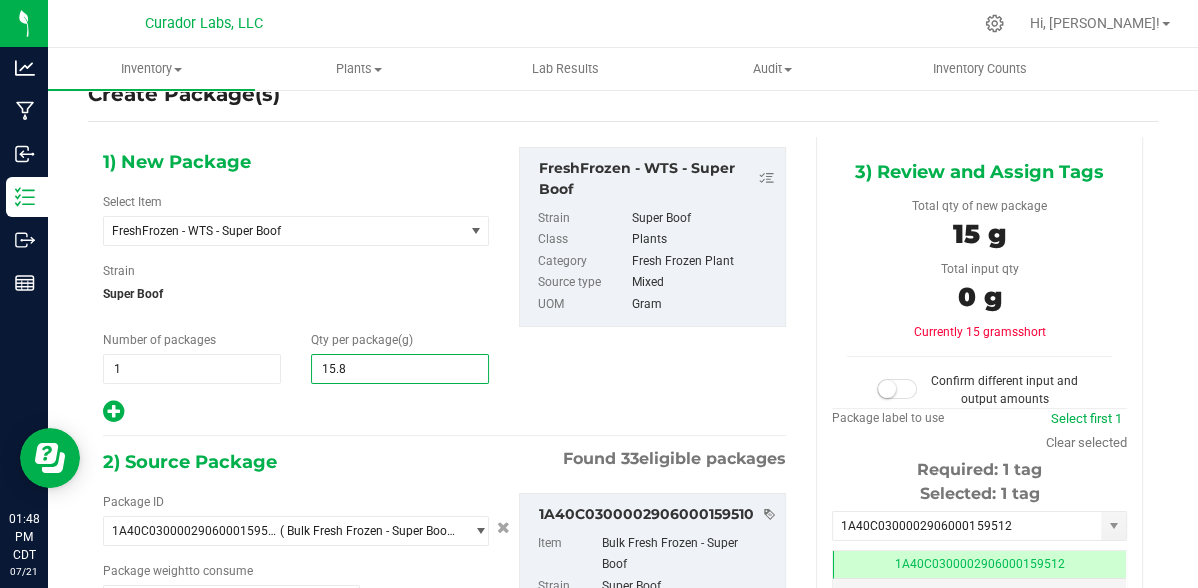 type on "15.85" 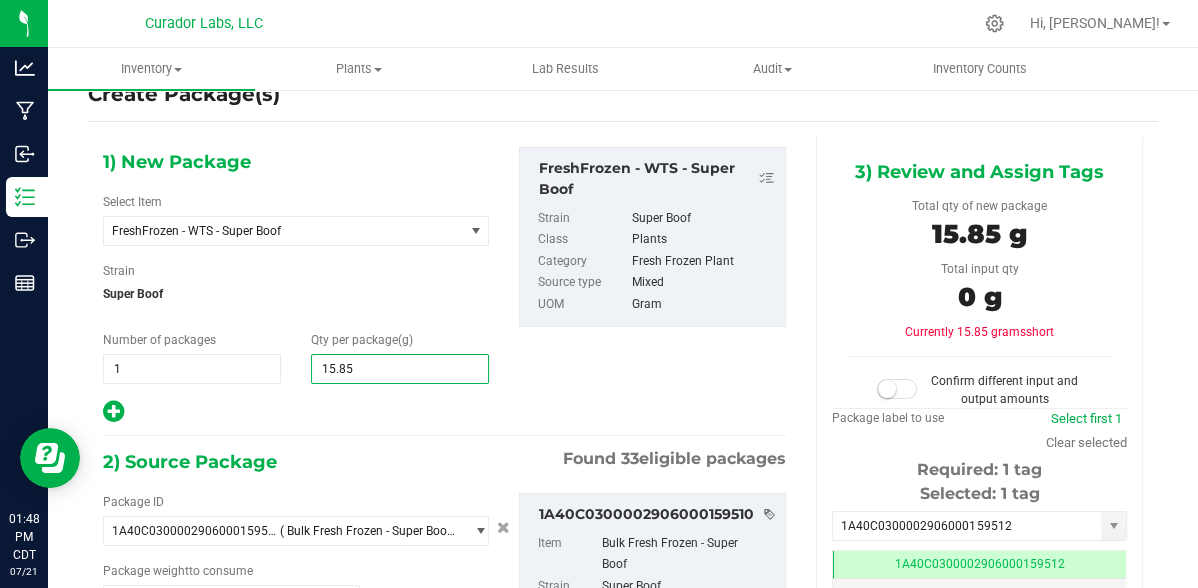 type on "15.8500" 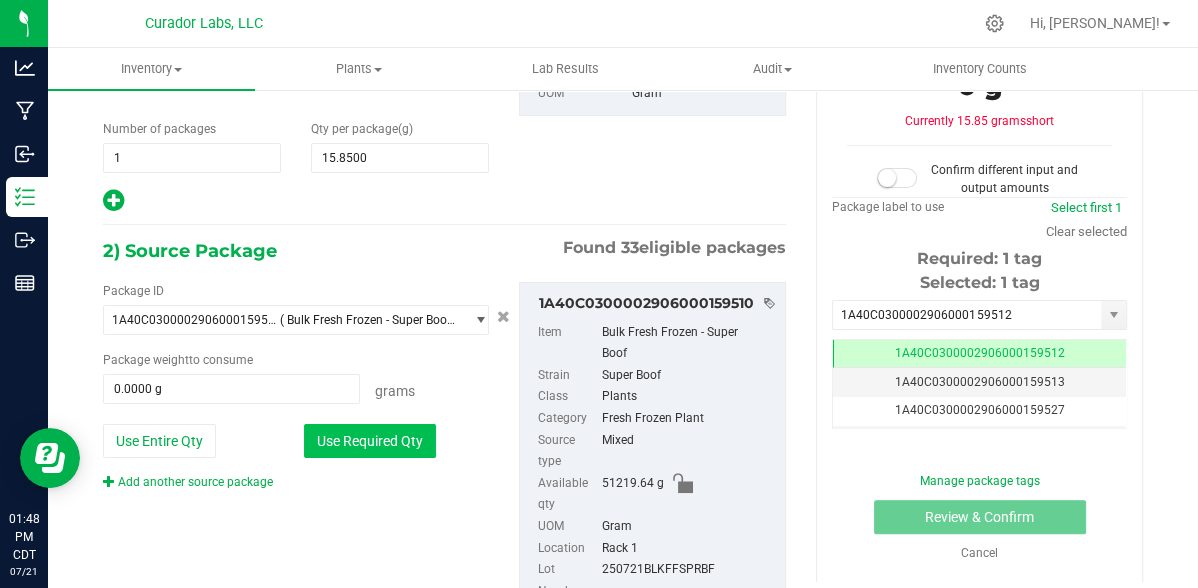 click on "Use Required Qty" at bounding box center [370, 441] 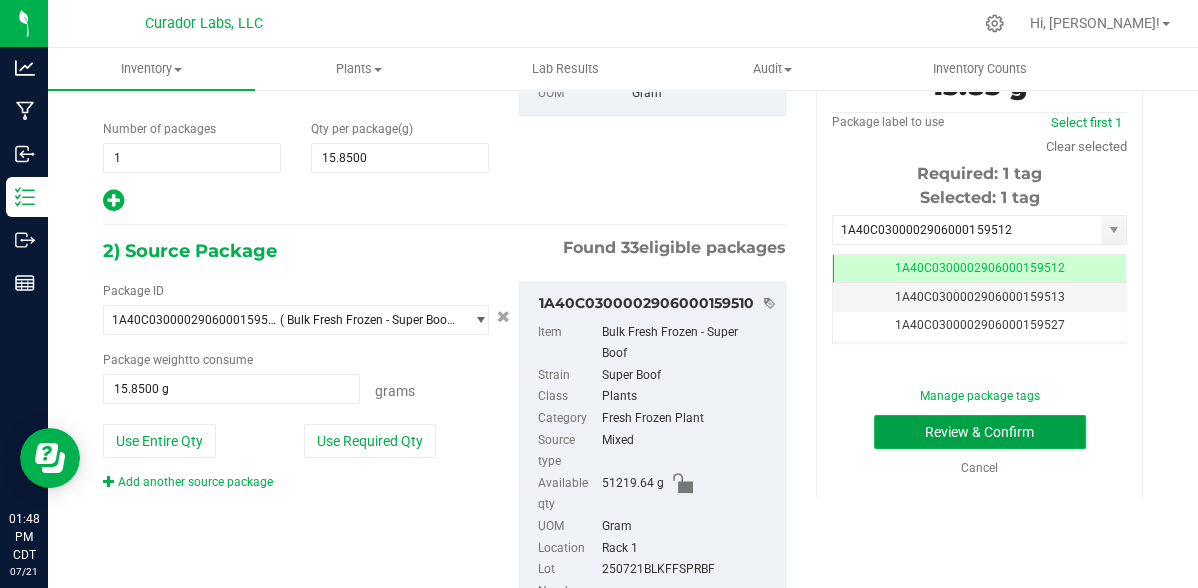 click on "Review & Confirm" at bounding box center (980, 432) 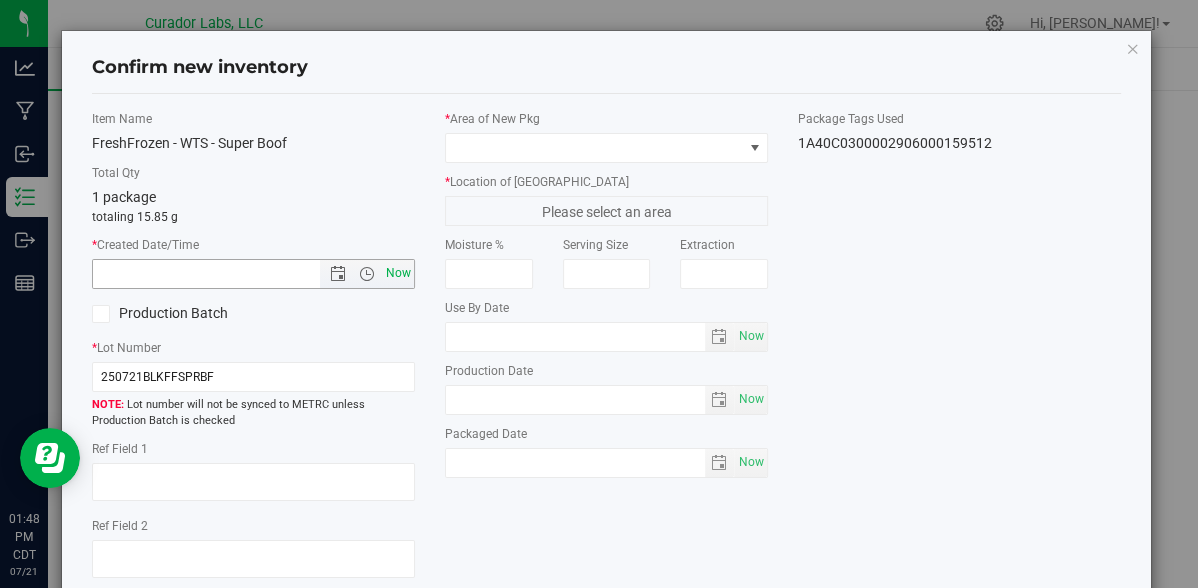 click on "Now" at bounding box center (399, 273) 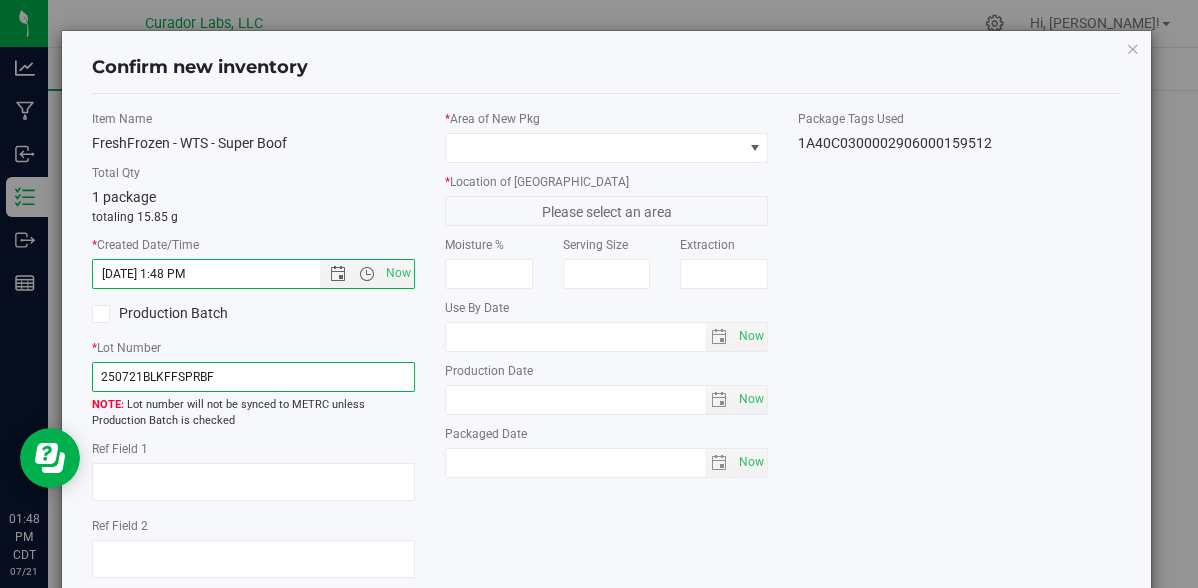 click on "250721BLKFFSPRBF" at bounding box center (253, 377) 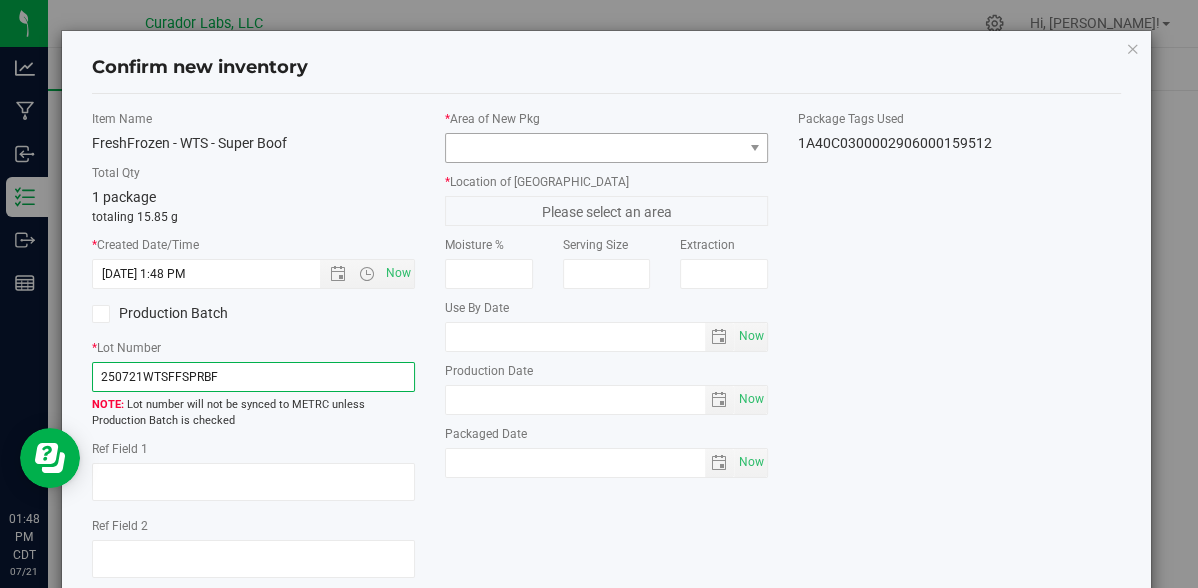 type on "250721WTSFFSPRBF" 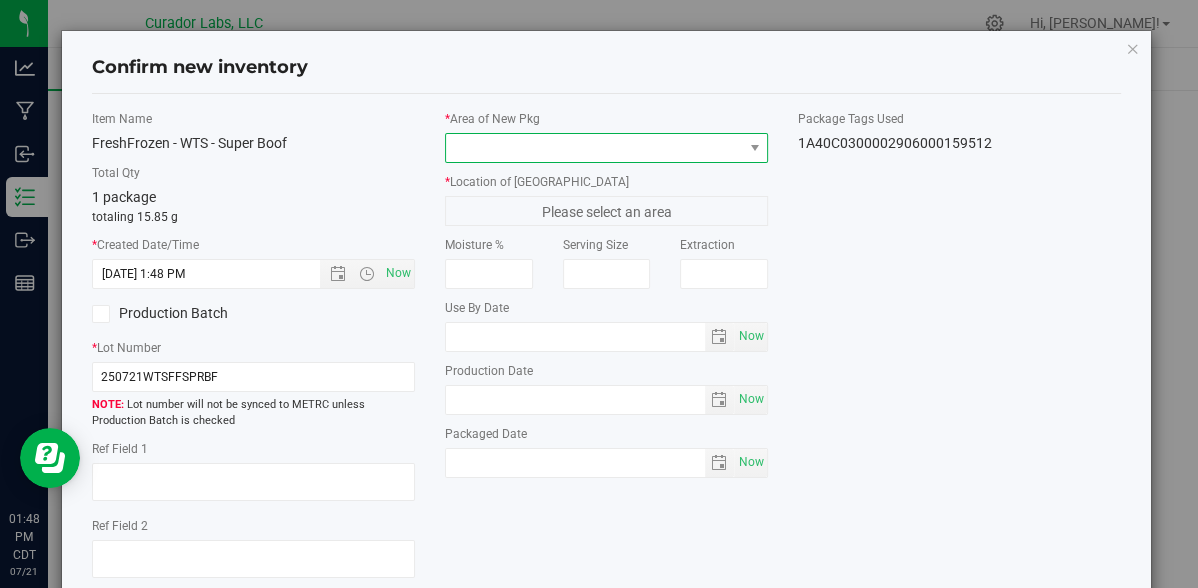 click at bounding box center (594, 148) 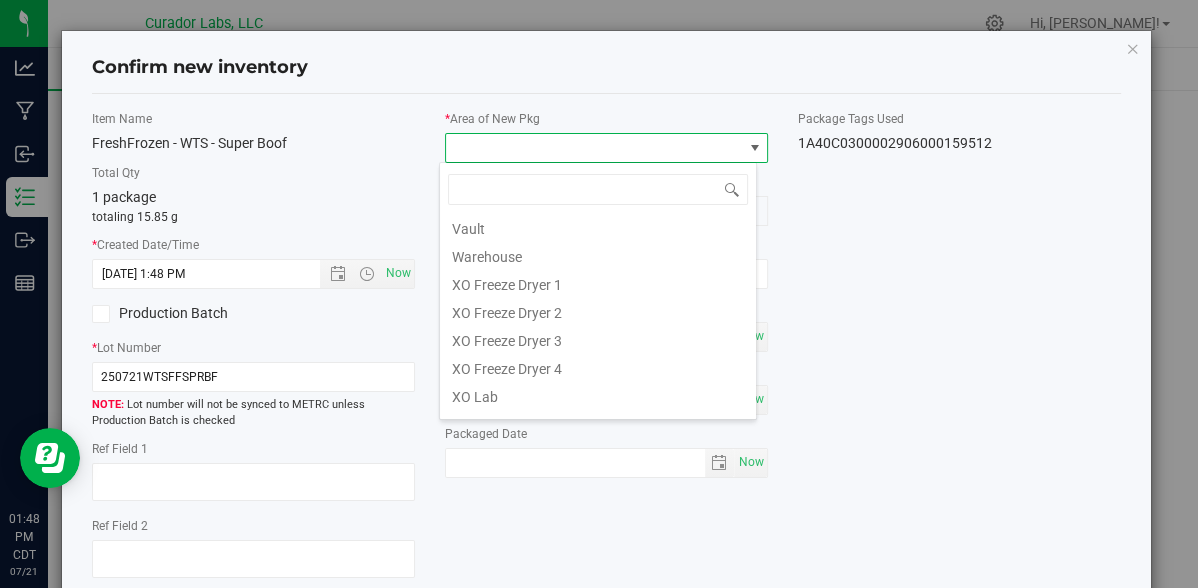 scroll, scrollTop: 1717, scrollLeft: 0, axis: vertical 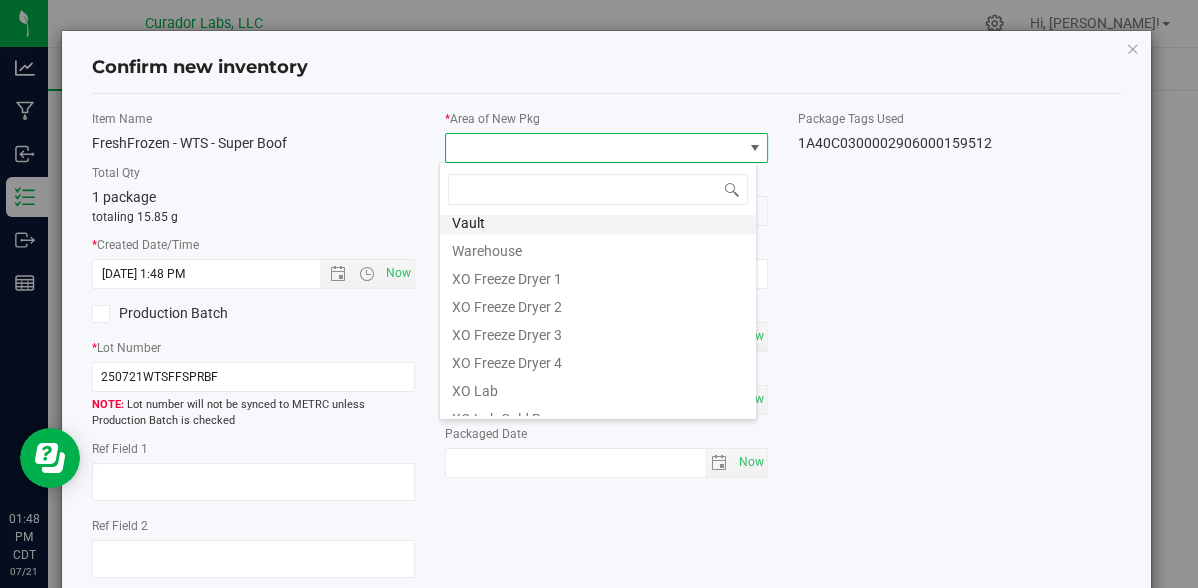 click on "Vault" at bounding box center (598, 220) 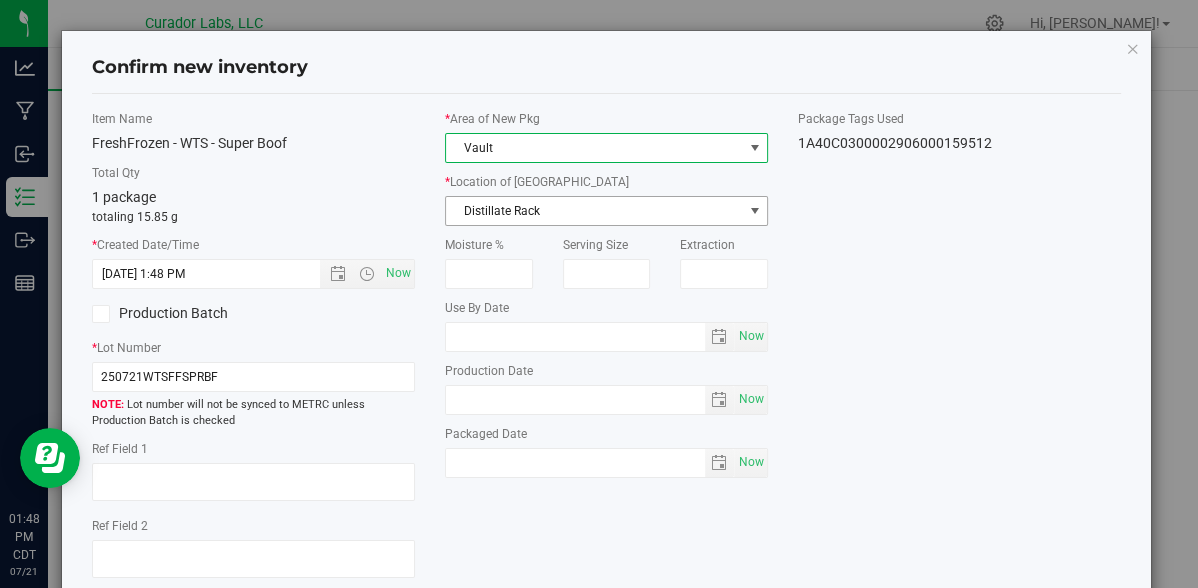 click on "Distillate Rack" at bounding box center (594, 211) 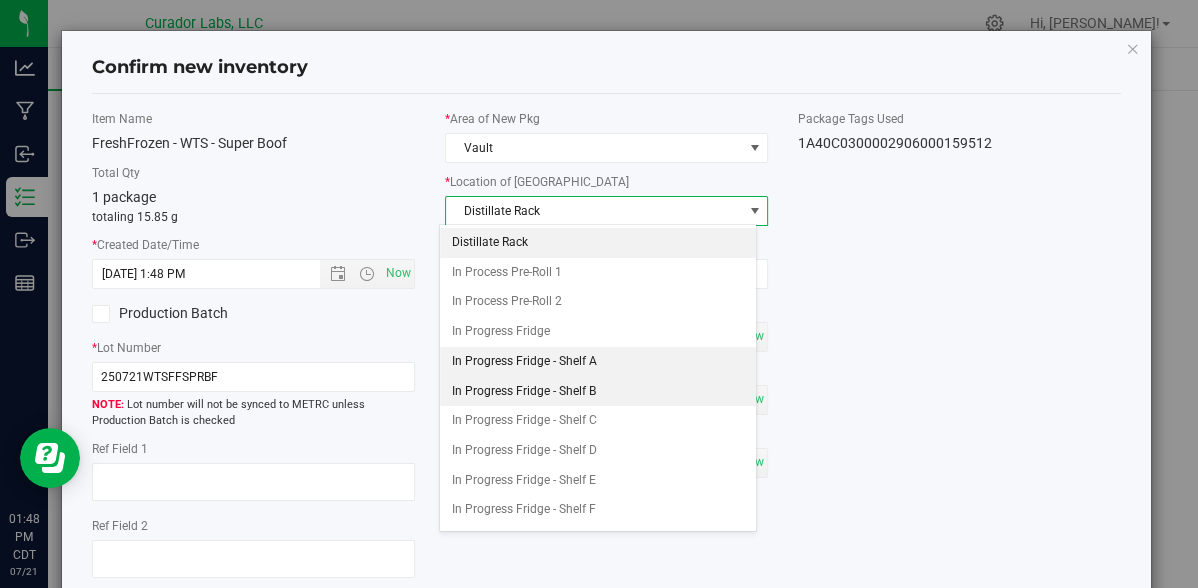 scroll, scrollTop: 662, scrollLeft: 0, axis: vertical 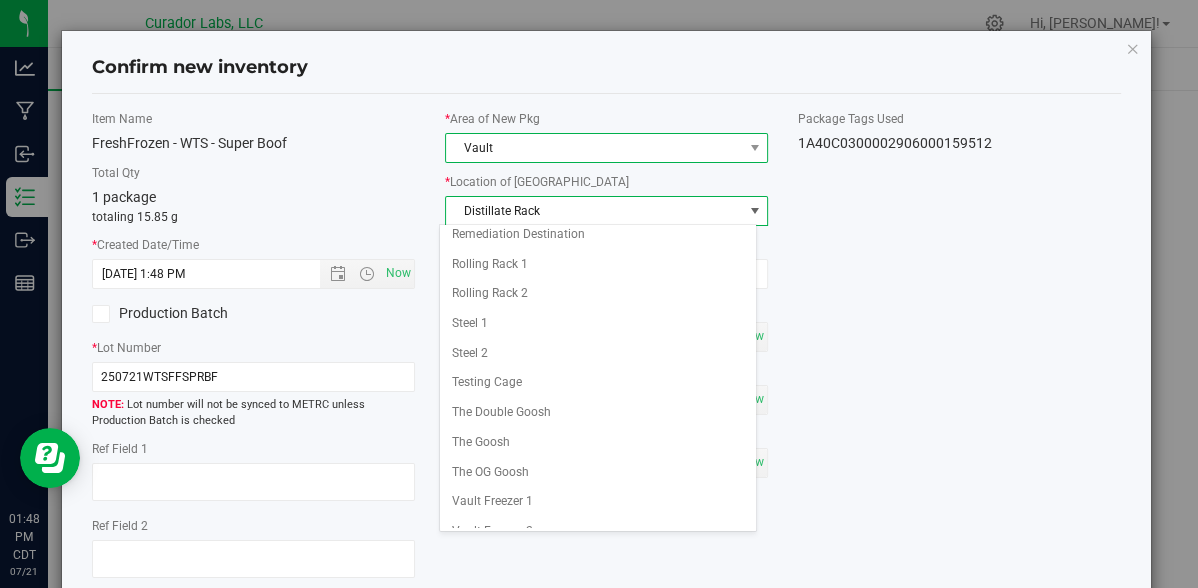 click on "Vault" at bounding box center [594, 148] 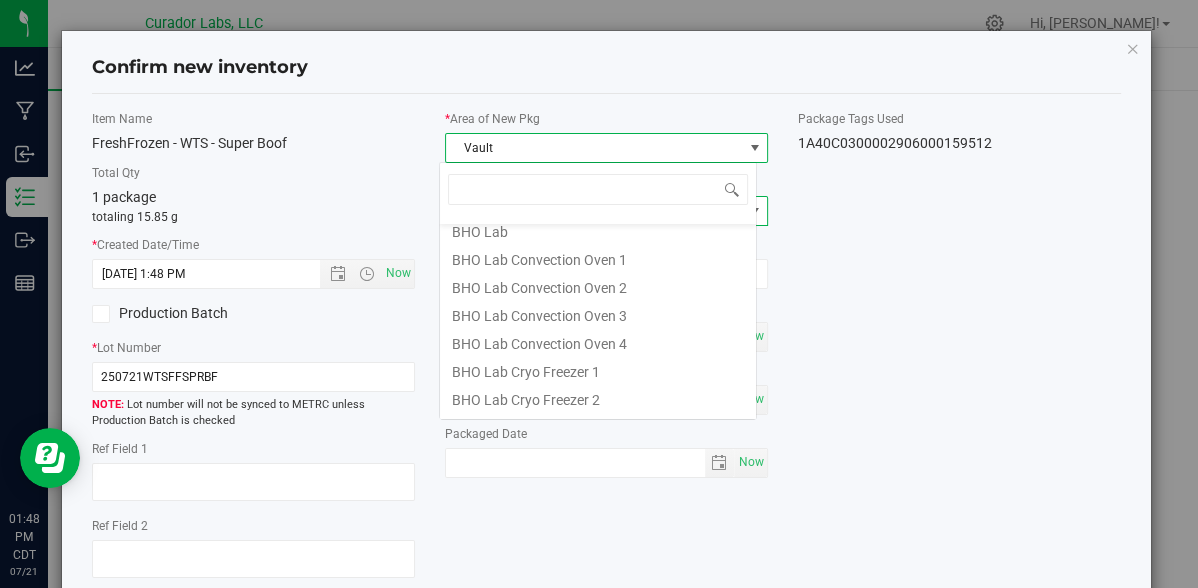 scroll, scrollTop: 99970, scrollLeft: 99681, axis: both 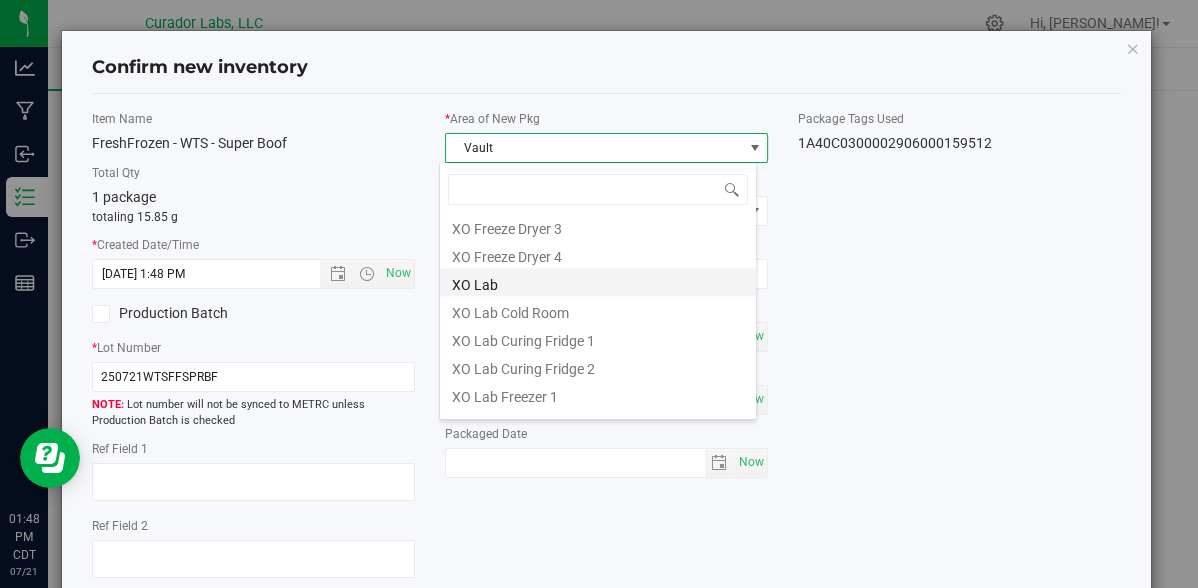 click on "XO Lab" at bounding box center [598, 282] 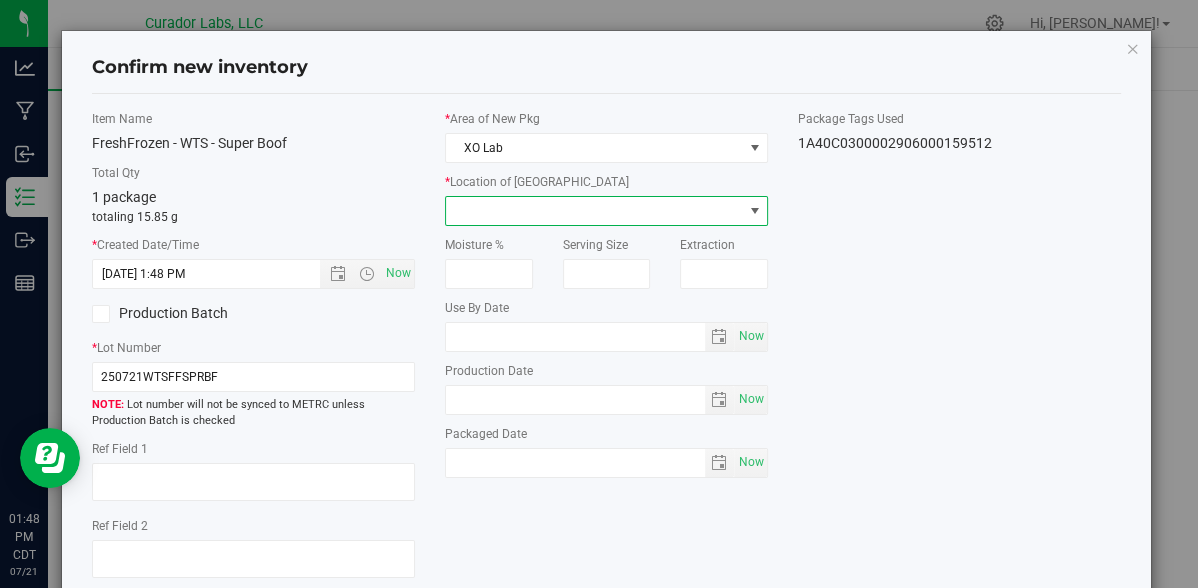 click at bounding box center [594, 211] 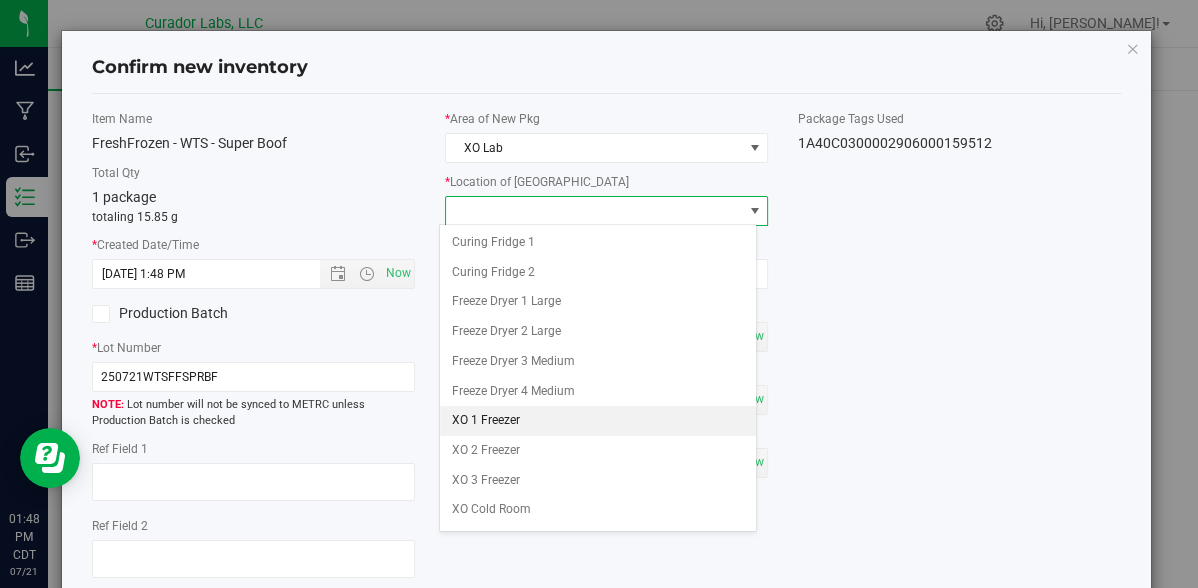 click on "XO 1 Freezer" at bounding box center [598, 421] 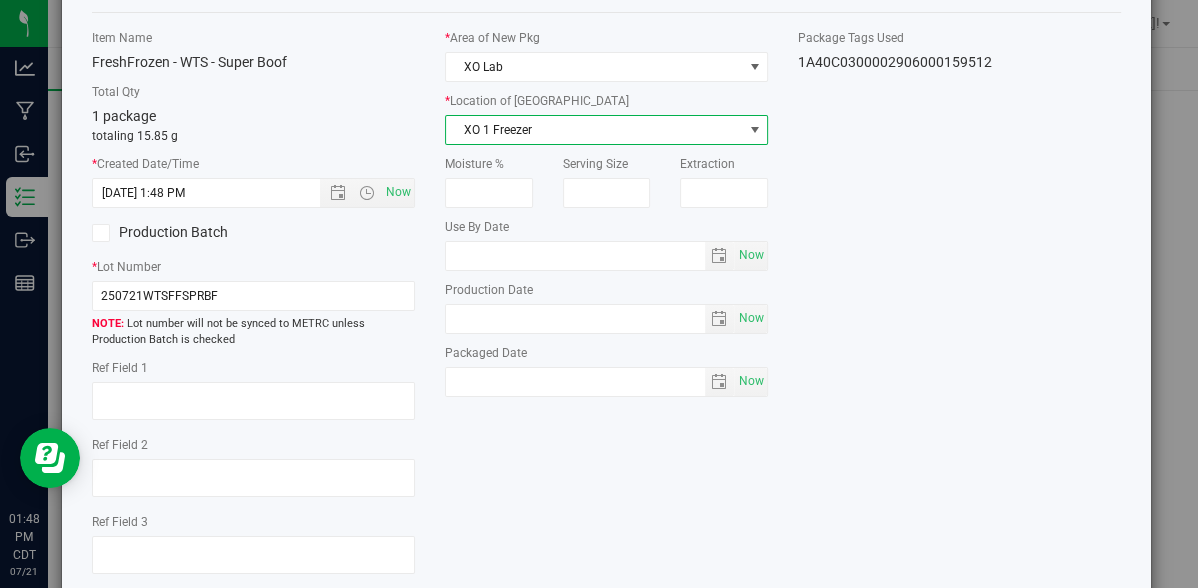 scroll, scrollTop: 193, scrollLeft: 0, axis: vertical 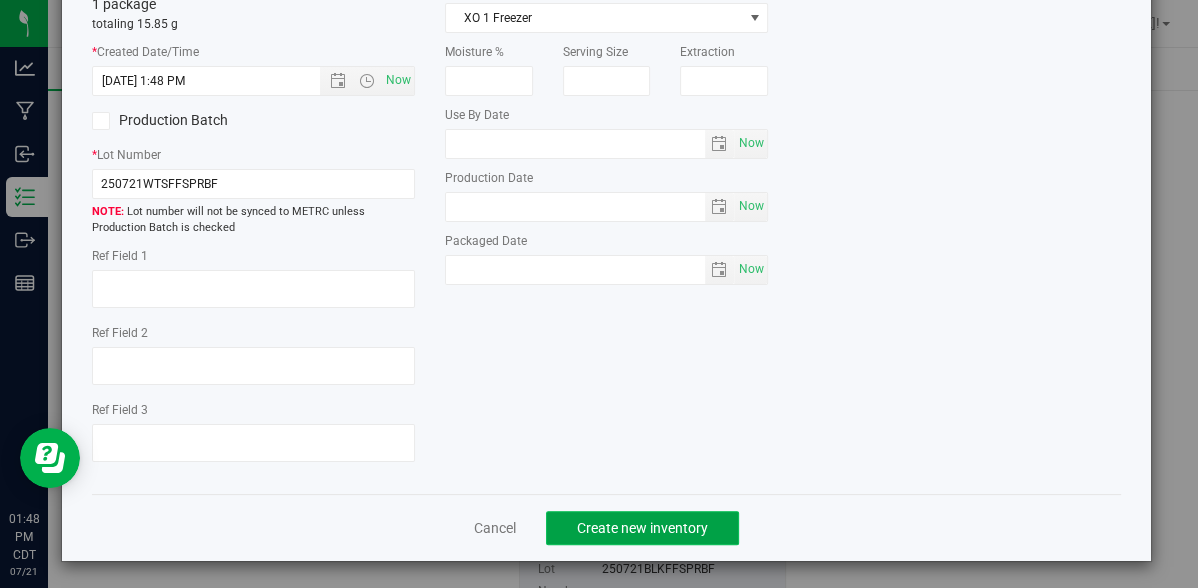 click on "Create new inventory" 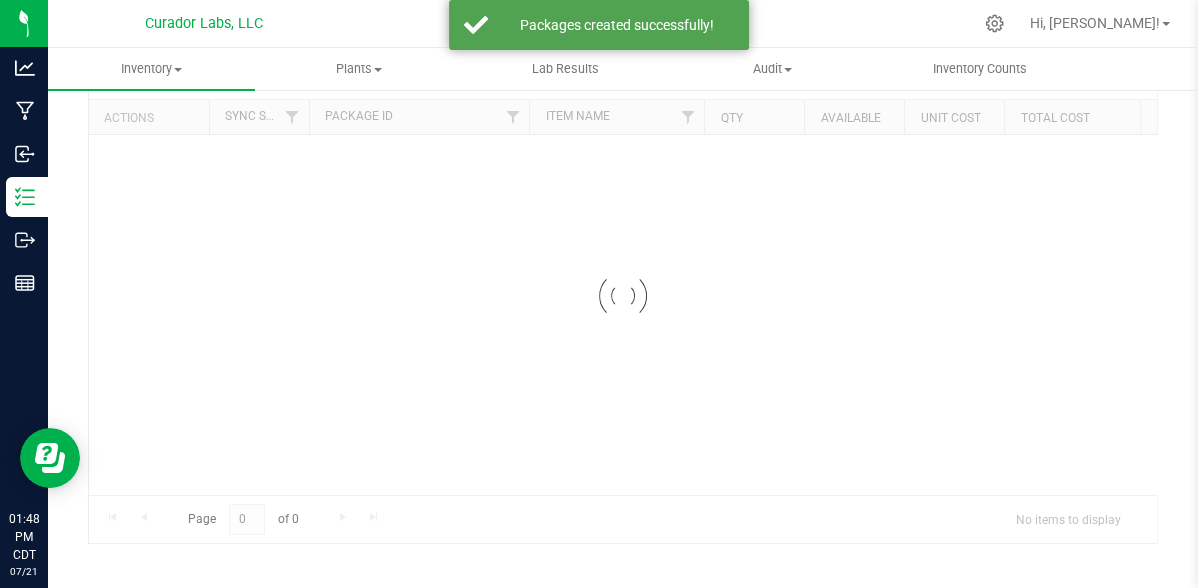 scroll, scrollTop: 109, scrollLeft: 0, axis: vertical 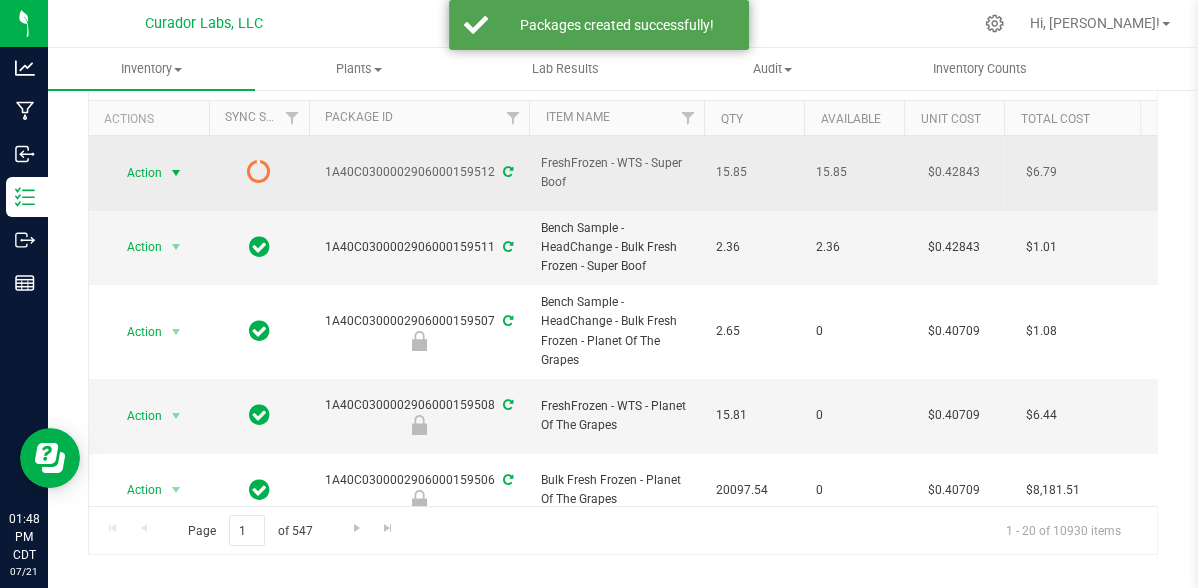 click at bounding box center [176, 173] 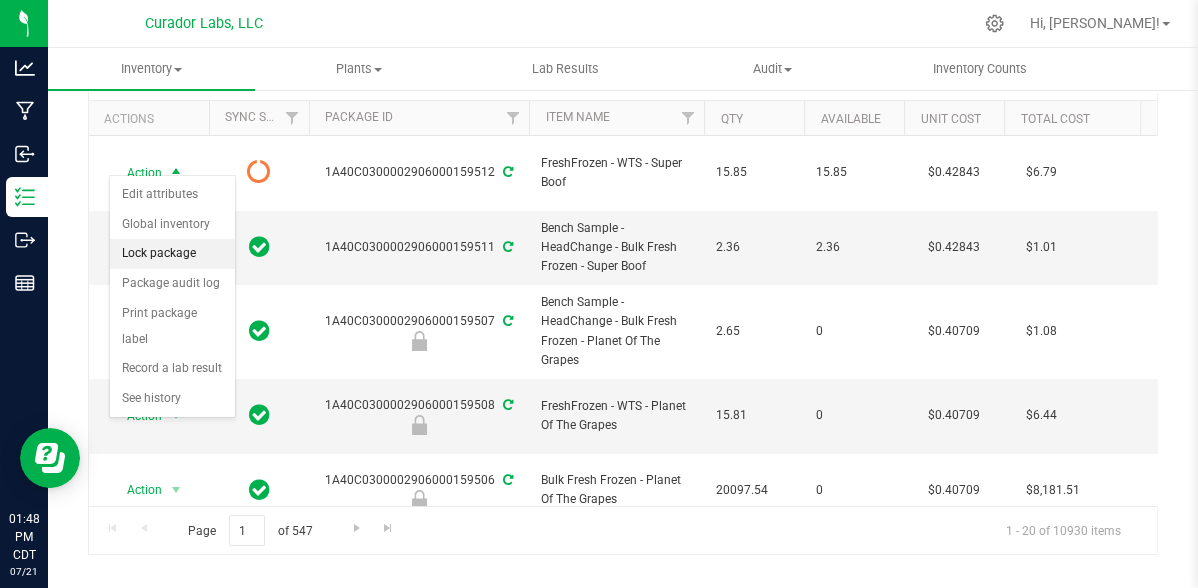 click on "Lock package" at bounding box center [172, 254] 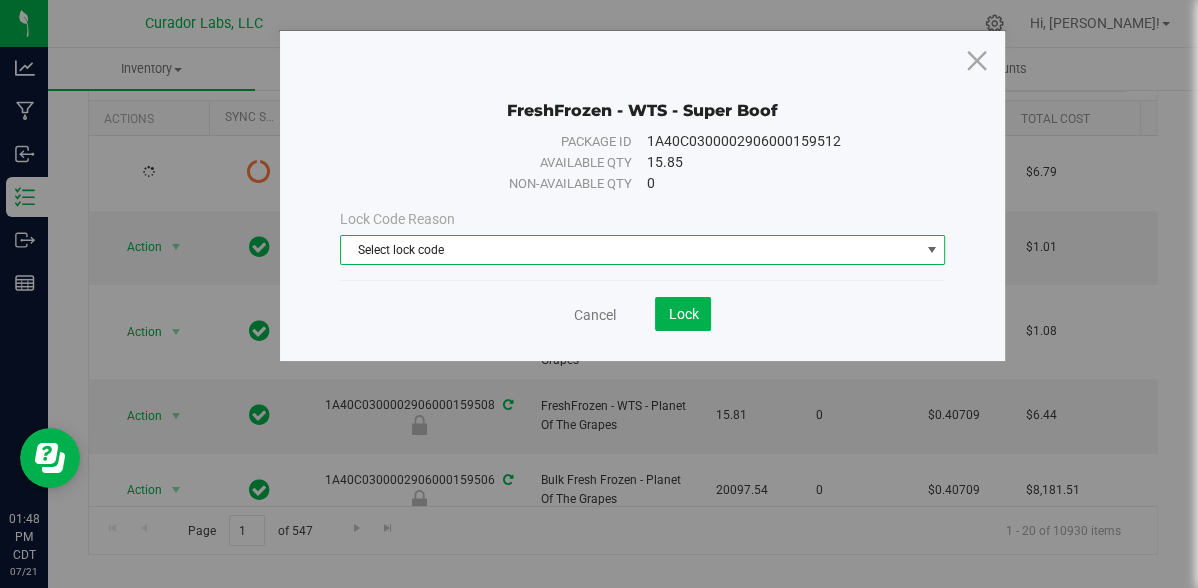 click on "Select lock code" at bounding box center [630, 250] 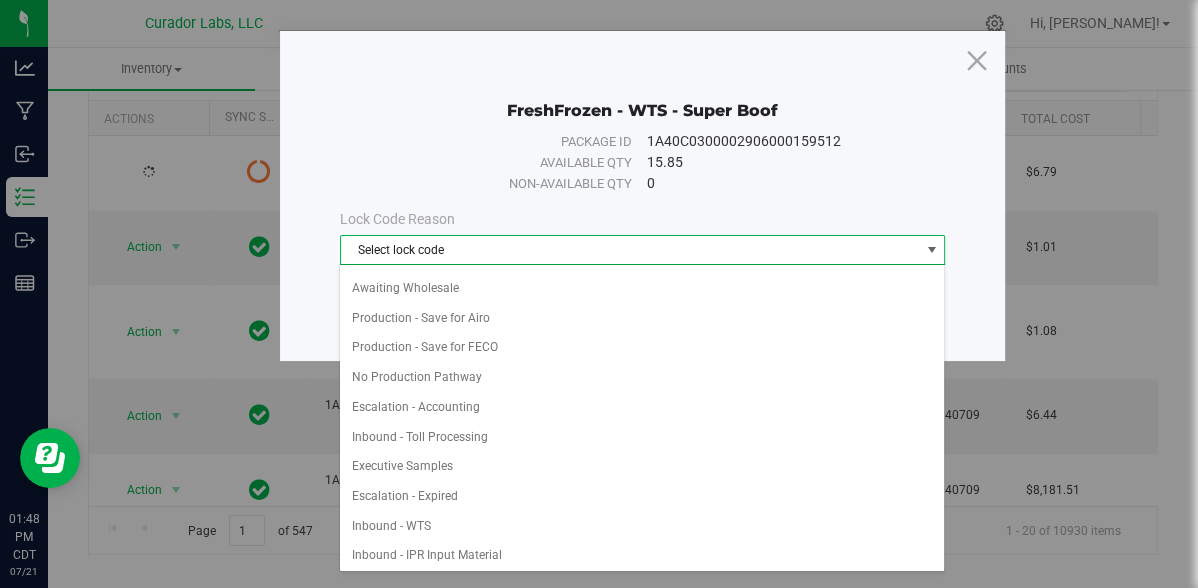 scroll, scrollTop: 1276, scrollLeft: 0, axis: vertical 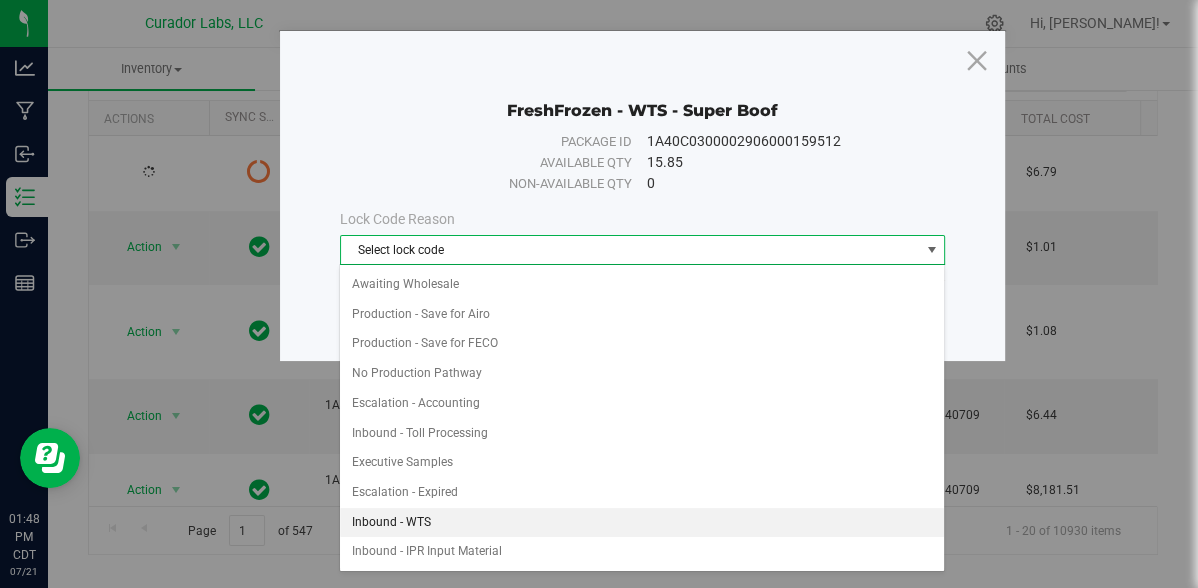 click on "Inbound - WTS" at bounding box center (642, 523) 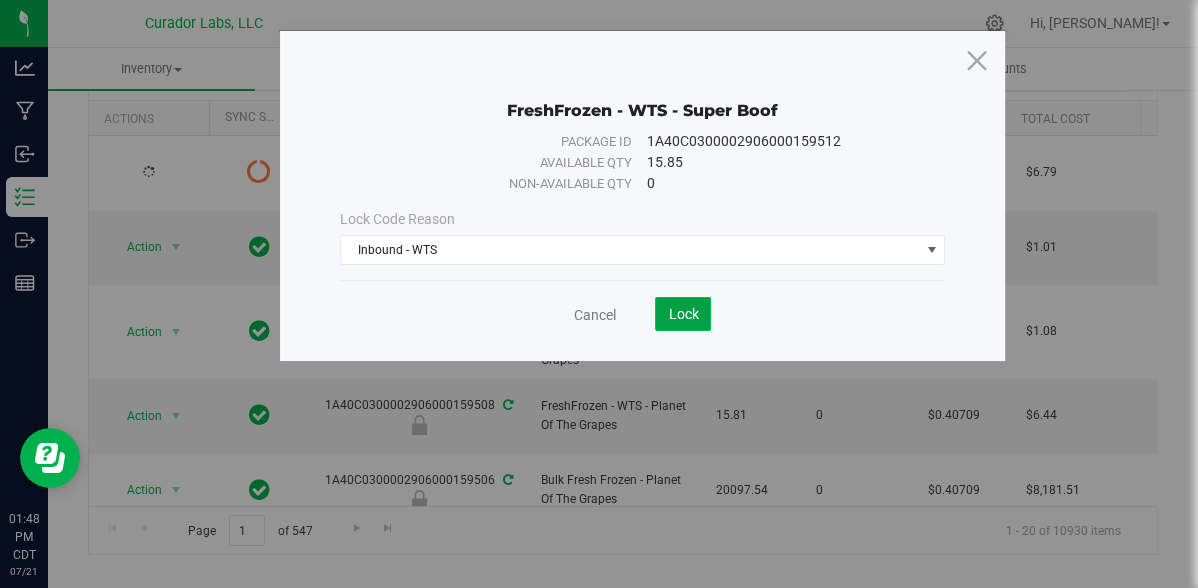click on "Lock" 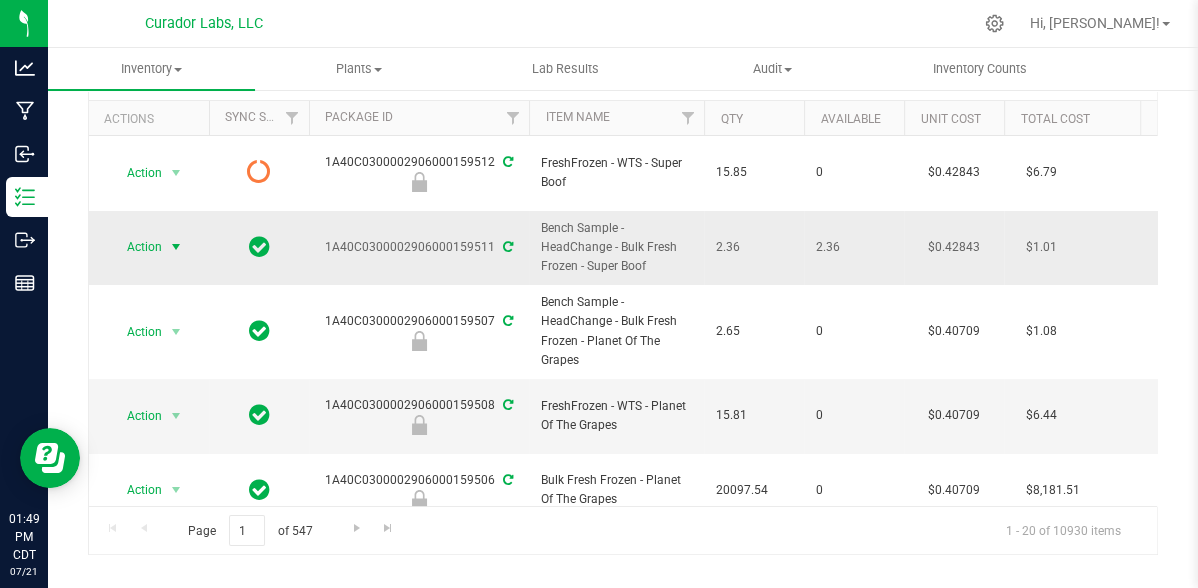 click at bounding box center (176, 247) 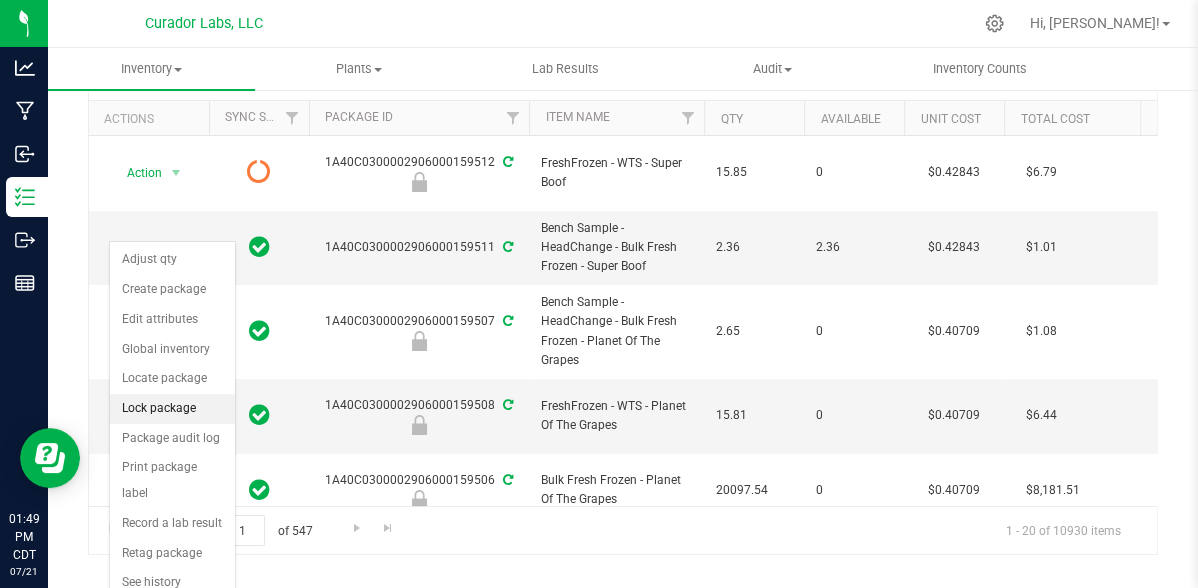 click on "Lock package" at bounding box center [172, 409] 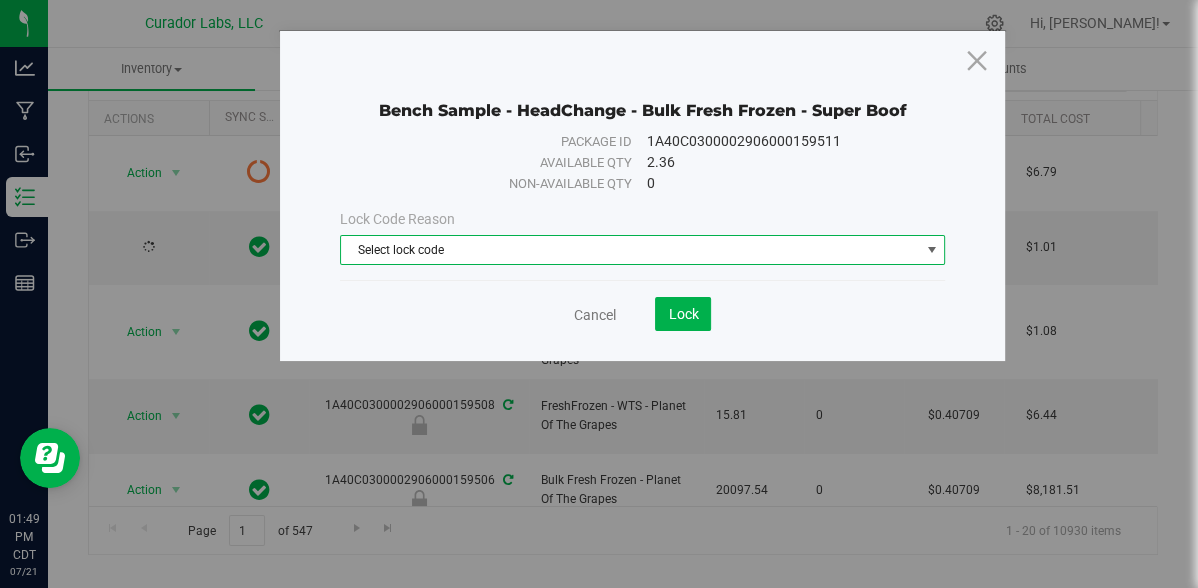 click on "Select lock code" at bounding box center [630, 250] 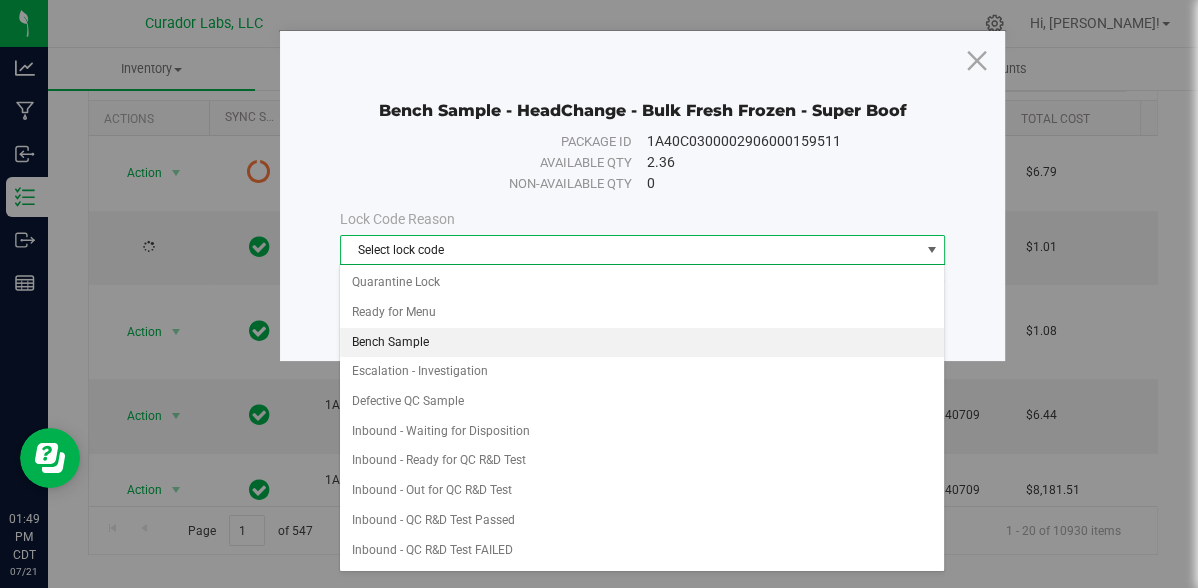 click on "Bench Sample" at bounding box center (642, 343) 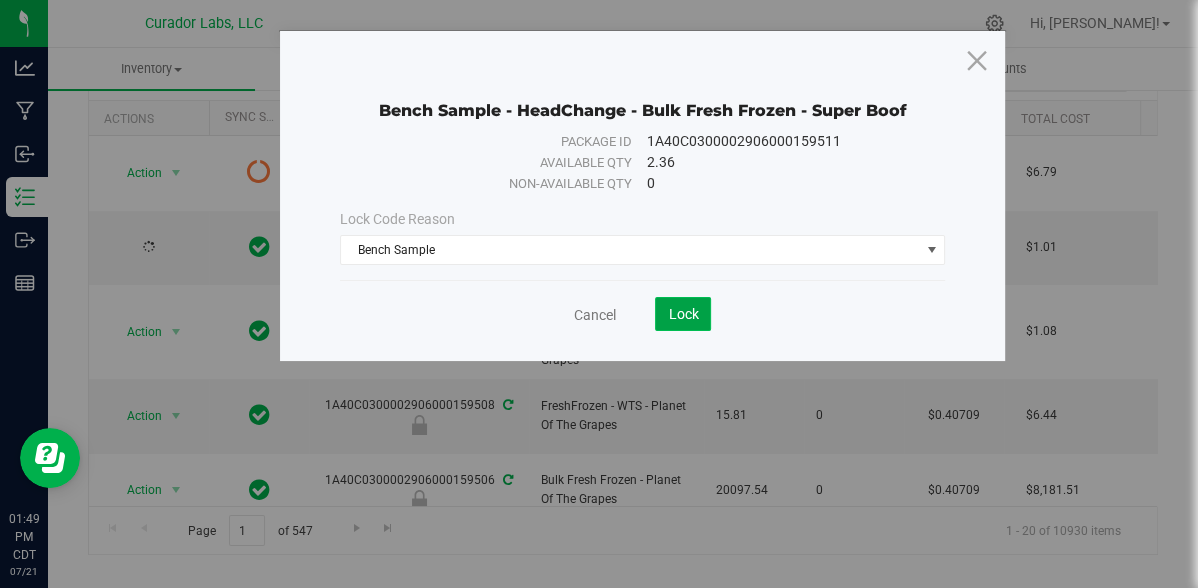 click on "Lock" 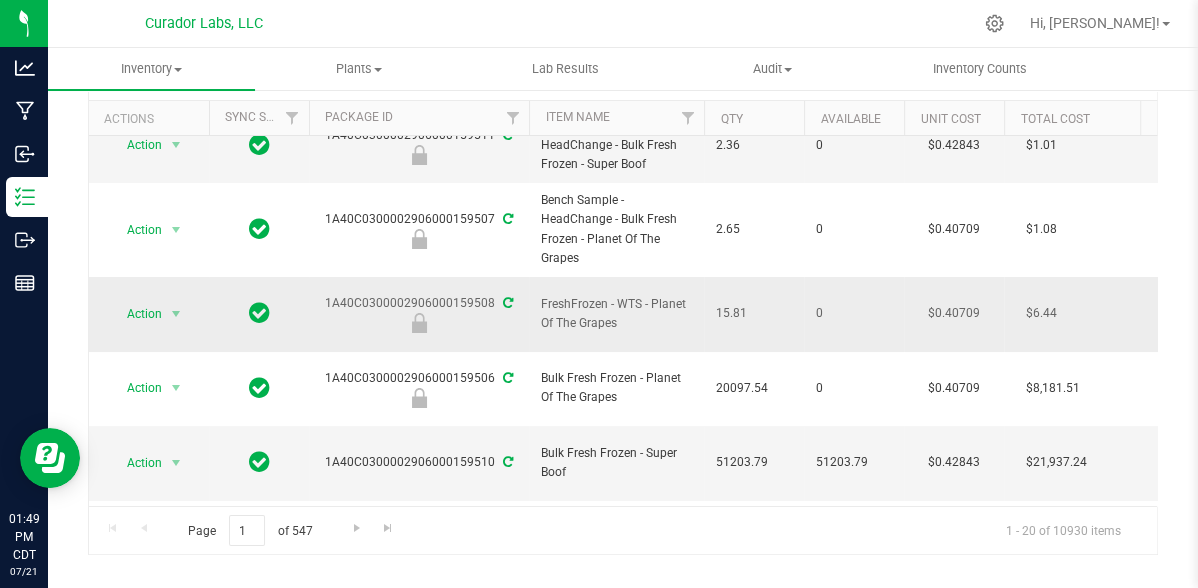 scroll, scrollTop: 104, scrollLeft: 0, axis: vertical 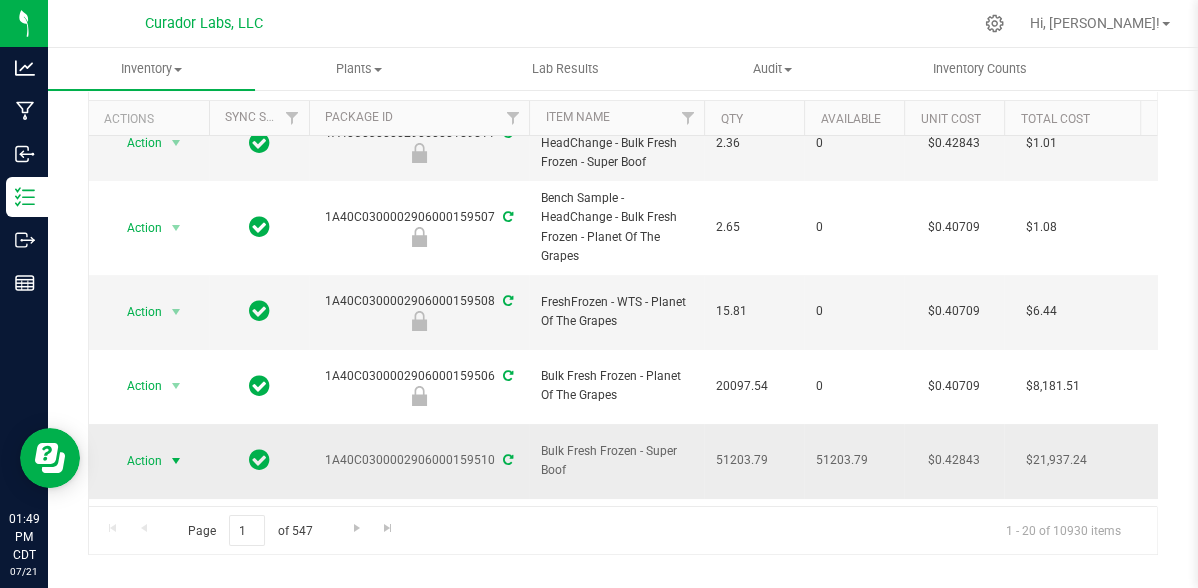 click at bounding box center [176, 461] 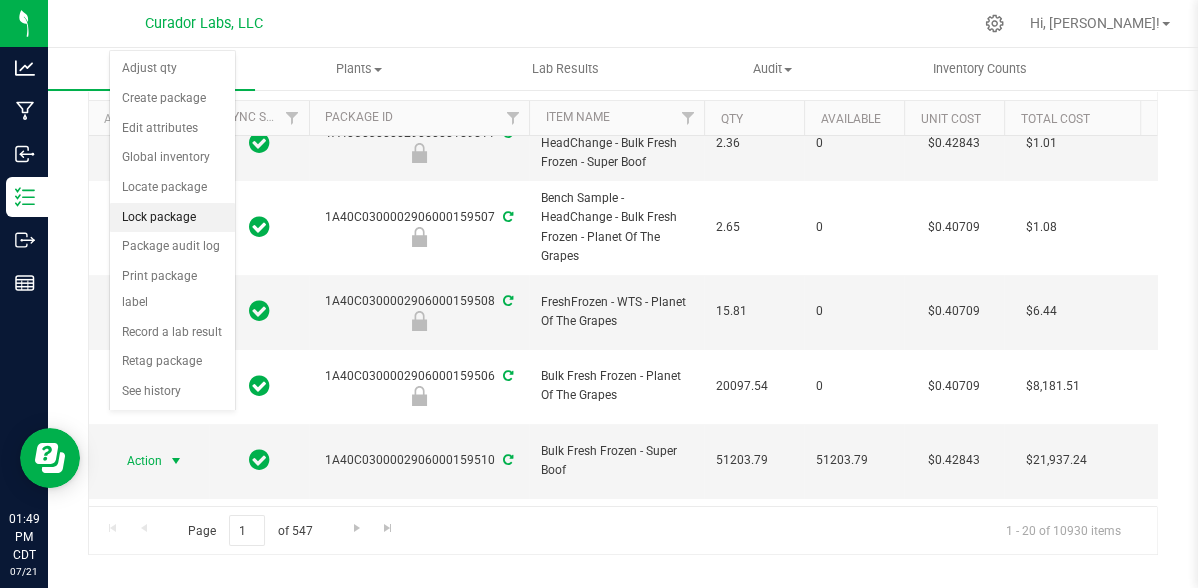 click on "Lock package" at bounding box center (172, 218) 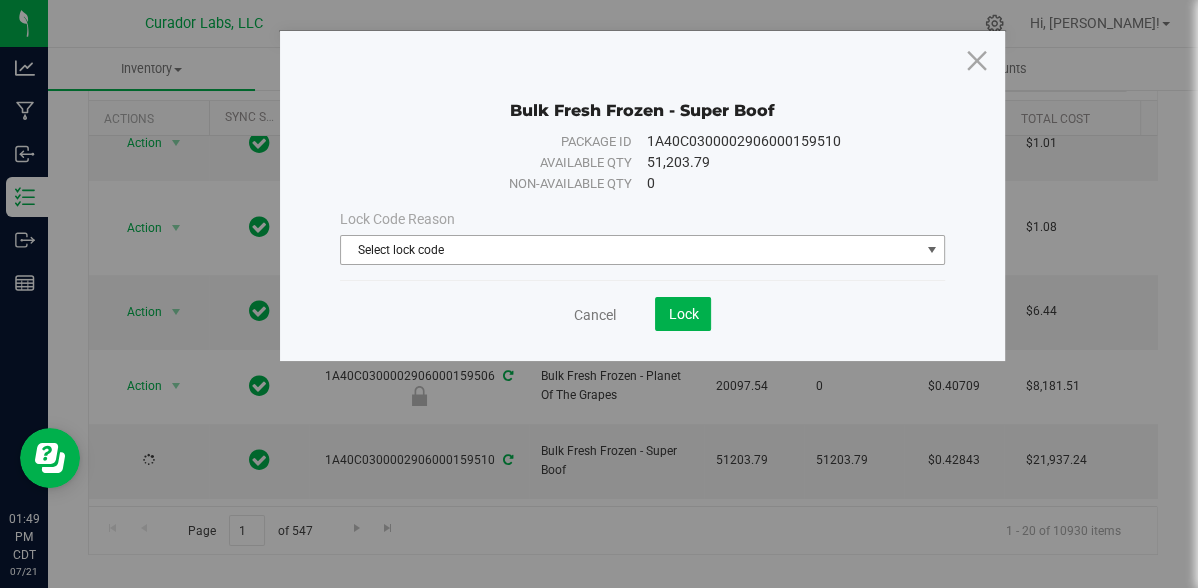 click on "Select lock code" at bounding box center (630, 250) 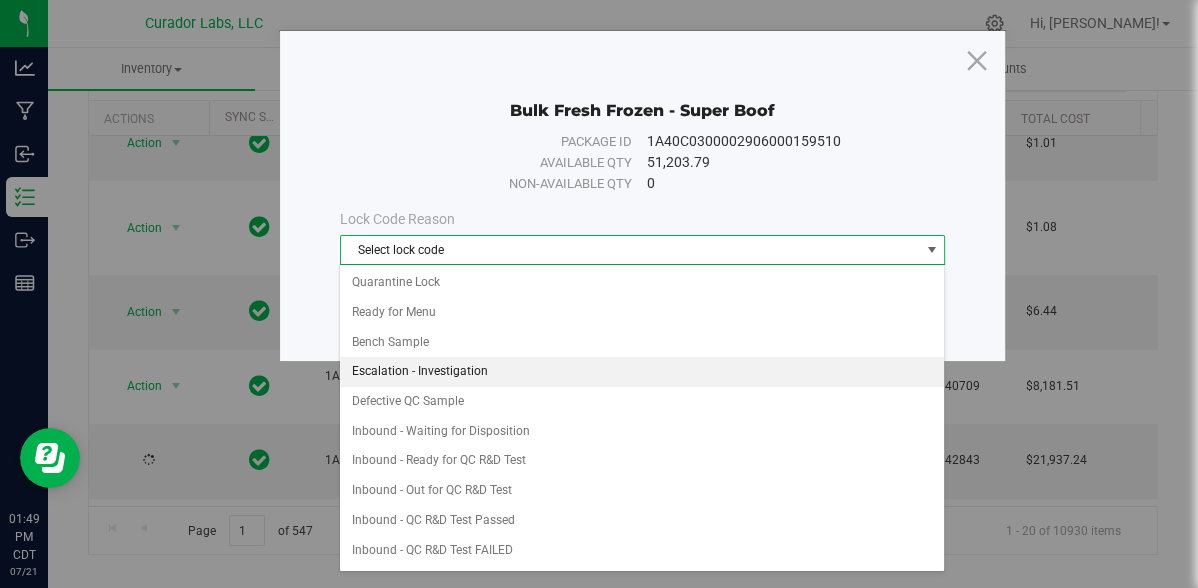 scroll, scrollTop: 6, scrollLeft: 0, axis: vertical 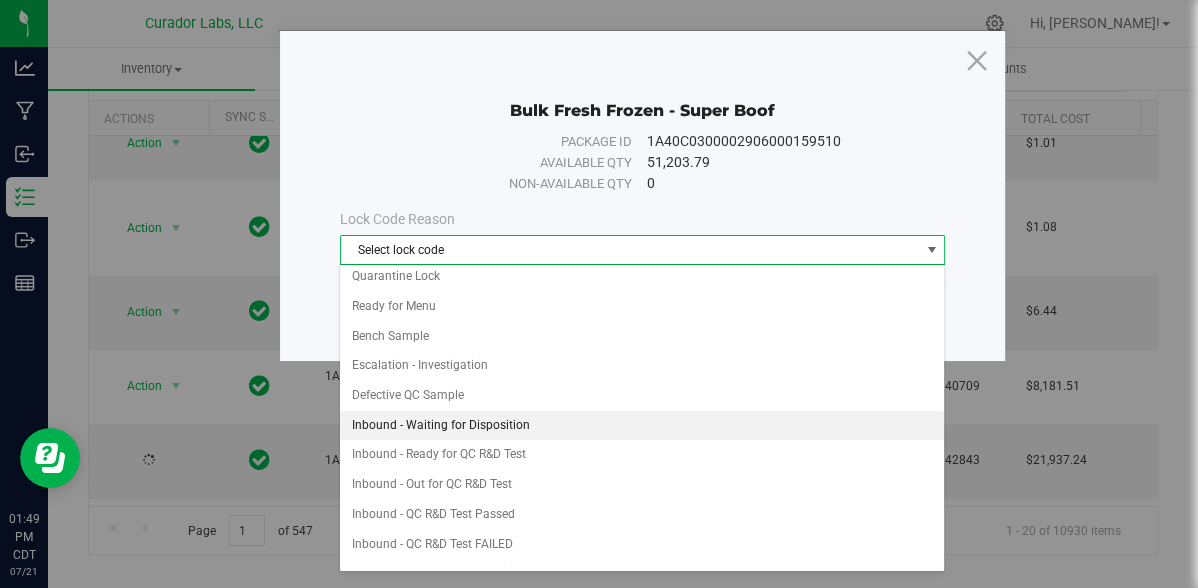 click on "Inbound - Waiting for Disposition" at bounding box center [642, 426] 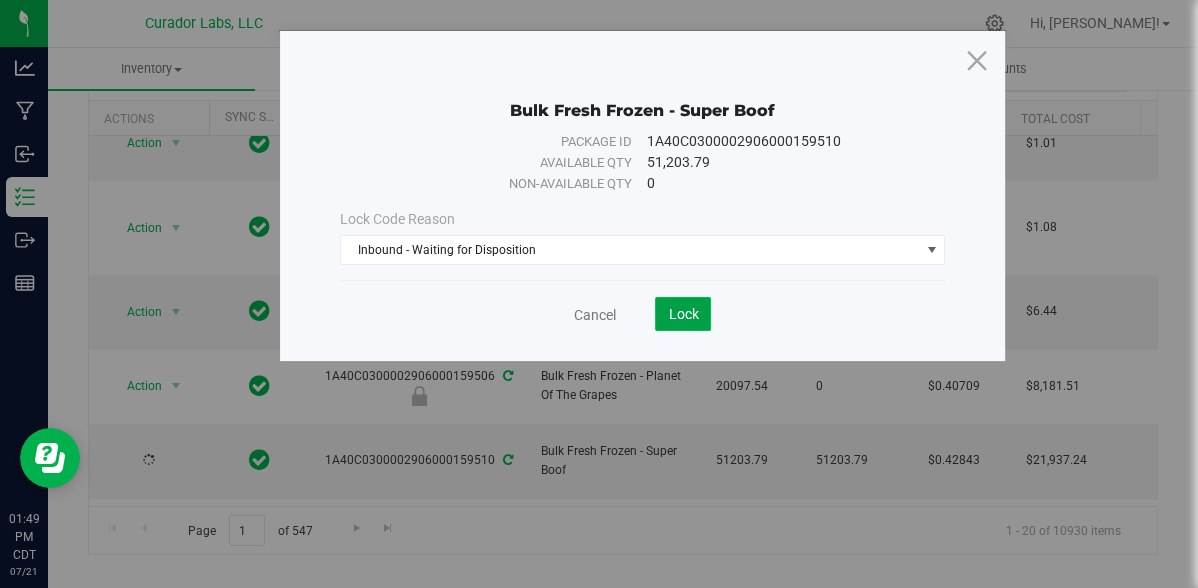 click on "Lock" 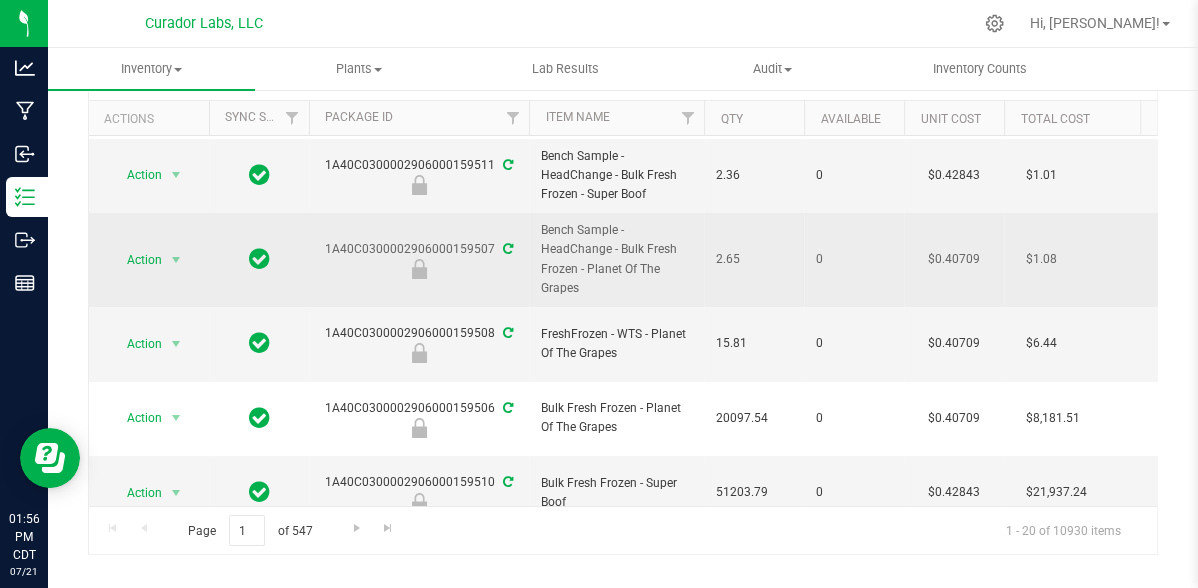 scroll, scrollTop: 82, scrollLeft: 0, axis: vertical 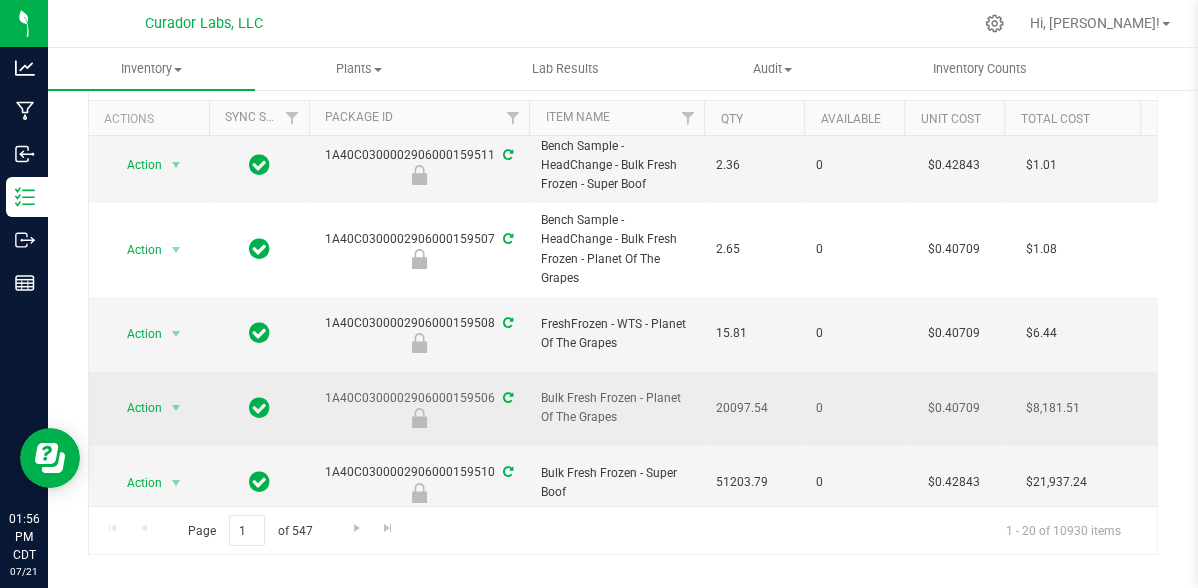 click on "Bulk Fresh Frozen - Planet Of The Grapes" at bounding box center [616, 408] 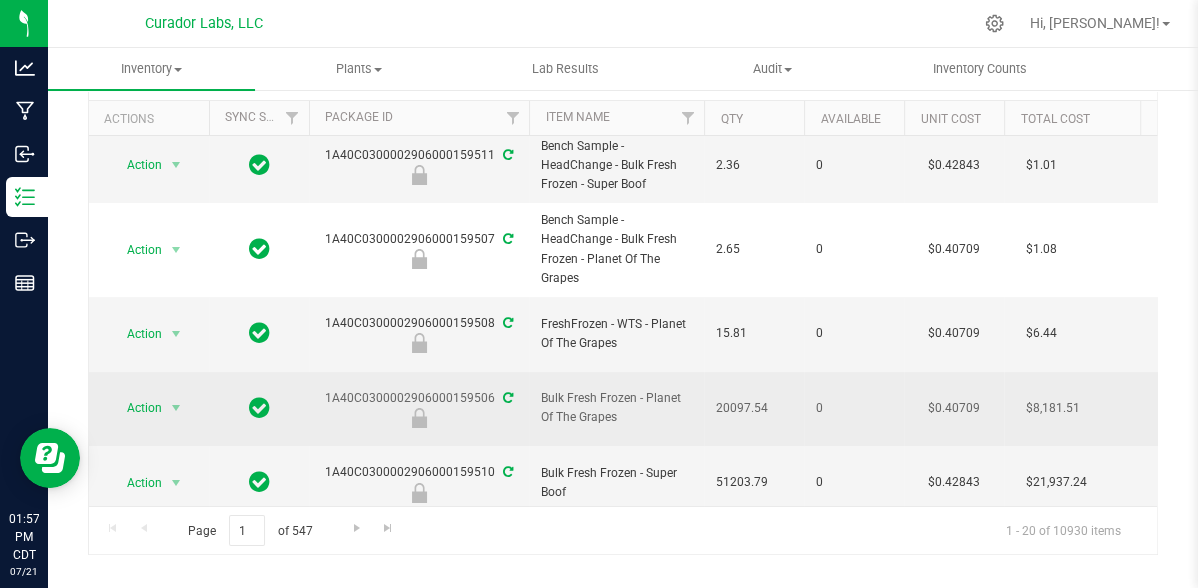 scroll, scrollTop: 82, scrollLeft: 220, axis: both 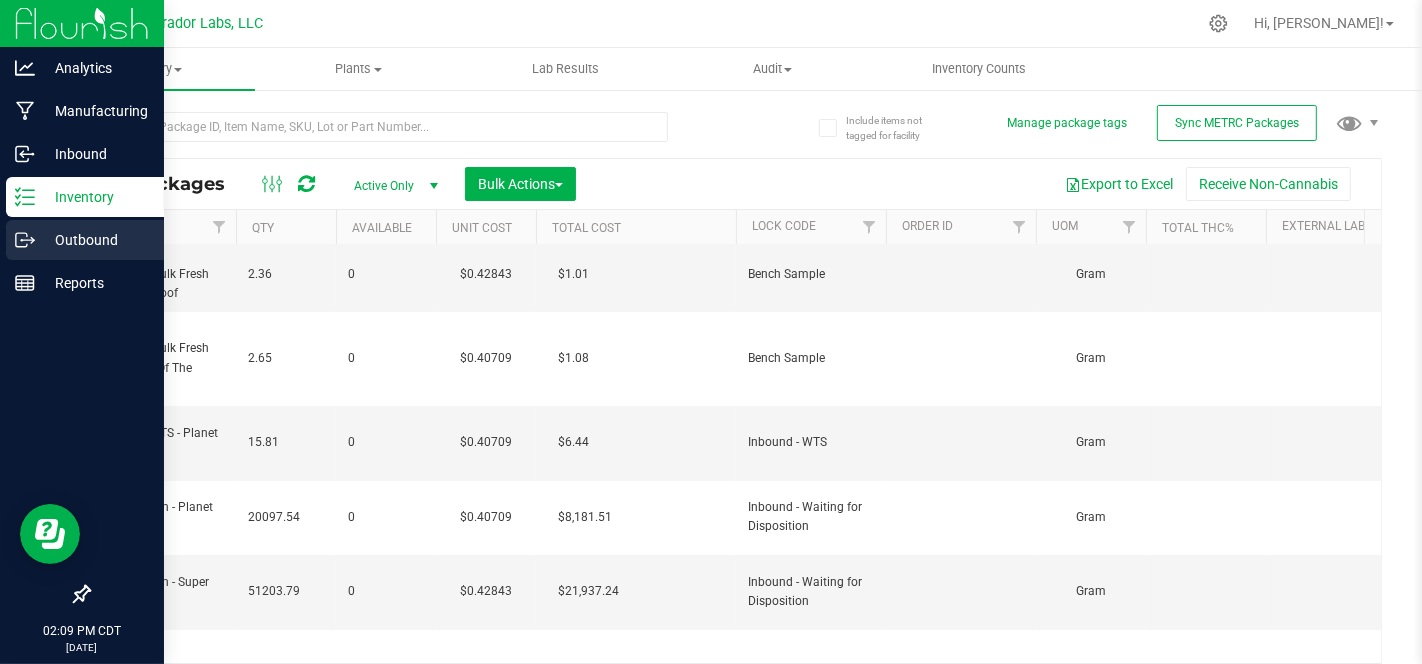 click 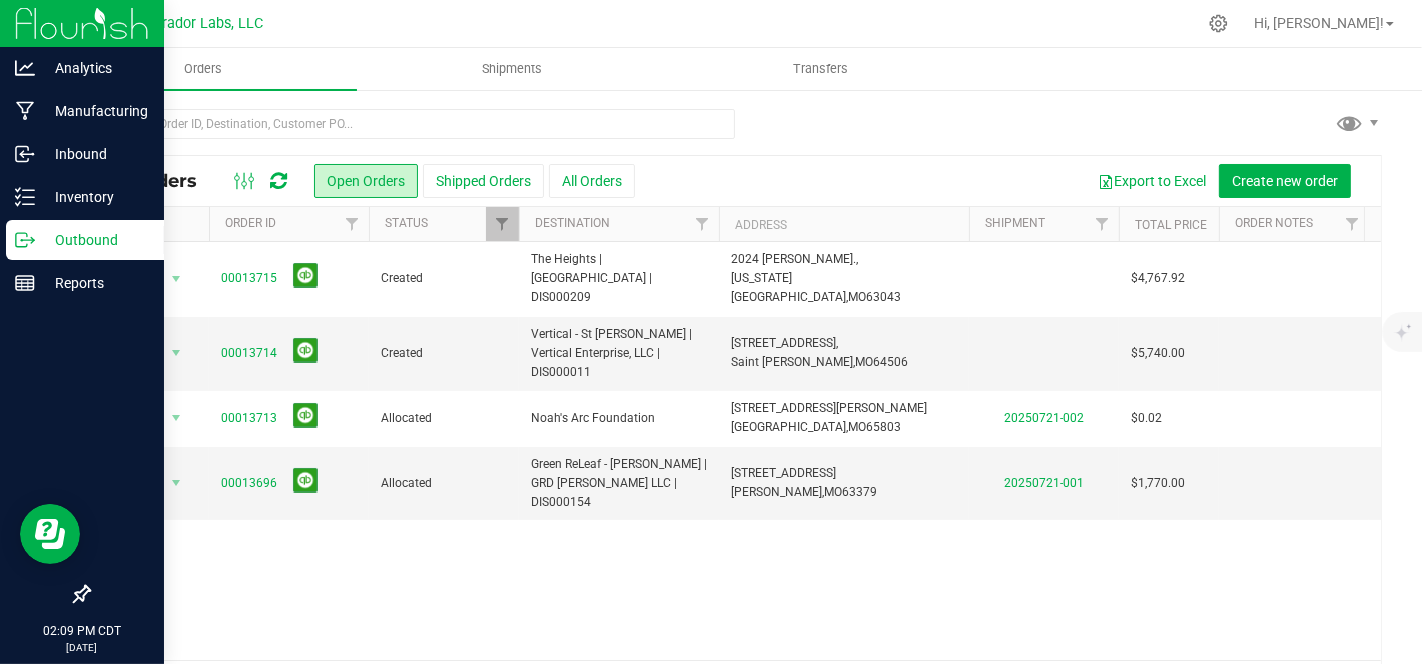 scroll, scrollTop: 0, scrollLeft: 720, axis: horizontal 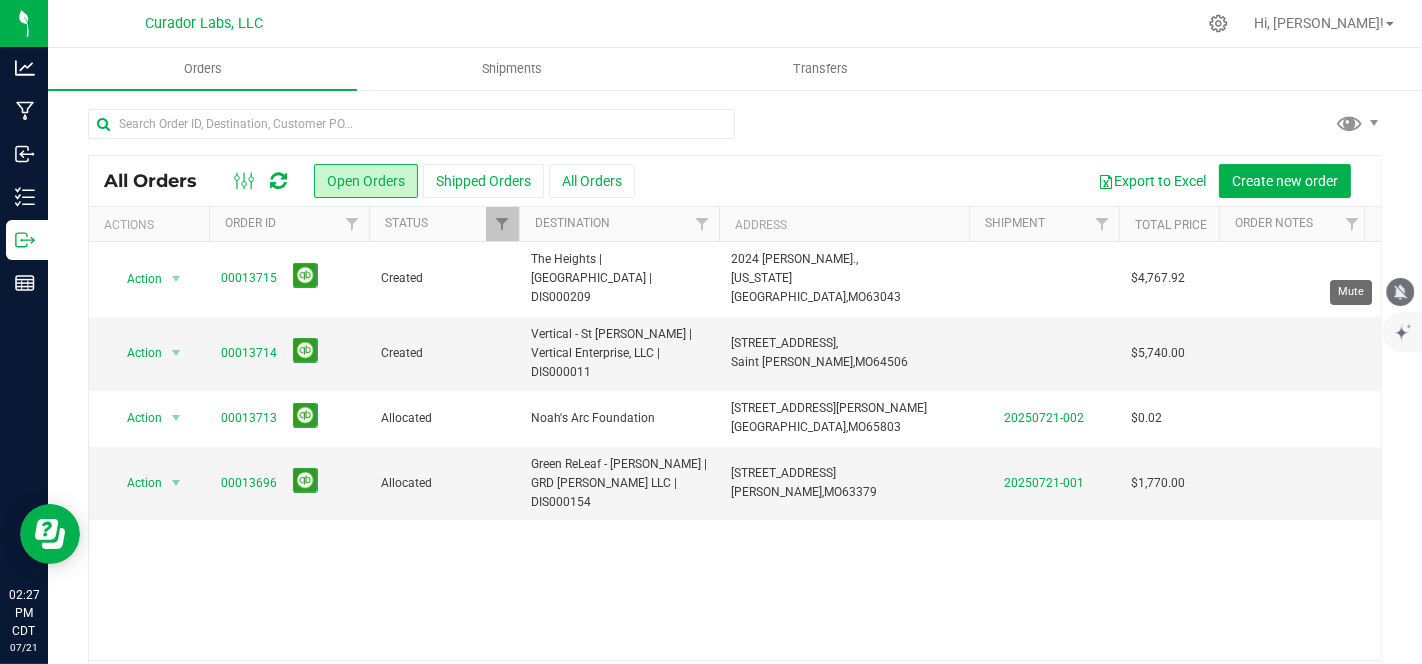 click 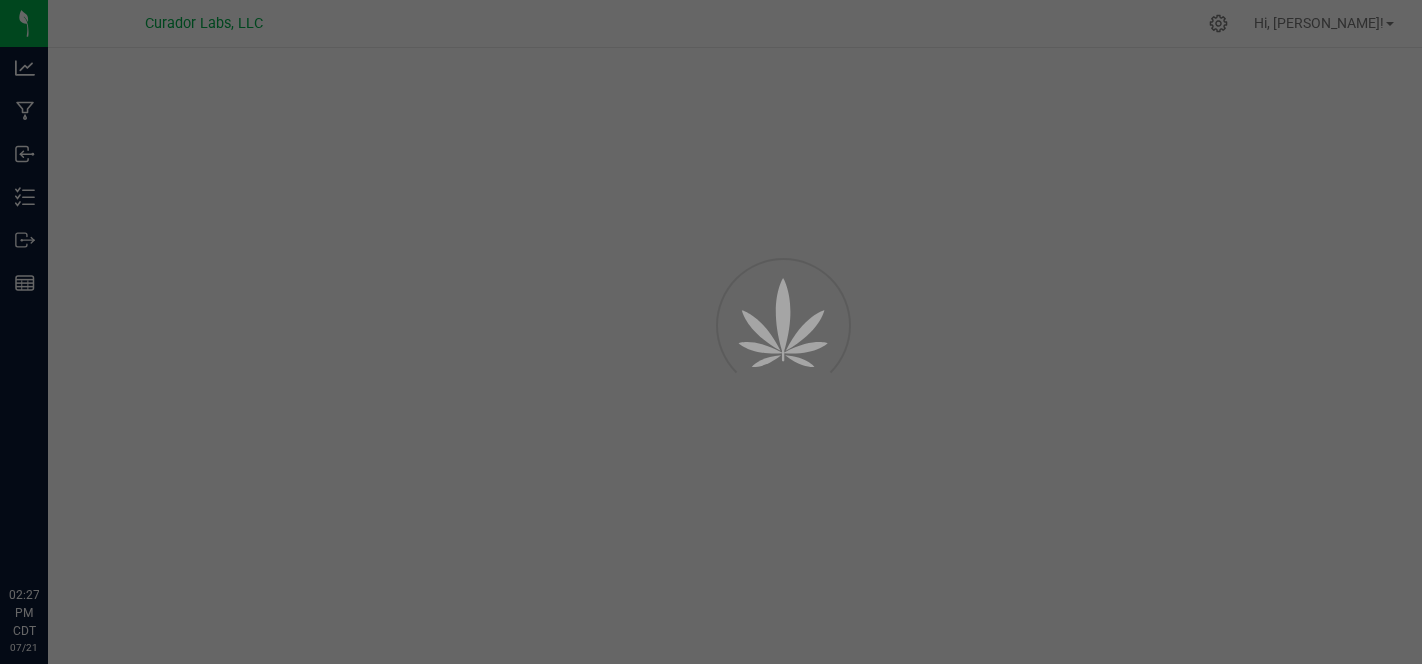 scroll, scrollTop: 0, scrollLeft: 0, axis: both 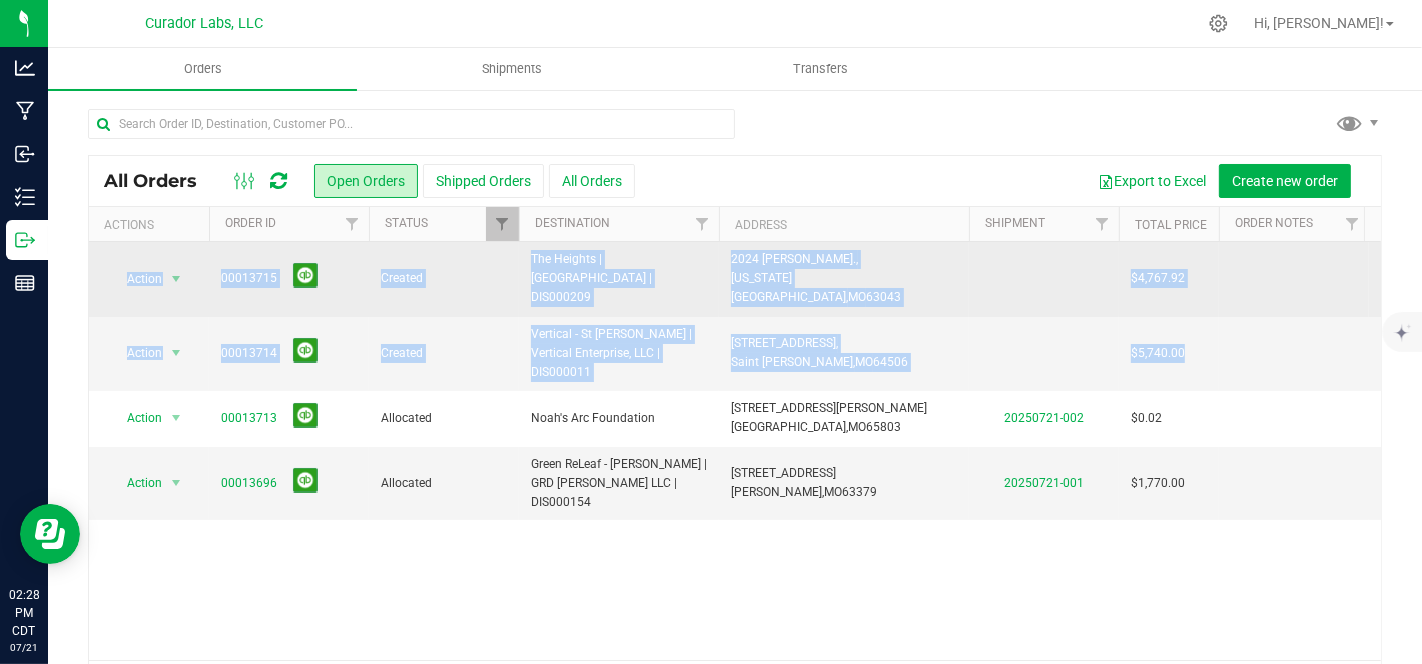 drag, startPoint x: 1200, startPoint y: 318, endPoint x: 108, endPoint y: 267, distance: 1093.1903 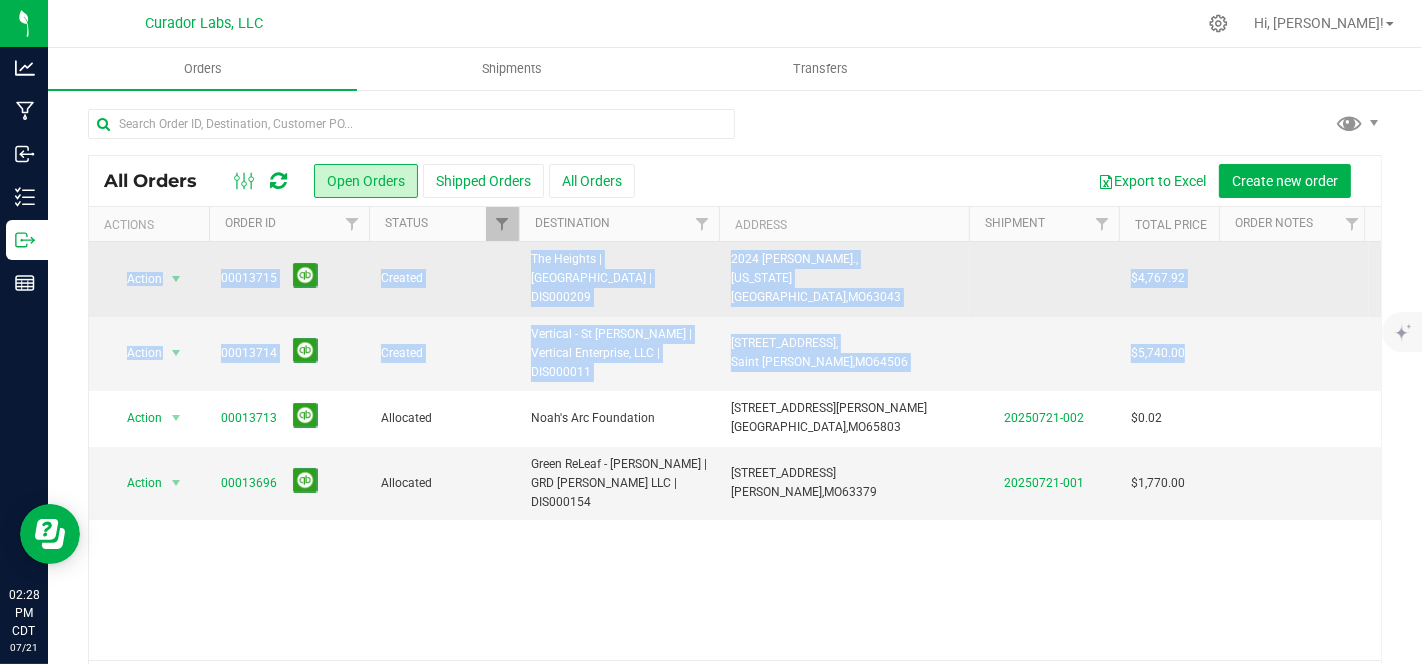 click on "Action Action Cancel order Change facility Clone order Edit order Mark as fully paid Order audit log Print COAs (single PDF) Print COAs (zip) Print invoice Print packing list
00013715
Created
The Heights | The [GEOGRAPHIC_DATA] | DIS000209
[STREET_ADDRESS][PERSON_NAME]
[US_STATE][GEOGRAPHIC_DATA],
[GEOGRAPHIC_DATA]
63043
$4,767.92       [DATE] 13:39:38 CDT
[PERSON_NAME]
0
Action Action Cancel order Change facility Clone order Edit order Mark as fully paid Order audit log Print COAs (single PDF) Print COAs (zip) Print invoice Print packing list" at bounding box center [1079, 381] 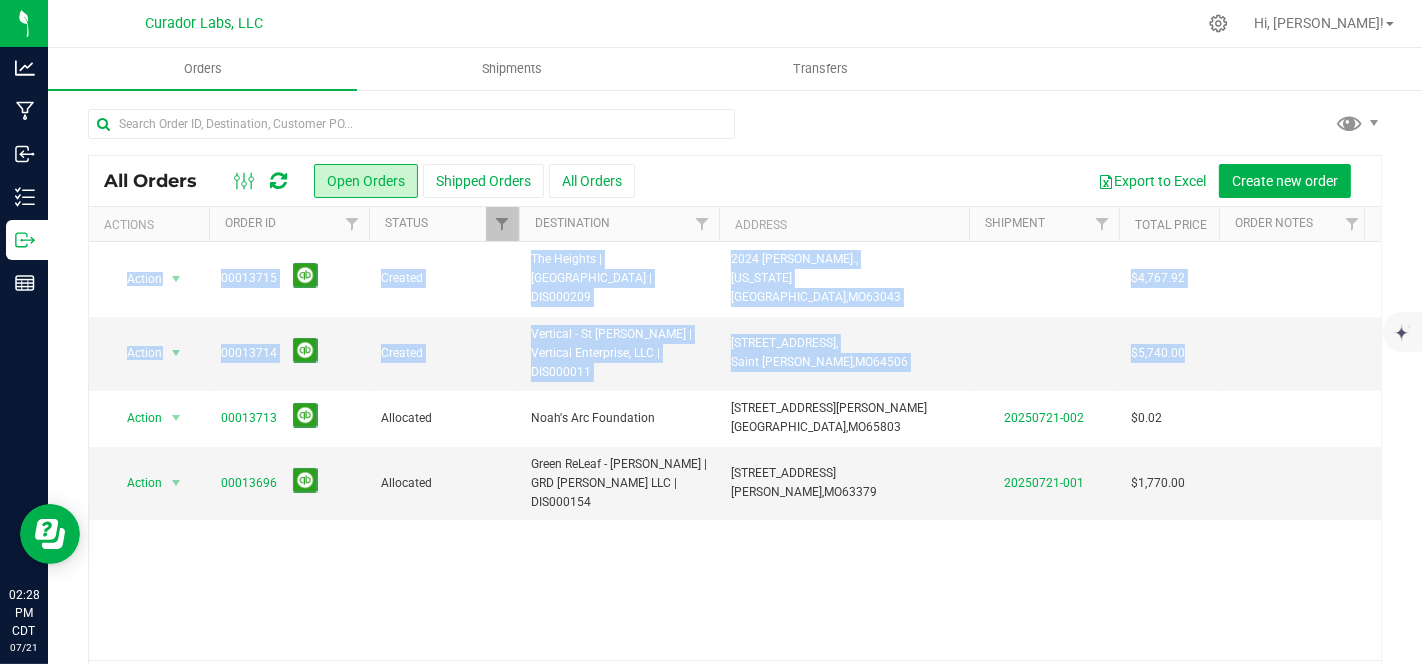 copy on "Action Action Cancel order Change facility Clone order Edit order Mark as fully paid Order audit log Print COAs (single PDF) Print COAs (zip) Print invoice Print packing list
00013715
Created
[GEOGRAPHIC_DATA] | [GEOGRAPHIC_DATA] | DIS000209
[STREET_ADDRESS][PERSON_NAME][US_STATE]
$4,767.92       [DATE] 13:39:38 CDT
[PERSON_NAME]
0
Action Action Cancel order Change facility Clone order Edit order Mark as fully paid Order audit log Print COAs (single PDF) Print COAs (zip) Print invoice Print packing list
00013714
Created
Vertical - St [PERSON_NAME] | Vertical Enterprise, LLC | DIS000011
[STREET_ADDRESS][PERSON_NAME]
$5,740.00" 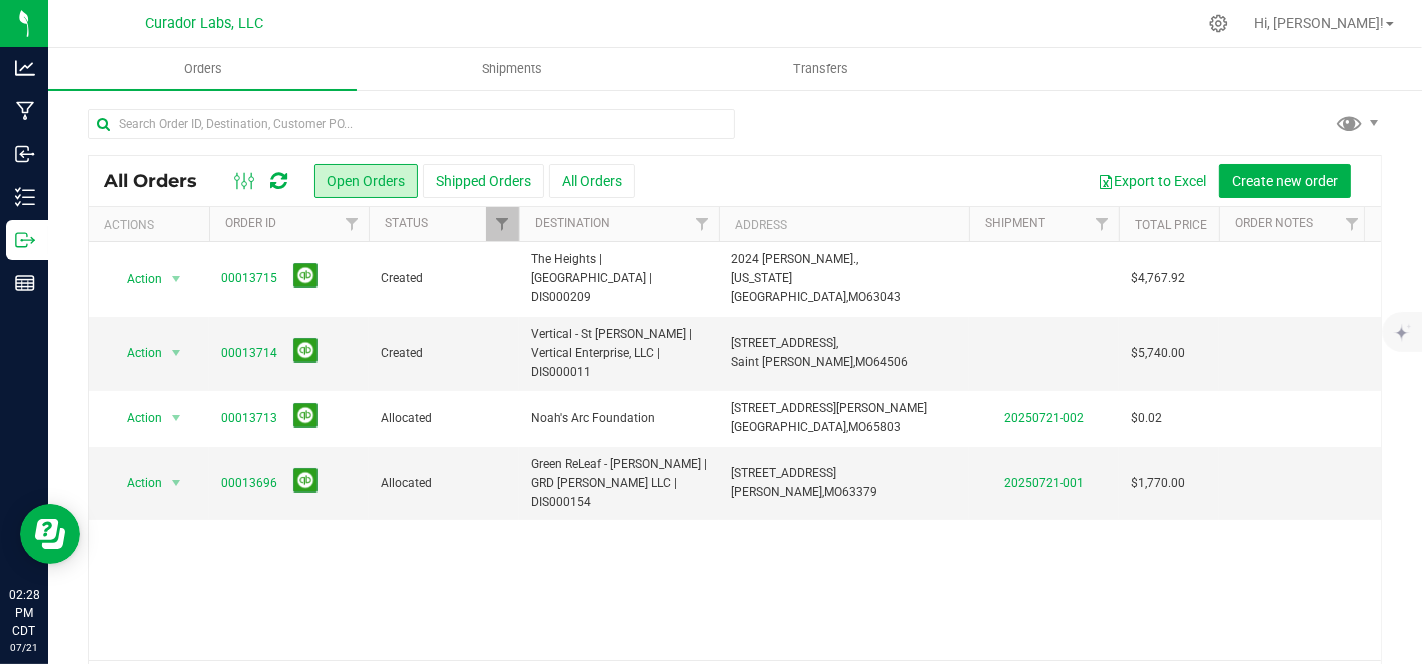 click on "Action Action Cancel order Change facility Clone order Edit order Mark as fully paid Order audit log Print COAs (single PDF) Print COAs (zip) Print invoice Print packing list
00013715
Created
The Heights | The [GEOGRAPHIC_DATA] | DIS000209
[STREET_ADDRESS][PERSON_NAME]
[US_STATE][GEOGRAPHIC_DATA],
[GEOGRAPHIC_DATA]
63043
$4,767.92       [DATE] 13:39:38 CDT
[PERSON_NAME]
0
Action Action Cancel order Change facility Clone order Edit order Mark as fully paid Order audit log Print COAs (single PDF) Print COAs (zip) Print invoice Print packing list" at bounding box center [735, 451] 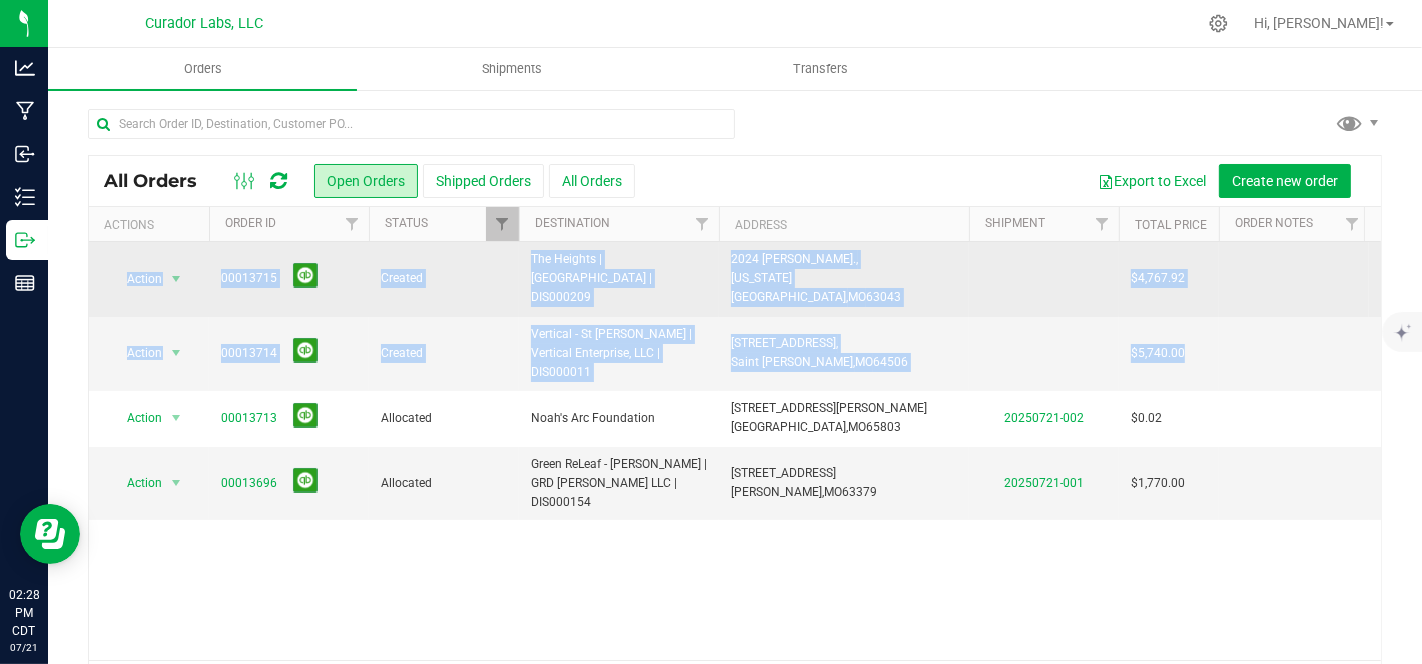 drag, startPoint x: 1199, startPoint y: 325, endPoint x: 102, endPoint y: 276, distance: 1098.0938 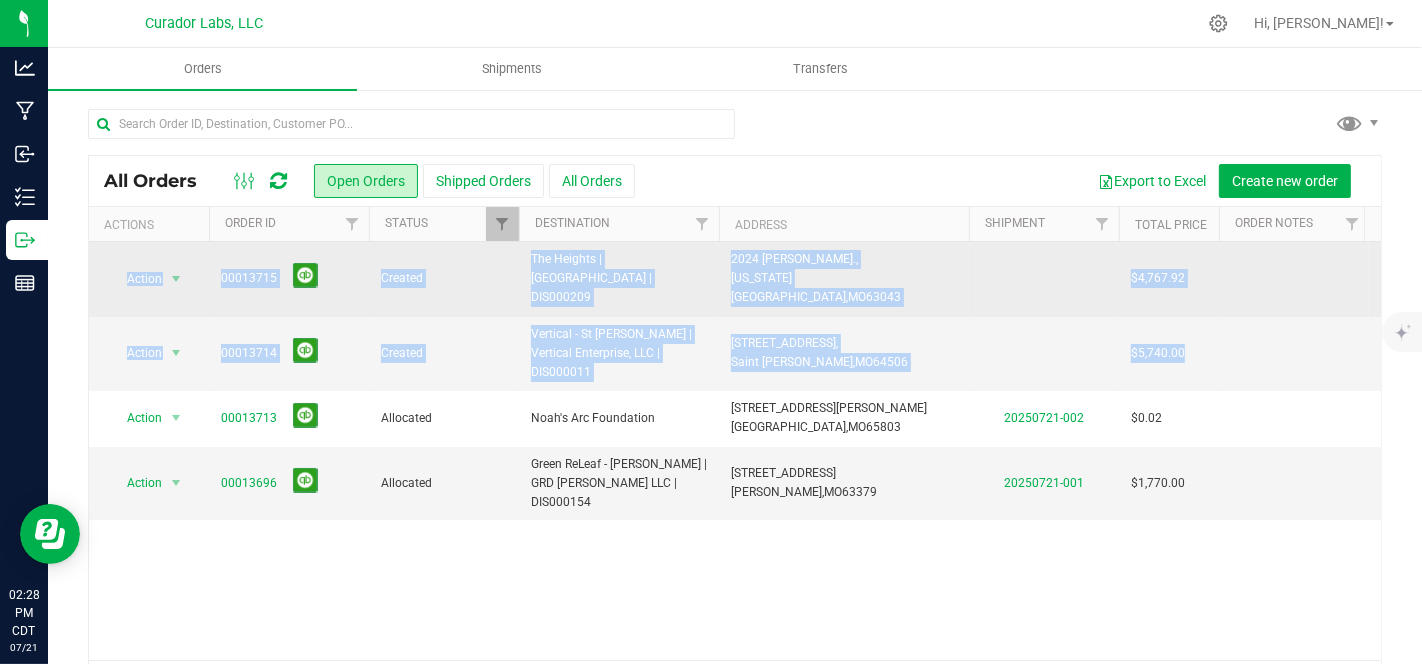 click on "Action Action Cancel order Change facility Clone order Edit order Mark as fully paid Order audit log Print COAs (single PDF) Print COAs (zip) Print invoice Print packing list
00013715
Created
The Heights | The [GEOGRAPHIC_DATA] | DIS000209
[STREET_ADDRESS][PERSON_NAME]
[US_STATE][GEOGRAPHIC_DATA],
[GEOGRAPHIC_DATA]
63043
$4,767.92       [DATE] 13:39:38 CDT
[PERSON_NAME]
0
Action Action Cancel order Change facility Clone order Edit order Mark as fully paid Order audit log Print COAs (single PDF) Print COAs (zip) Print invoice Print packing list" at bounding box center [1079, 381] 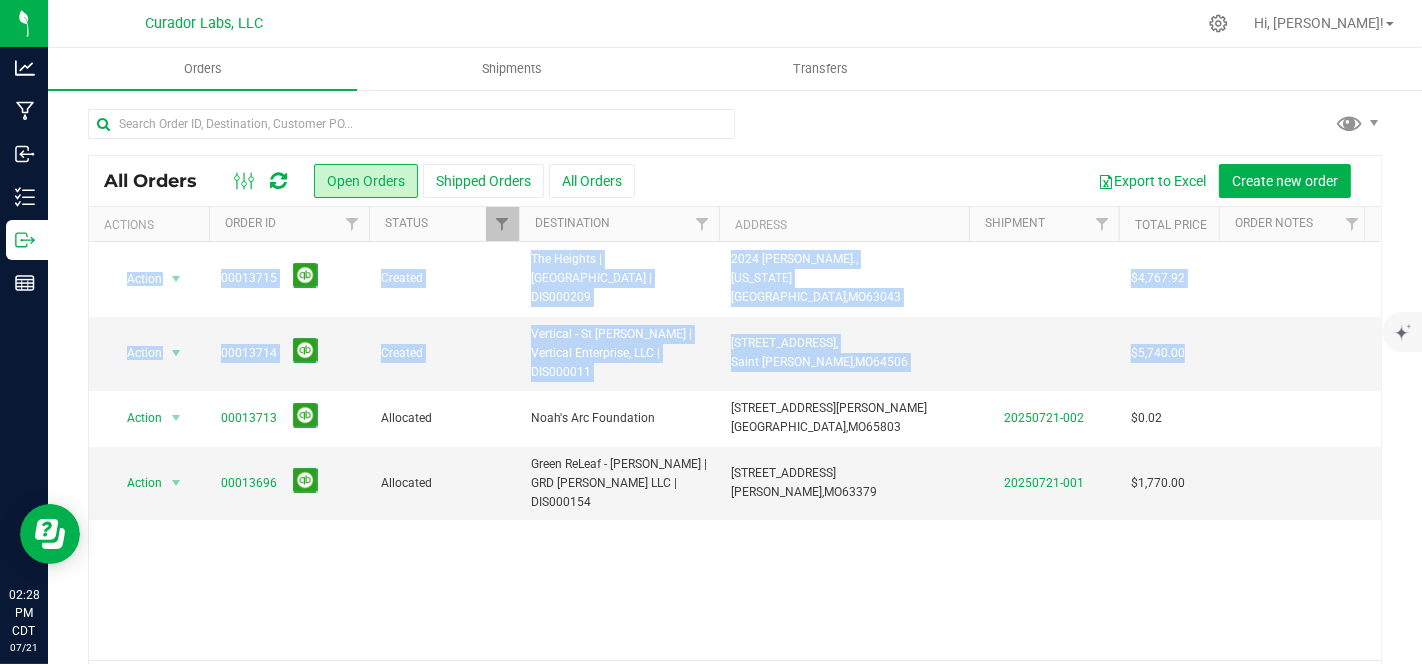 copy on "Action Action Cancel order Change facility Clone order Edit order Mark as fully paid Order audit log Print COAs (single PDF) Print COAs (zip) Print invoice Print packing list
00013715
Created
[GEOGRAPHIC_DATA] | [GEOGRAPHIC_DATA] | DIS000209
[STREET_ADDRESS][PERSON_NAME][US_STATE]
$4,767.92       [DATE] 13:39:38 CDT
[PERSON_NAME]
0
Action Action Cancel order Change facility Clone order Edit order Mark as fully paid Order audit log Print COAs (single PDF) Print COAs (zip) Print invoice Print packing list
00013714
Created
Vertical - St [PERSON_NAME] | Vertical Enterprise, LLC | DIS000011
[STREET_ADDRESS][PERSON_NAME]
$5,740.00" 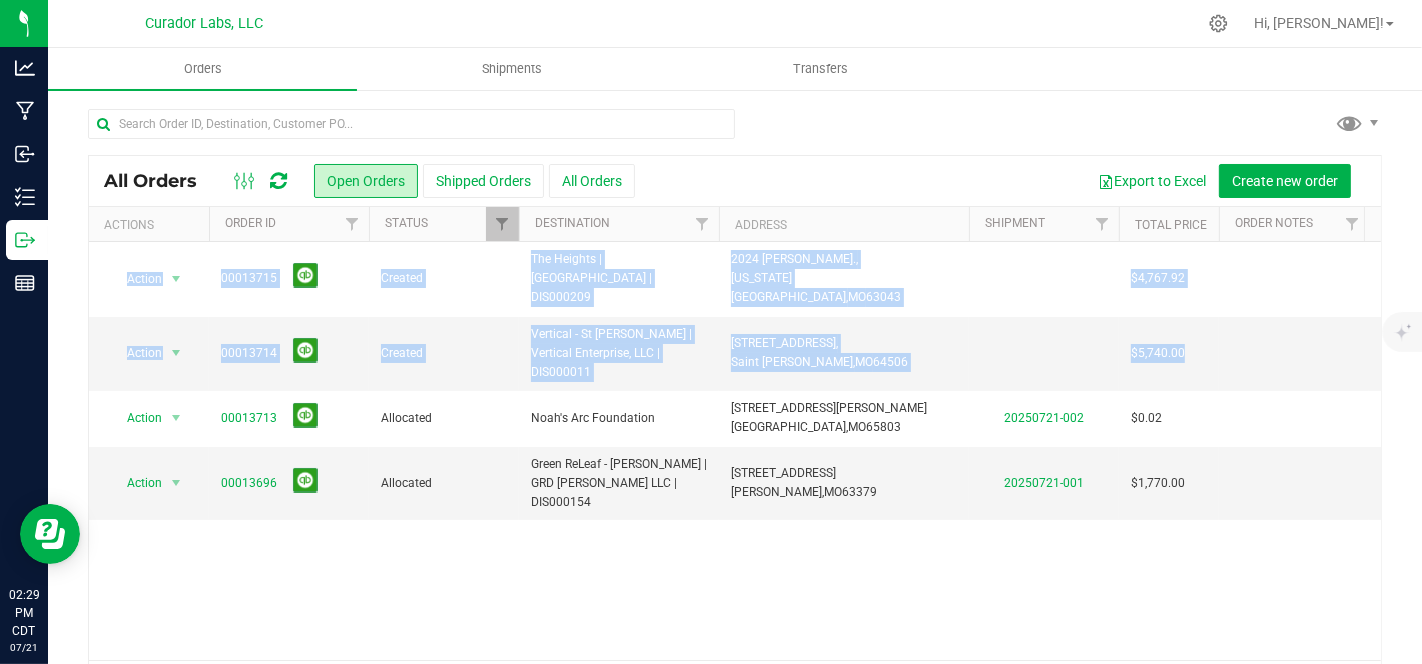 scroll, scrollTop: 0, scrollLeft: 108, axis: horizontal 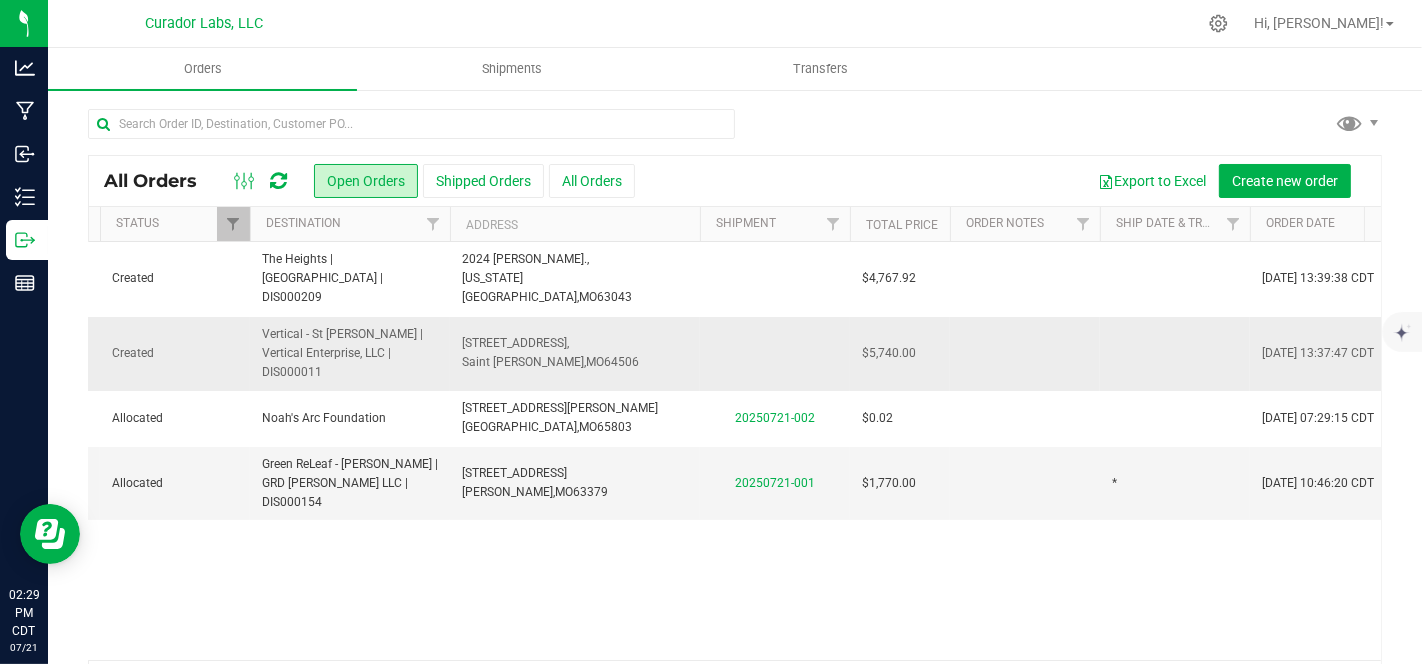 click at bounding box center [1175, 354] 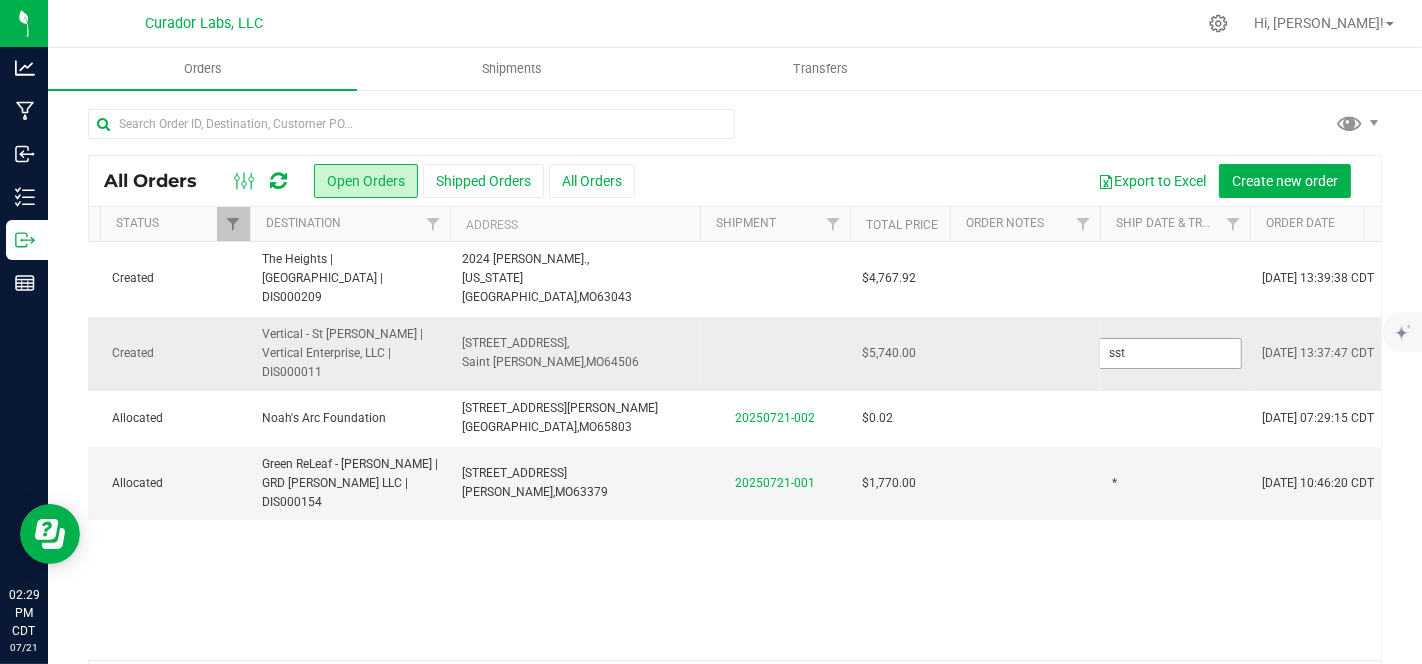 type on "sst" 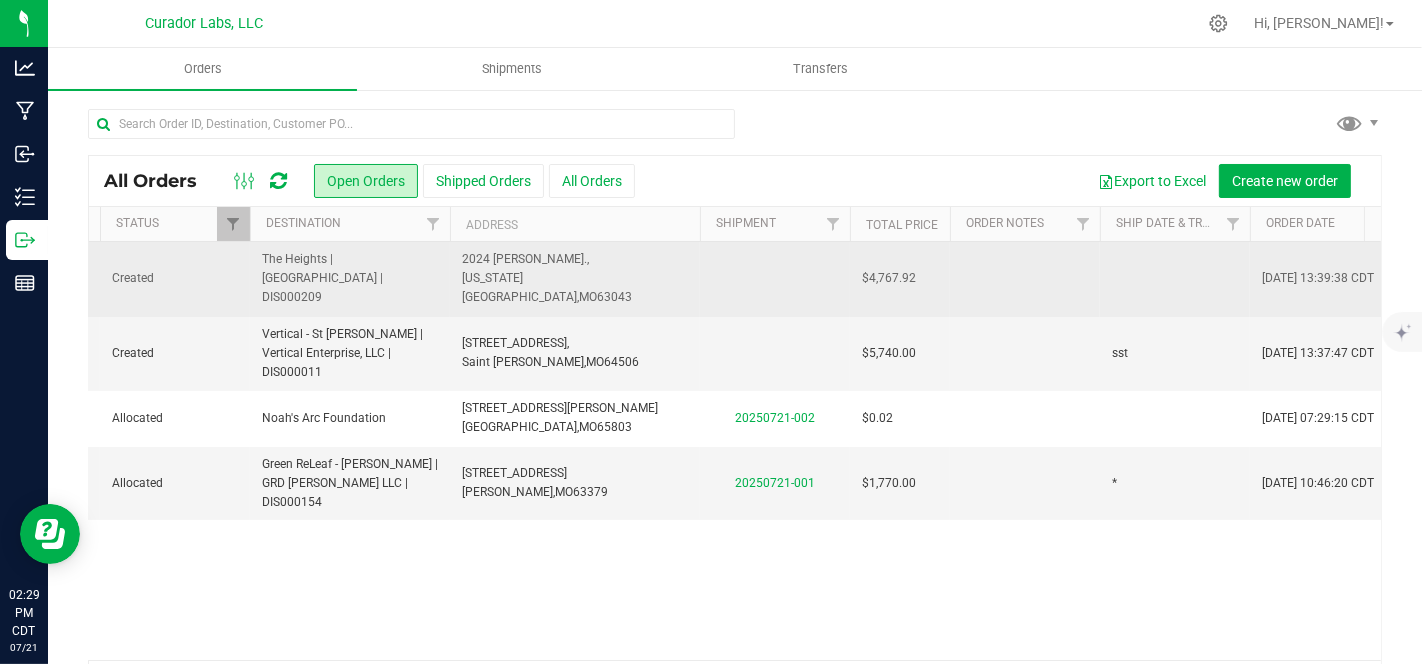click at bounding box center [1175, 279] 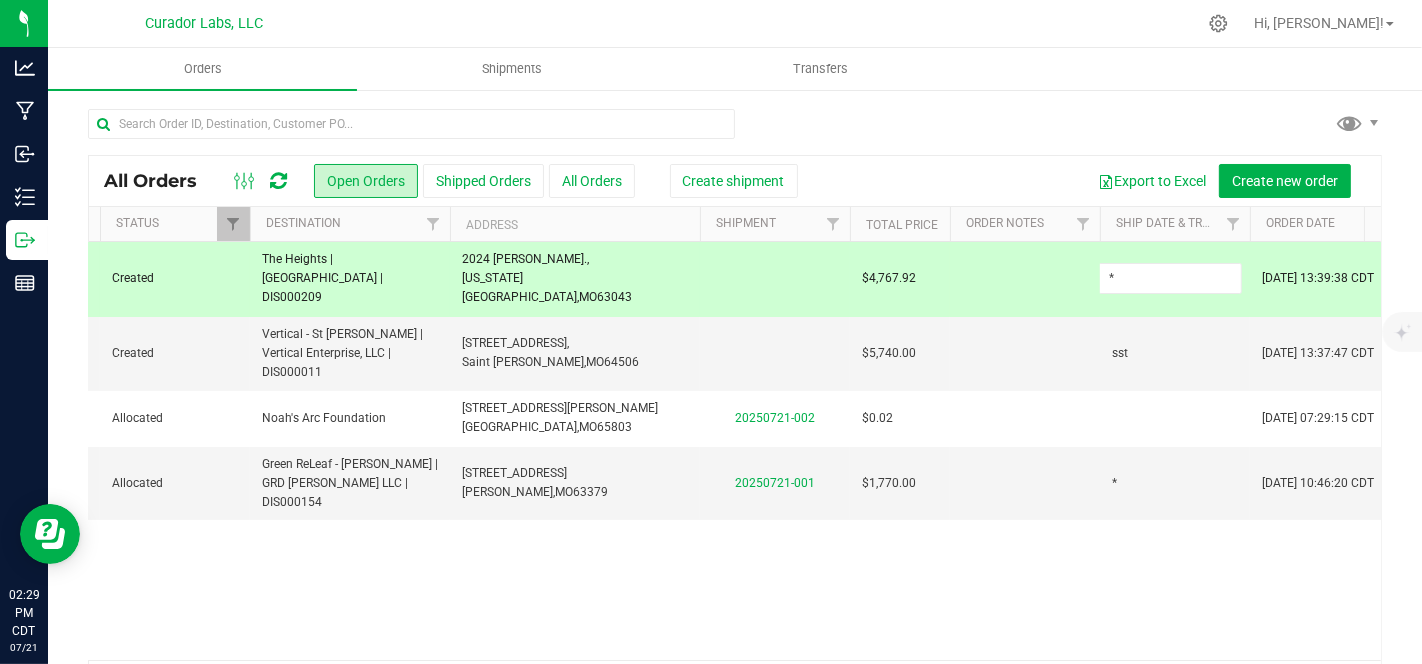 type on "*" 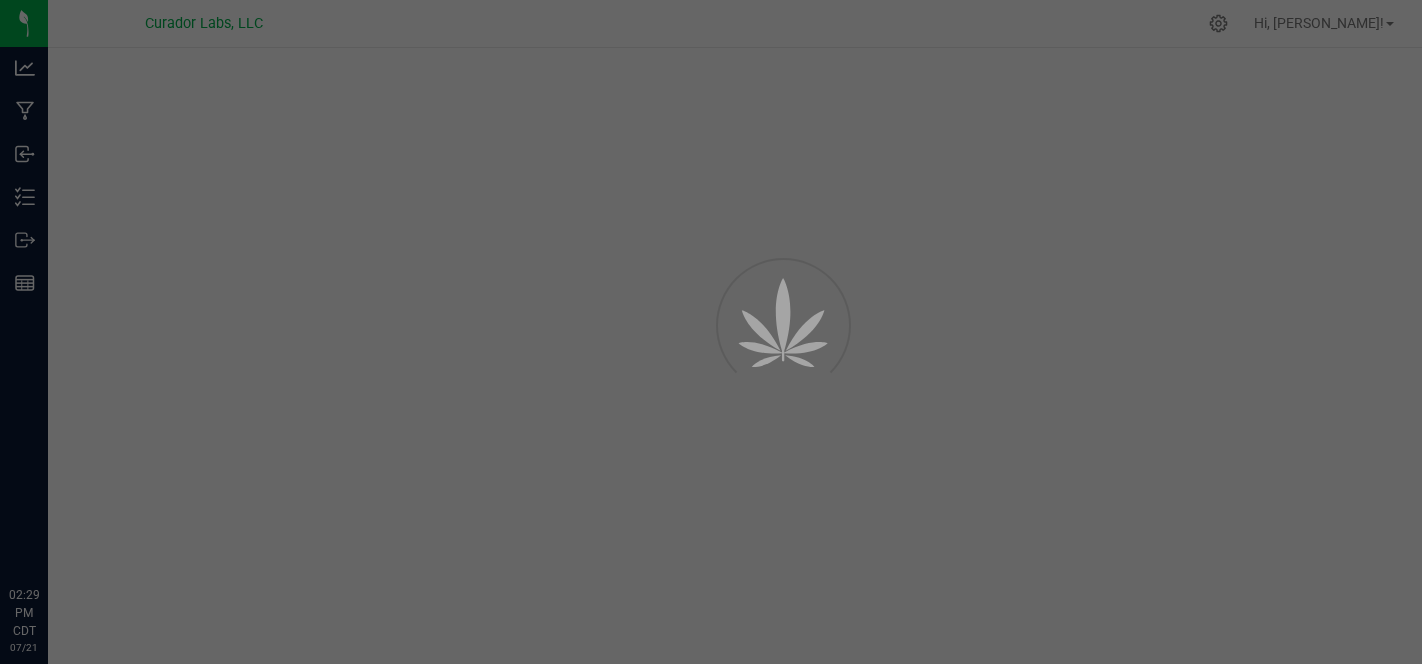 scroll, scrollTop: 0, scrollLeft: 0, axis: both 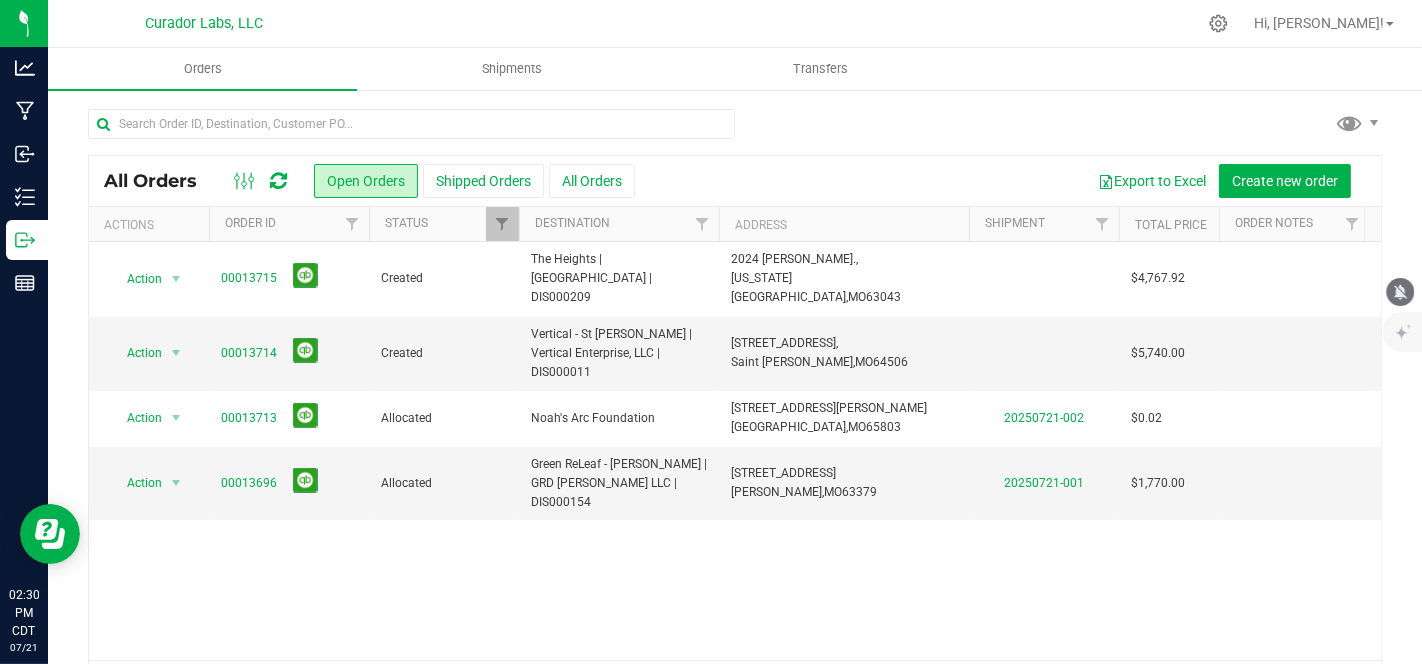 click 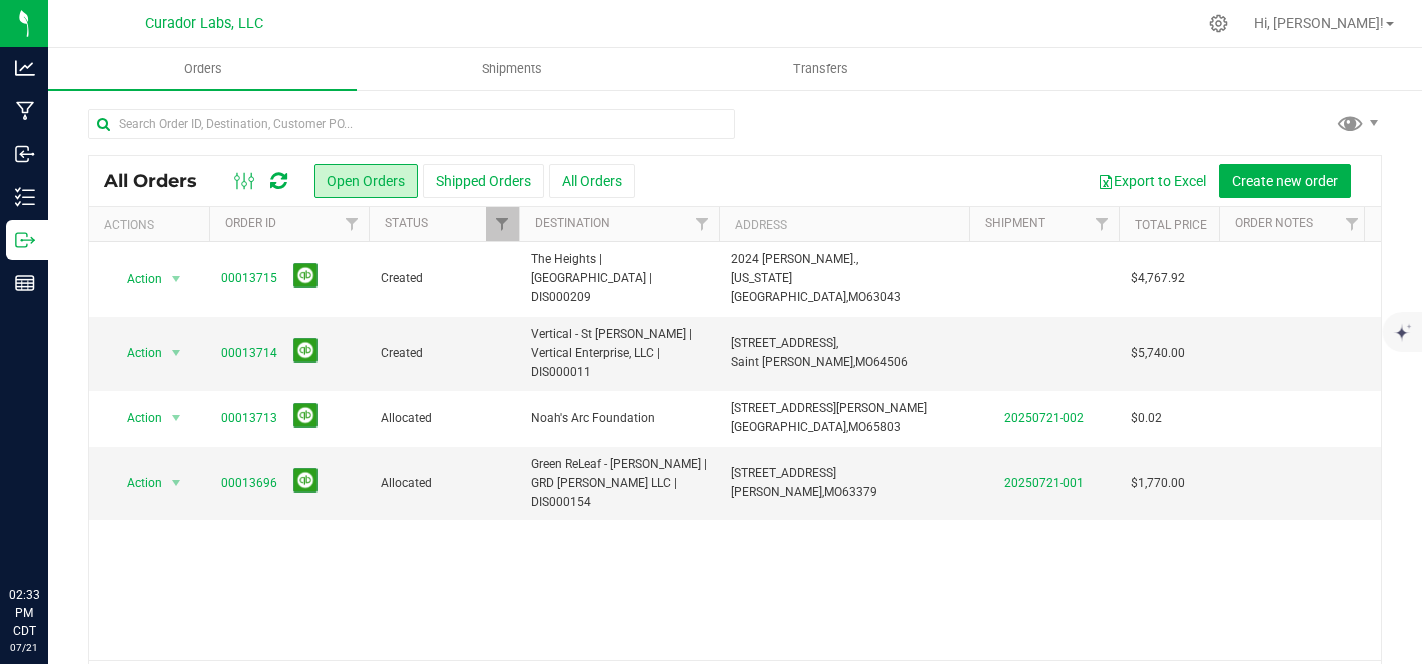 scroll, scrollTop: 0, scrollLeft: 0, axis: both 